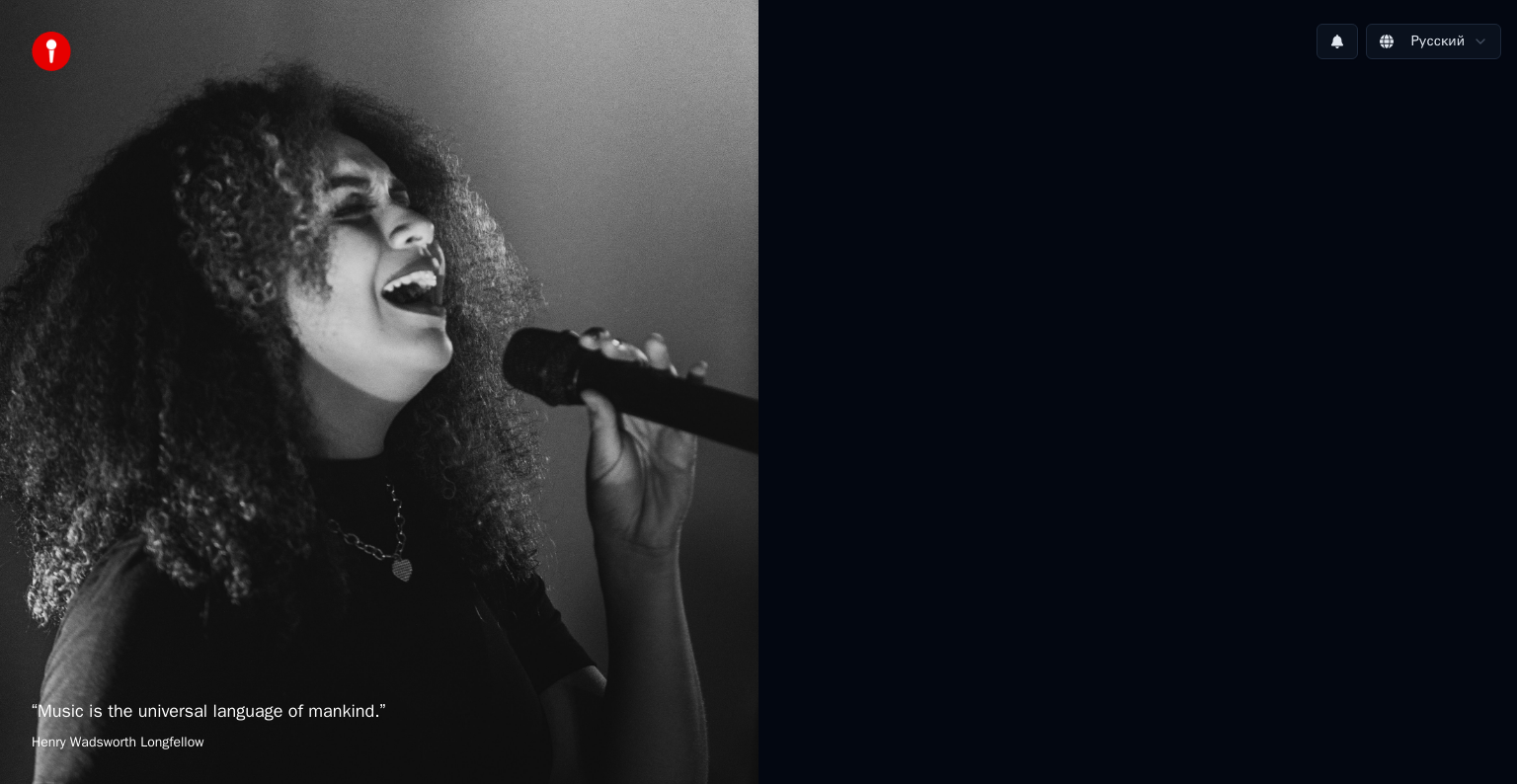 scroll, scrollTop: 0, scrollLeft: 0, axis: both 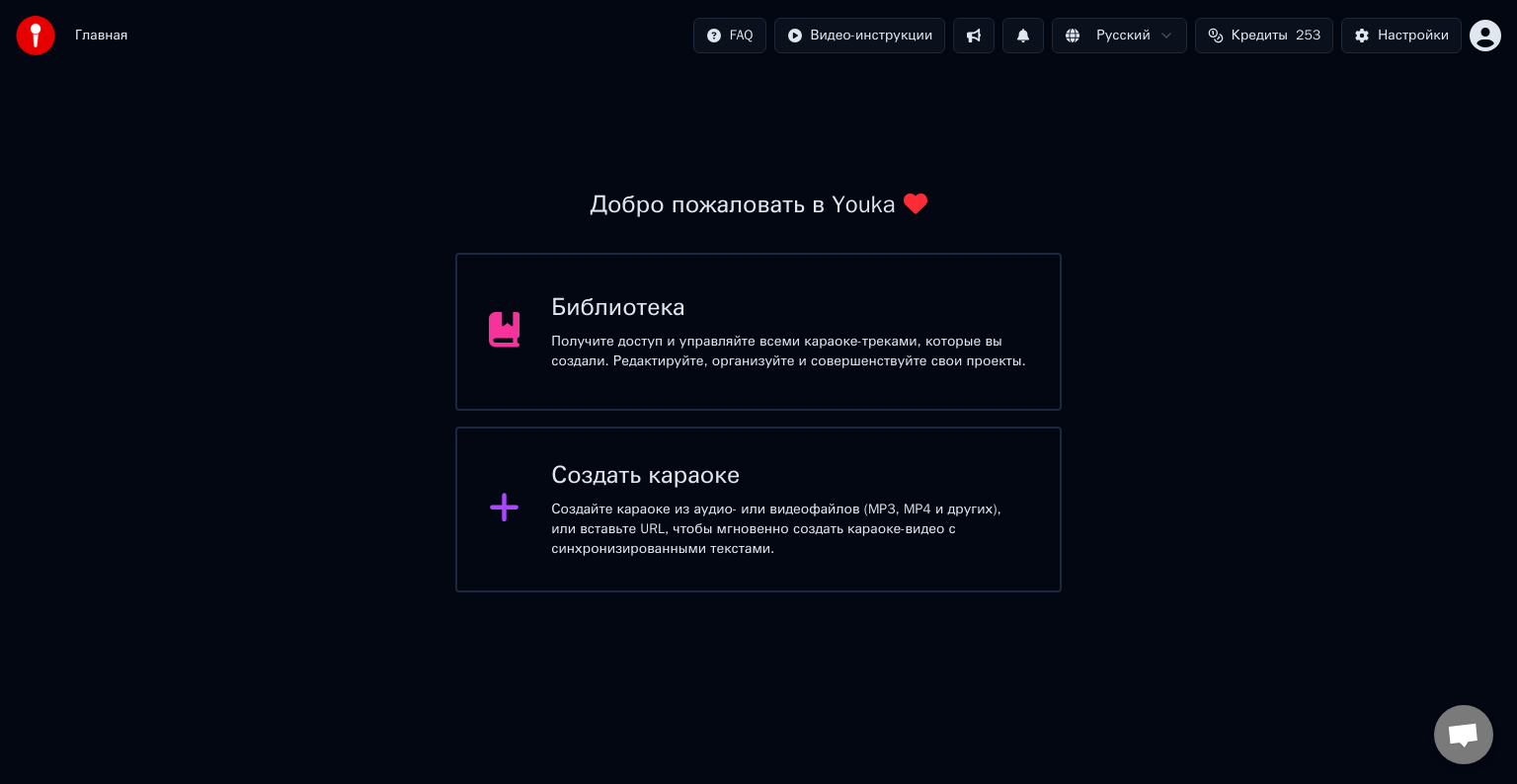 click at bounding box center [1023, 36] 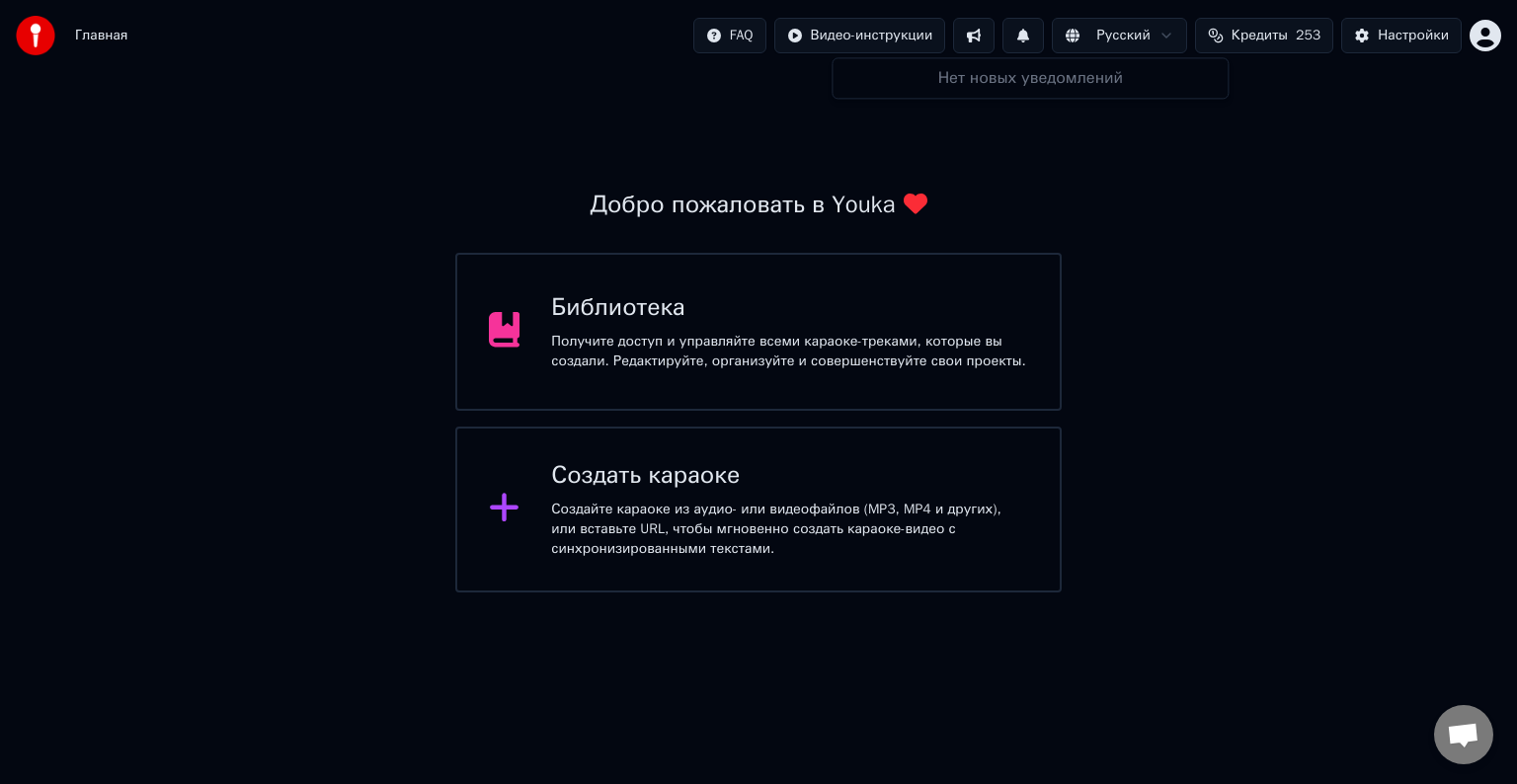 click on "Библиотека Получите доступ и управляйте всеми караоке-треками, которые вы создали. Редактируйте, организуйте и совершенствуйте свои проекты." at bounding box center [758, 332] 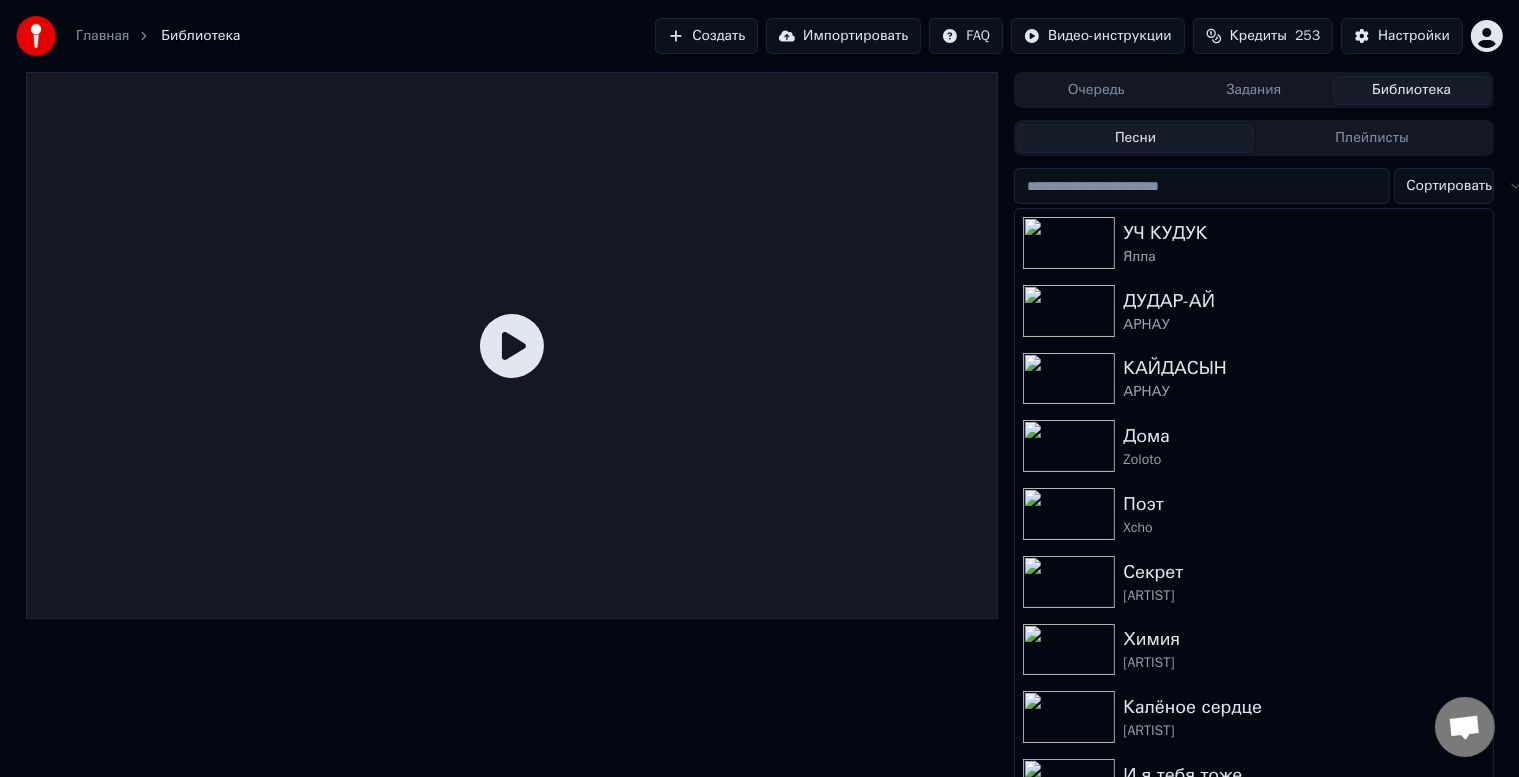 click on "Импортировать" at bounding box center (843, 36) 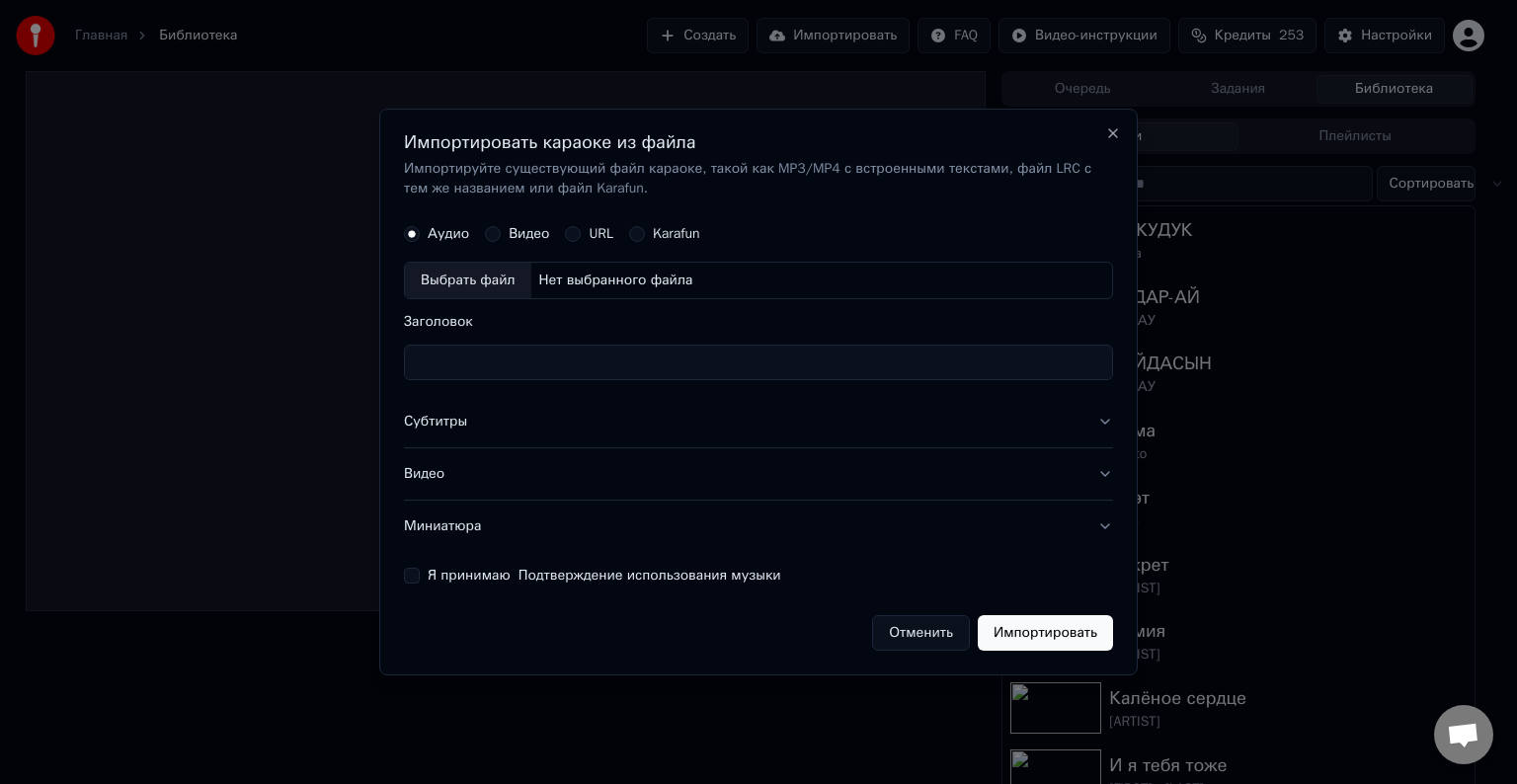 click on "Выбрать файл" at bounding box center (468, 280) 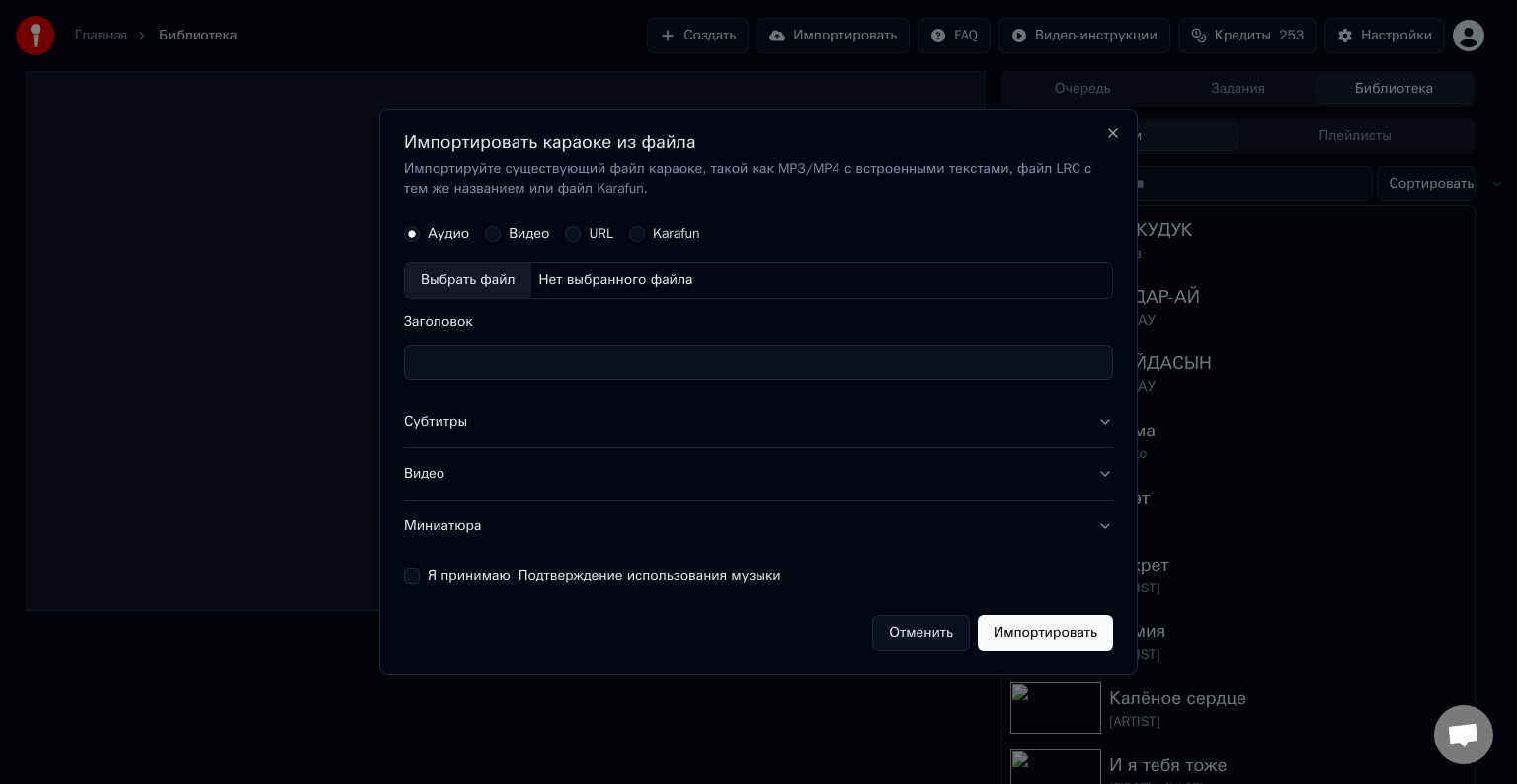 type on "**********" 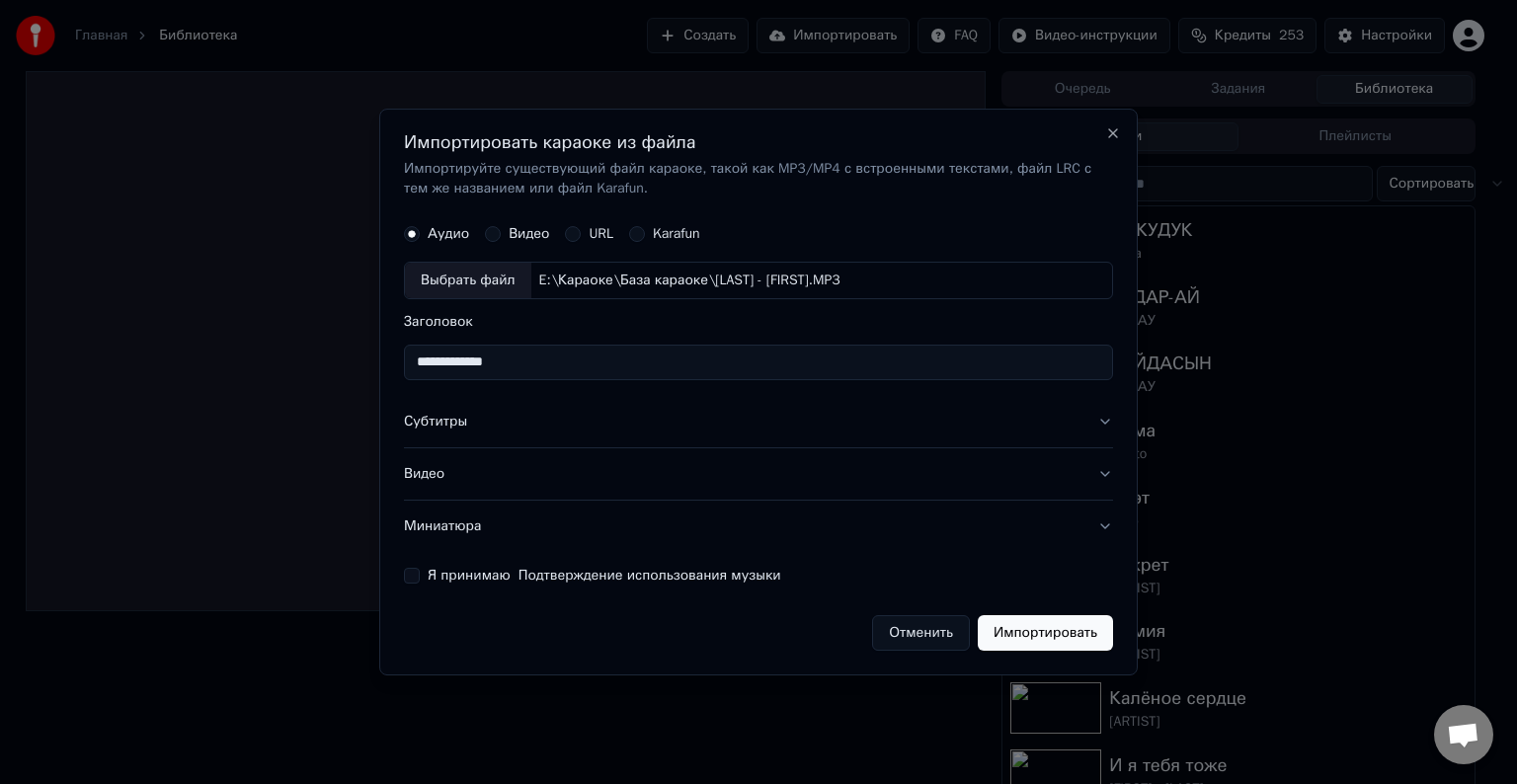 click on "Субтитры" at bounding box center (758, 422) 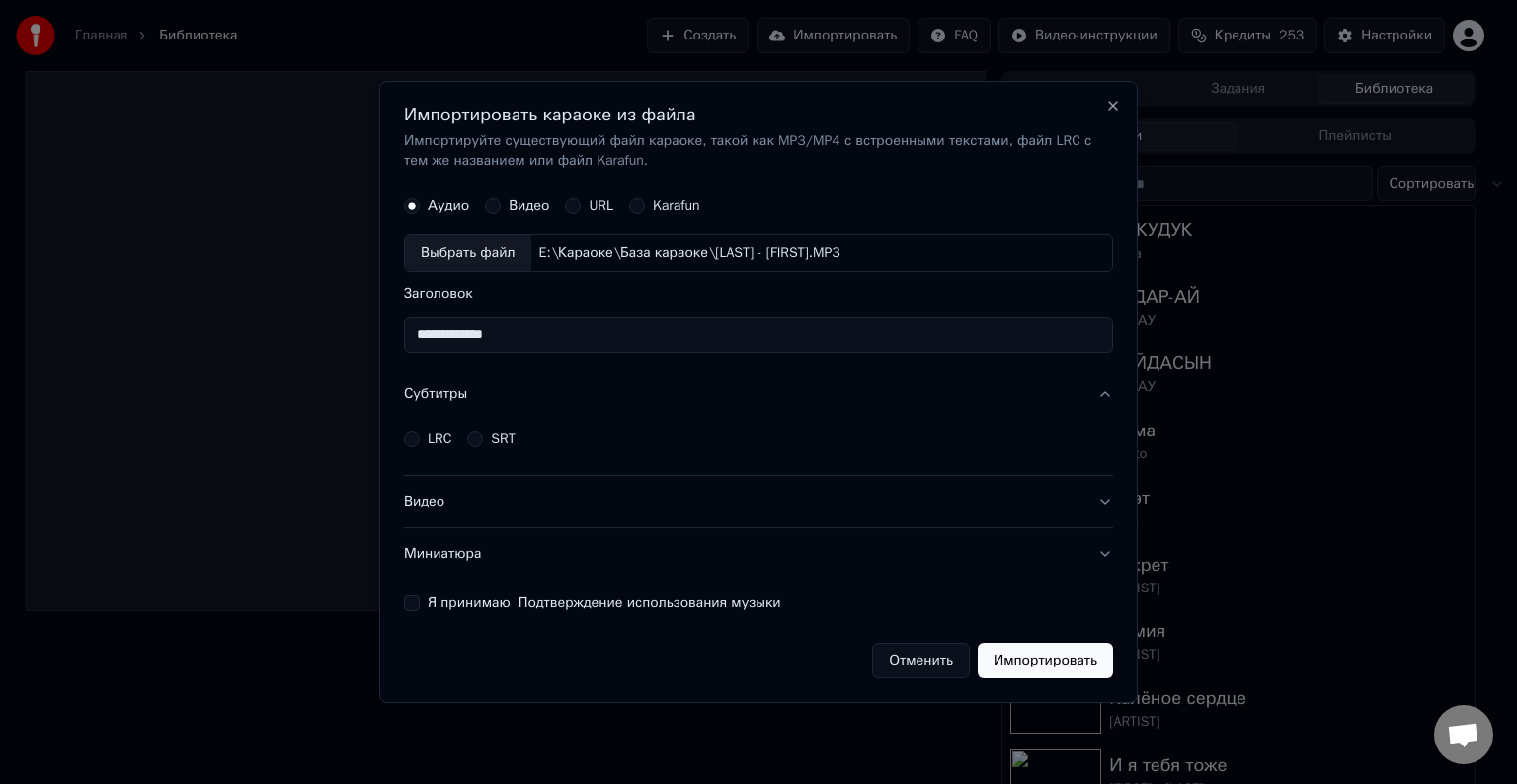 click on "LRC" at bounding box center (439, 439) 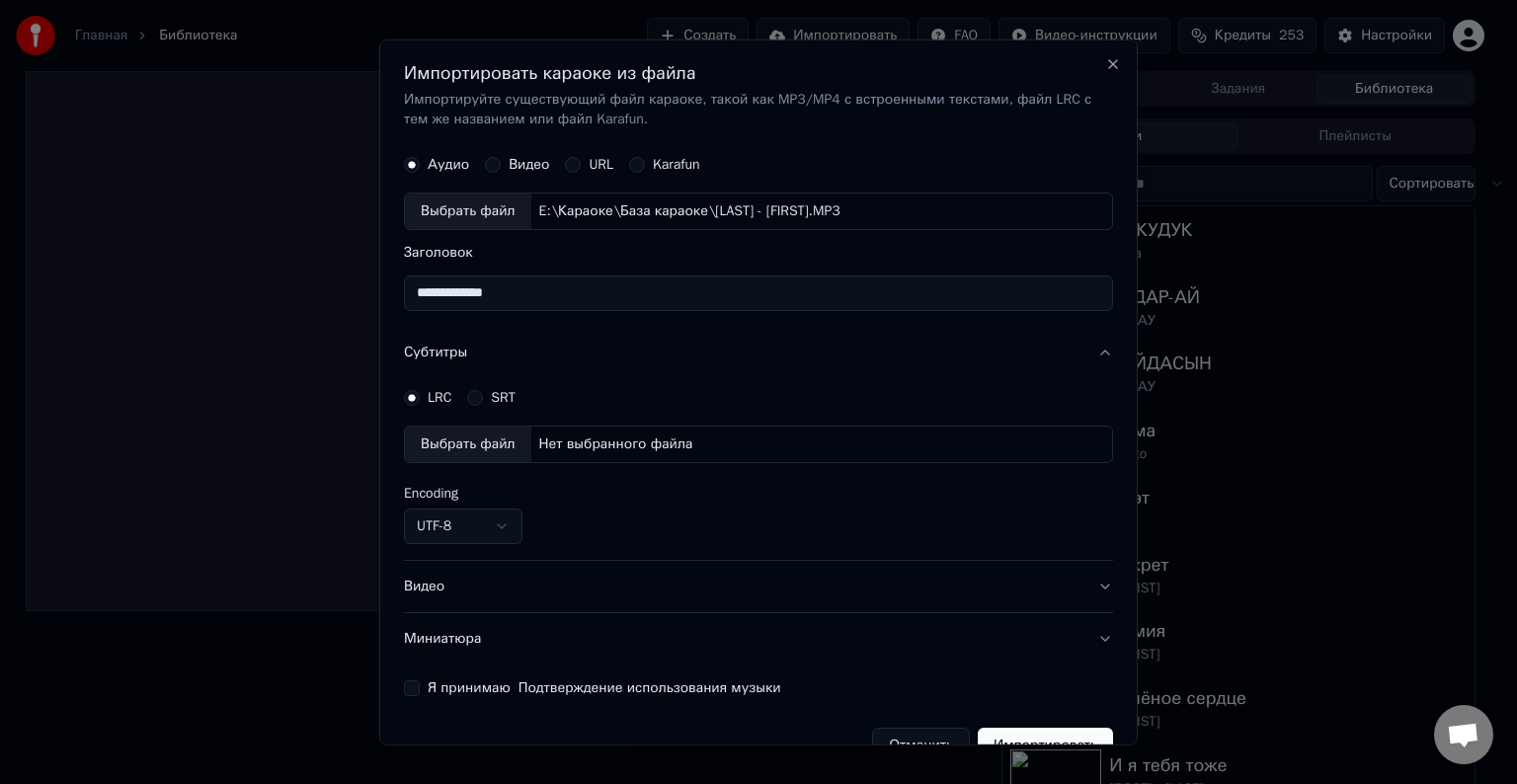 click on "Выбрать файл" at bounding box center [468, 444] 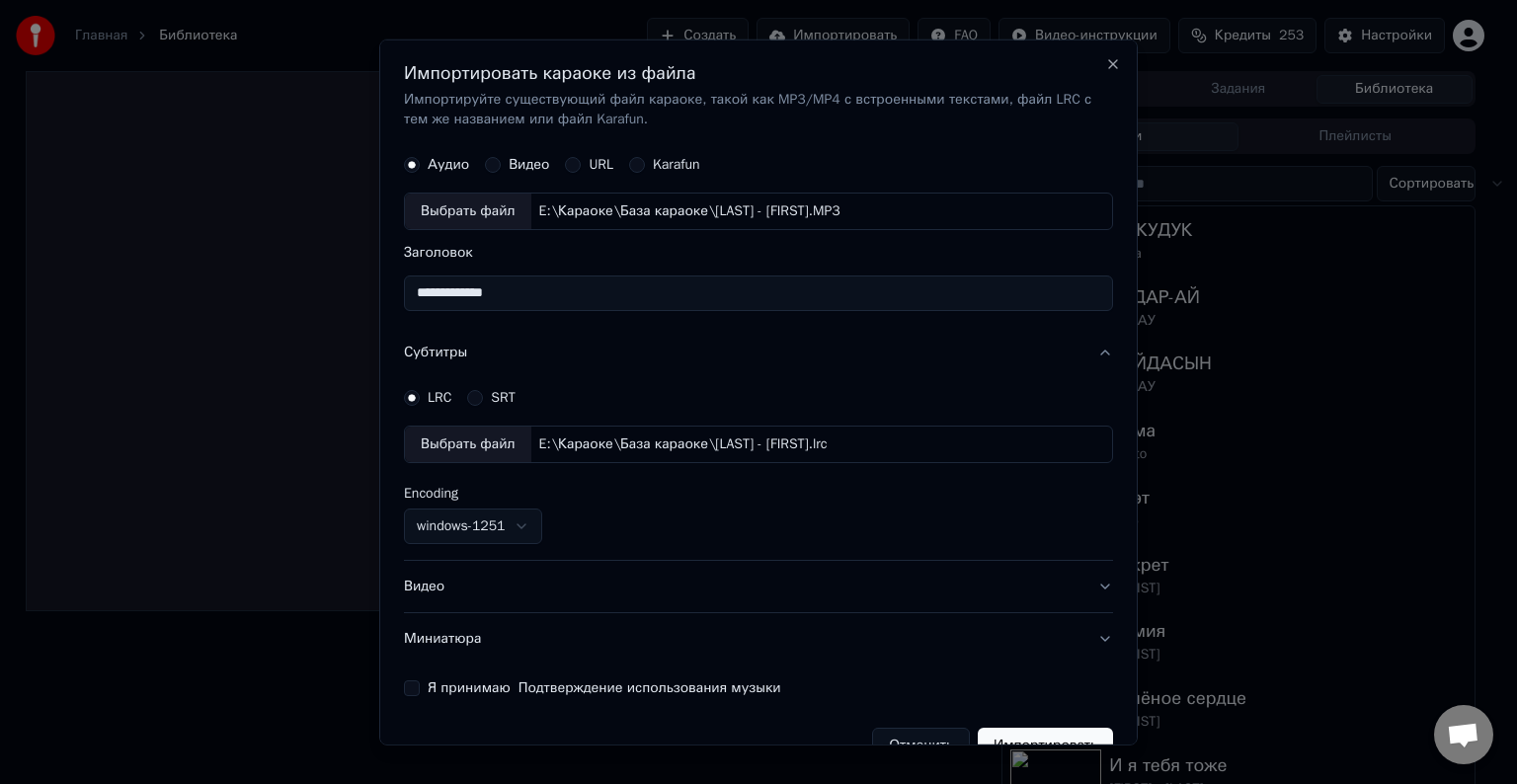 click on "Видео" at bounding box center [758, 587] 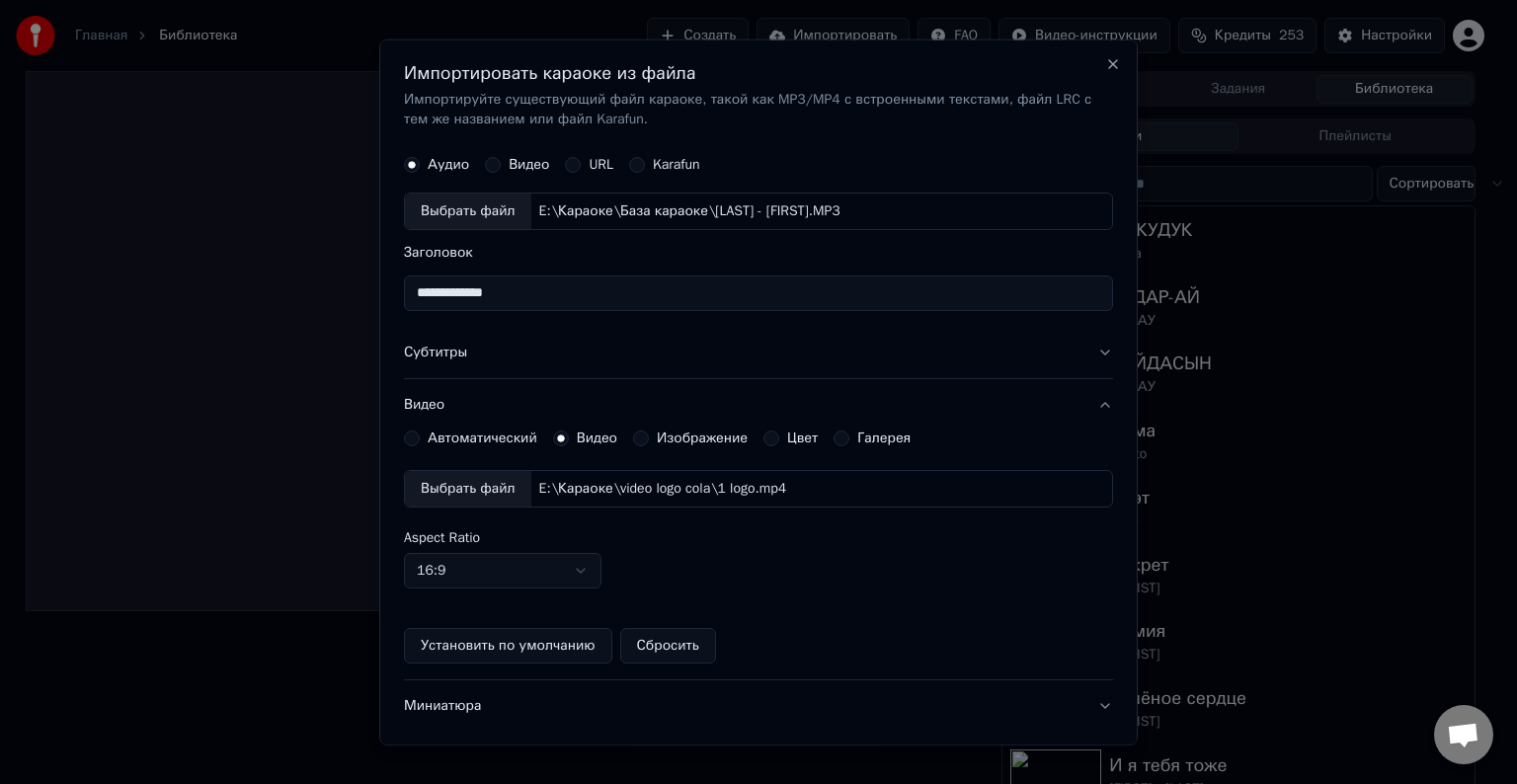 click on "Выбрать файл" at bounding box center (468, 489) 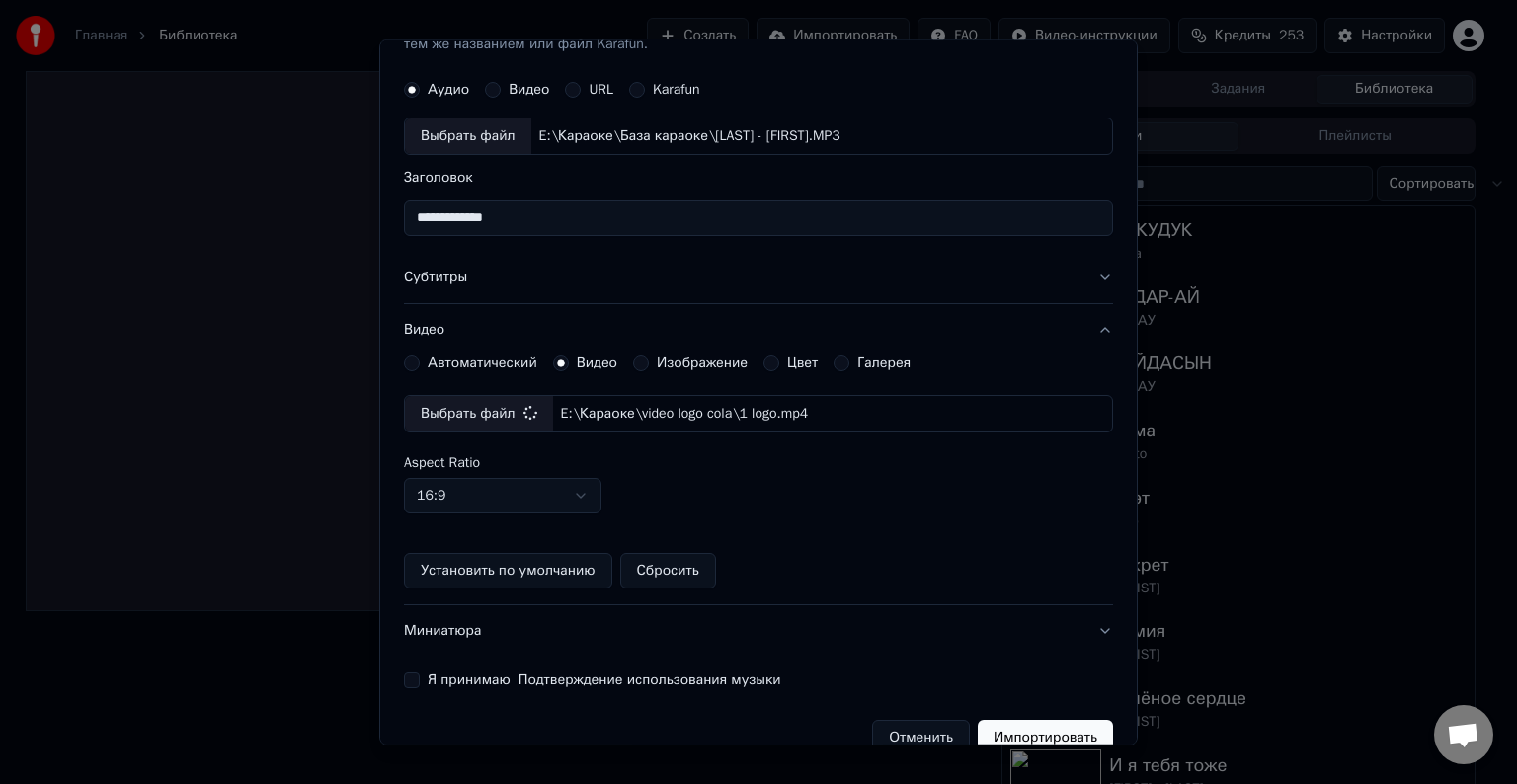 scroll, scrollTop: 108, scrollLeft: 0, axis: vertical 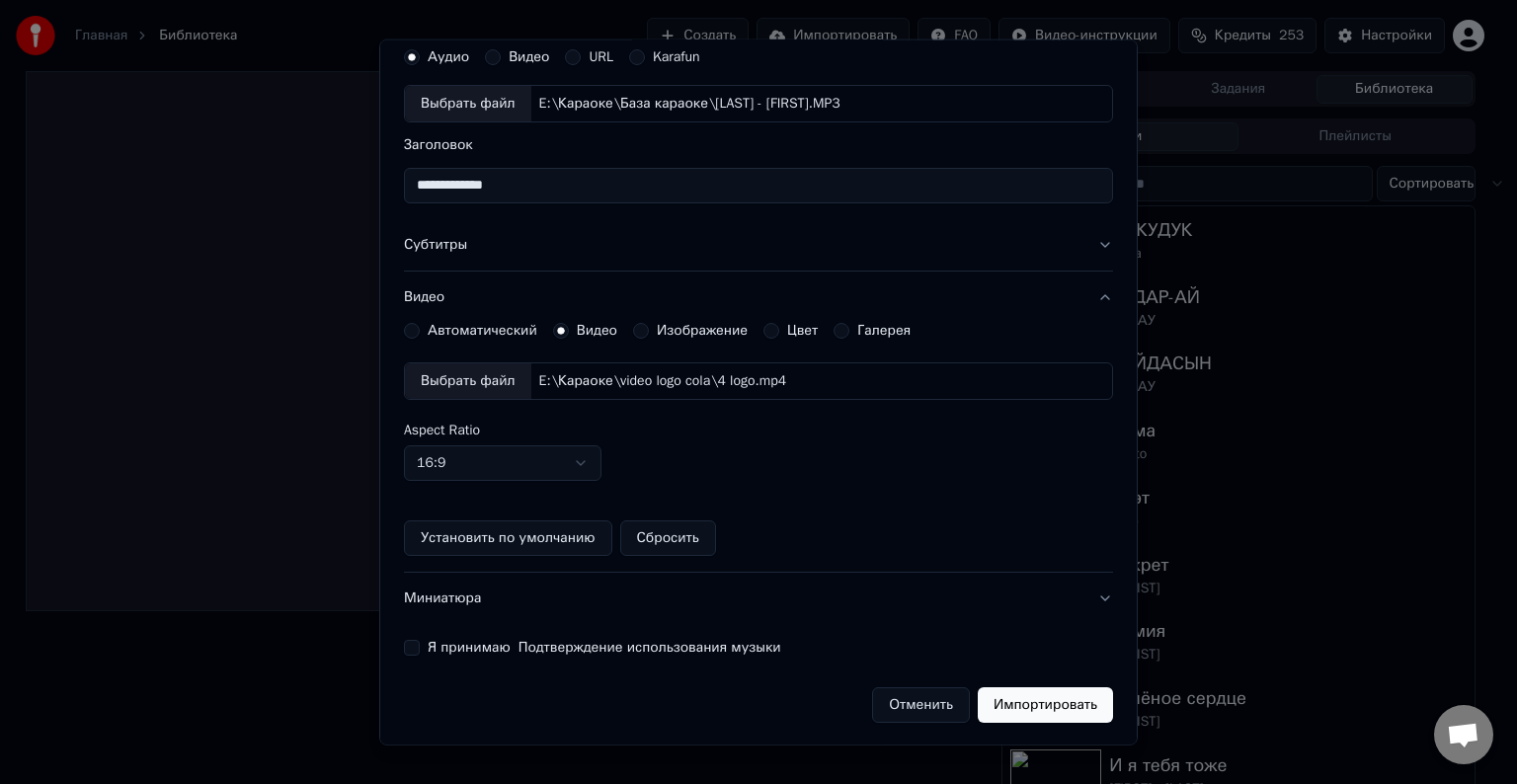 click on "Я принимаю   Подтверждение использования музыки" at bounding box center (758, 648) 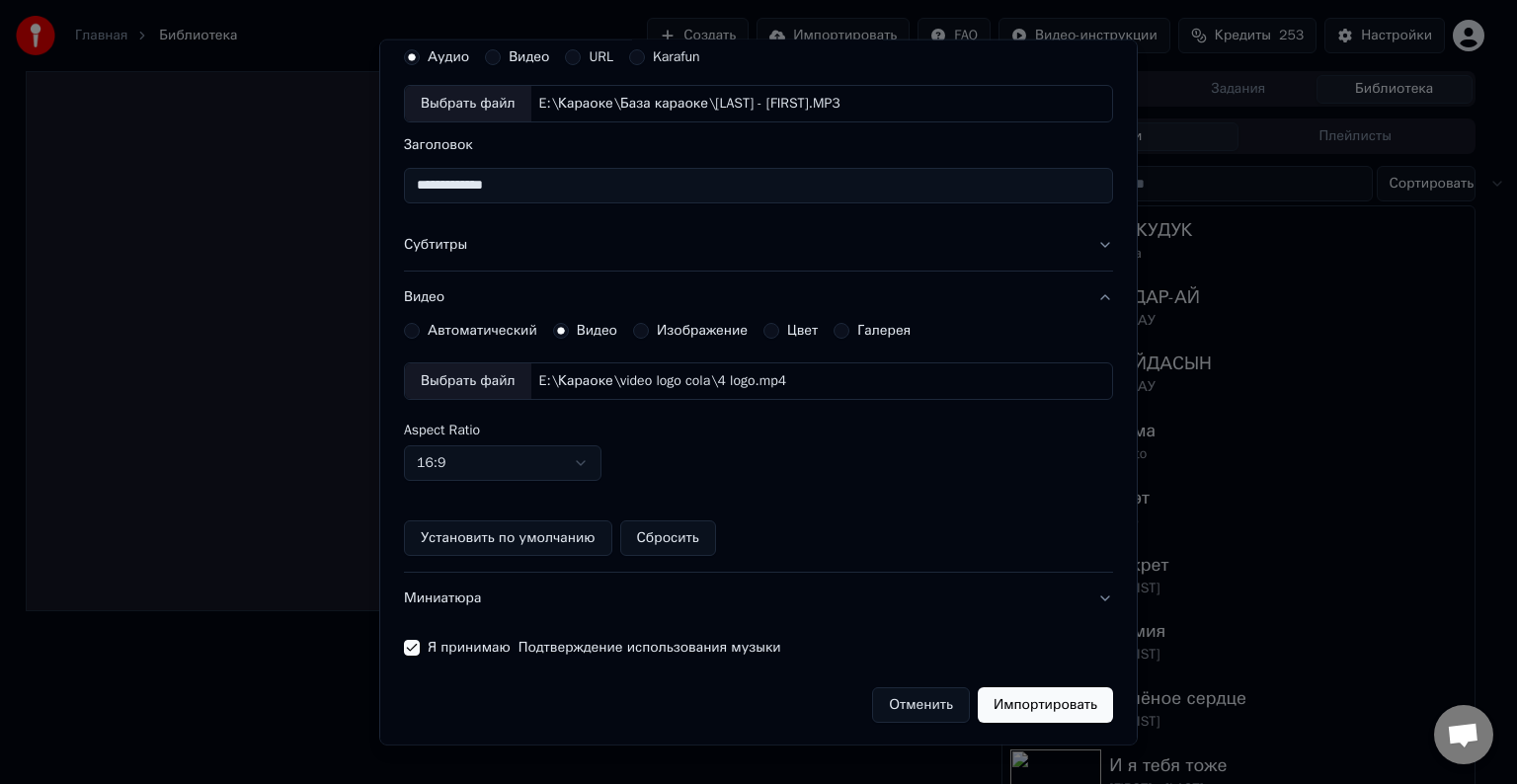 click on "Импортировать" at bounding box center [1045, 705] 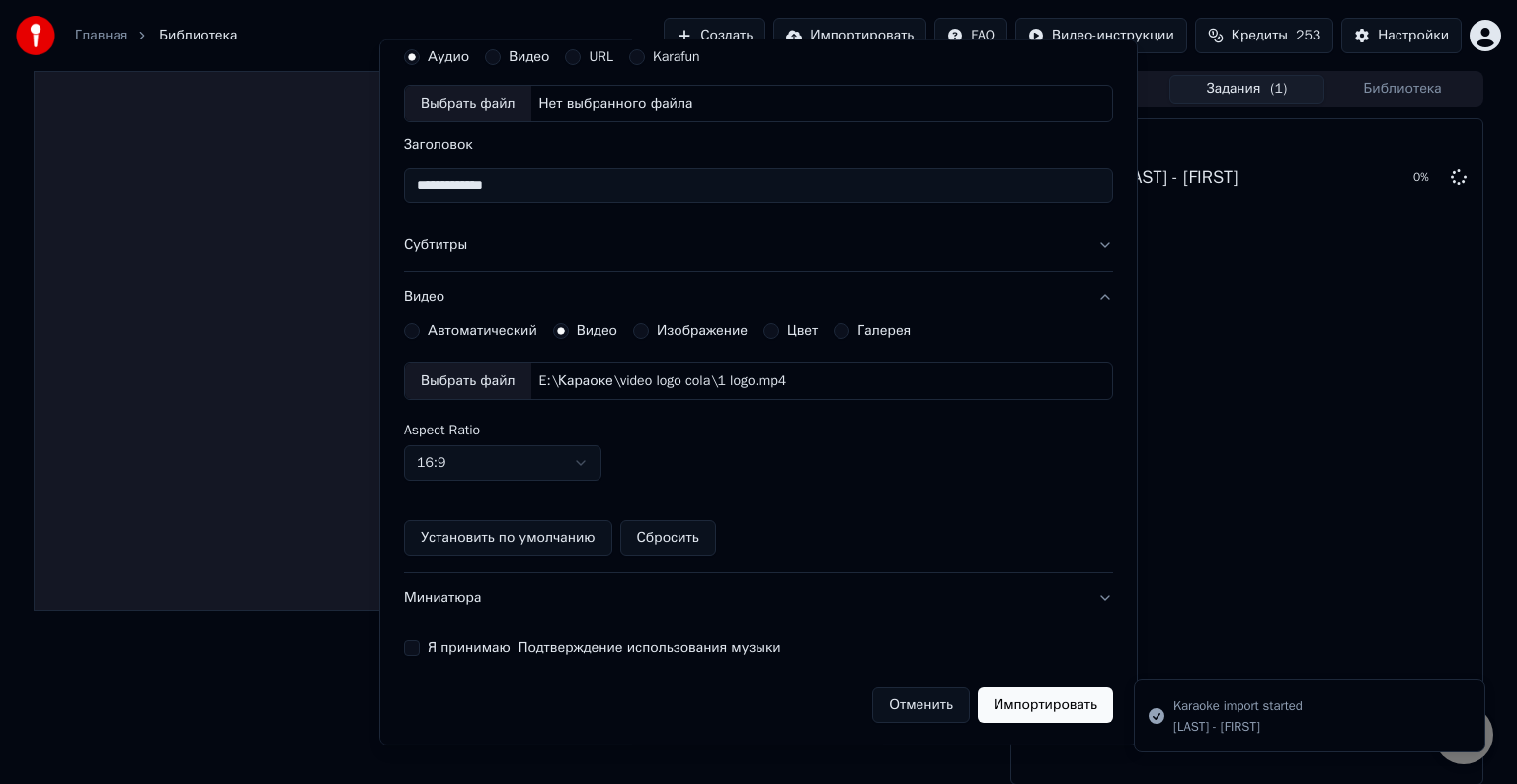 type 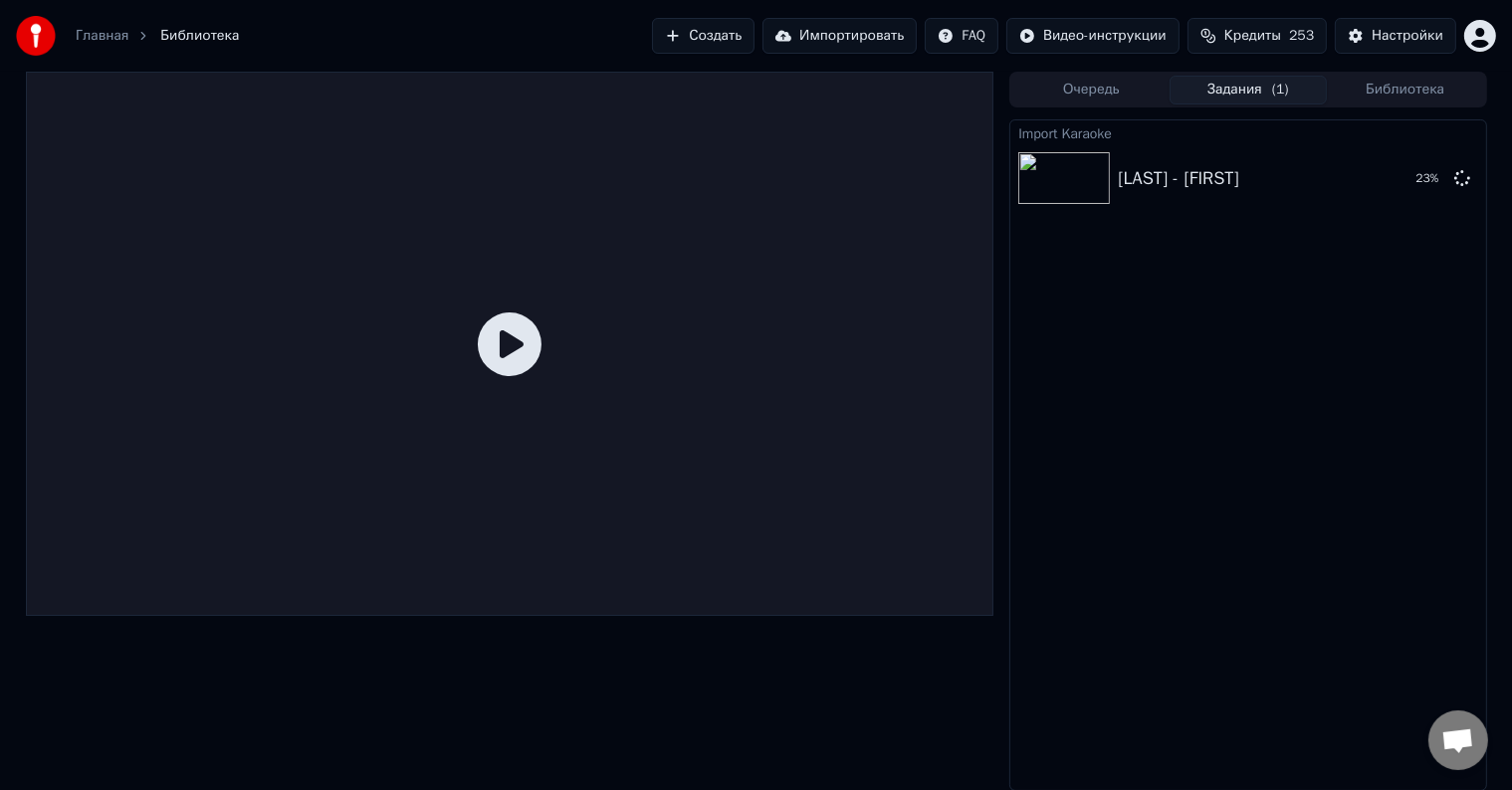 click on "Импортировать" at bounding box center (839, 36) 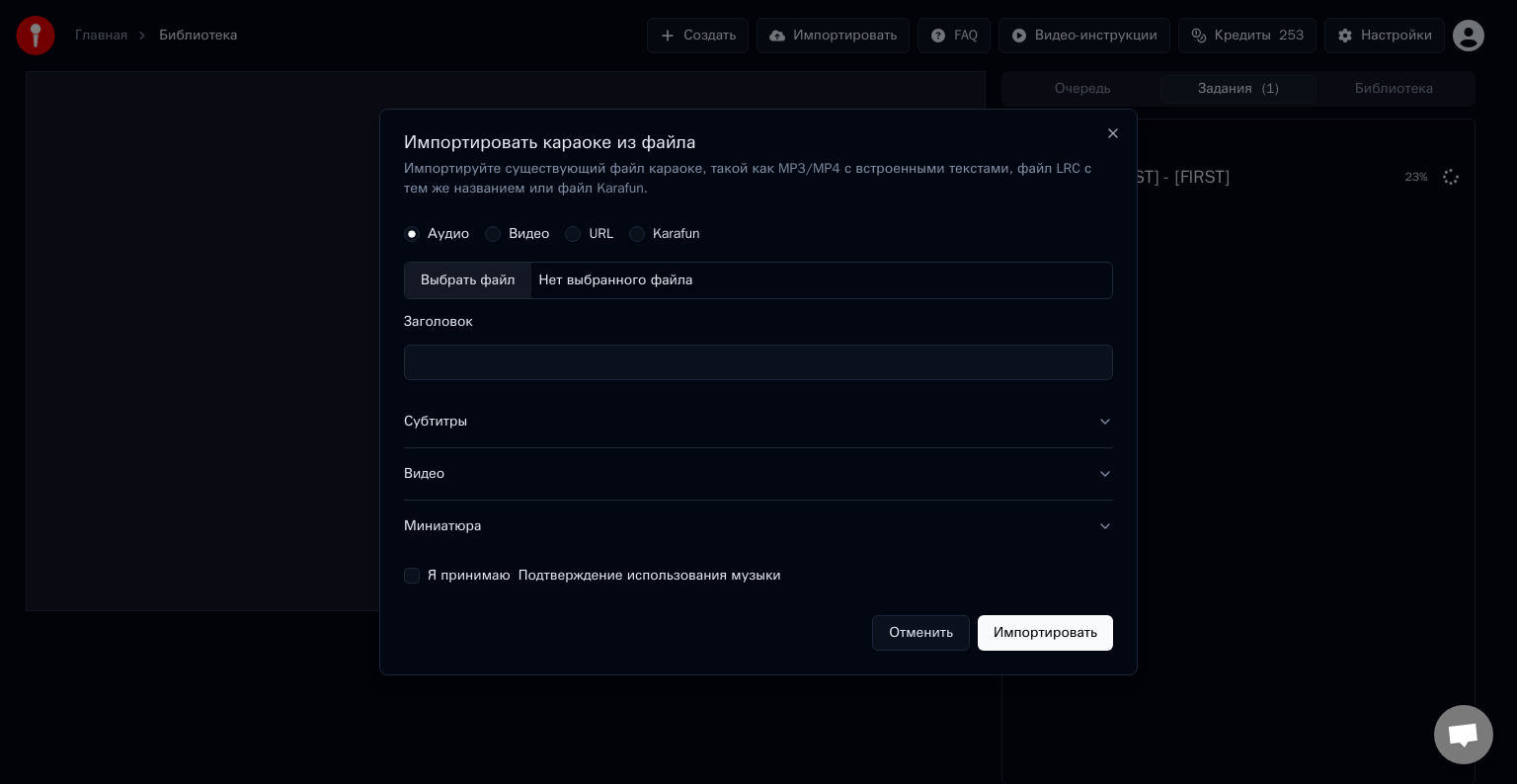 click on "Выбрать файл" at bounding box center [468, 280] 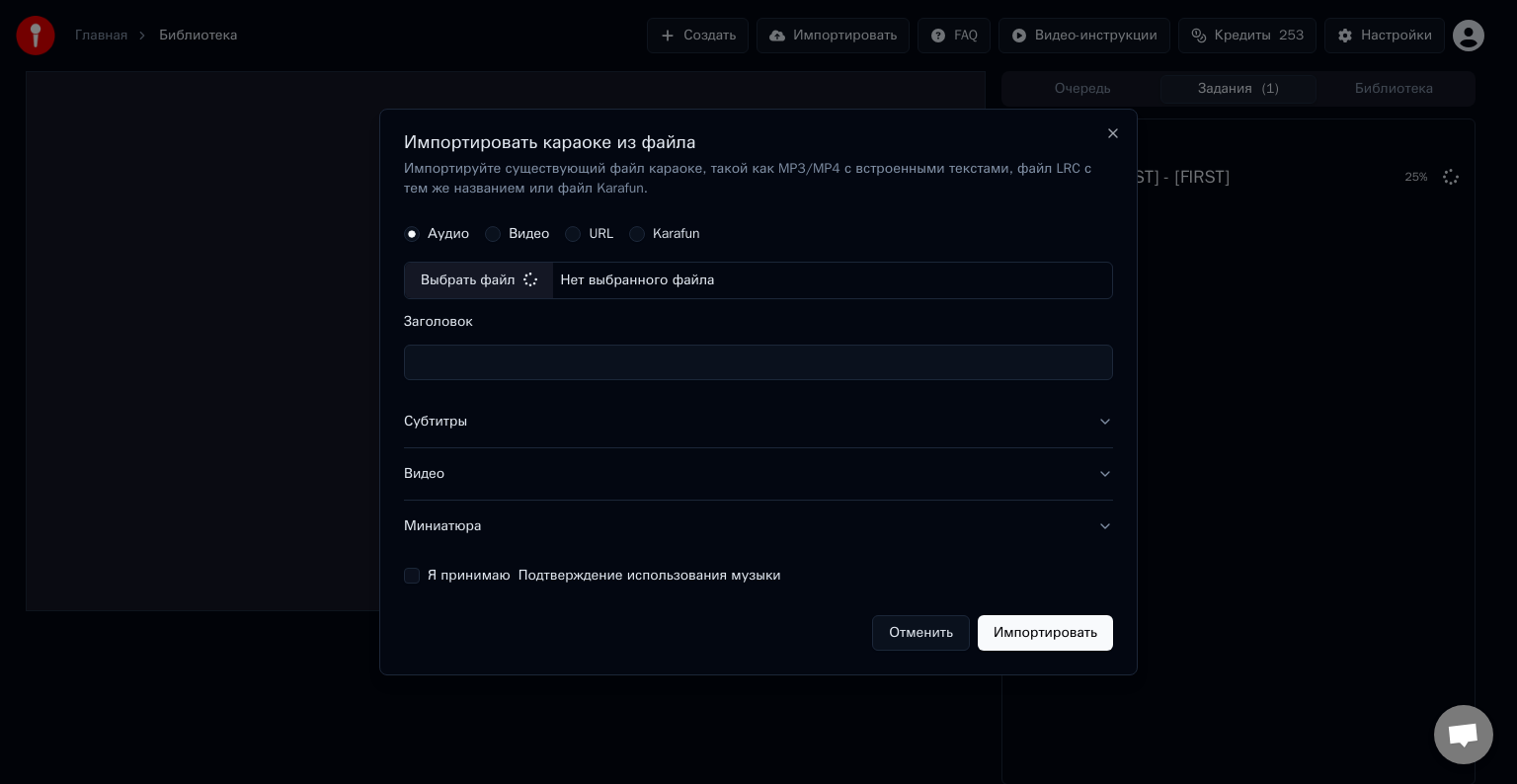 type on "**********" 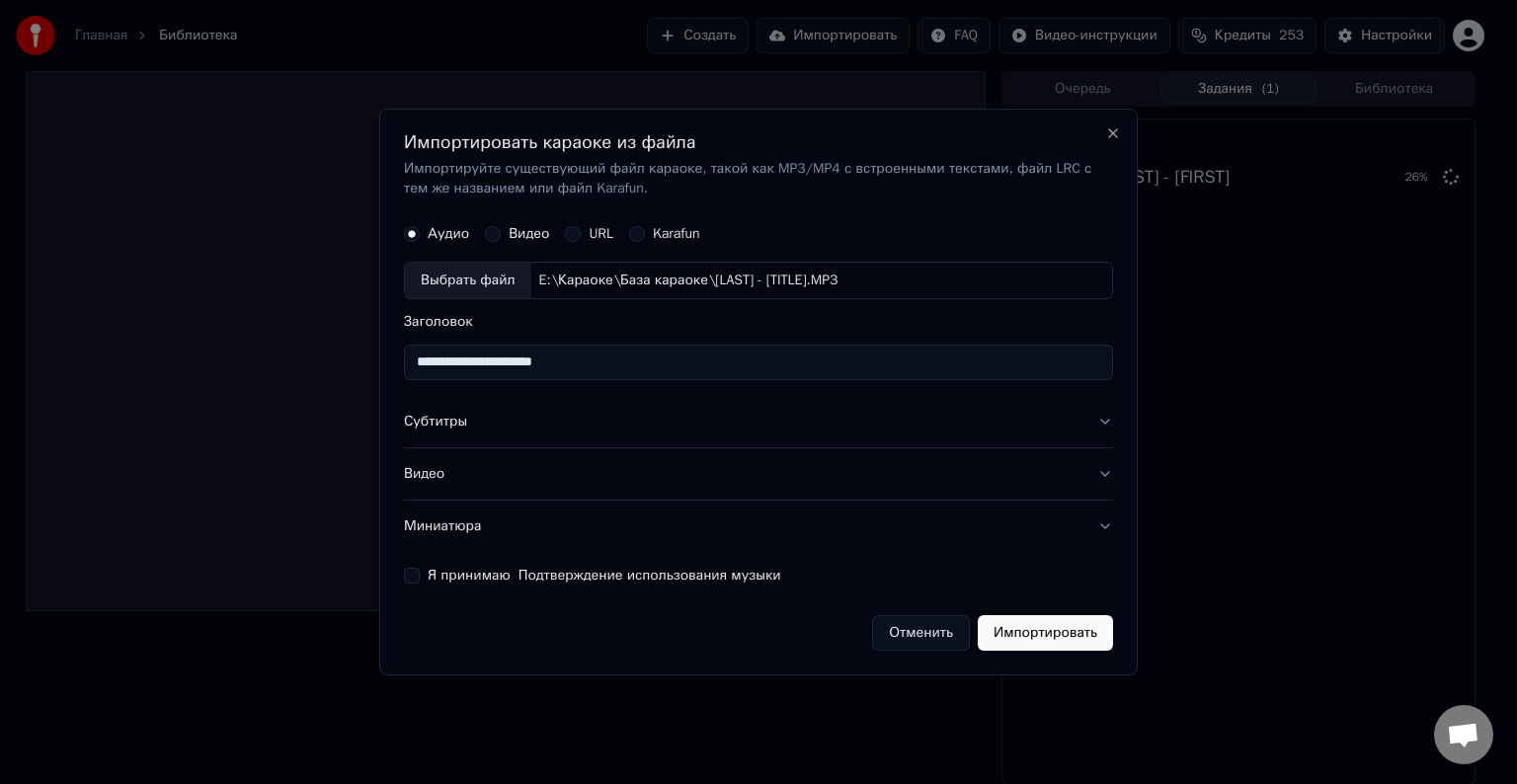 click on "Субтитры" at bounding box center (758, 422) 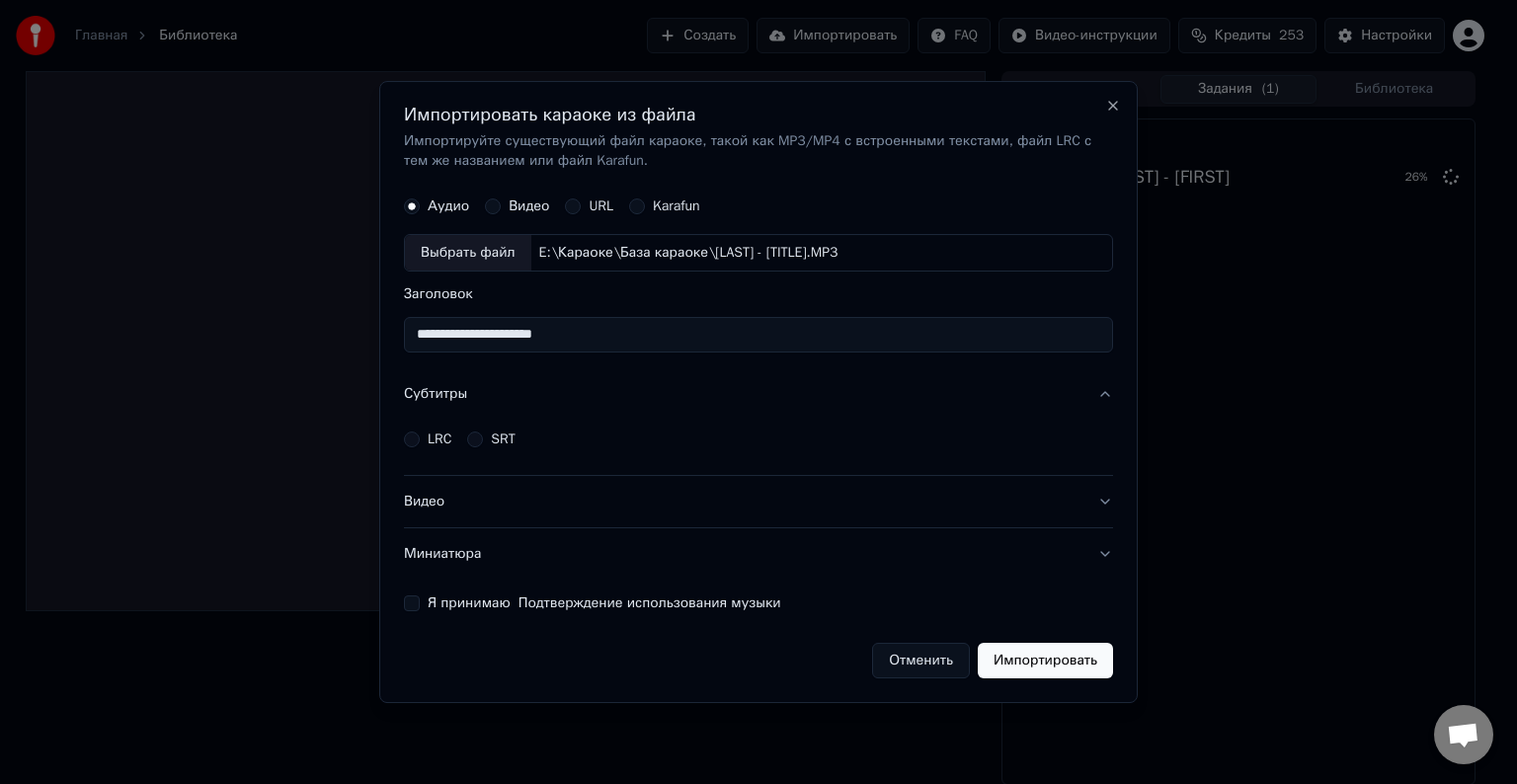 click on "LRC" at bounding box center [428, 439] 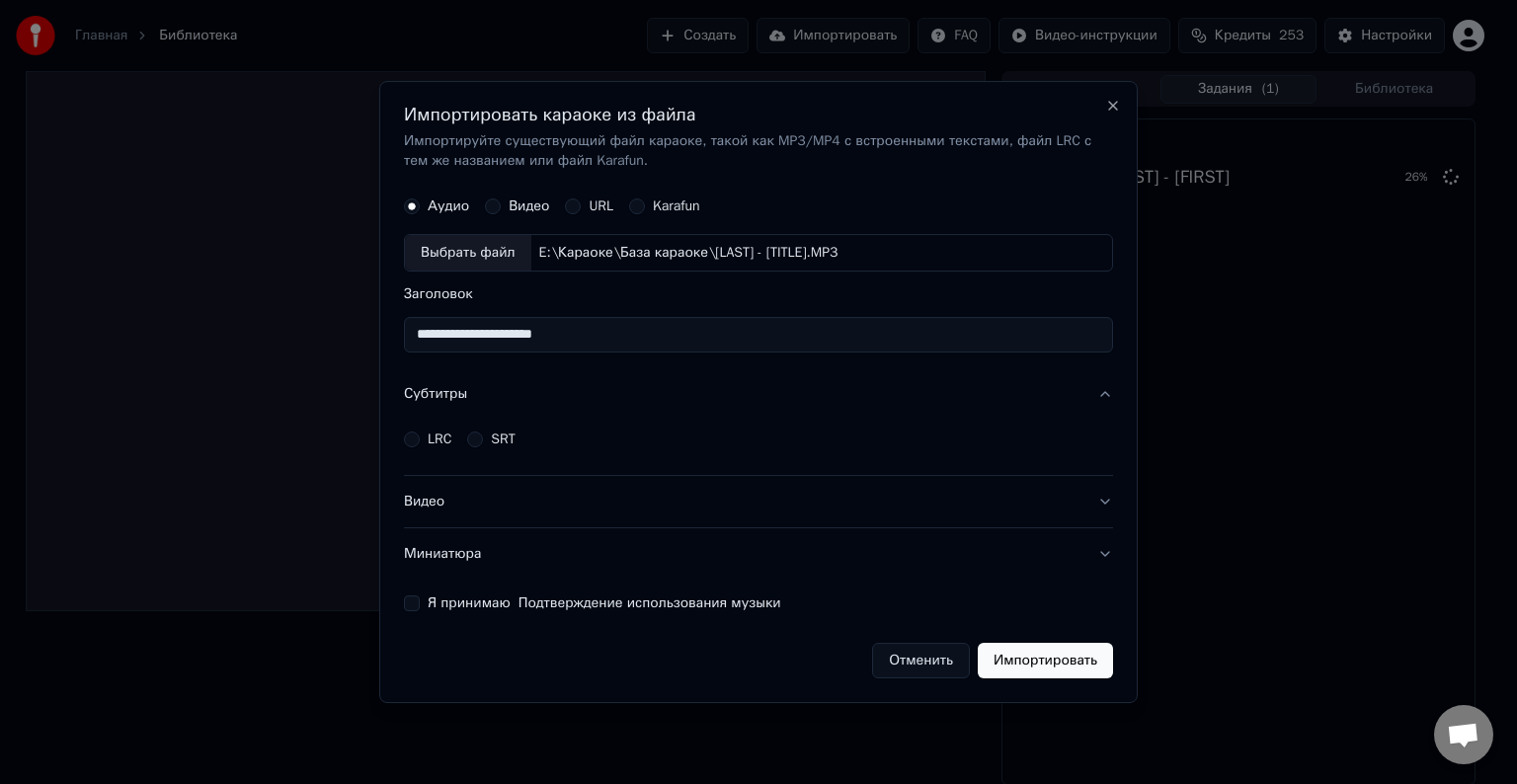 click on "LRC SRT" at bounding box center (758, 439) 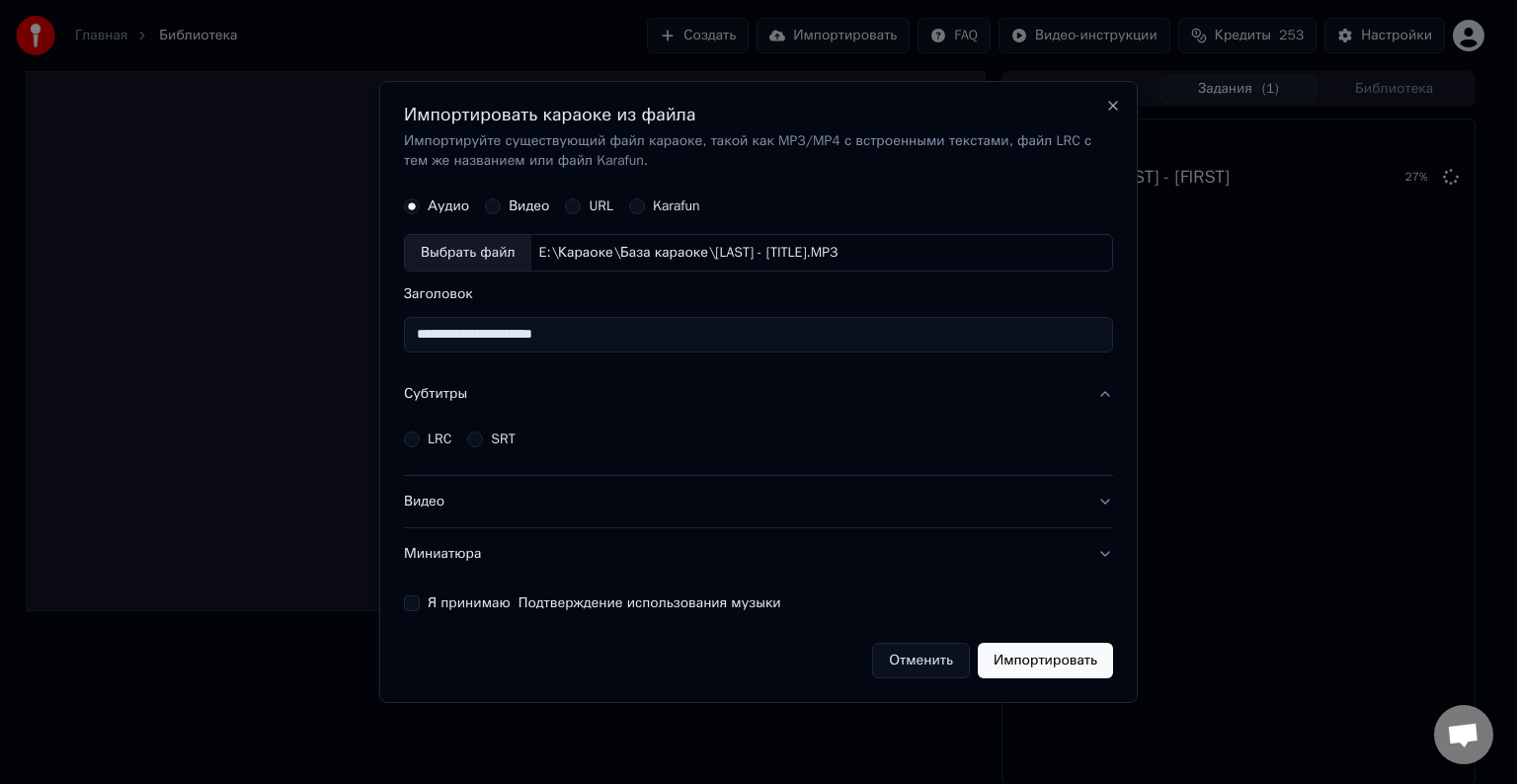 click on "LRC" at bounding box center (412, 439) 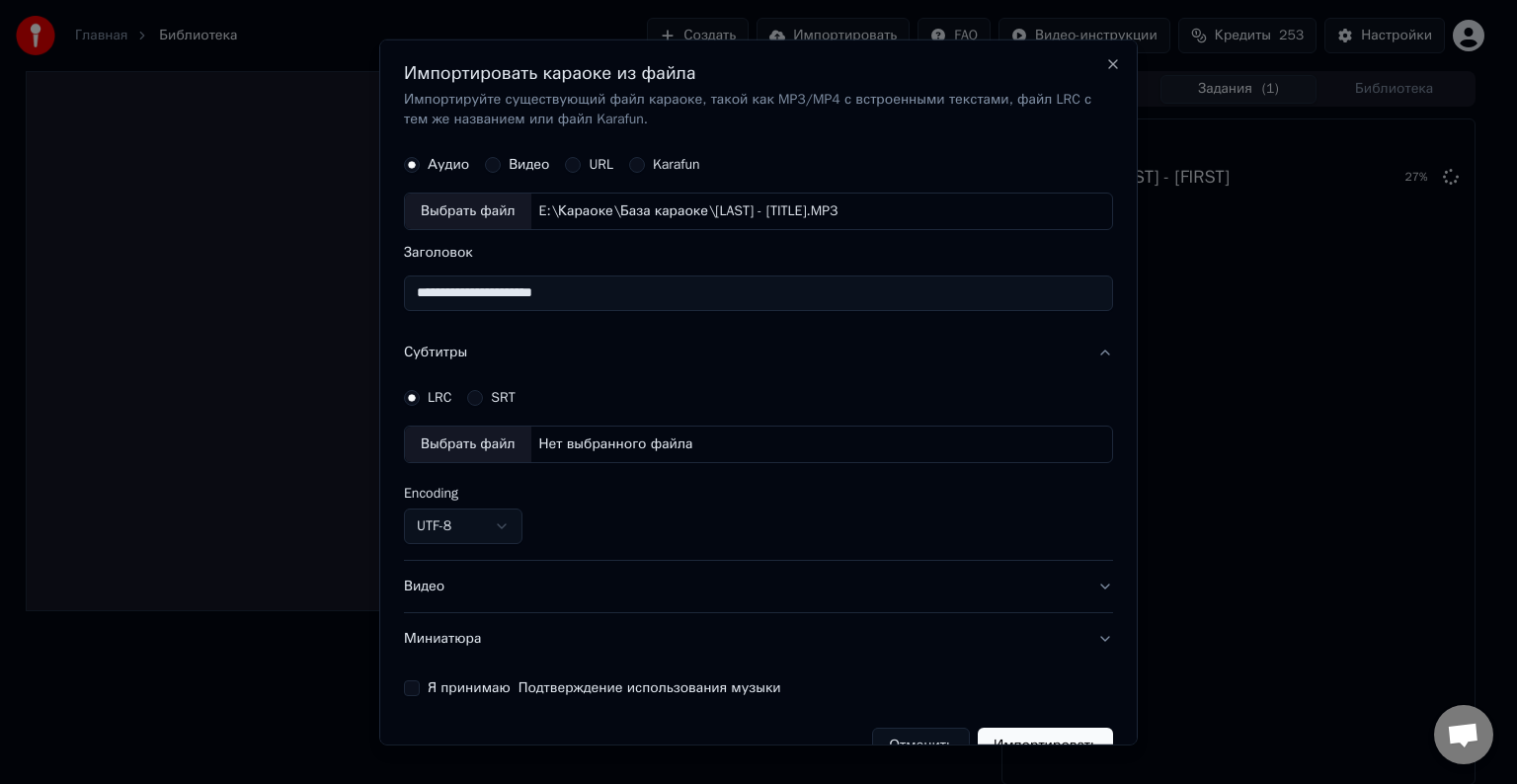 click on "Выбрать файл" at bounding box center (468, 444) 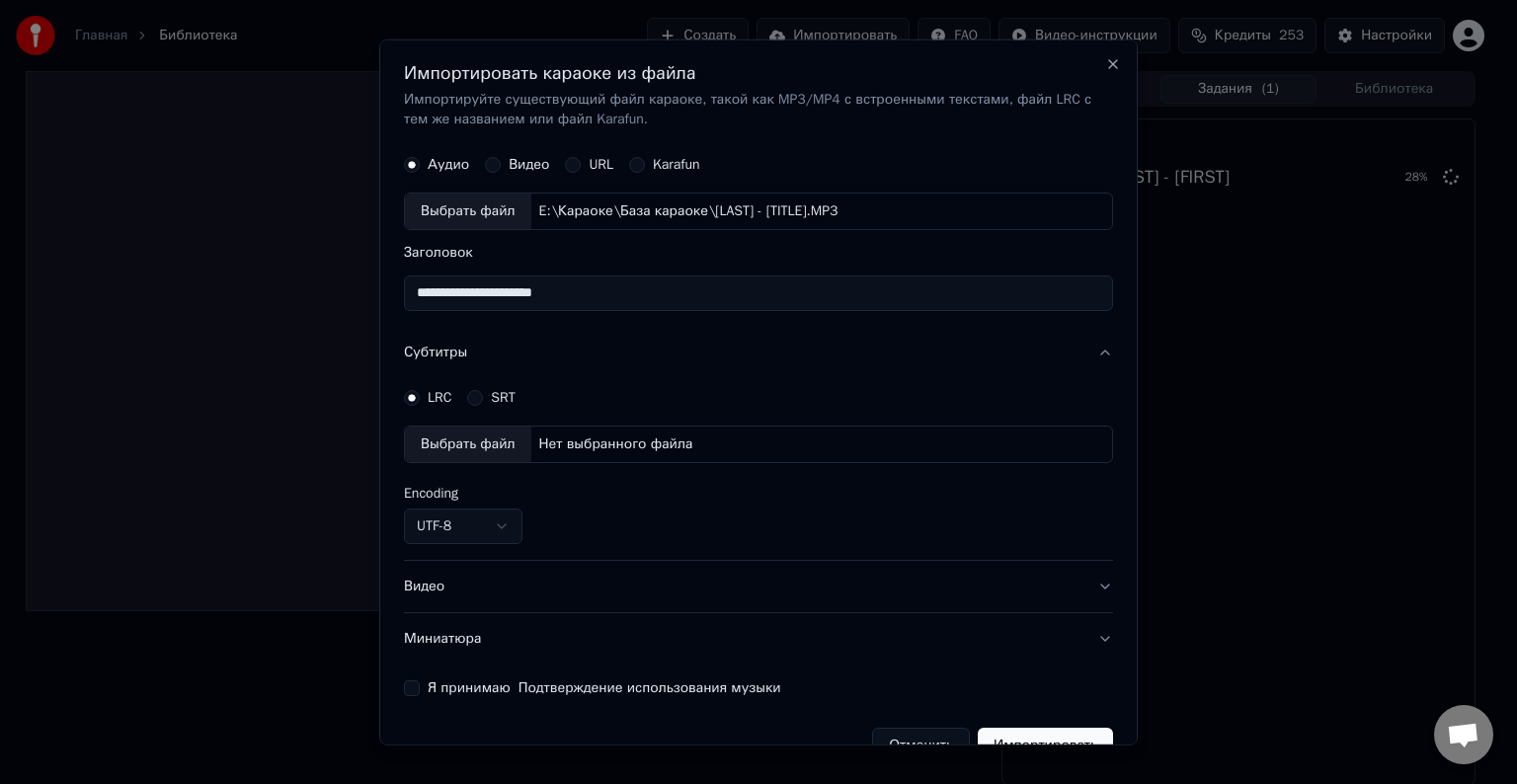 select on "**********" 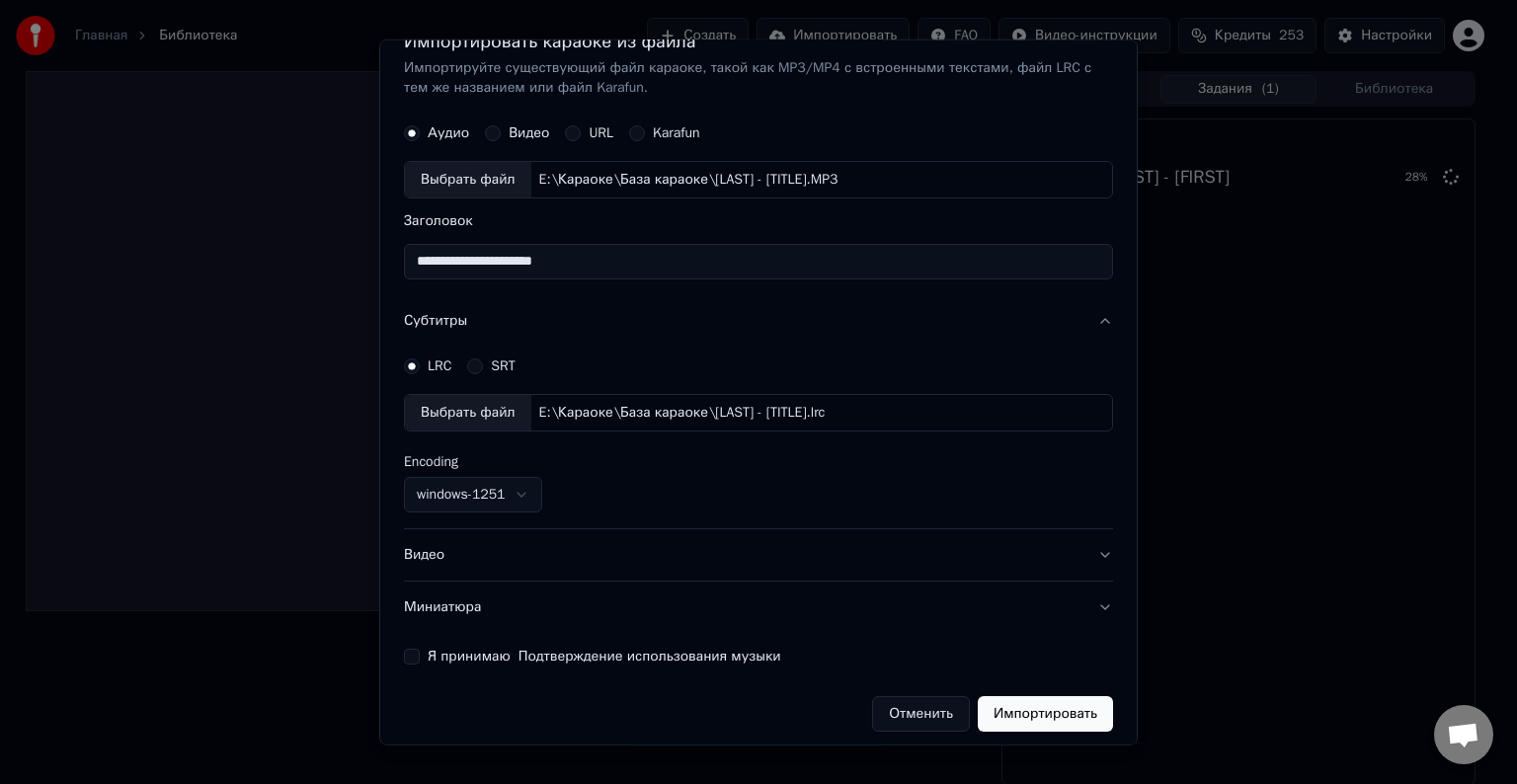 scroll, scrollTop: 40, scrollLeft: 0, axis: vertical 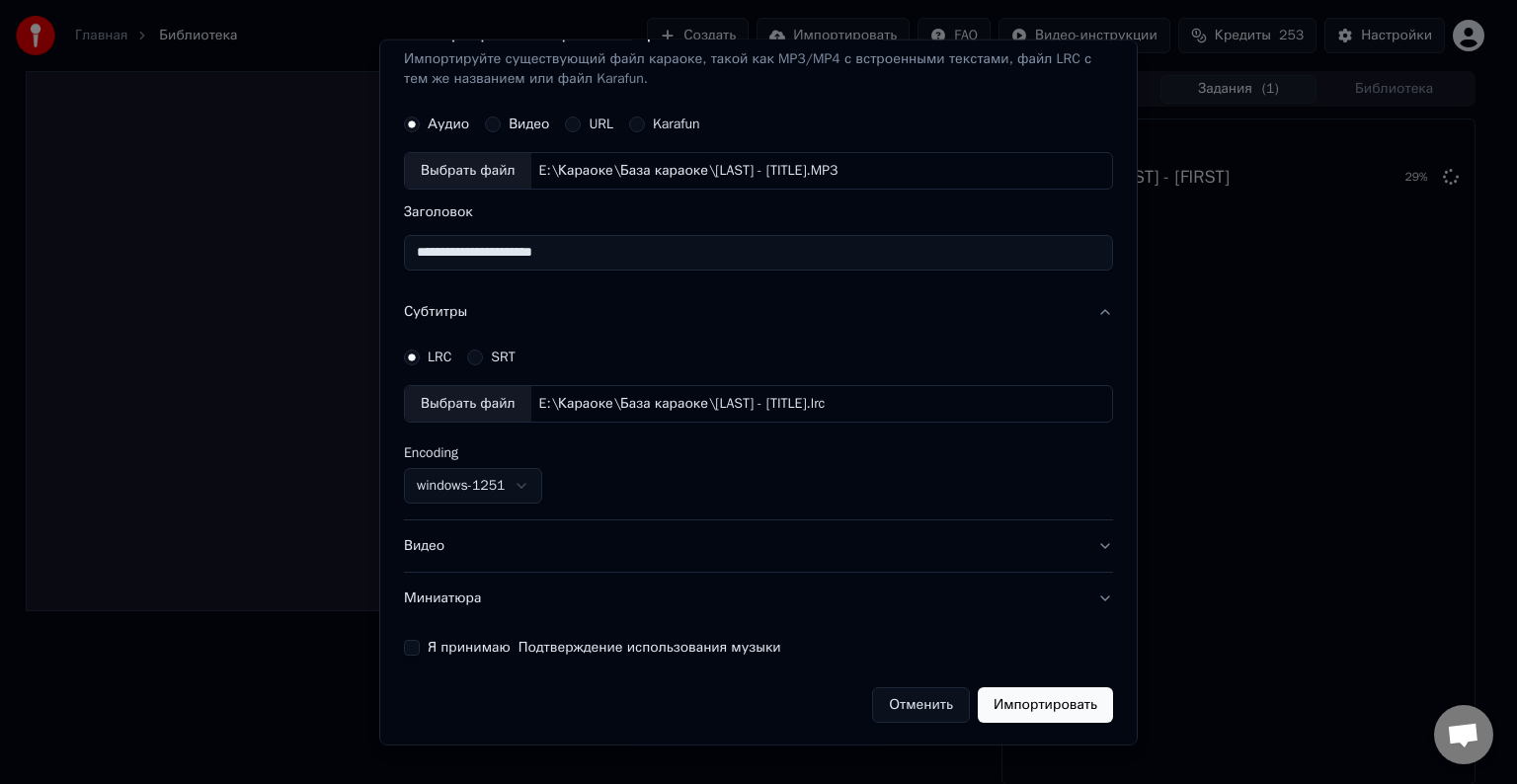 click on "Видео" at bounding box center (758, 546) 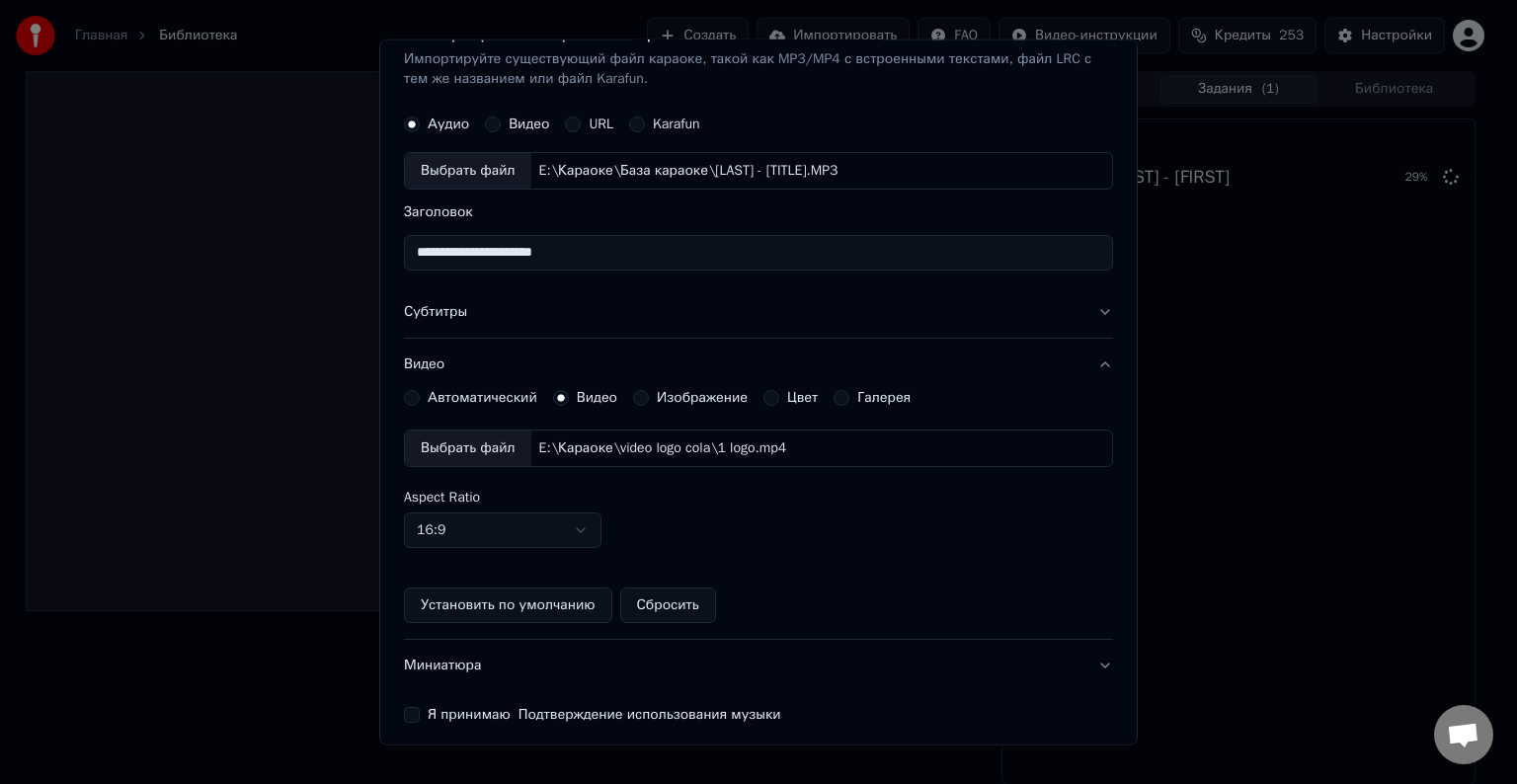 click on "Выбрать файл" at bounding box center (468, 448) 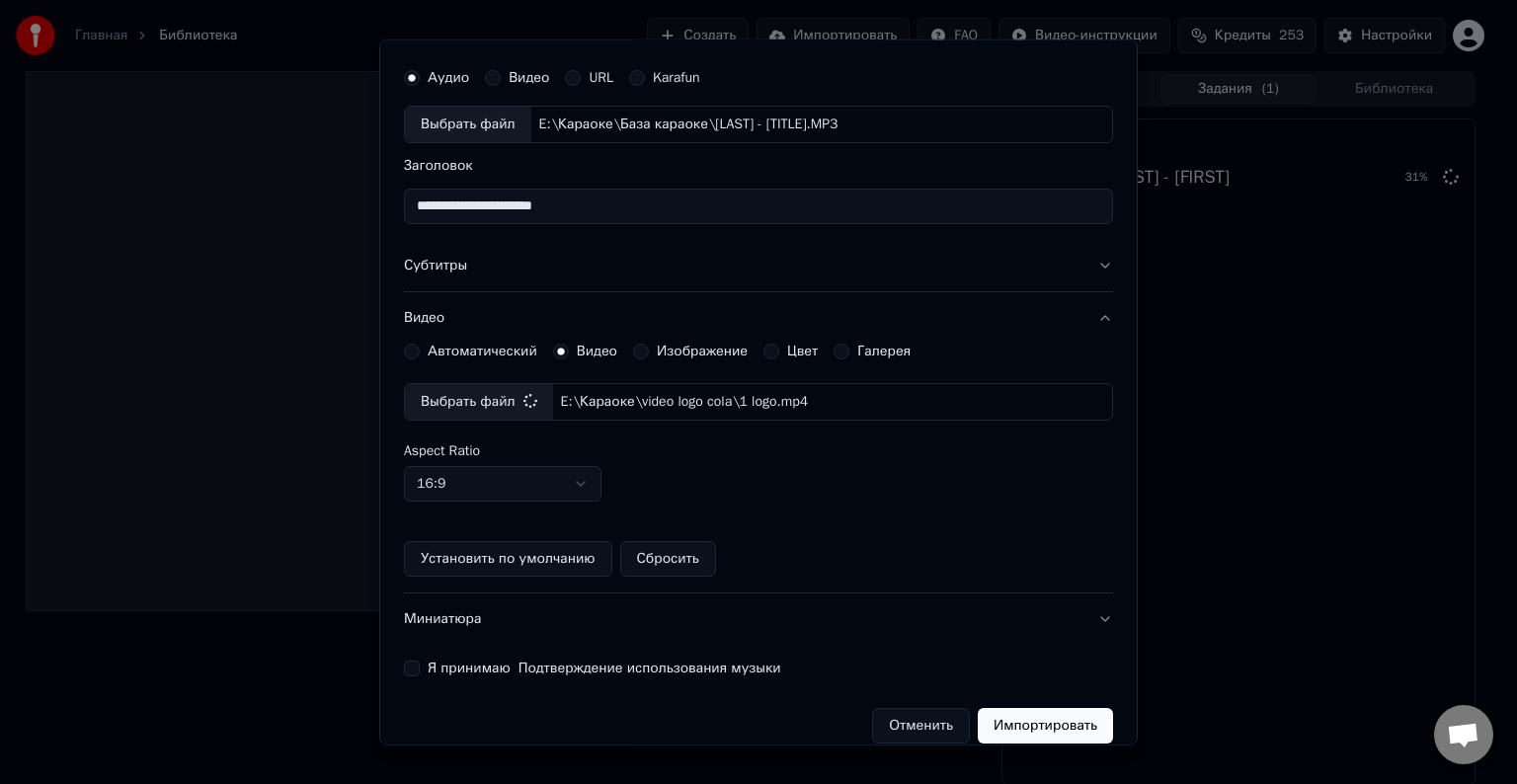 scroll, scrollTop: 108, scrollLeft: 0, axis: vertical 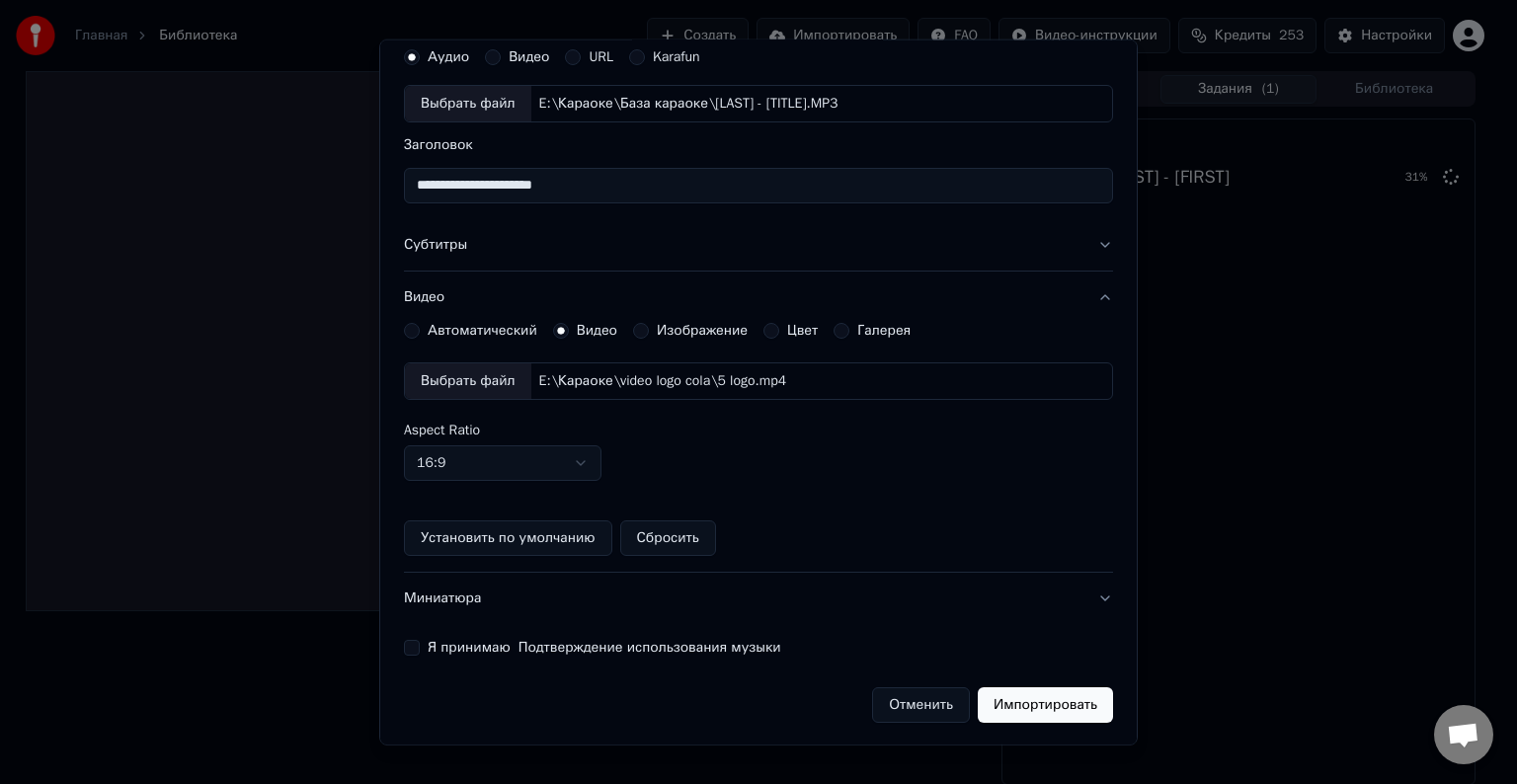 click on "**********" at bounding box center (758, 380) 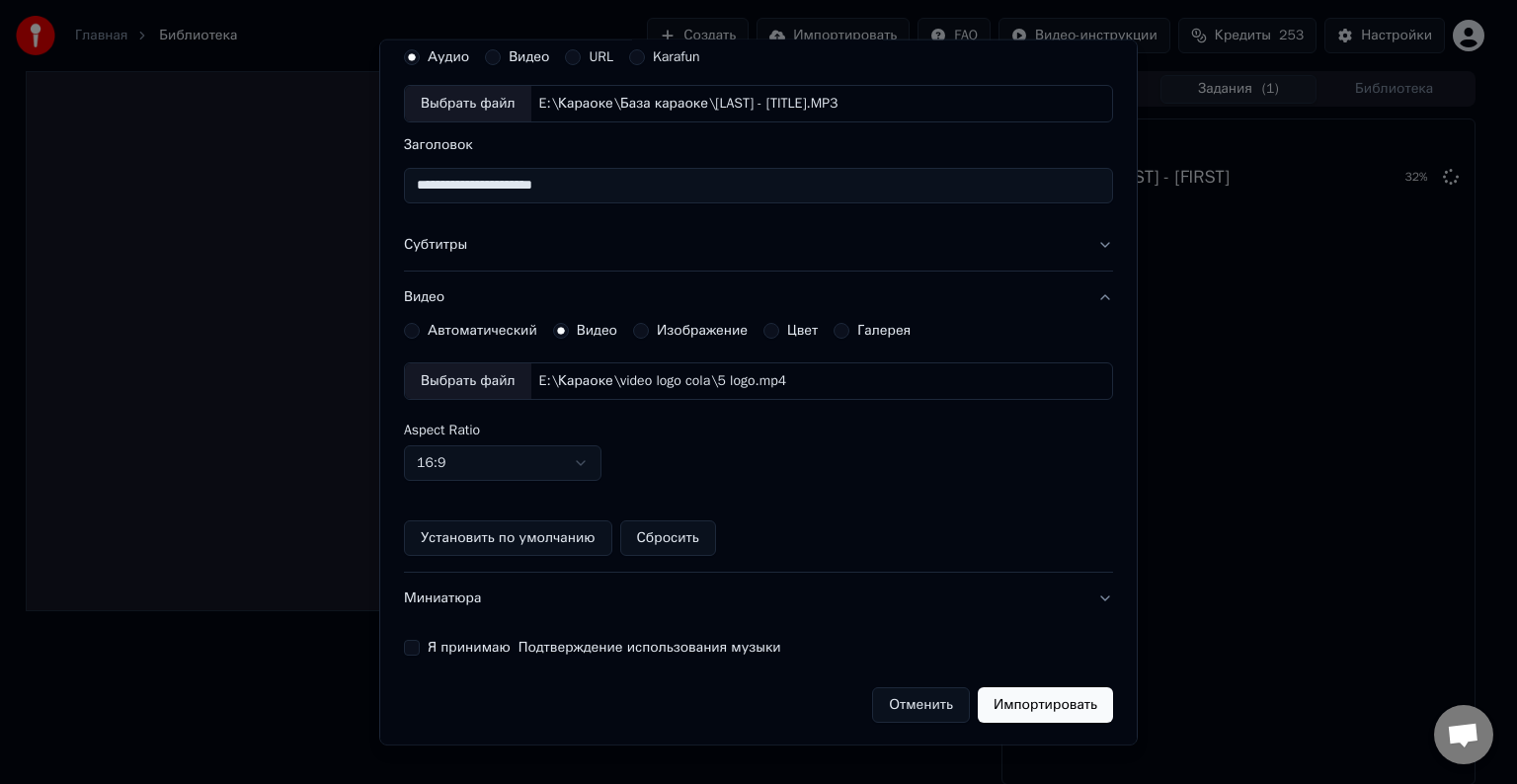 click on "Я принимаю   Подтверждение использования музыки" at bounding box center [412, 648] 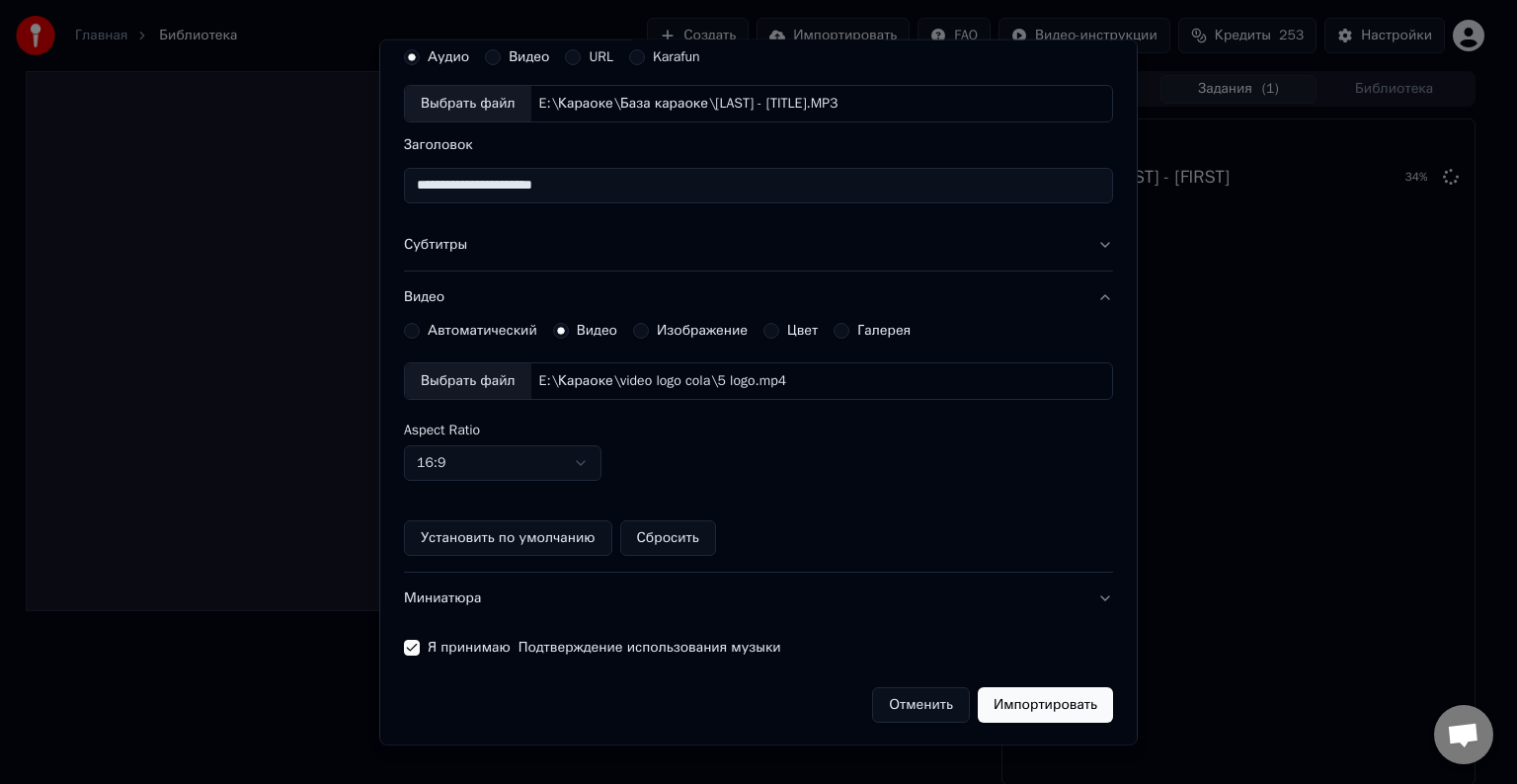 click on "Импортировать" at bounding box center (1045, 705) 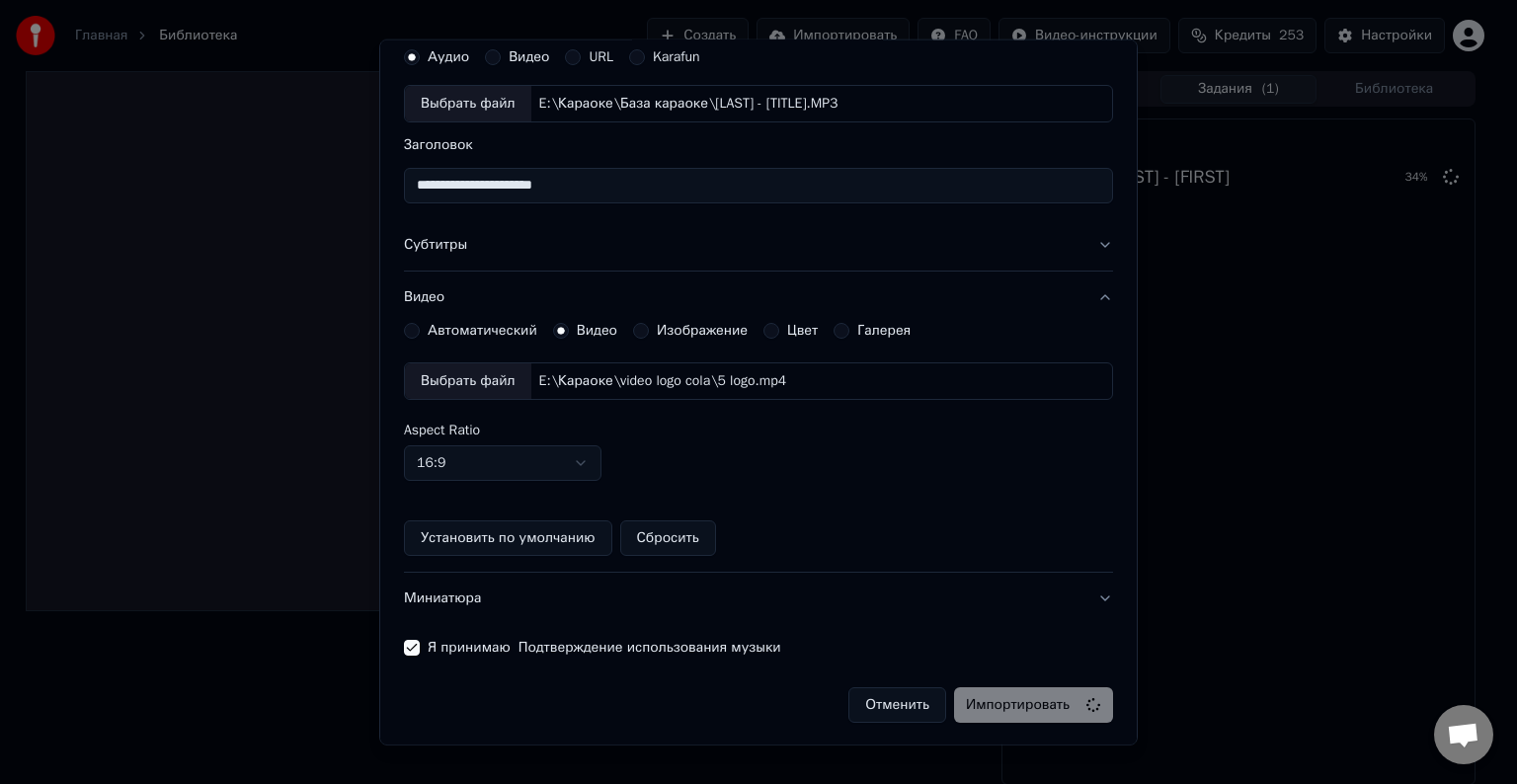 type 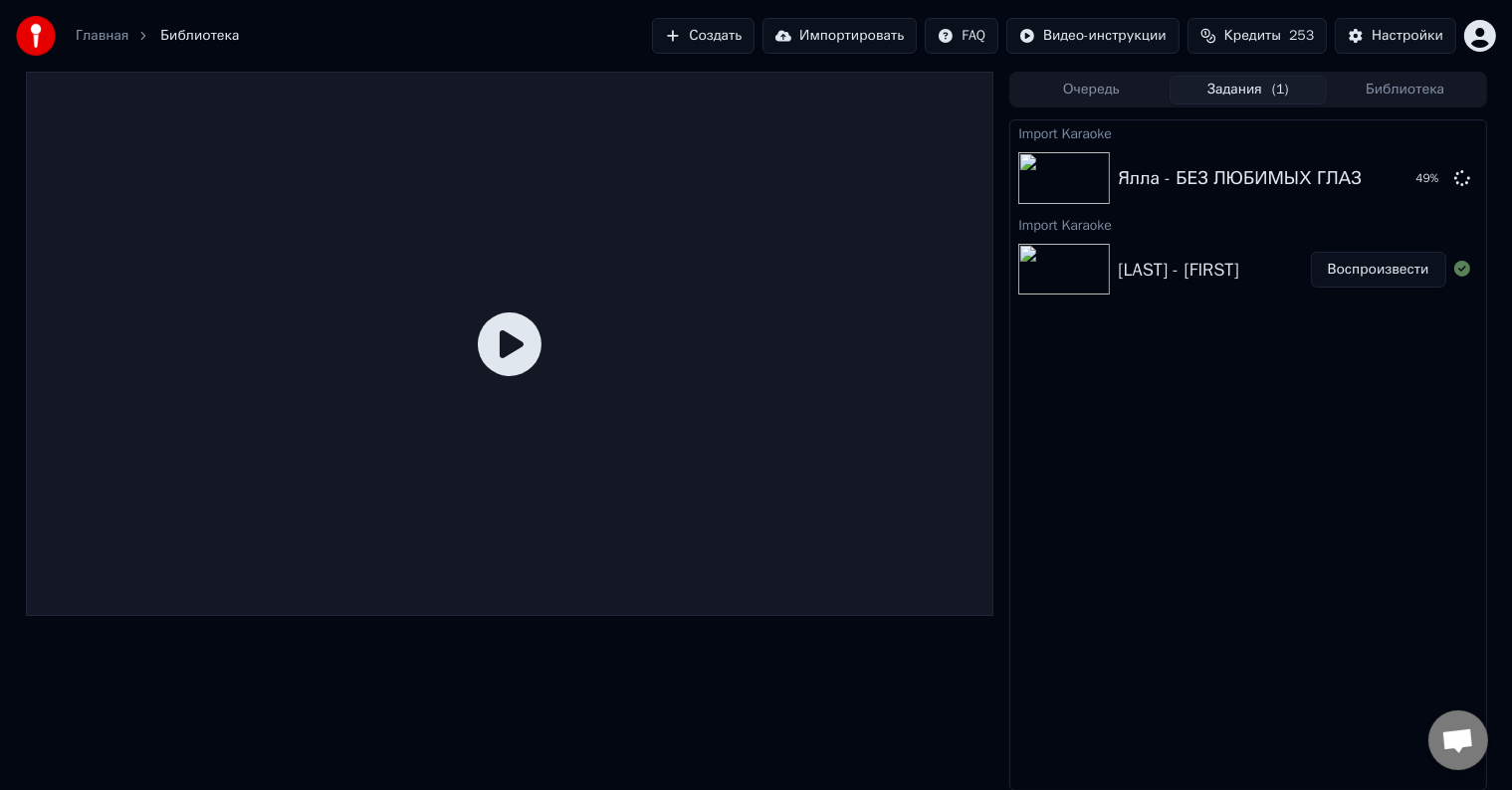 drag, startPoint x: 1358, startPoint y: 263, endPoint x: 1174, endPoint y: 293, distance: 186.42961 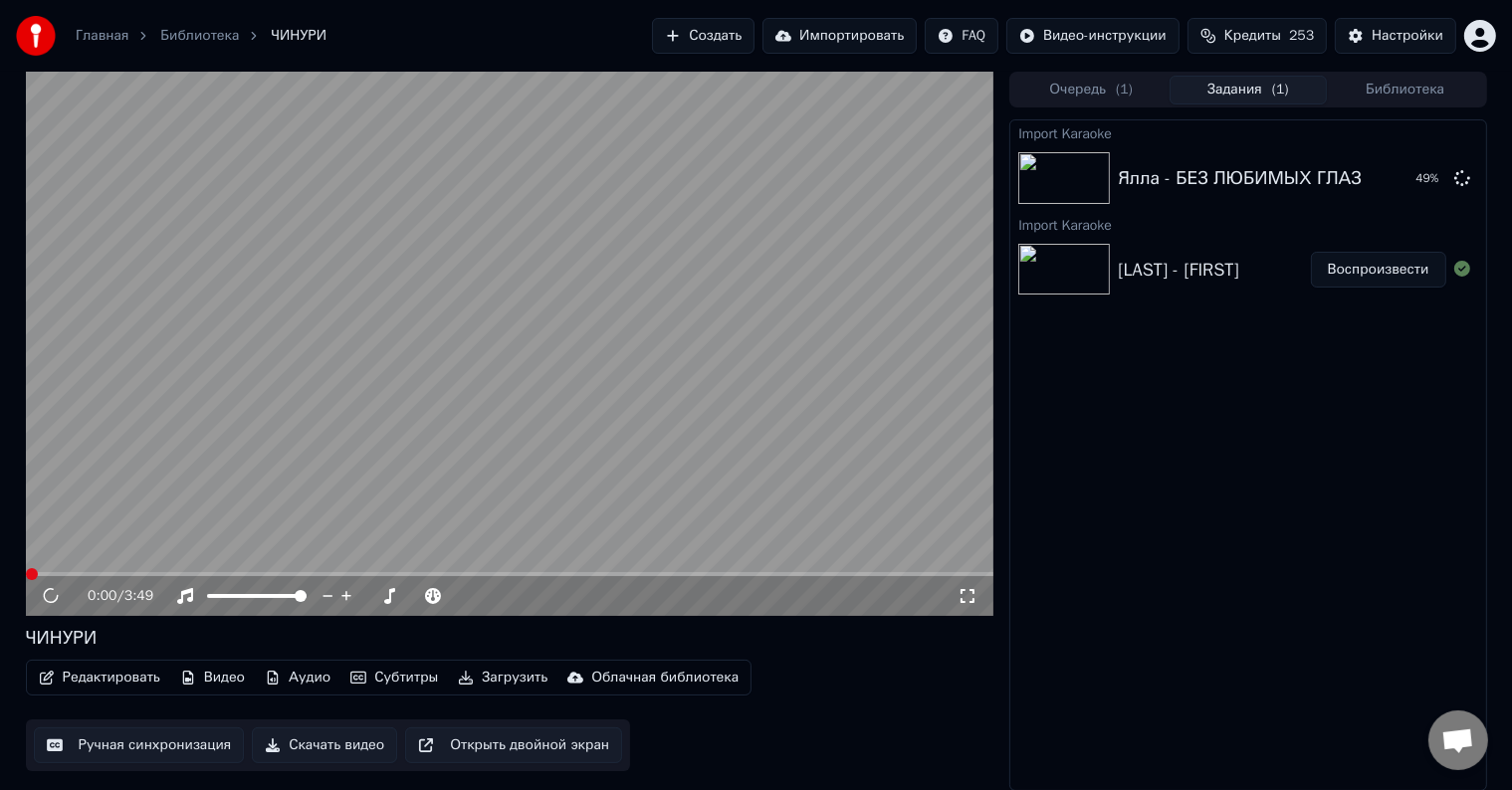 click at bounding box center (510, 343) 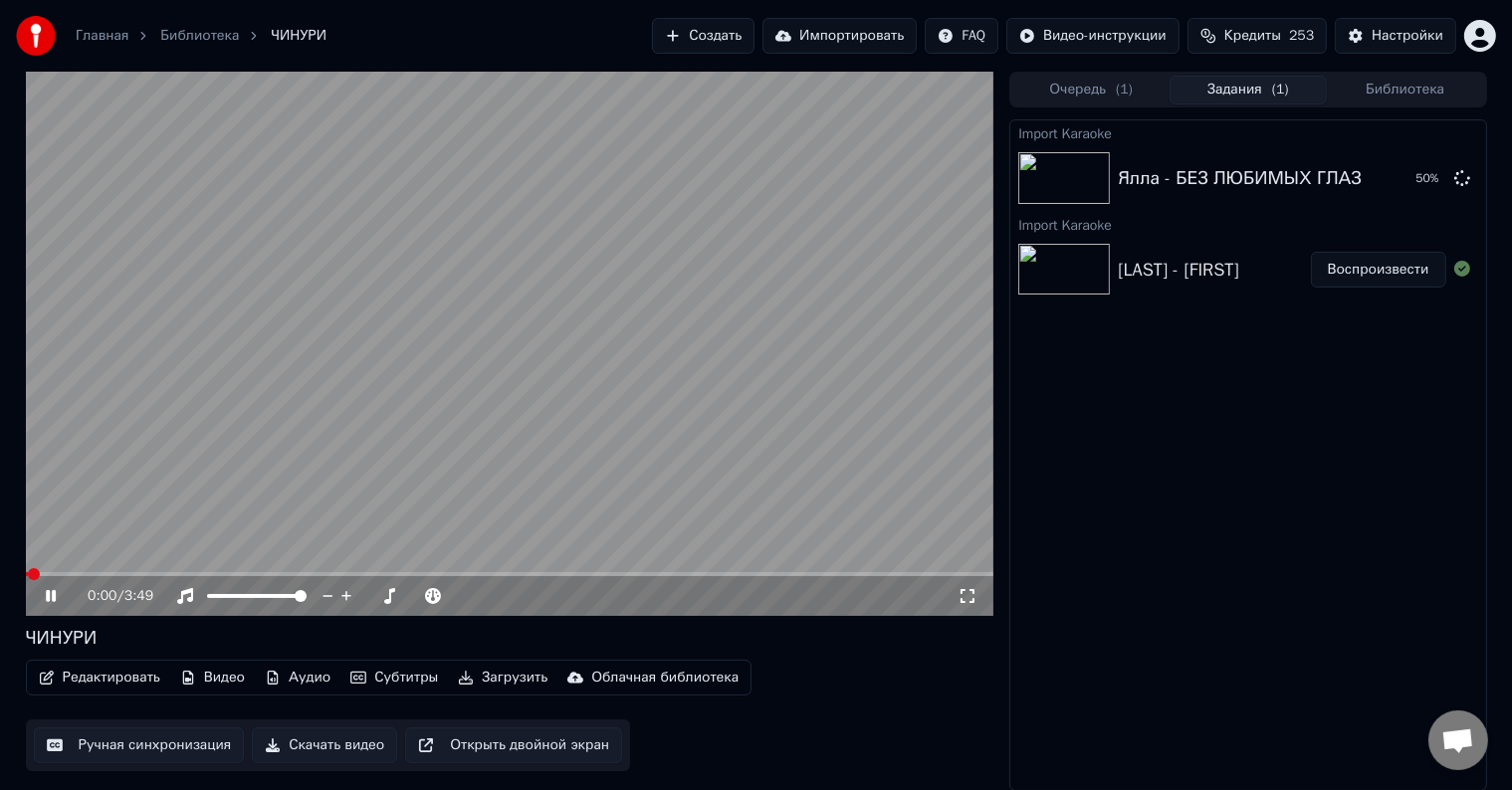 click at bounding box center (510, 343) 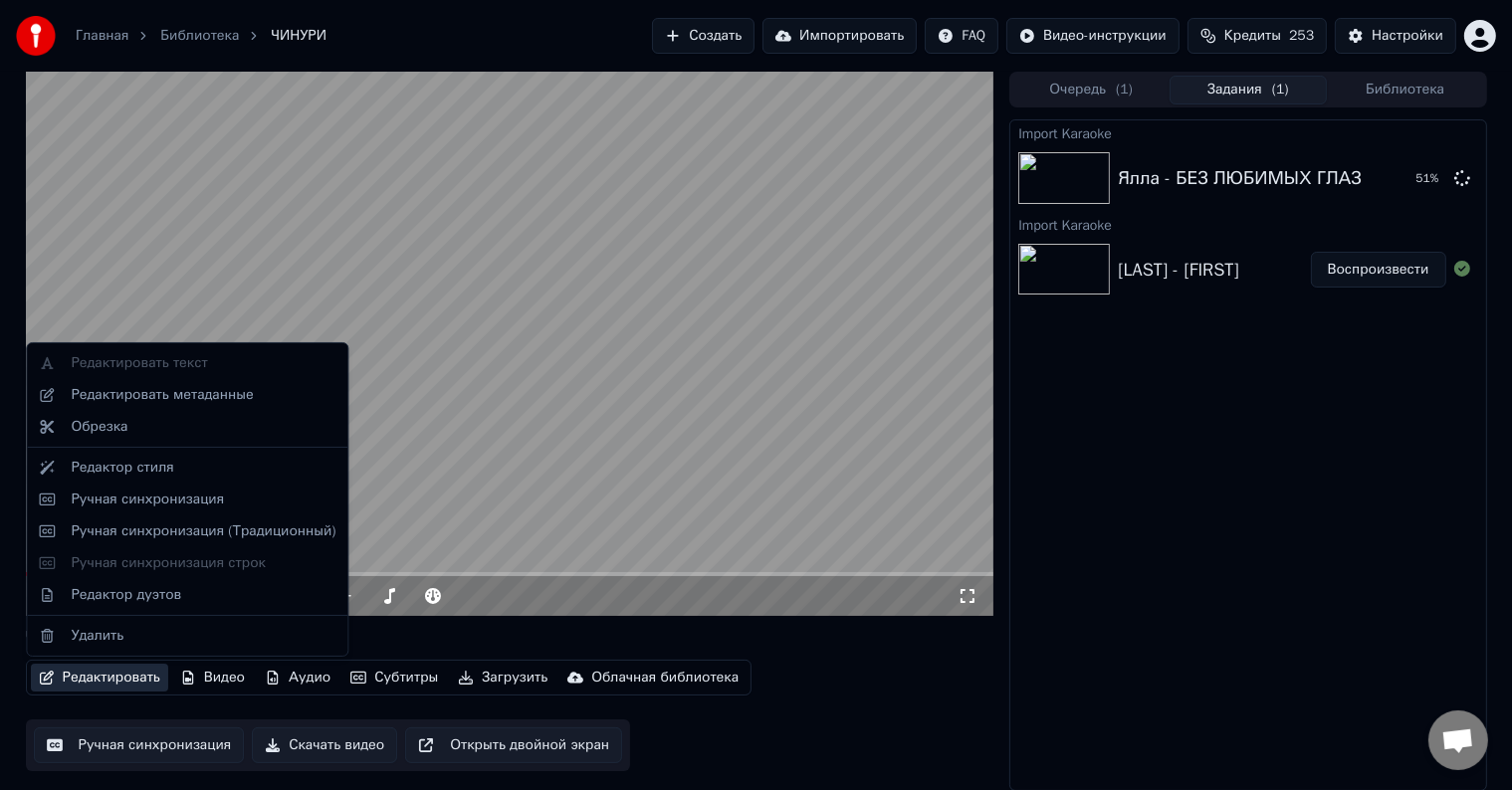 click on "Редактировать" at bounding box center (100, 678) 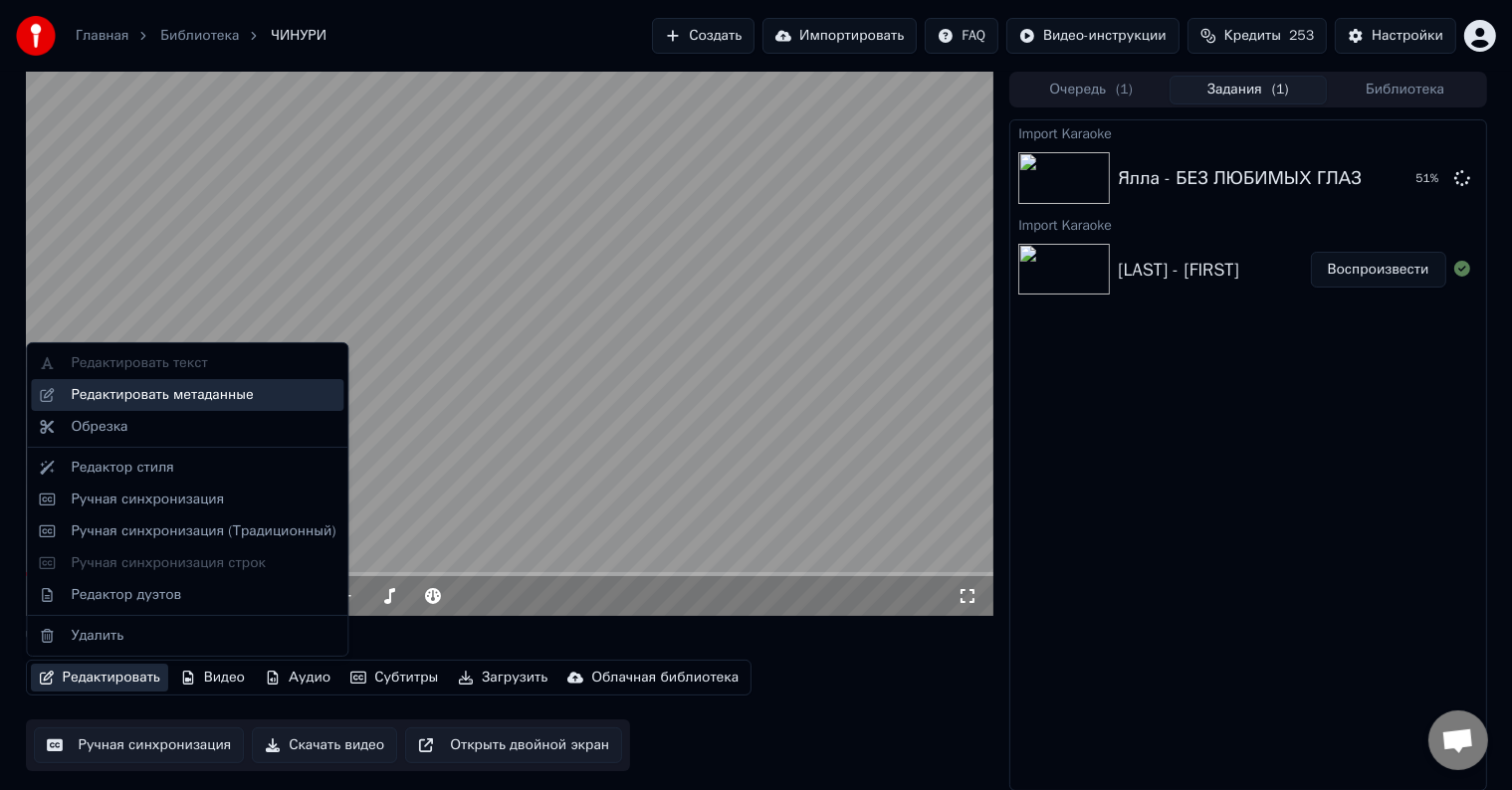 click on "Редактировать метаданные" at bounding box center (203, 395) 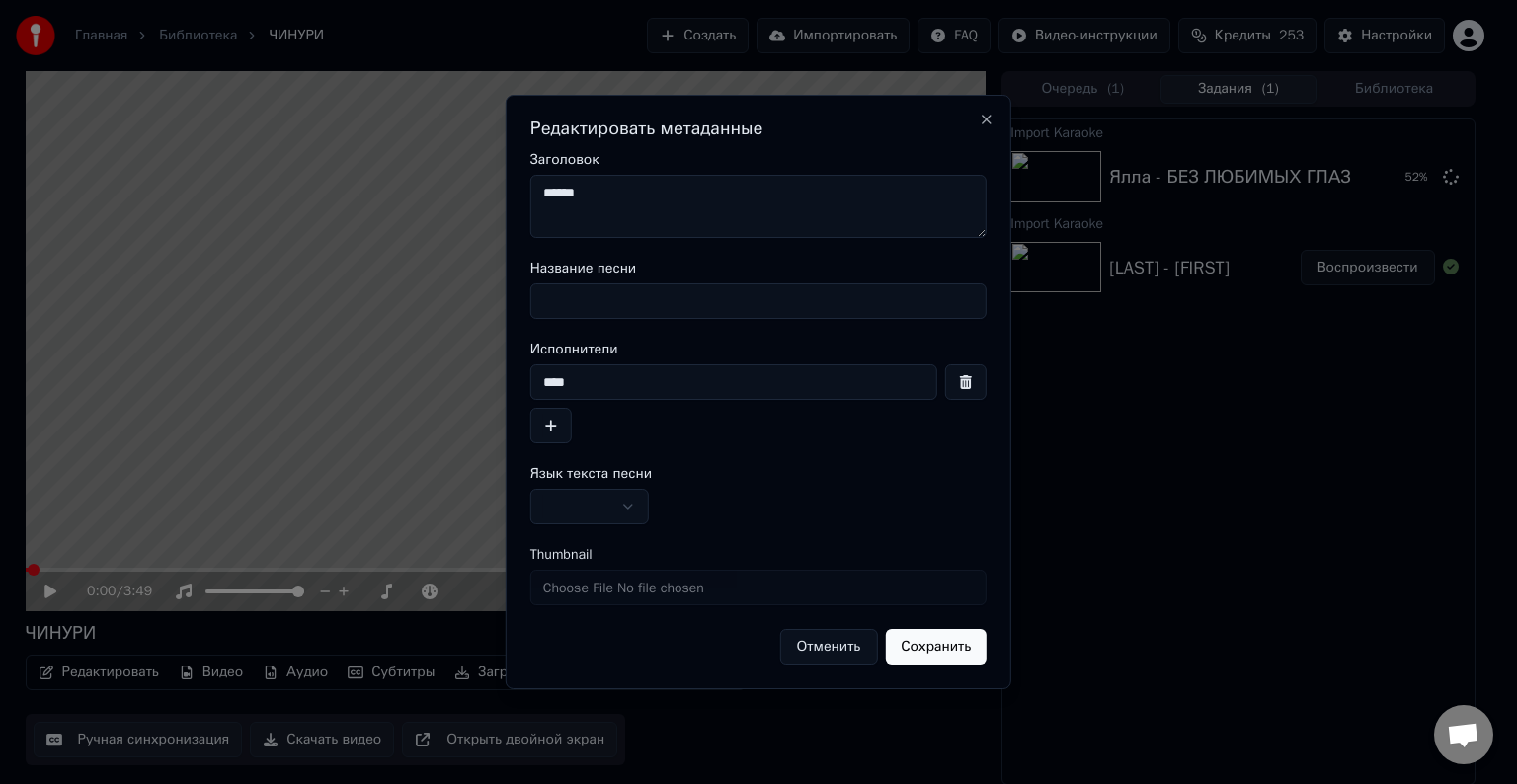 click on "Название песни" at bounding box center [758, 301] 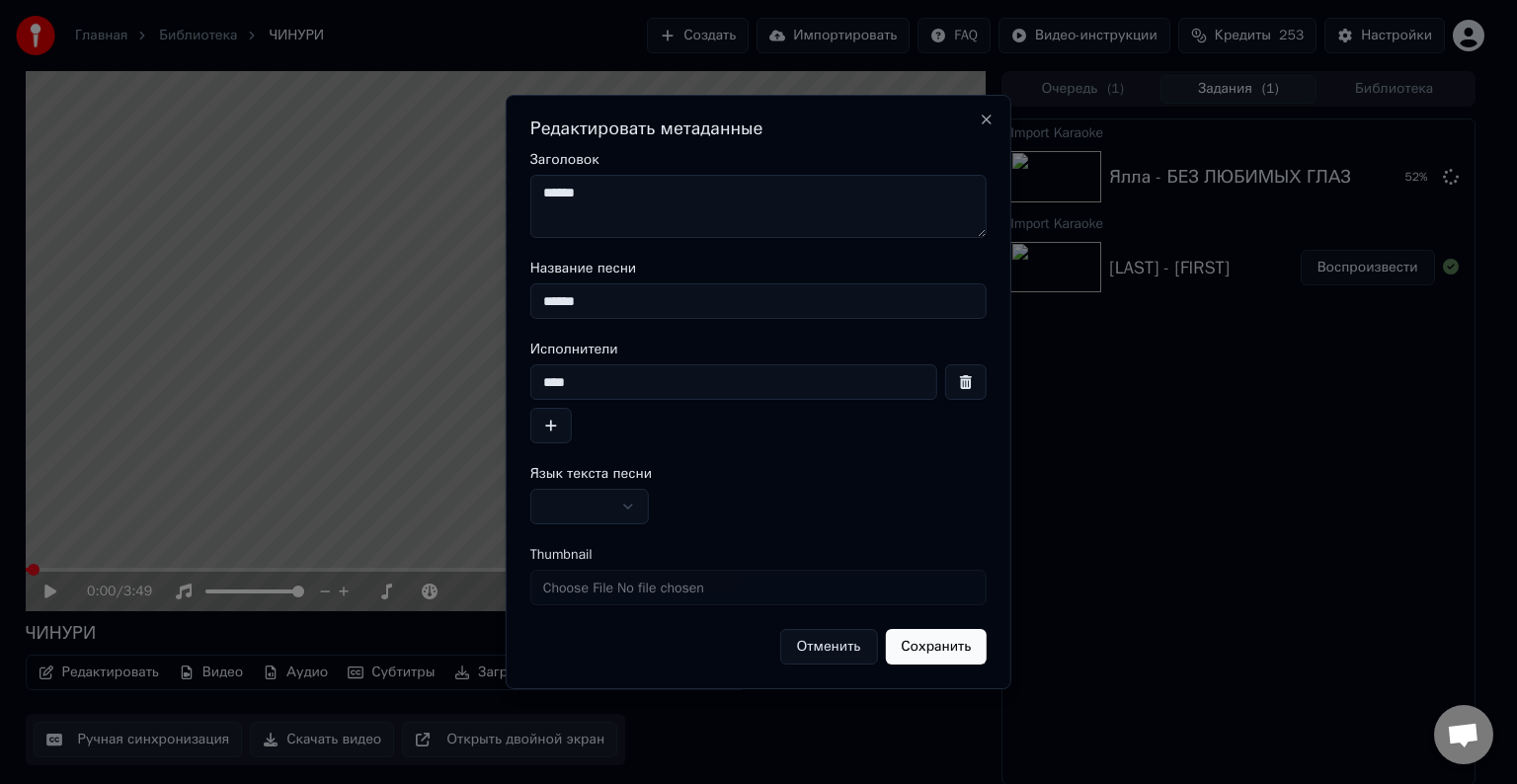 type on "******" 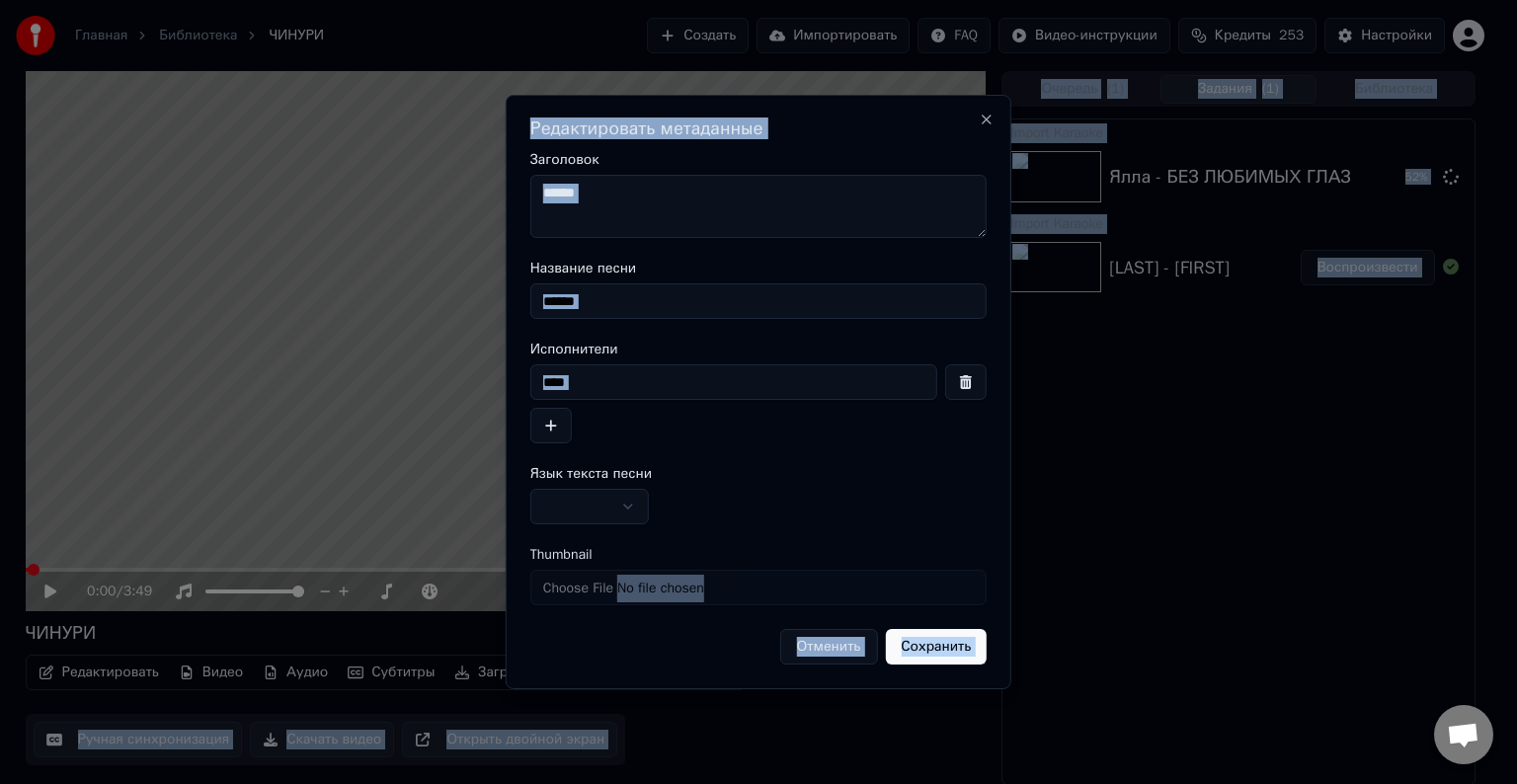 click on "****" at bounding box center (734, 382) 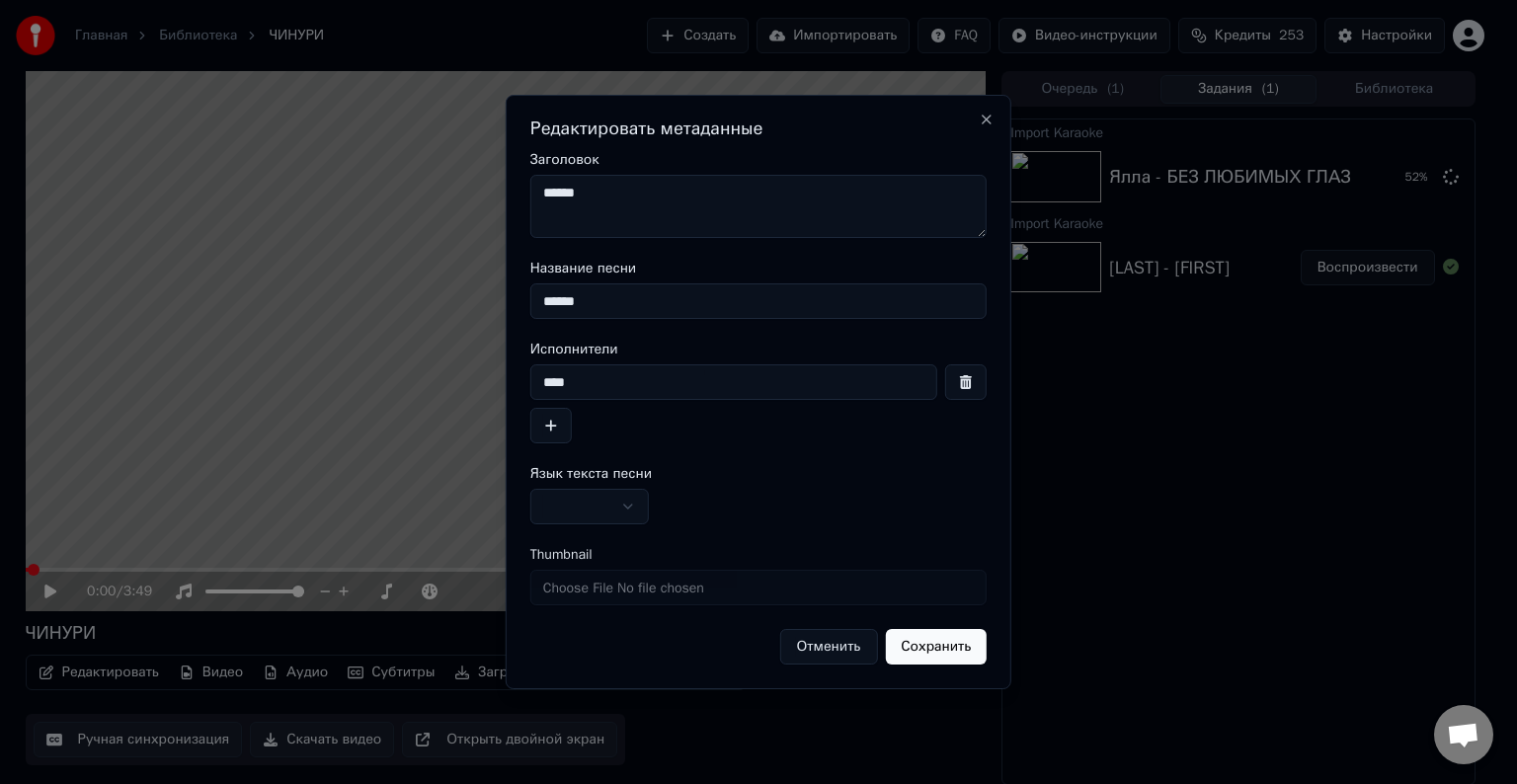 click on "****" at bounding box center (734, 382) 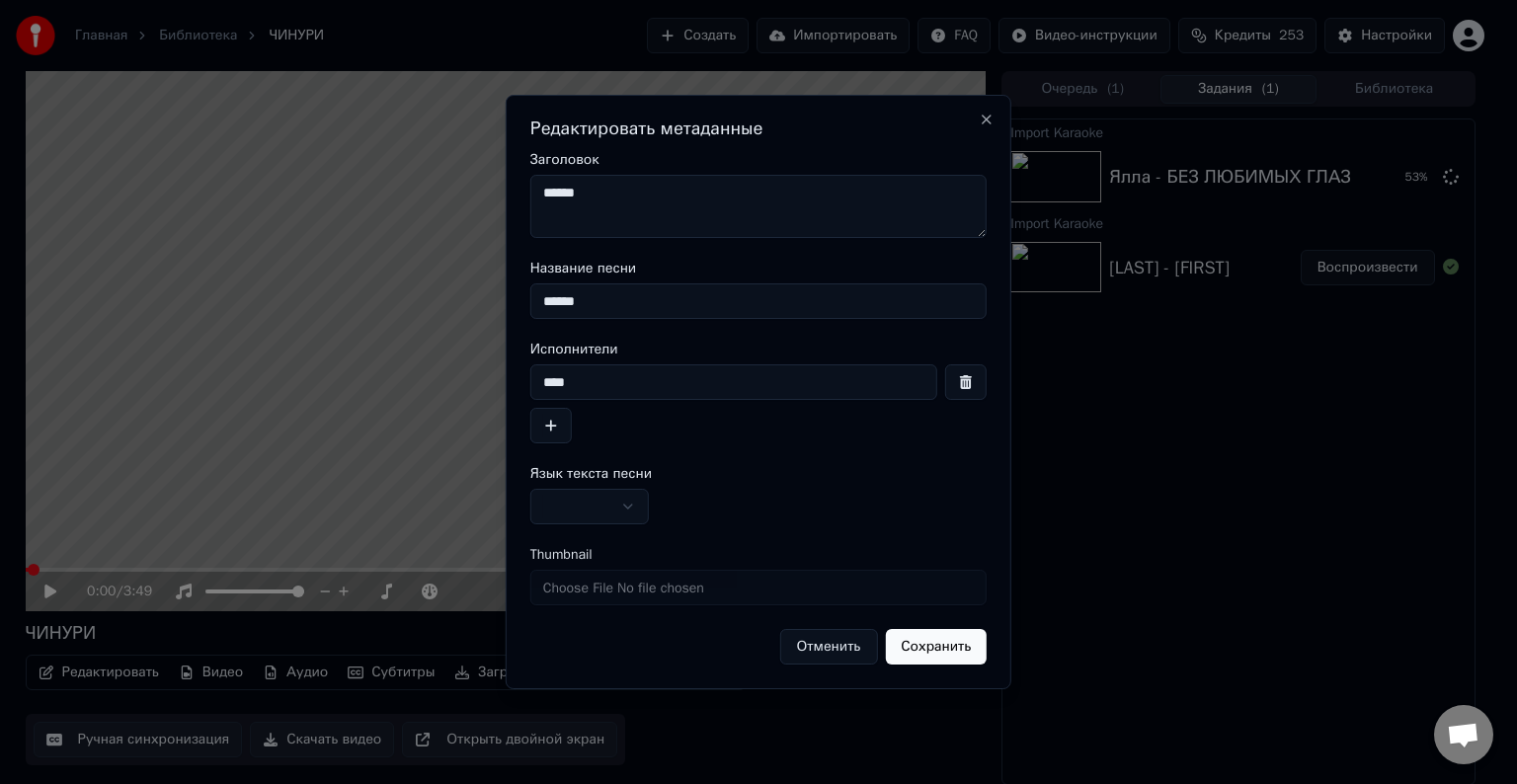 click on "******" at bounding box center [758, 206] 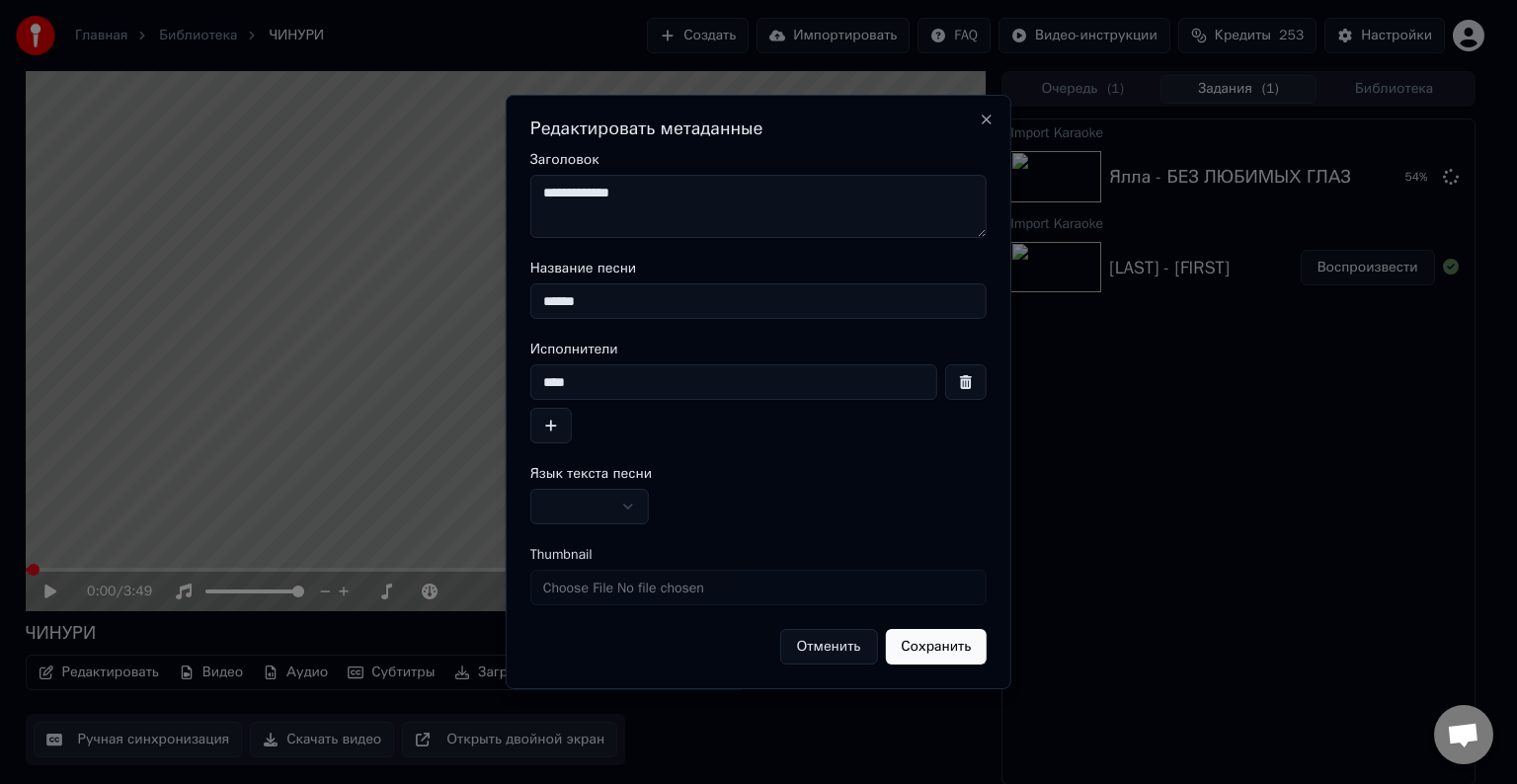type on "**********" 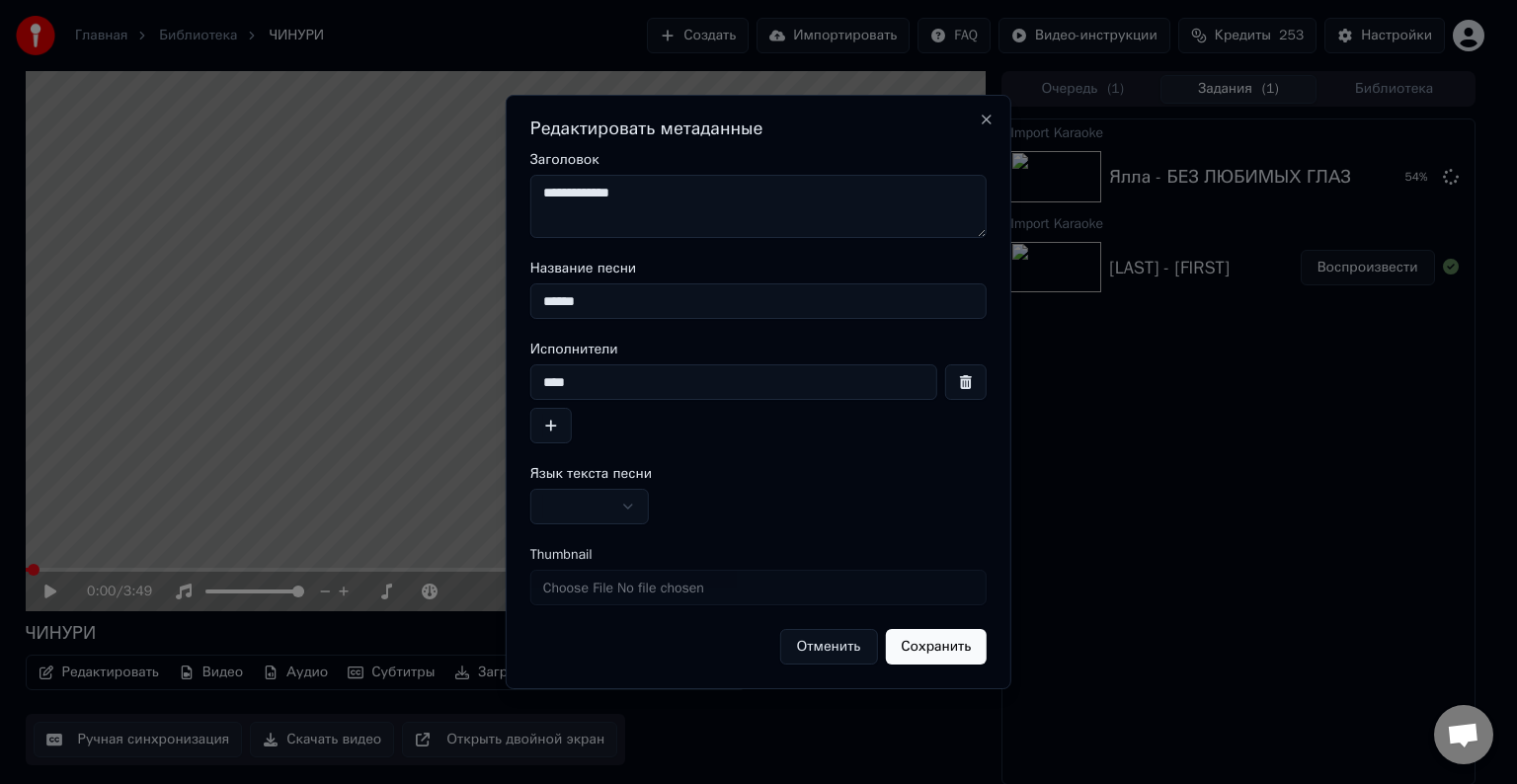 click at bounding box center (590, 507) 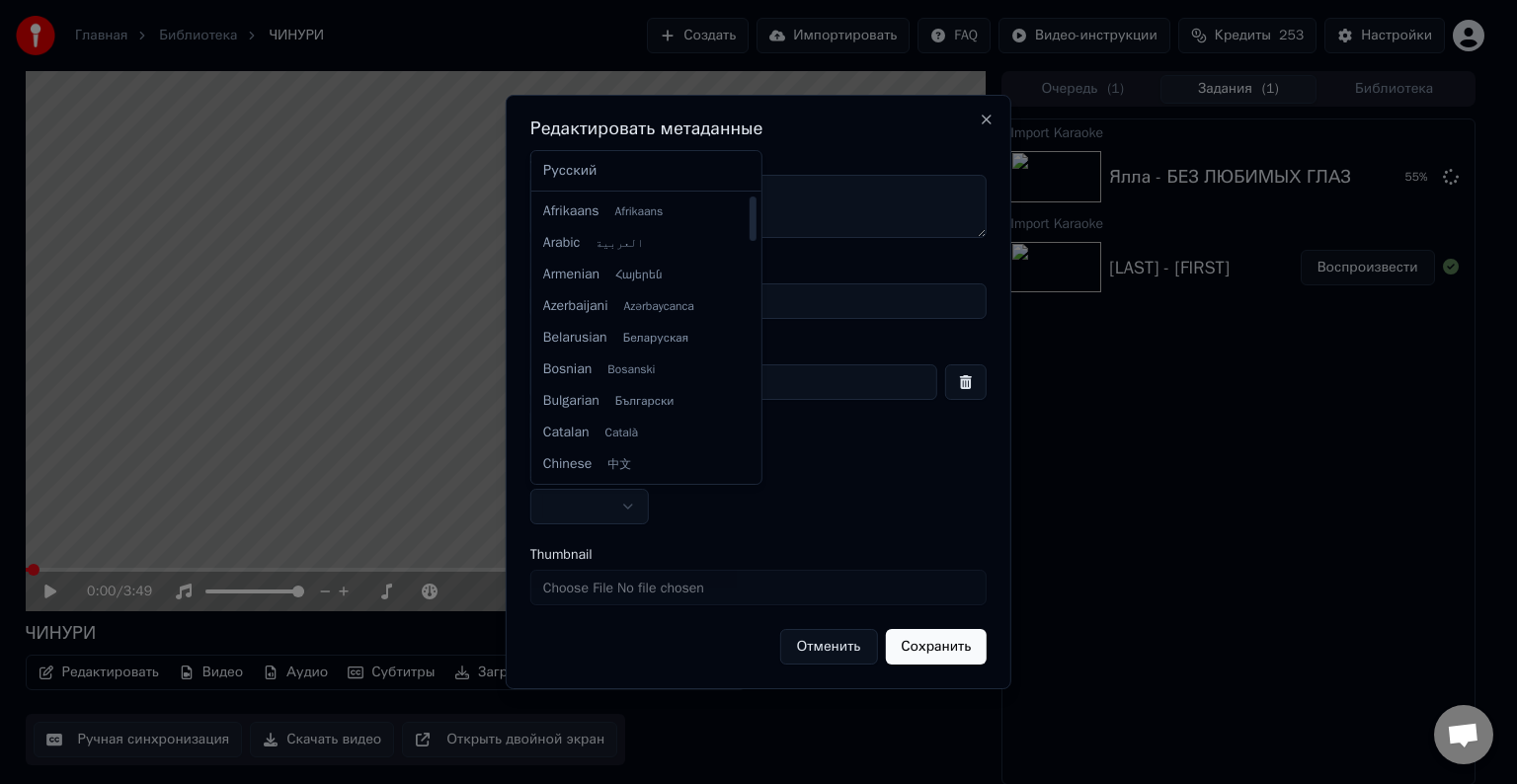 select on "**" 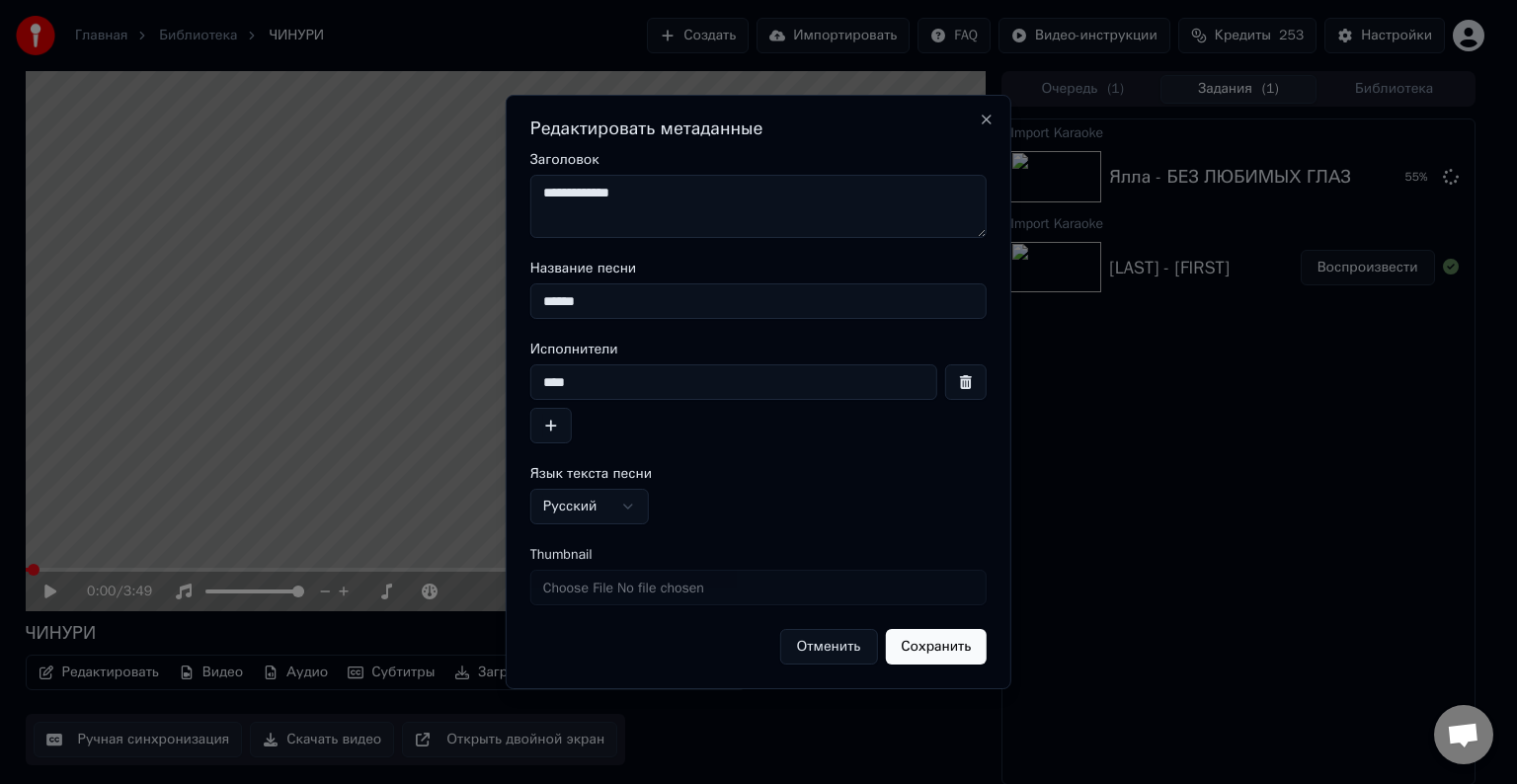 click on "Сохранить" at bounding box center [935, 647] 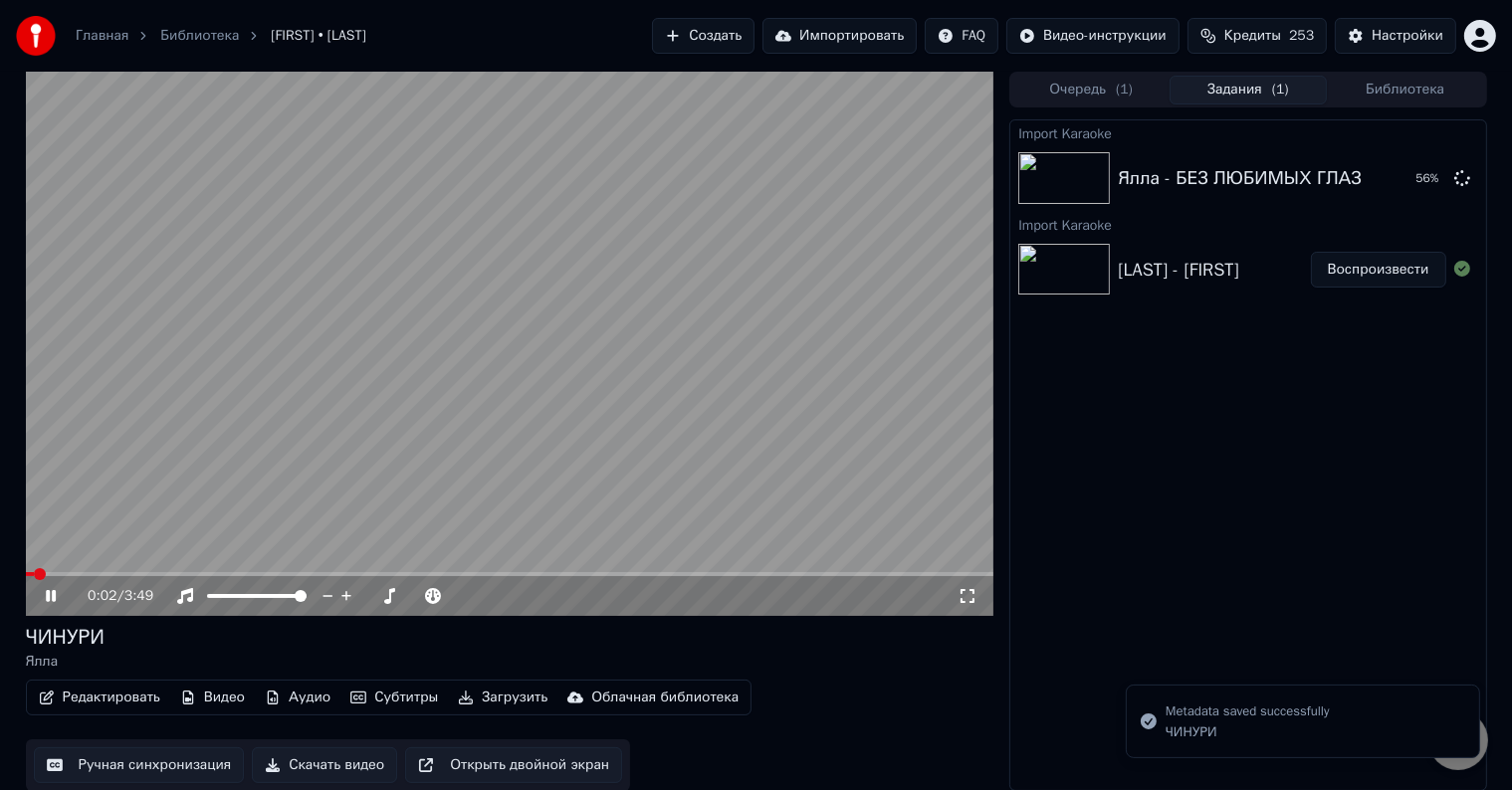 click at bounding box center [510, 343] 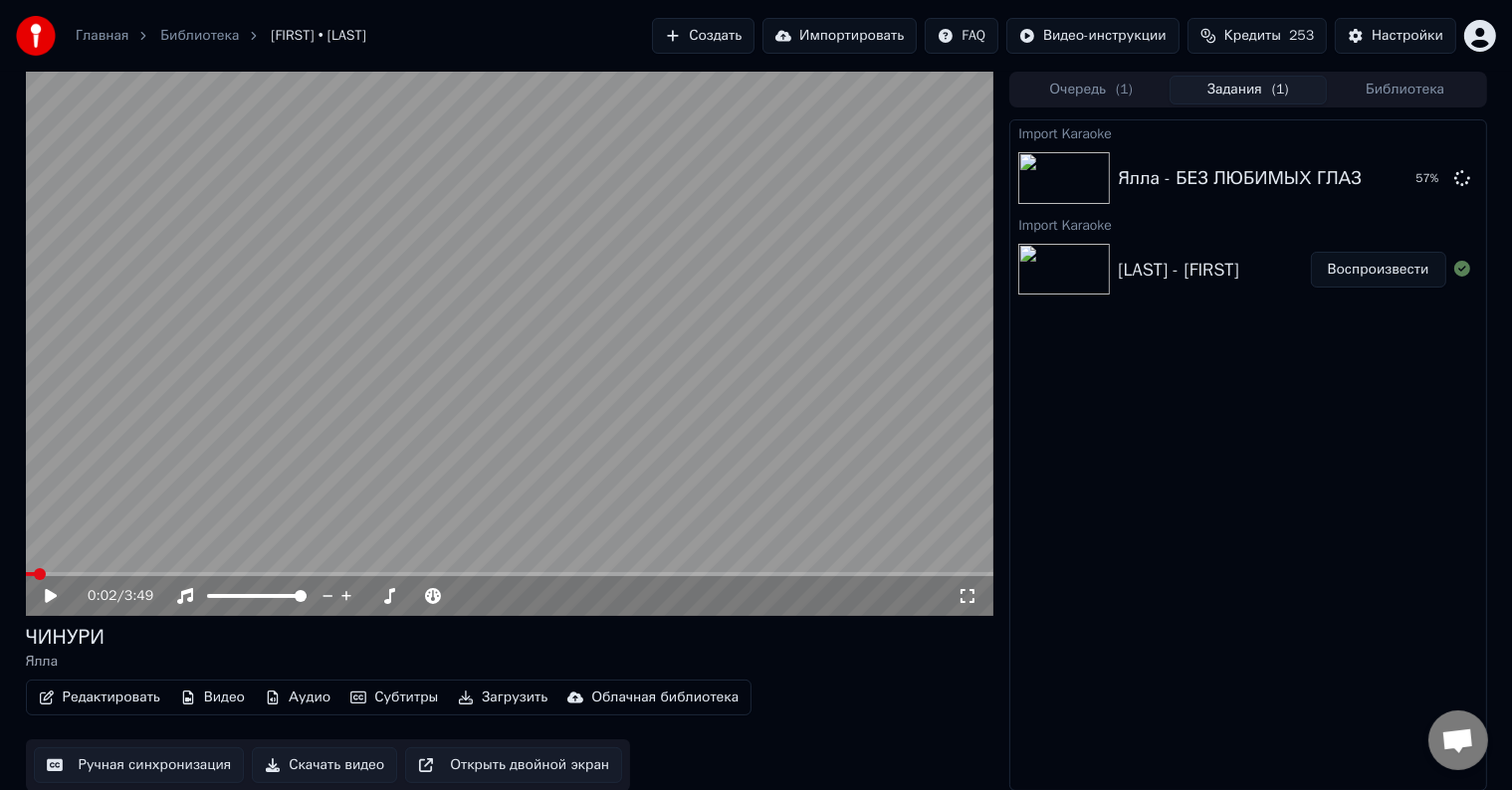 click on "Скачать видео" at bounding box center [324, 765] 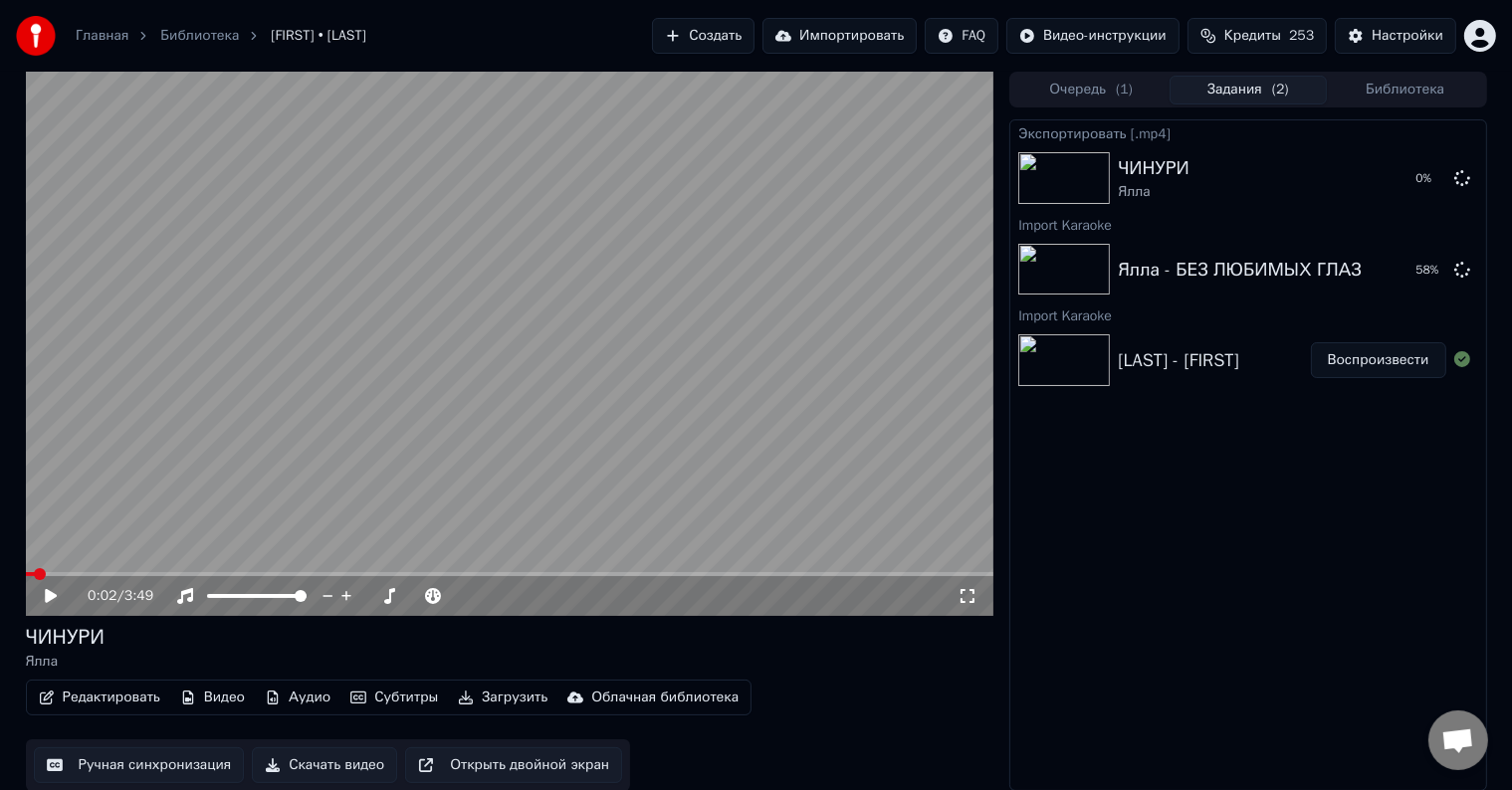click on "Импортировать" at bounding box center [839, 36] 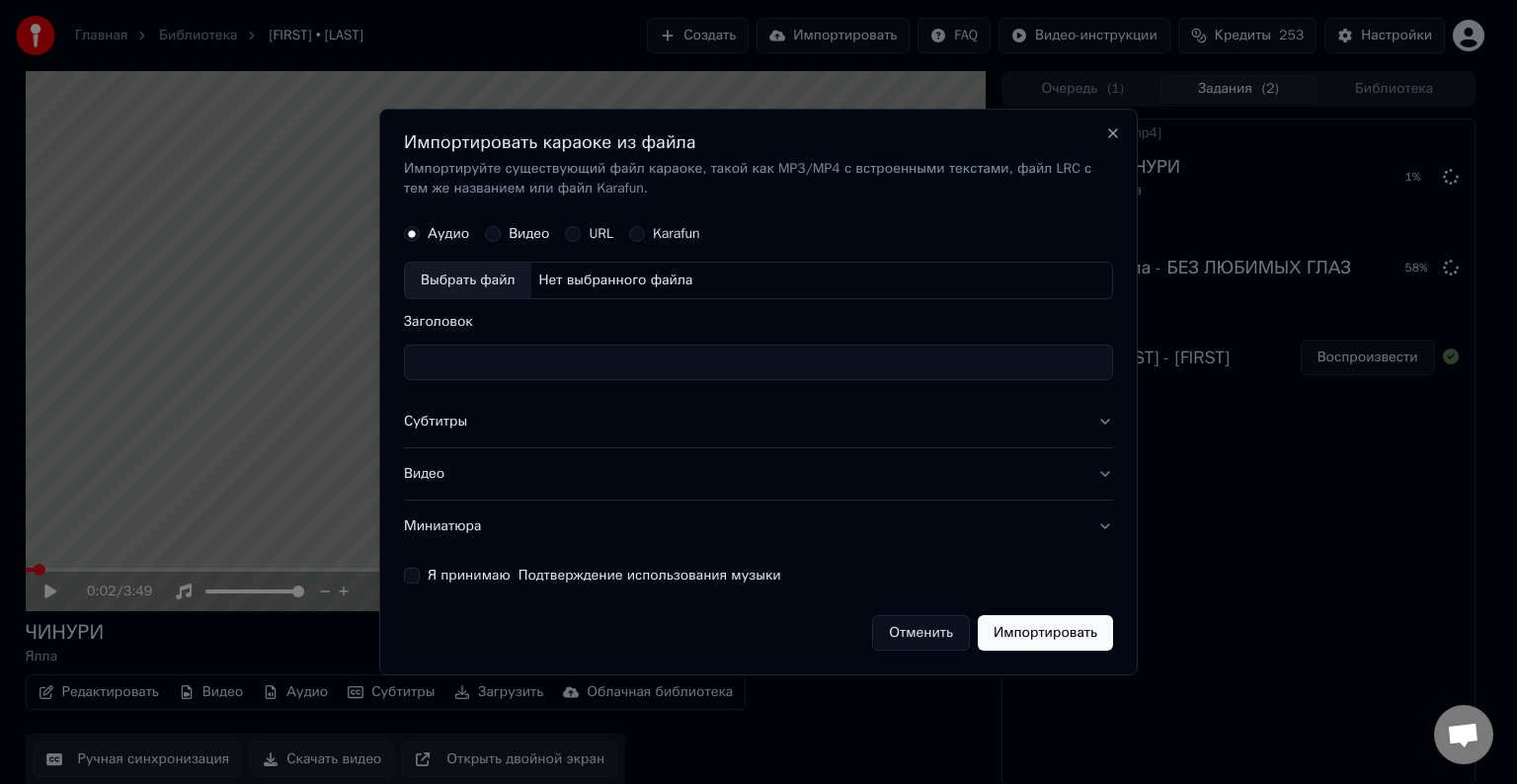 click on "Выбрать файл" at bounding box center [468, 280] 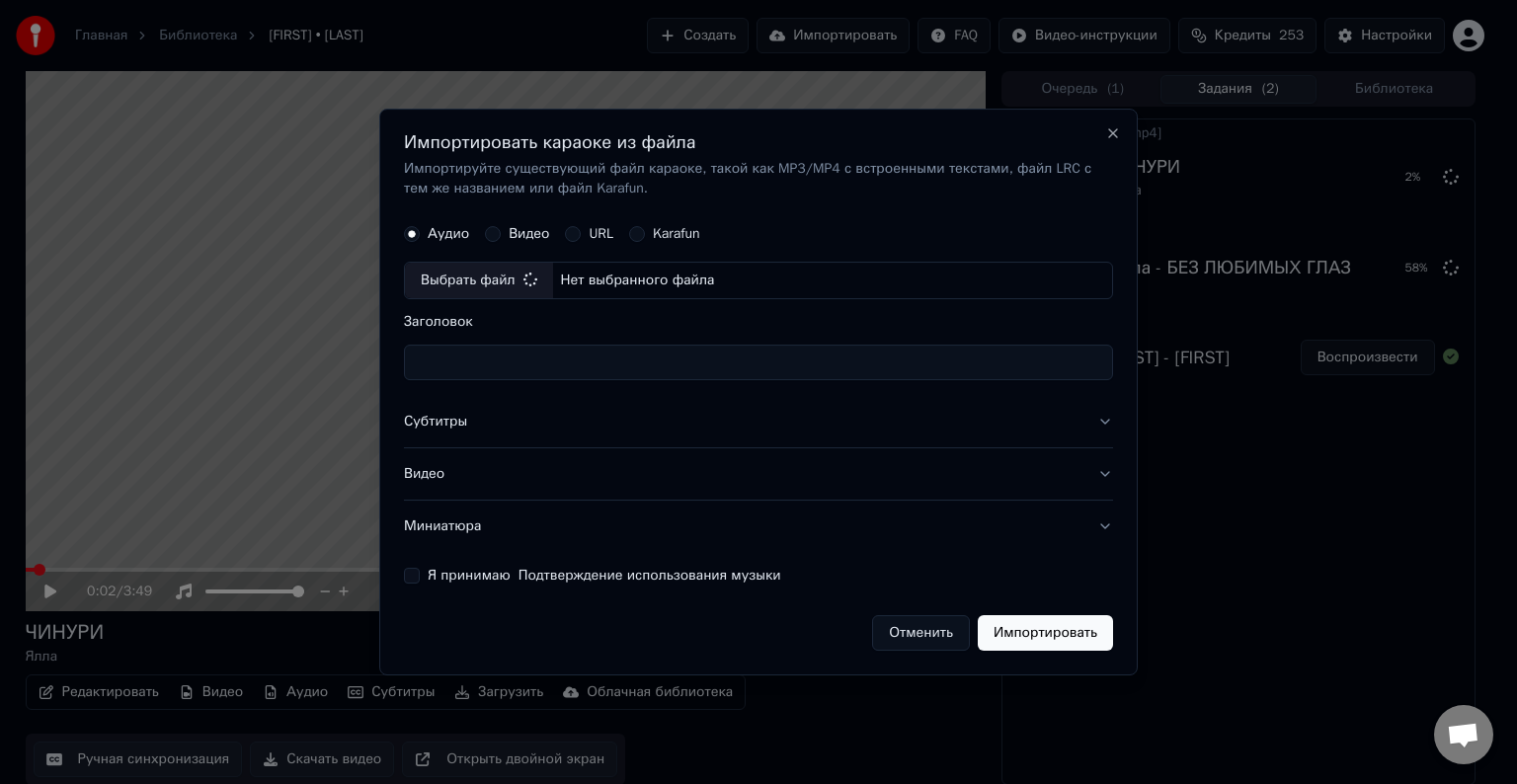 type on "**********" 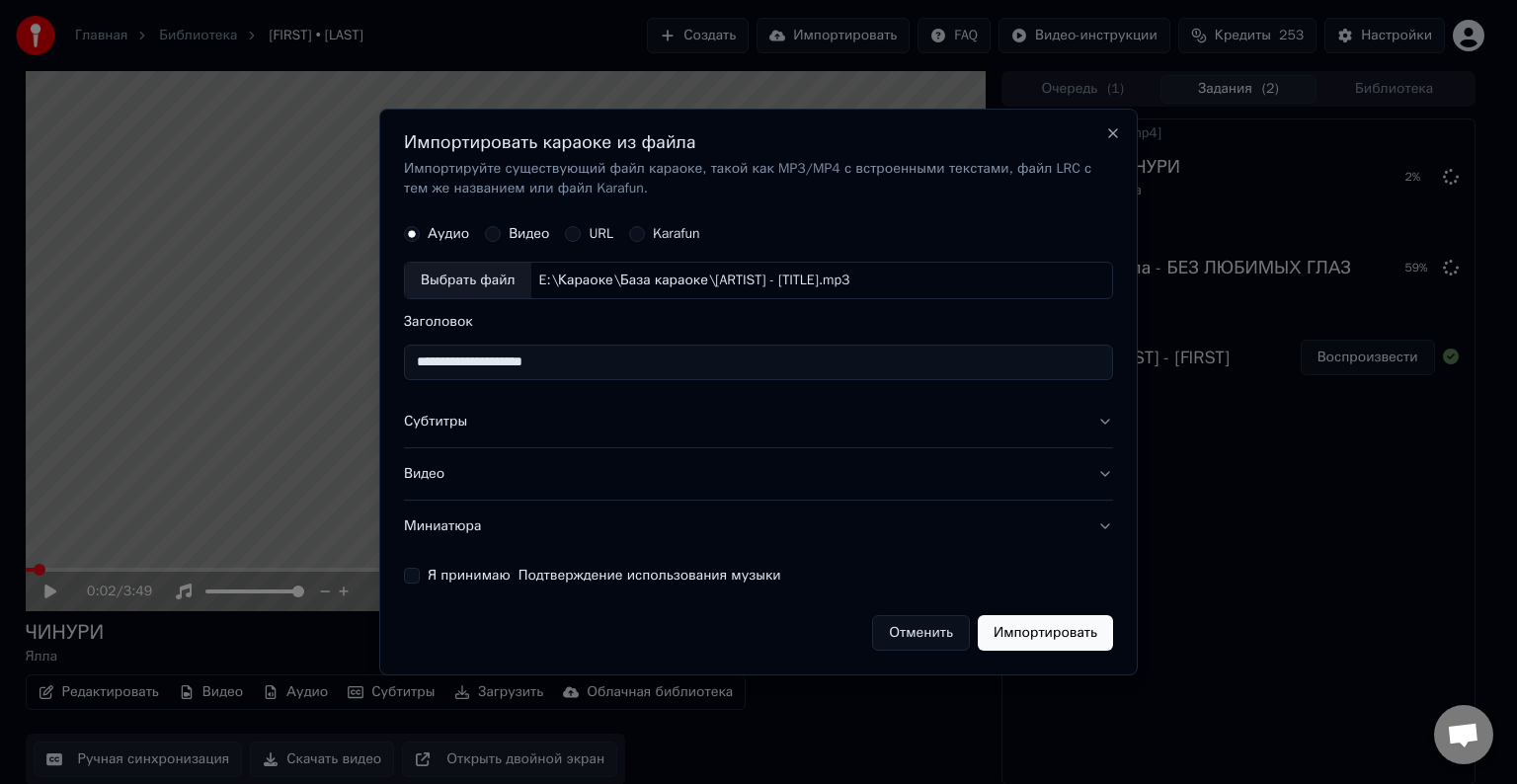 click on "Субтитры" at bounding box center (758, 422) 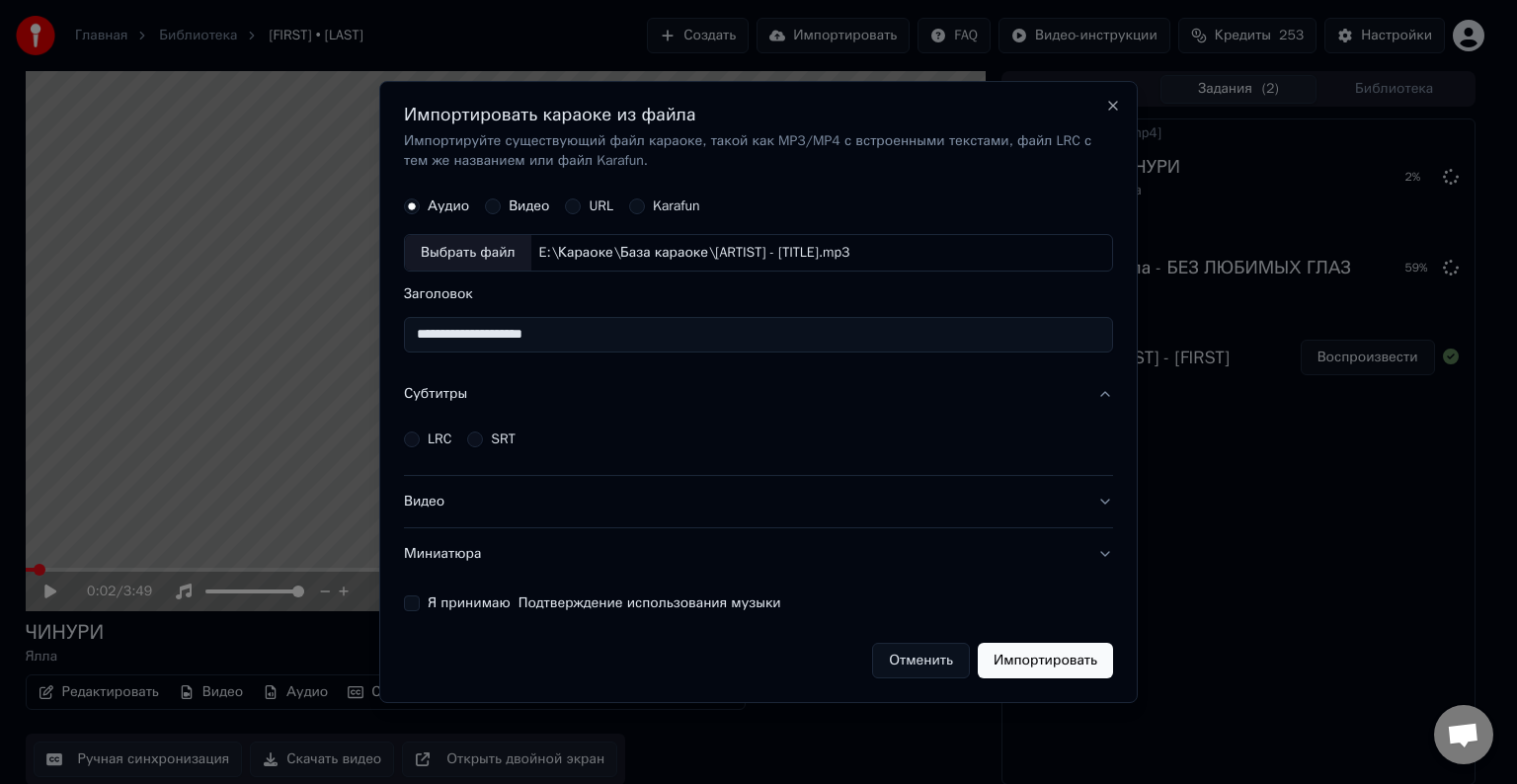 click on "LRC SRT" at bounding box center (758, 439) 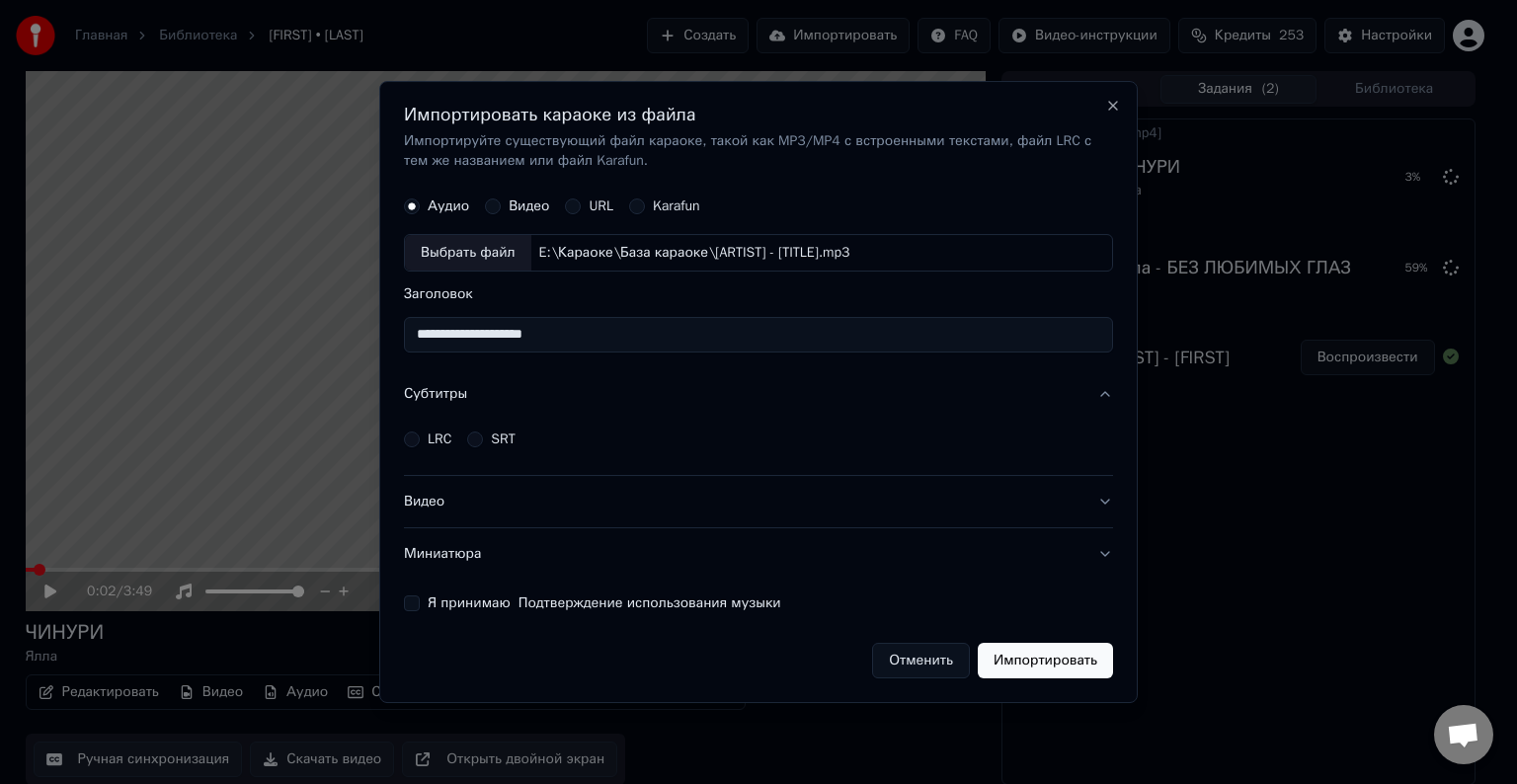 click on "LRC" at bounding box center (412, 439) 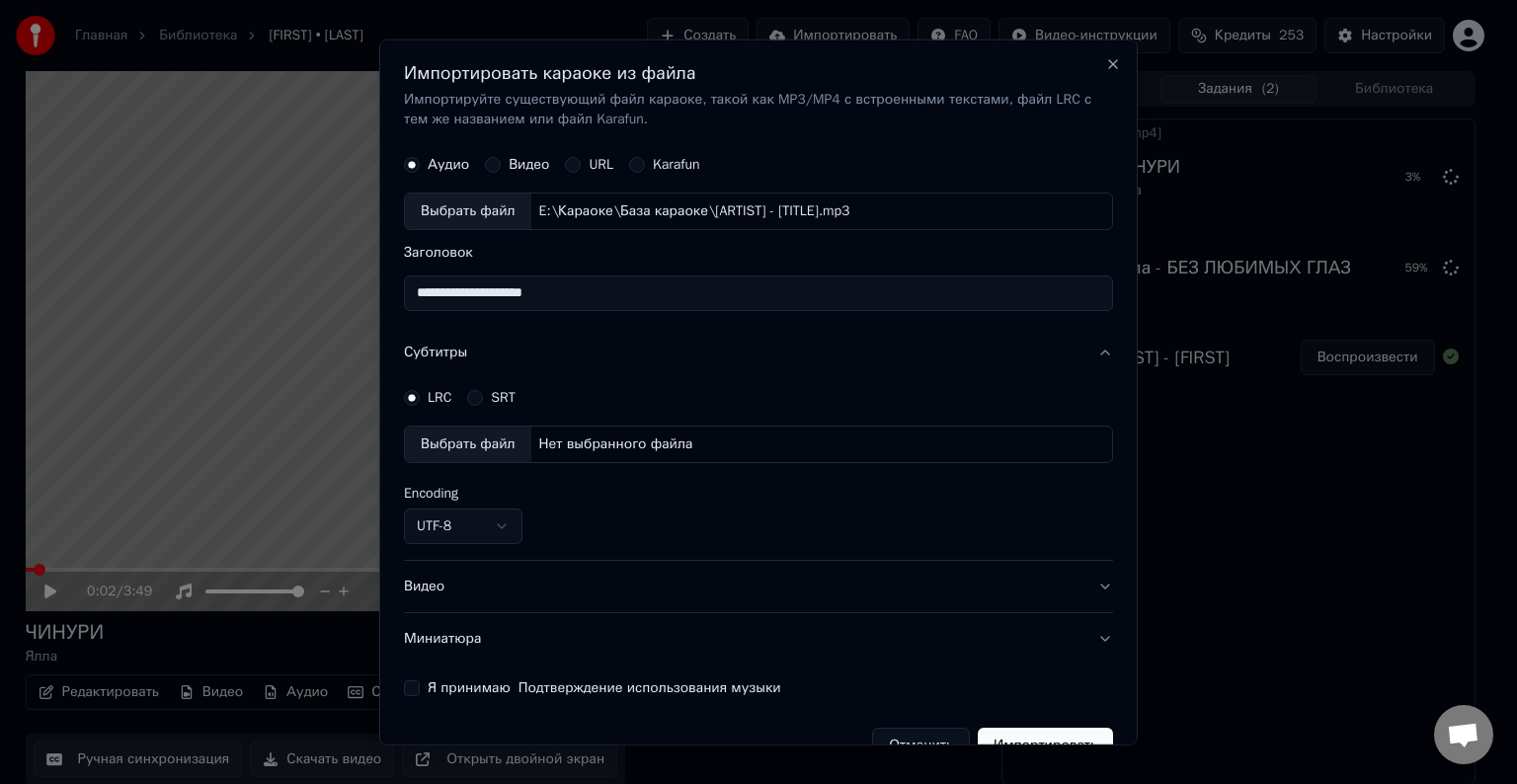 click on "Выбрать файл" at bounding box center (468, 444) 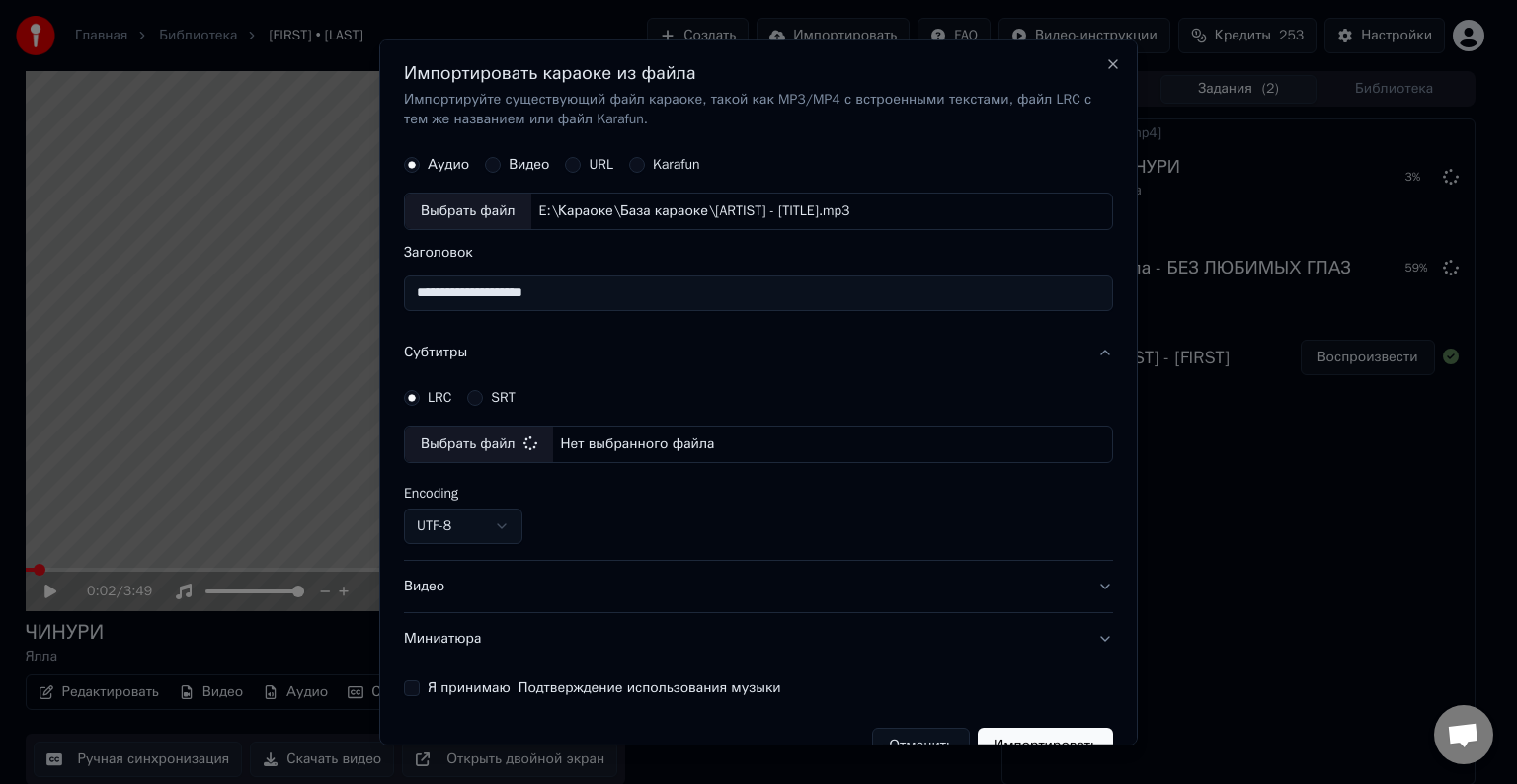 select on "**********" 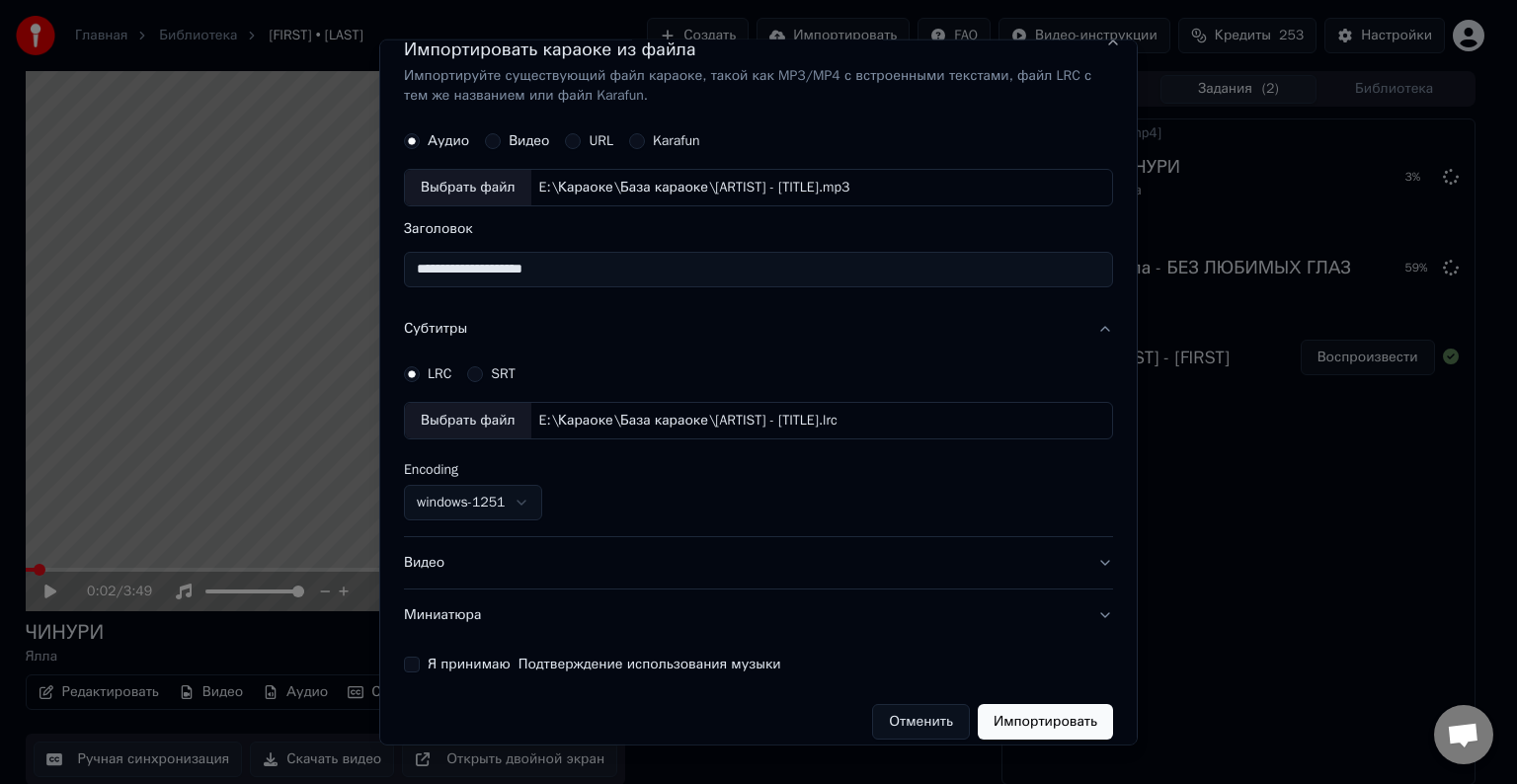 scroll, scrollTop: 40, scrollLeft: 0, axis: vertical 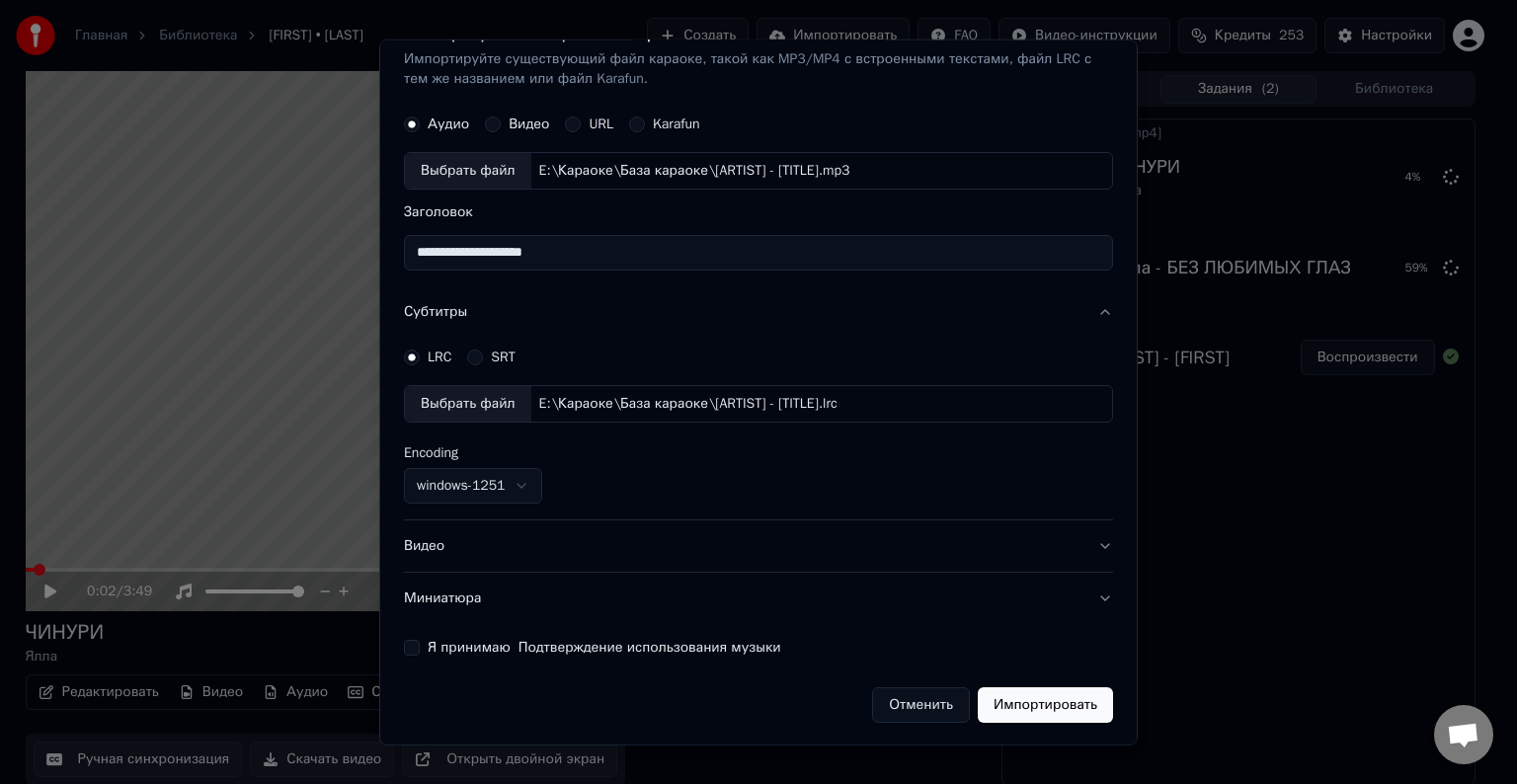 click on "Видео" at bounding box center (758, 546) 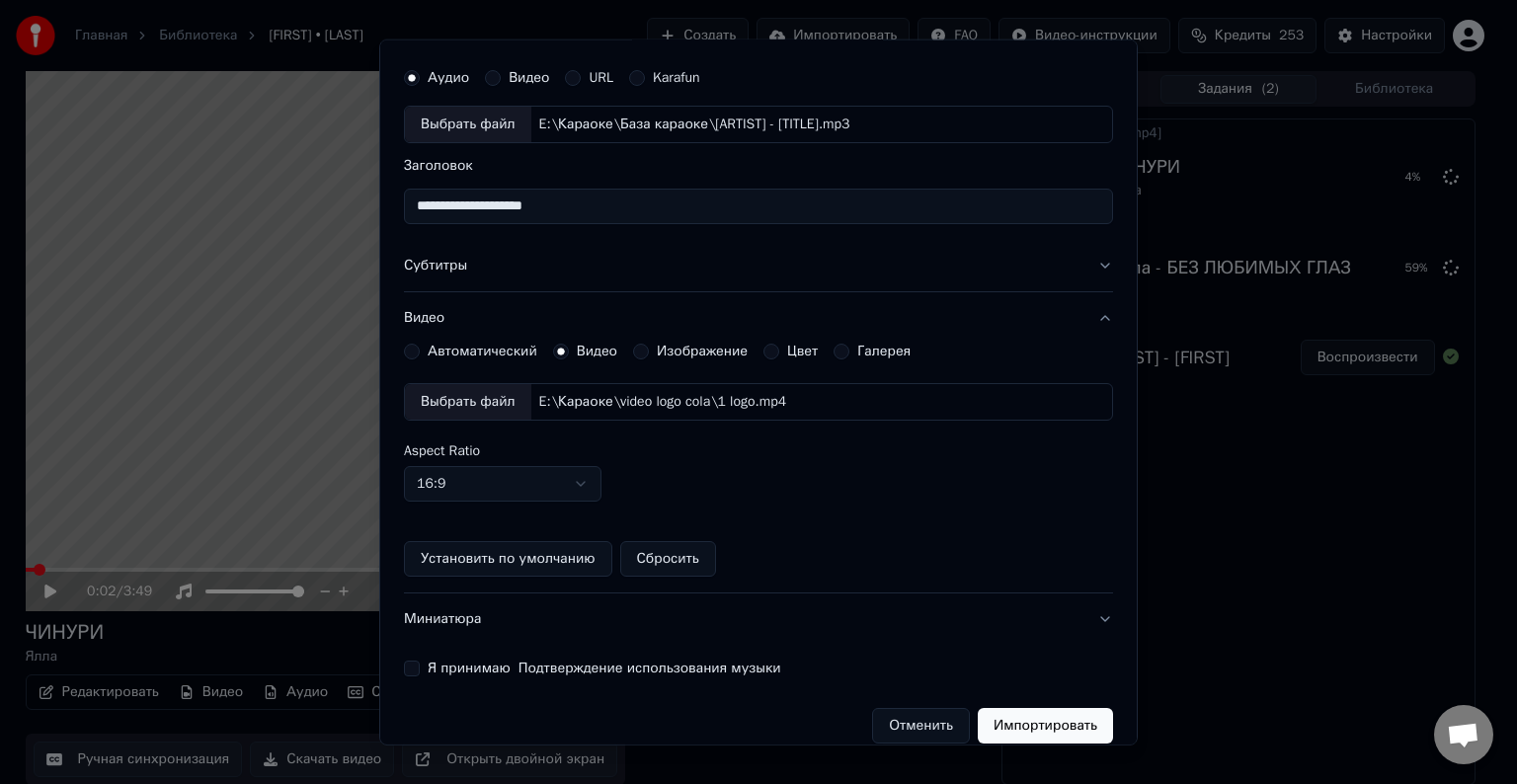 scroll, scrollTop: 108, scrollLeft: 0, axis: vertical 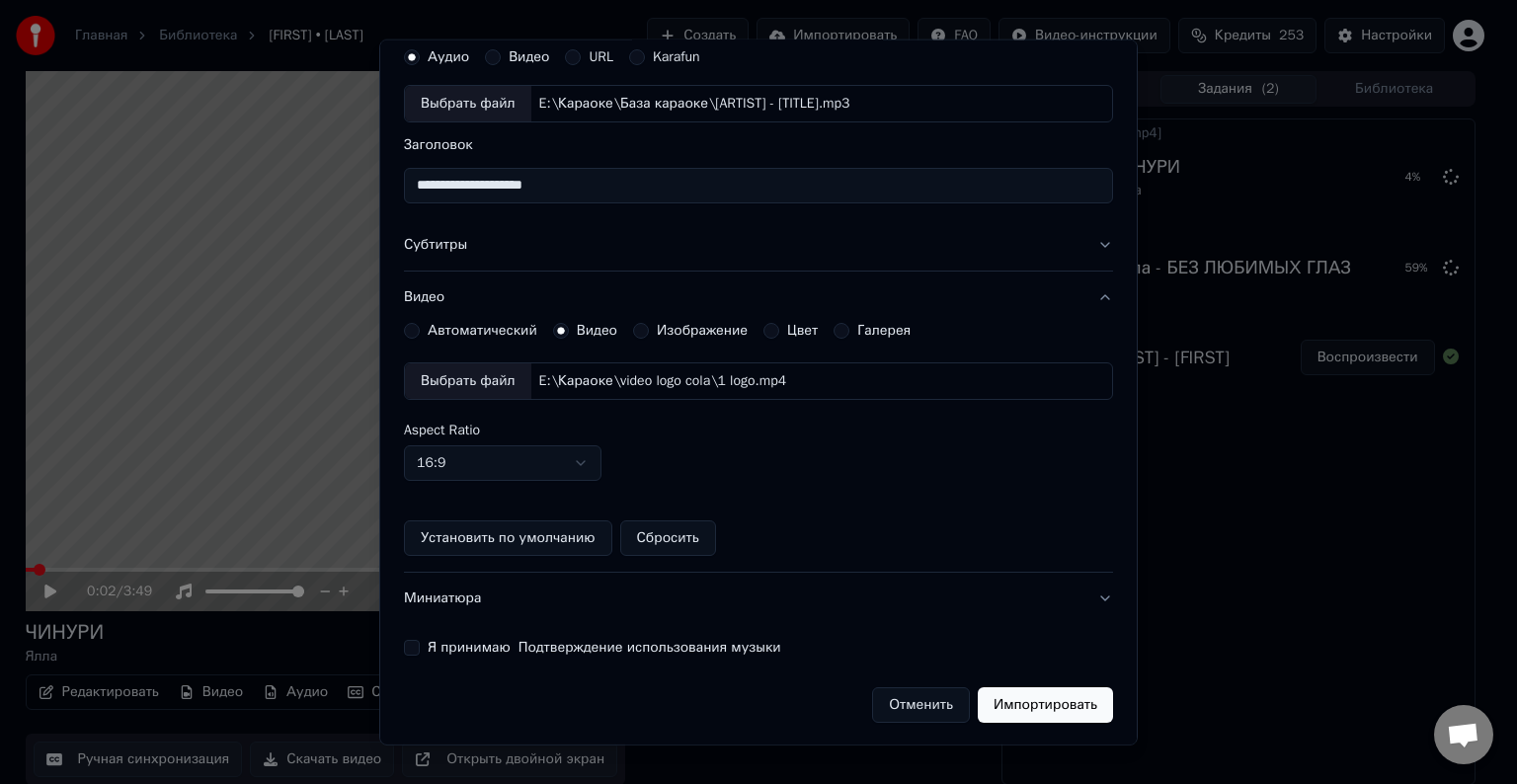 click on "Я принимаю   Подтверждение использования музыки" at bounding box center (412, 648) 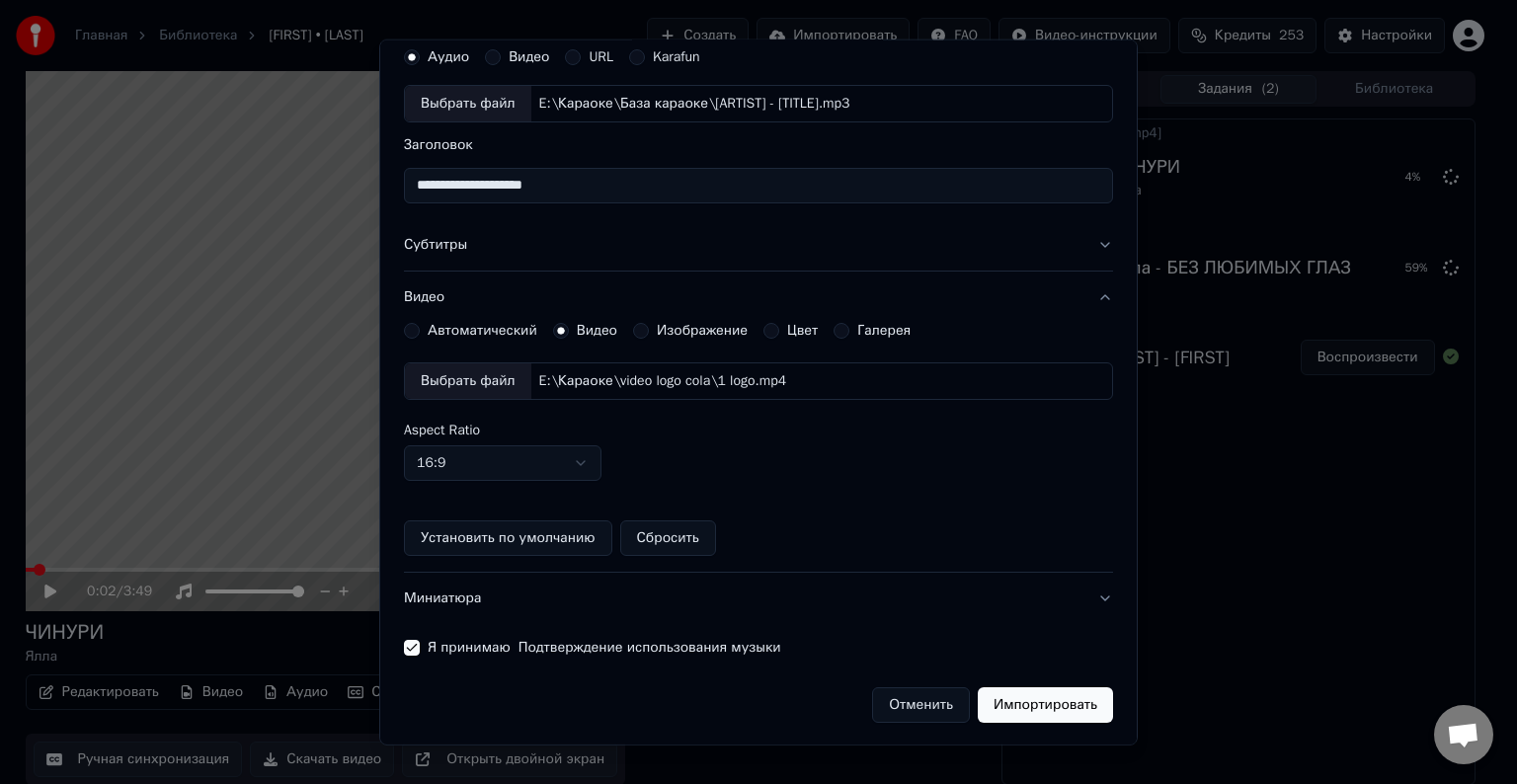 click on "Импортировать" at bounding box center (1045, 705) 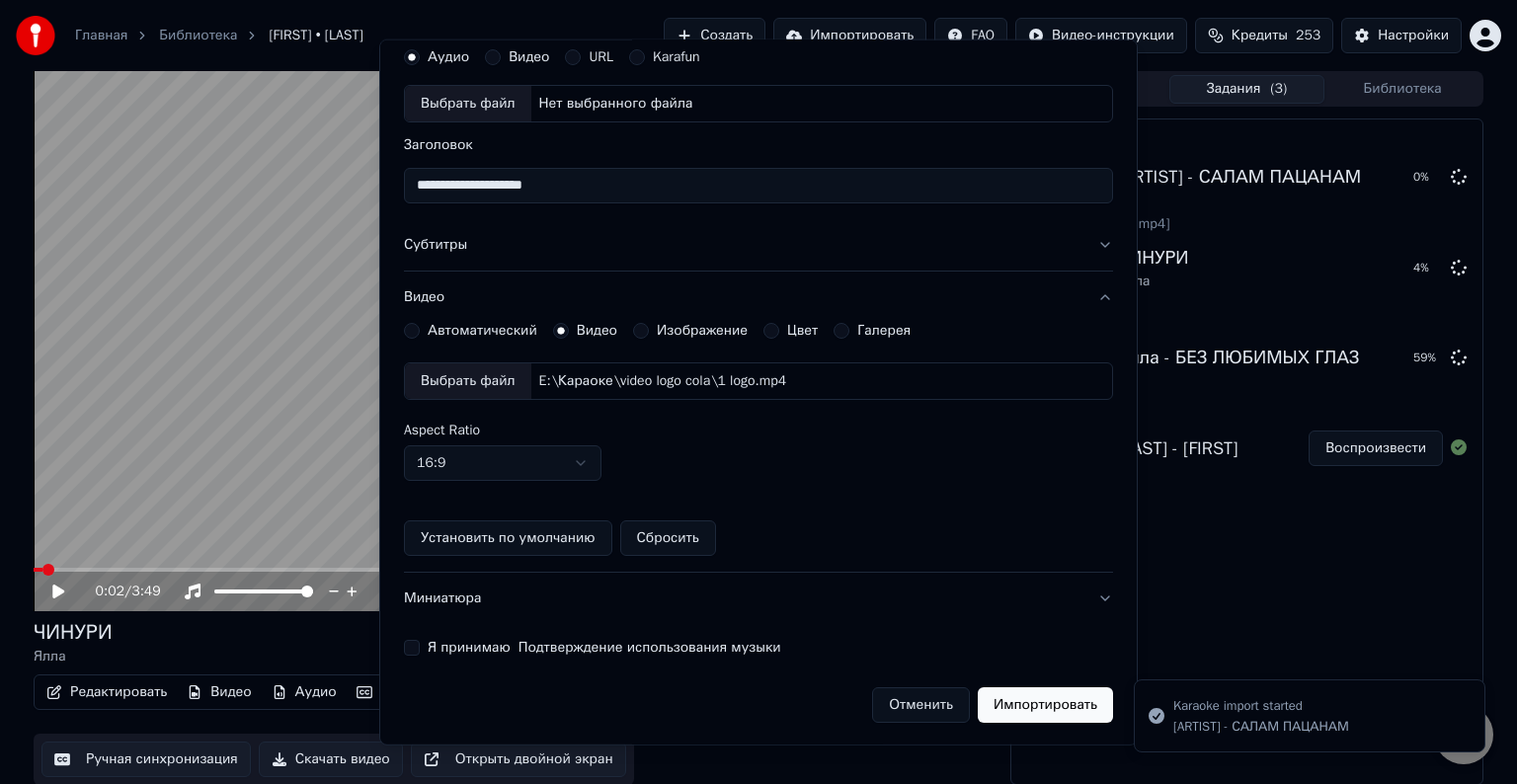 type 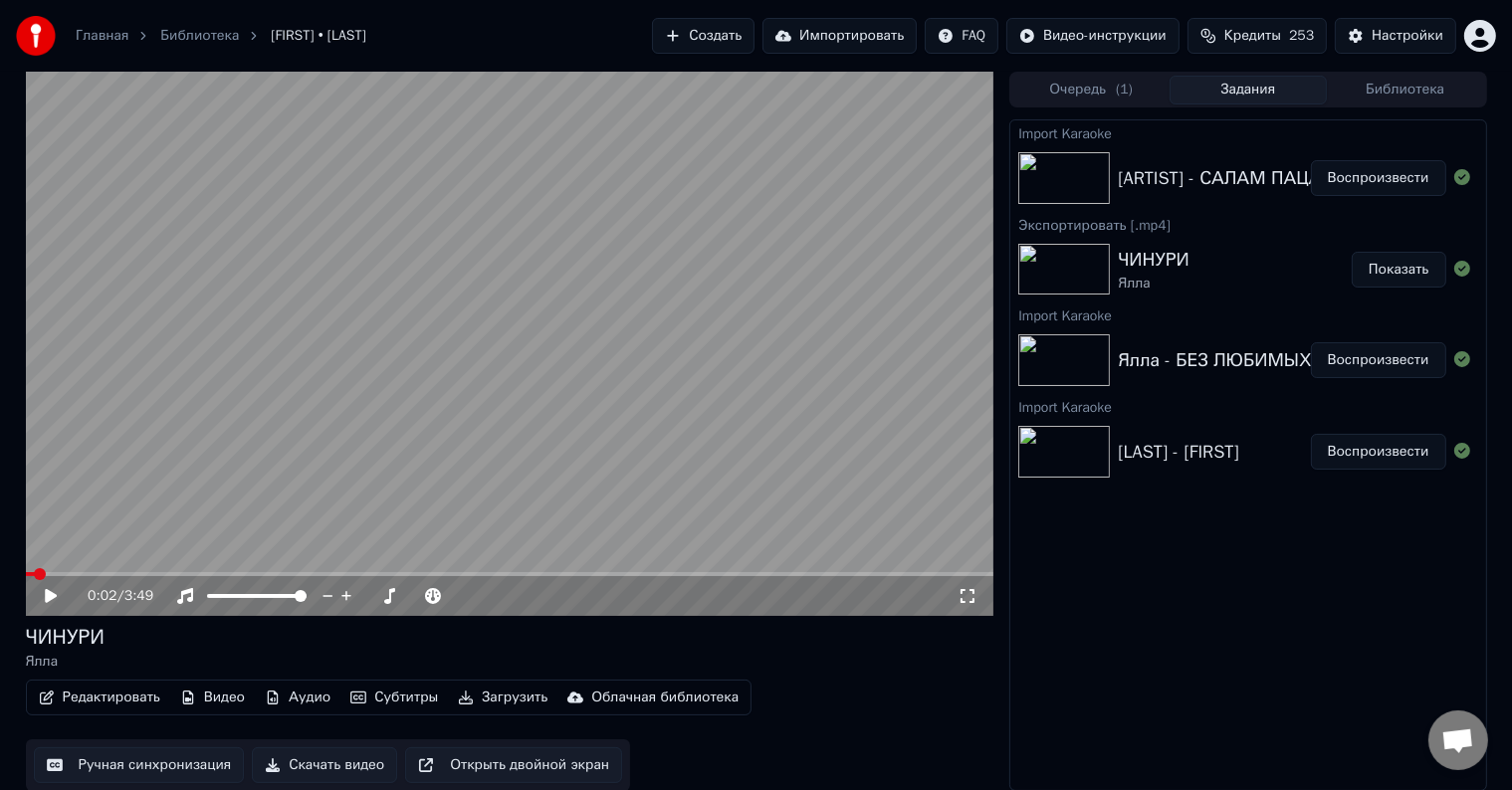 click on "Воспроизвести" at bounding box center [1379, 360] 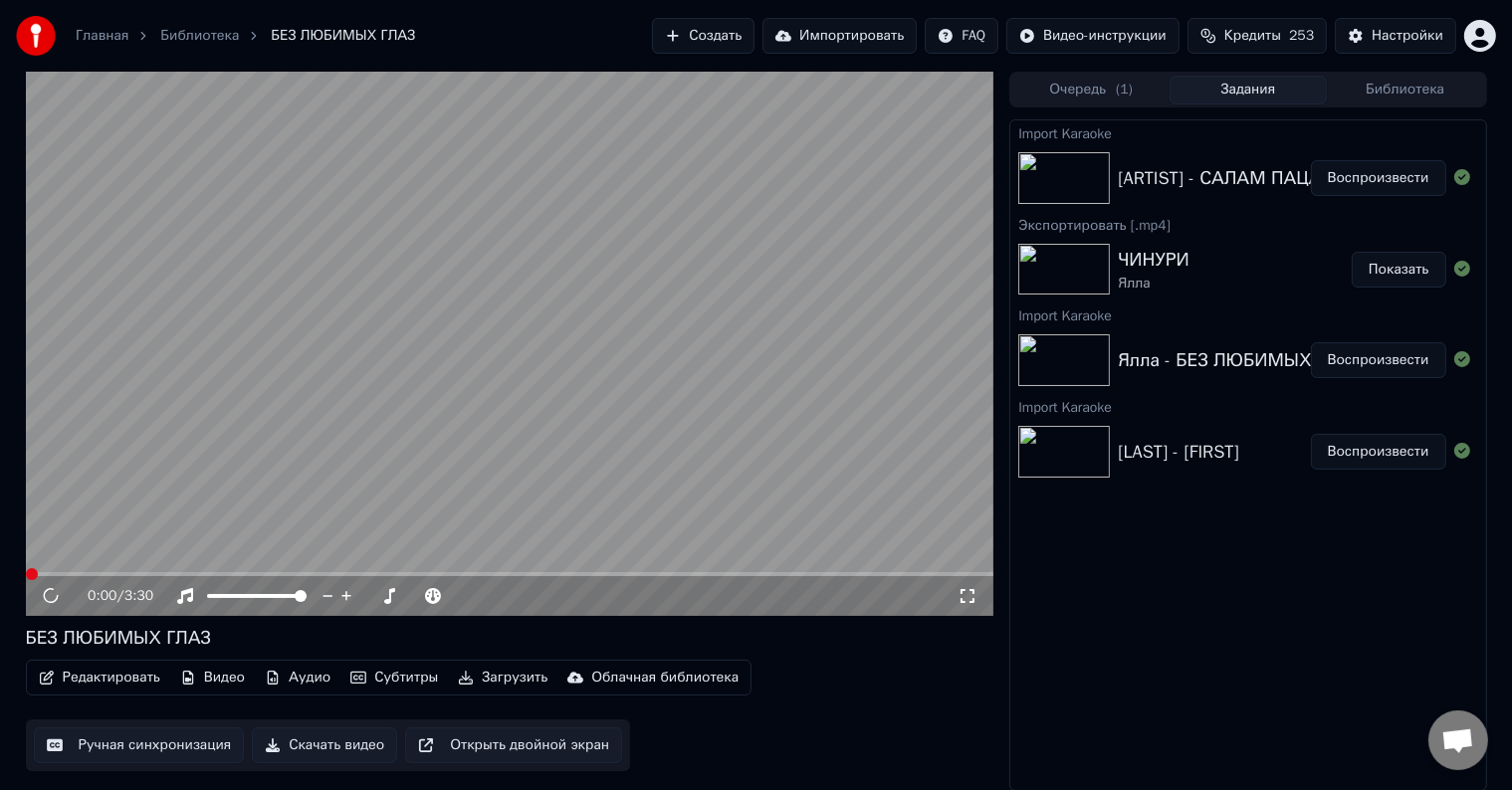 click on "Редактировать" at bounding box center (100, 678) 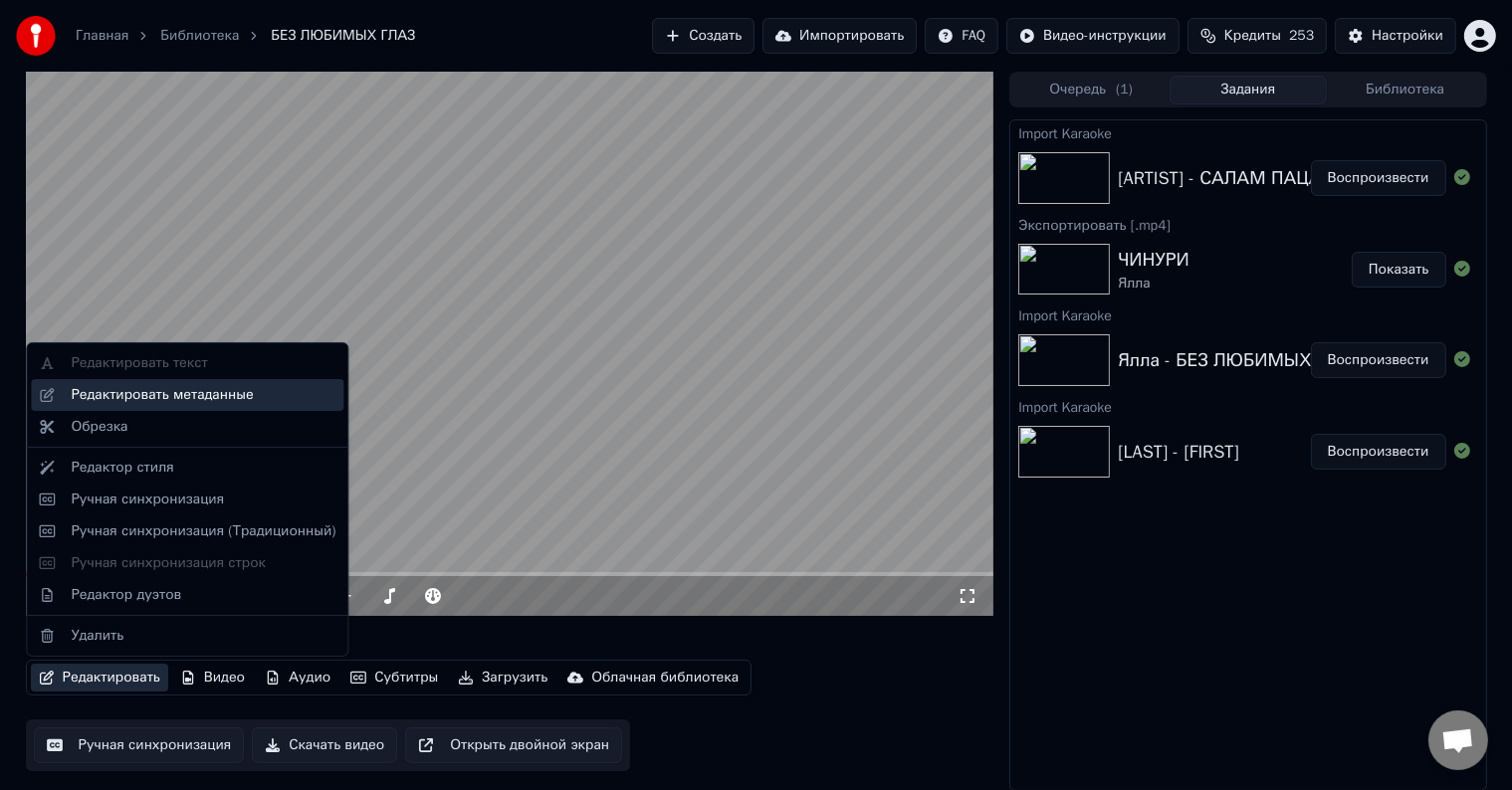 click on "Редактировать метаданные" at bounding box center (161, 395) 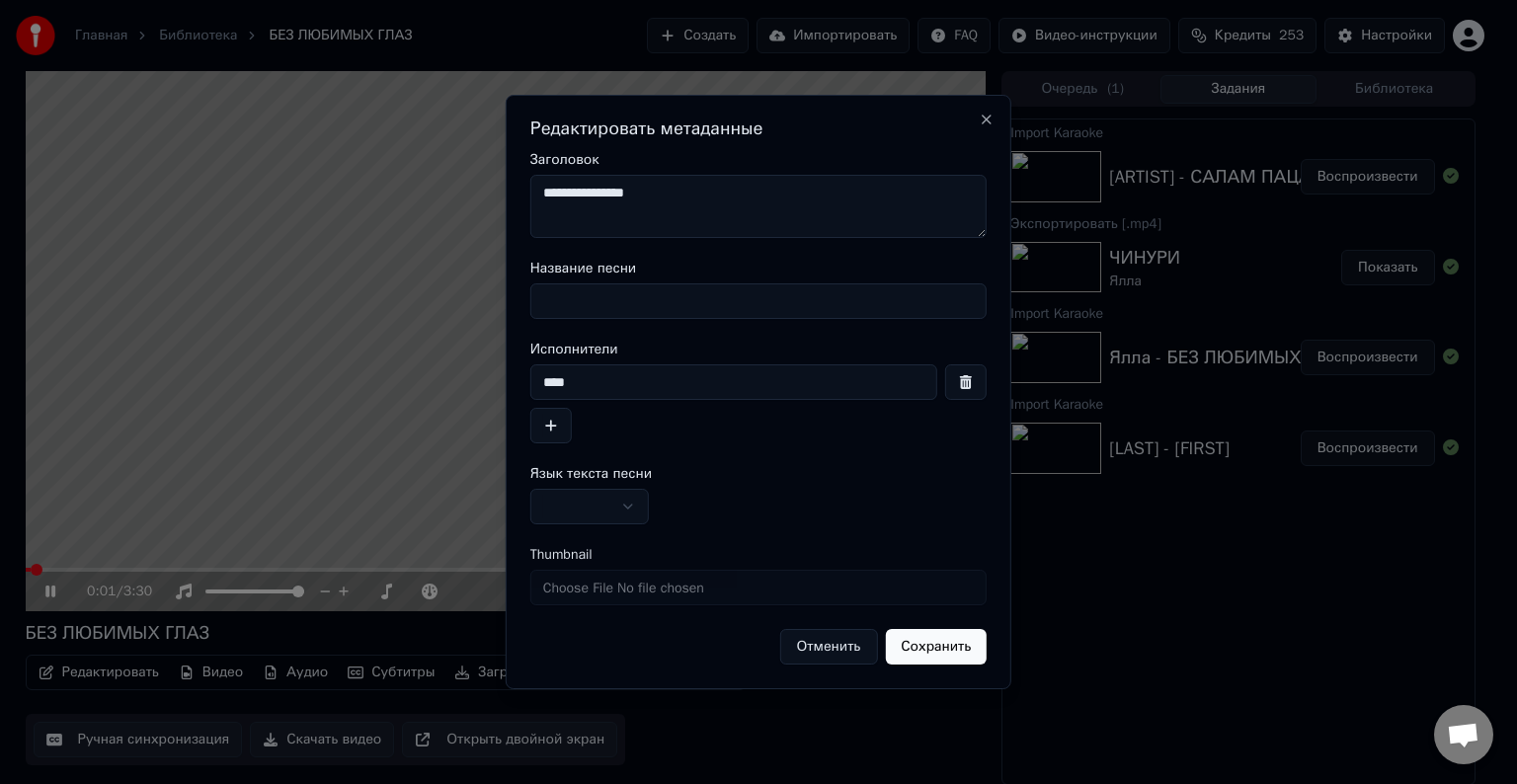click on "Название песни" at bounding box center (758, 269) 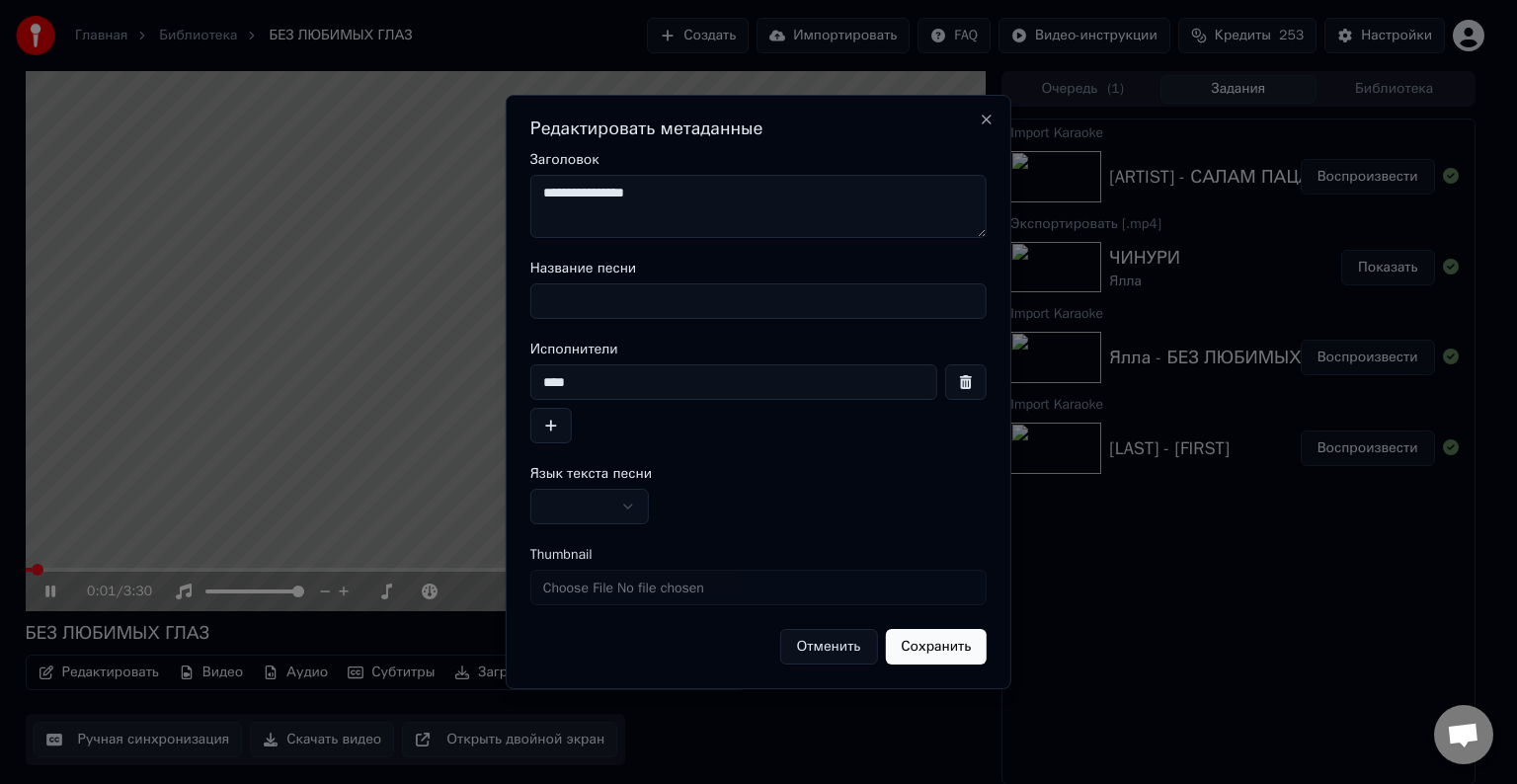 click on "Название песни" at bounding box center [758, 301] 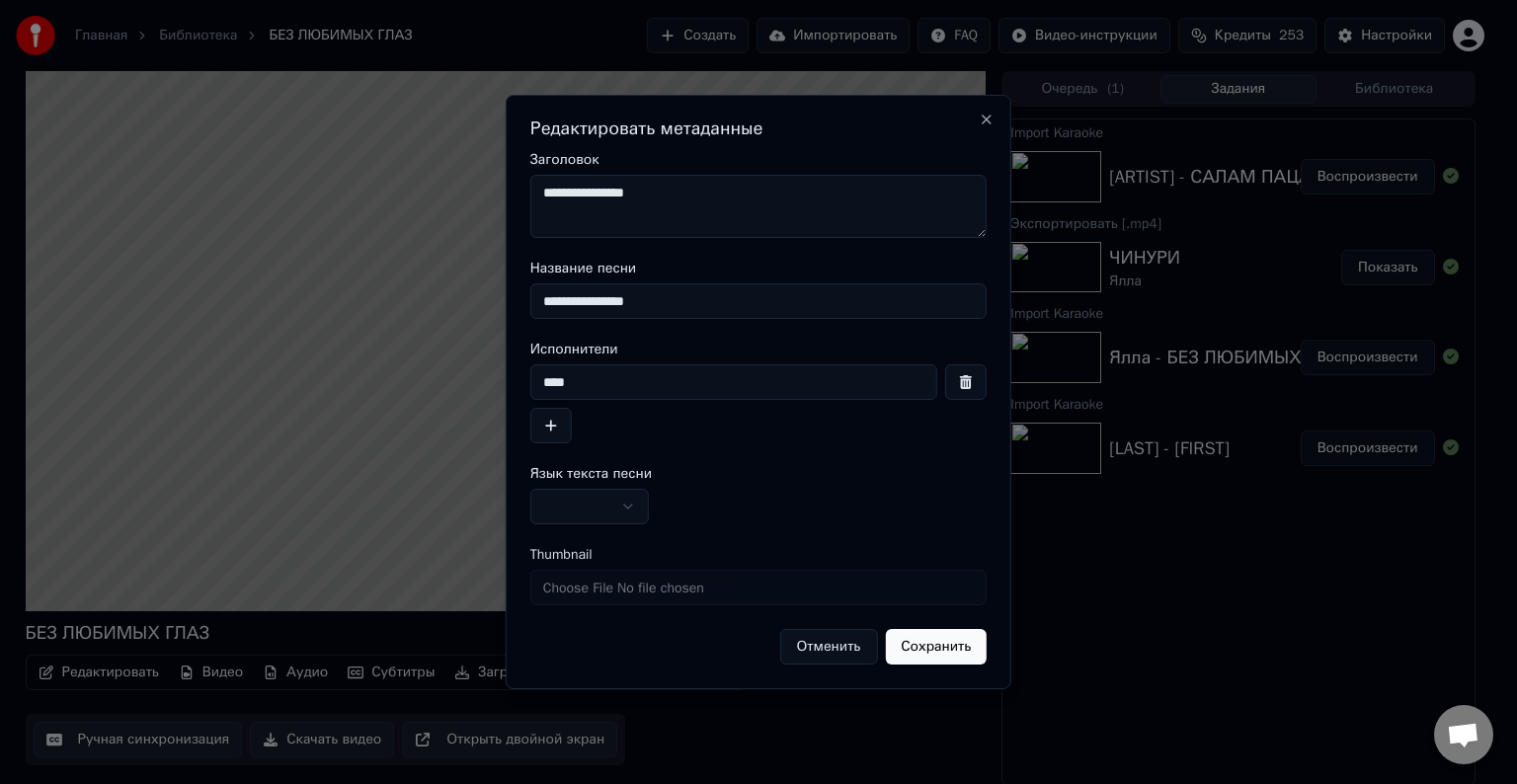 type on "**********" 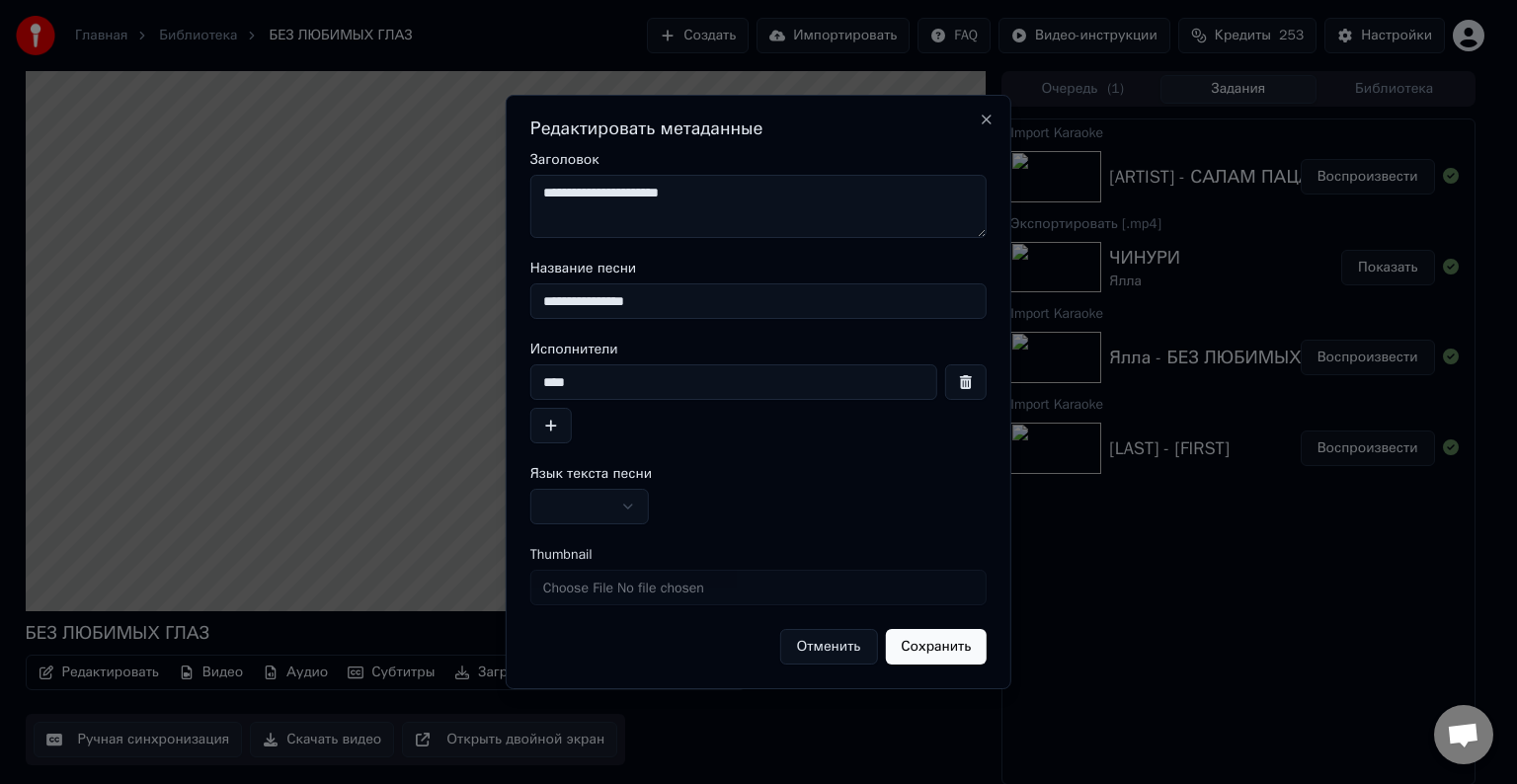 type on "**********" 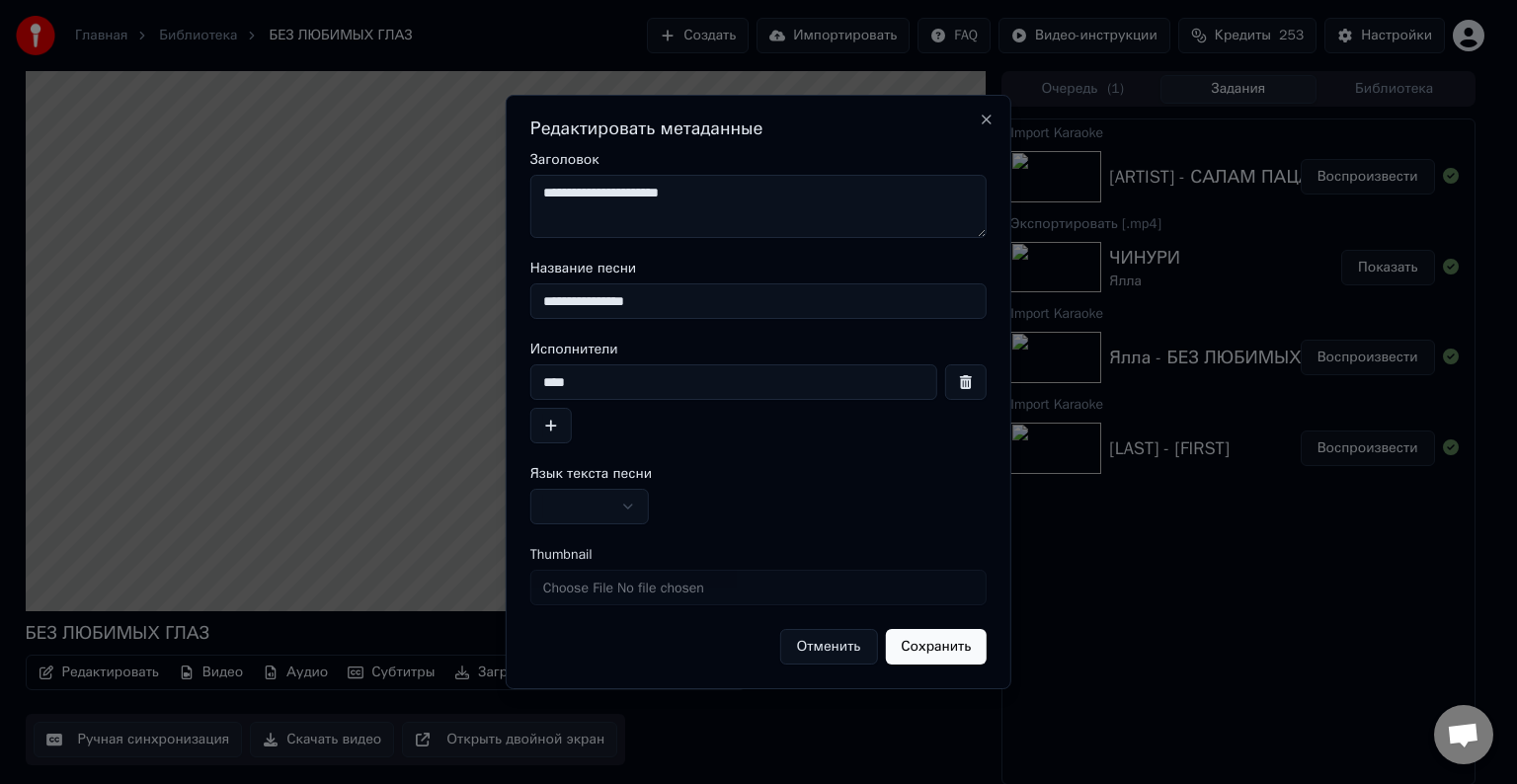 click at bounding box center [590, 507] 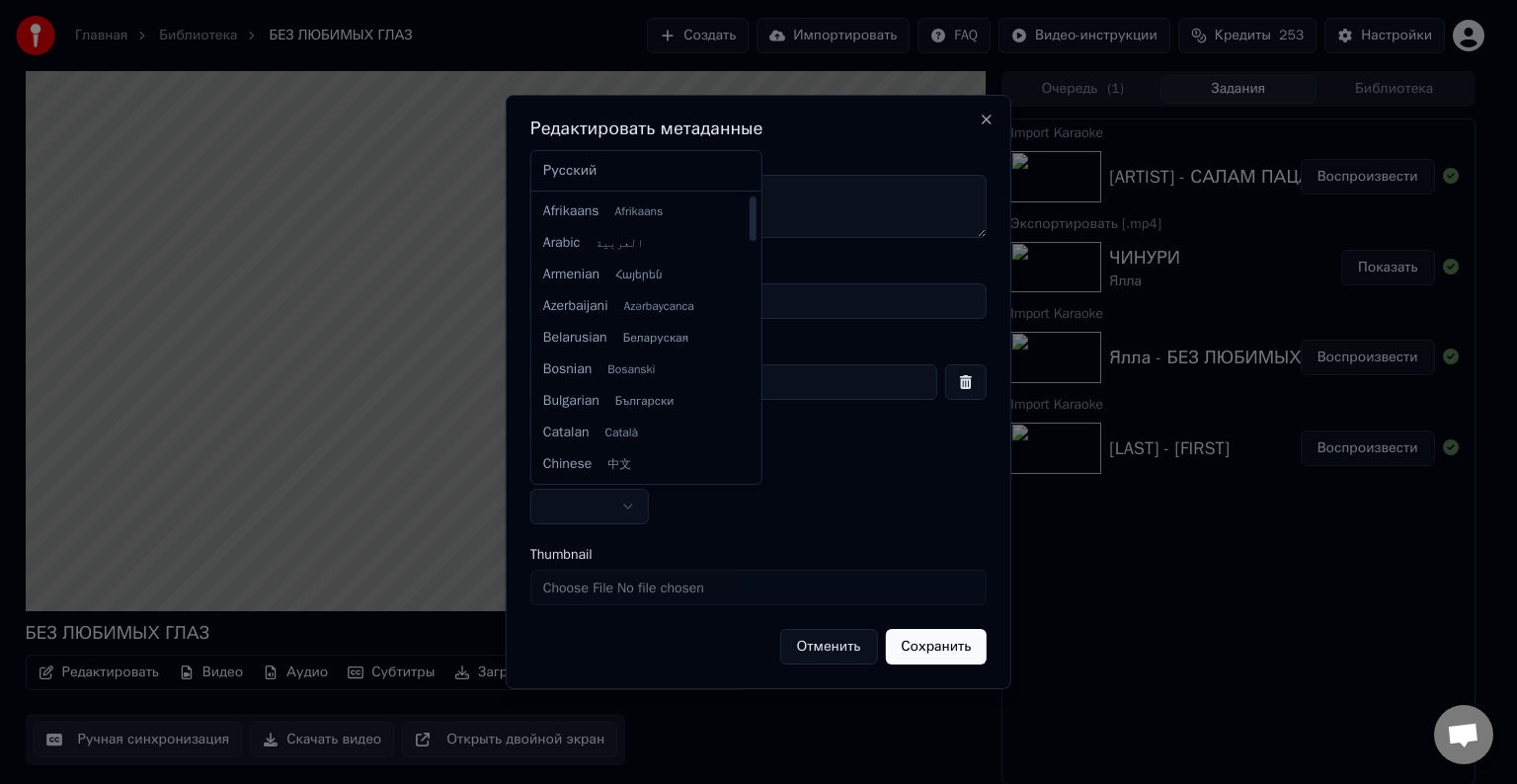 select on "**" 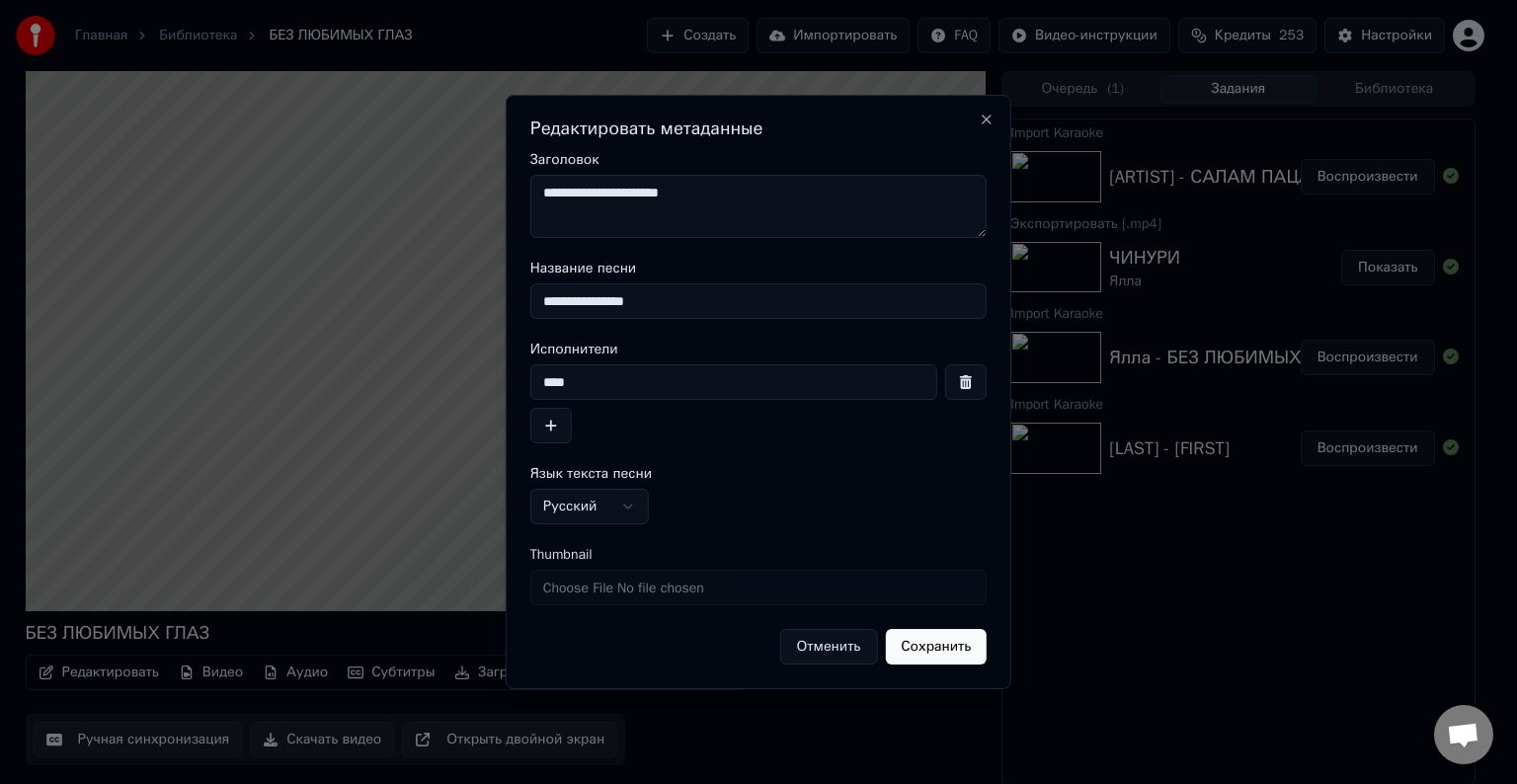 click on "Сохранить" at bounding box center (935, 647) 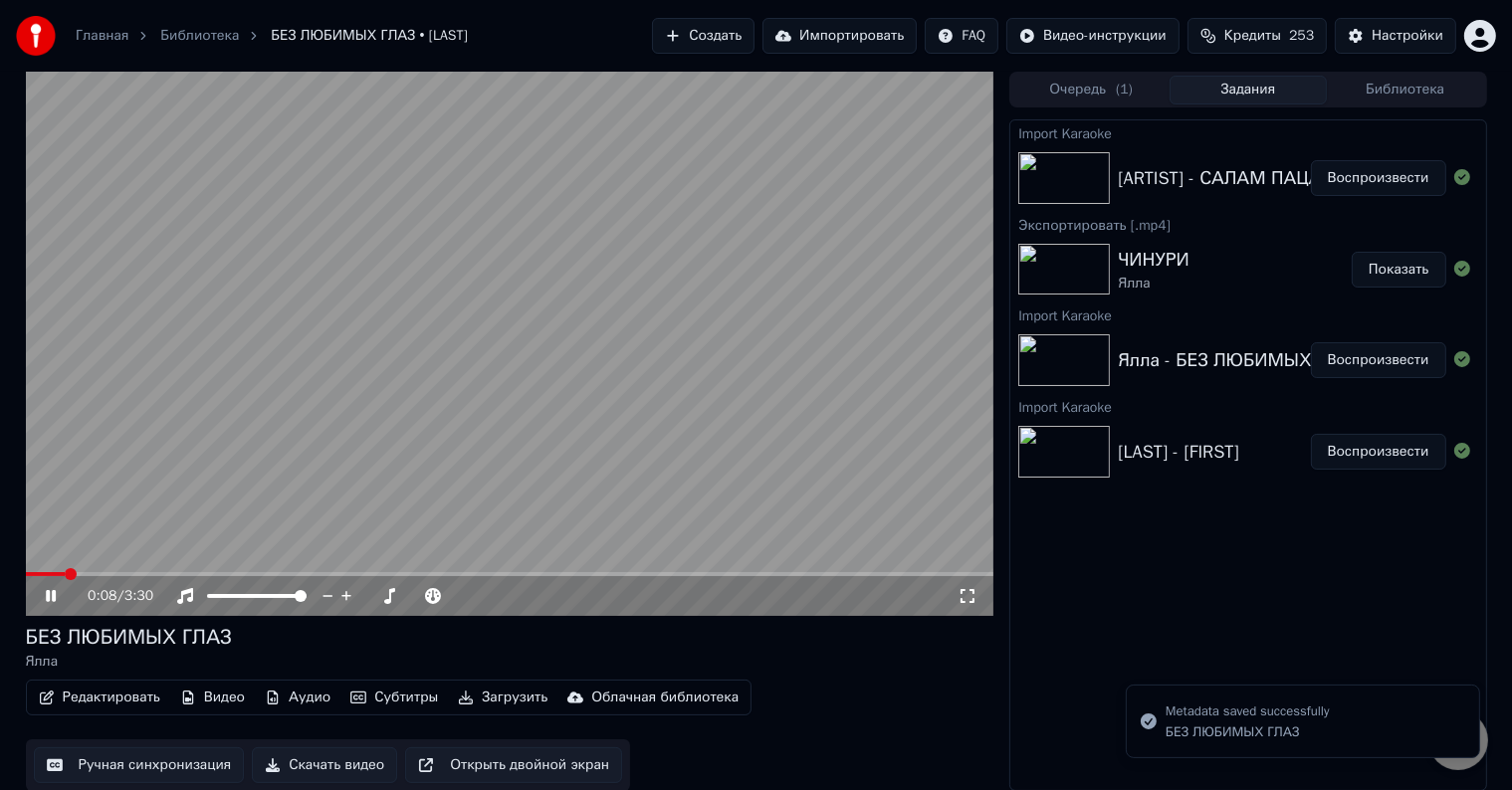 click on "Загрузить" at bounding box center (503, 697) 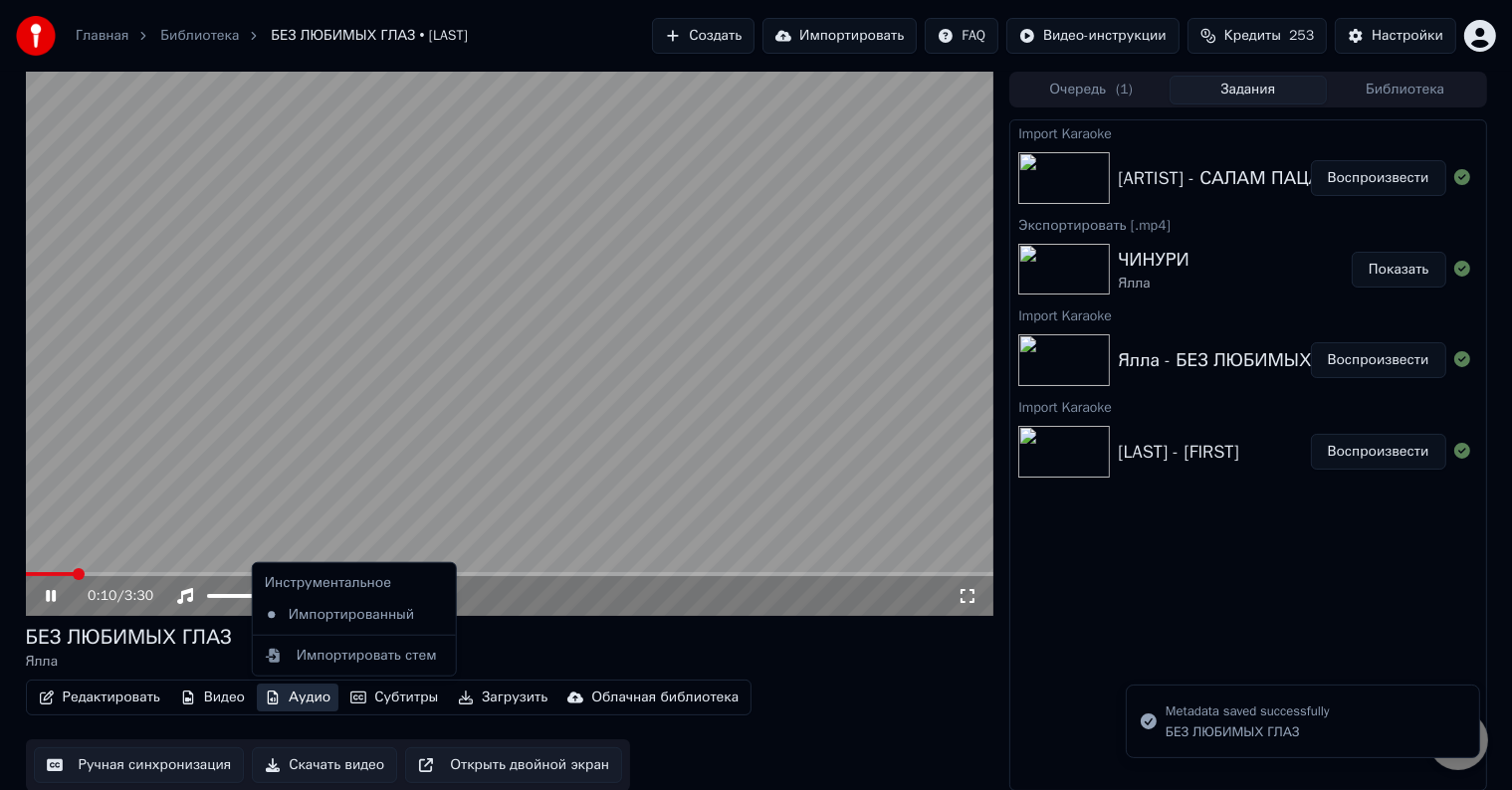 click on "Скачать видео" at bounding box center (324, 765) 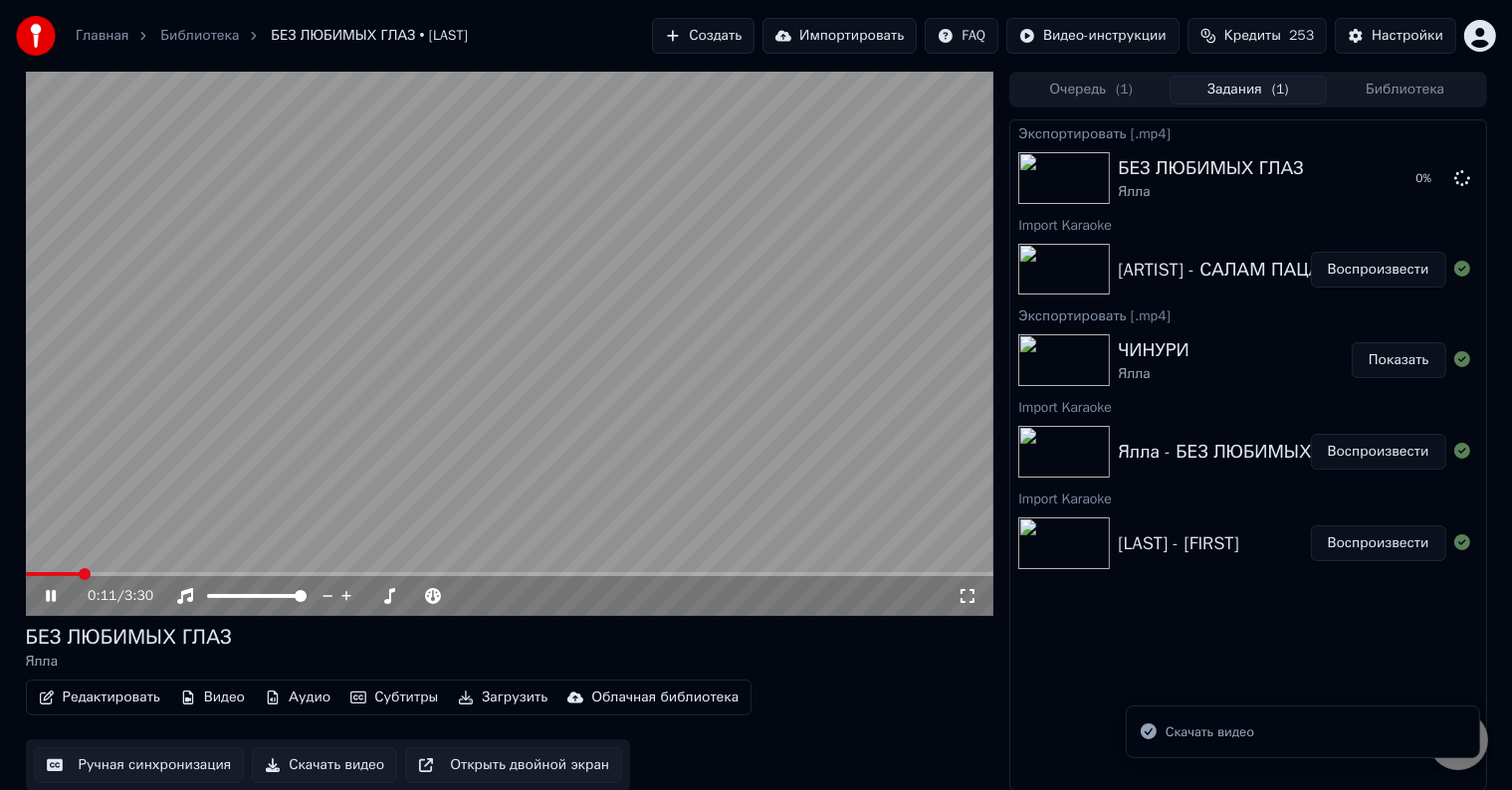 click on "Воспроизвести" at bounding box center (1379, 270) 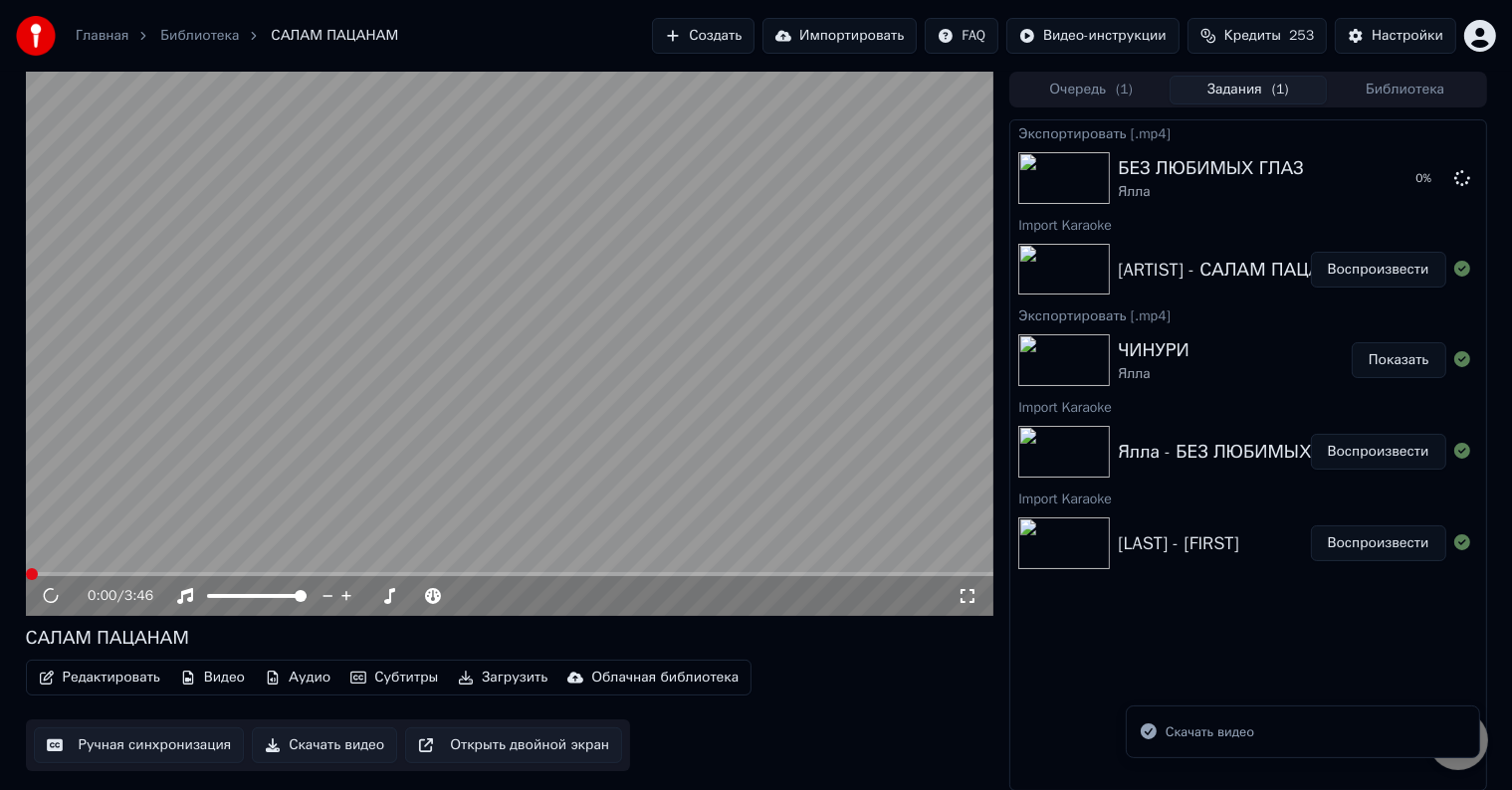 click on "Редактировать" at bounding box center (100, 678) 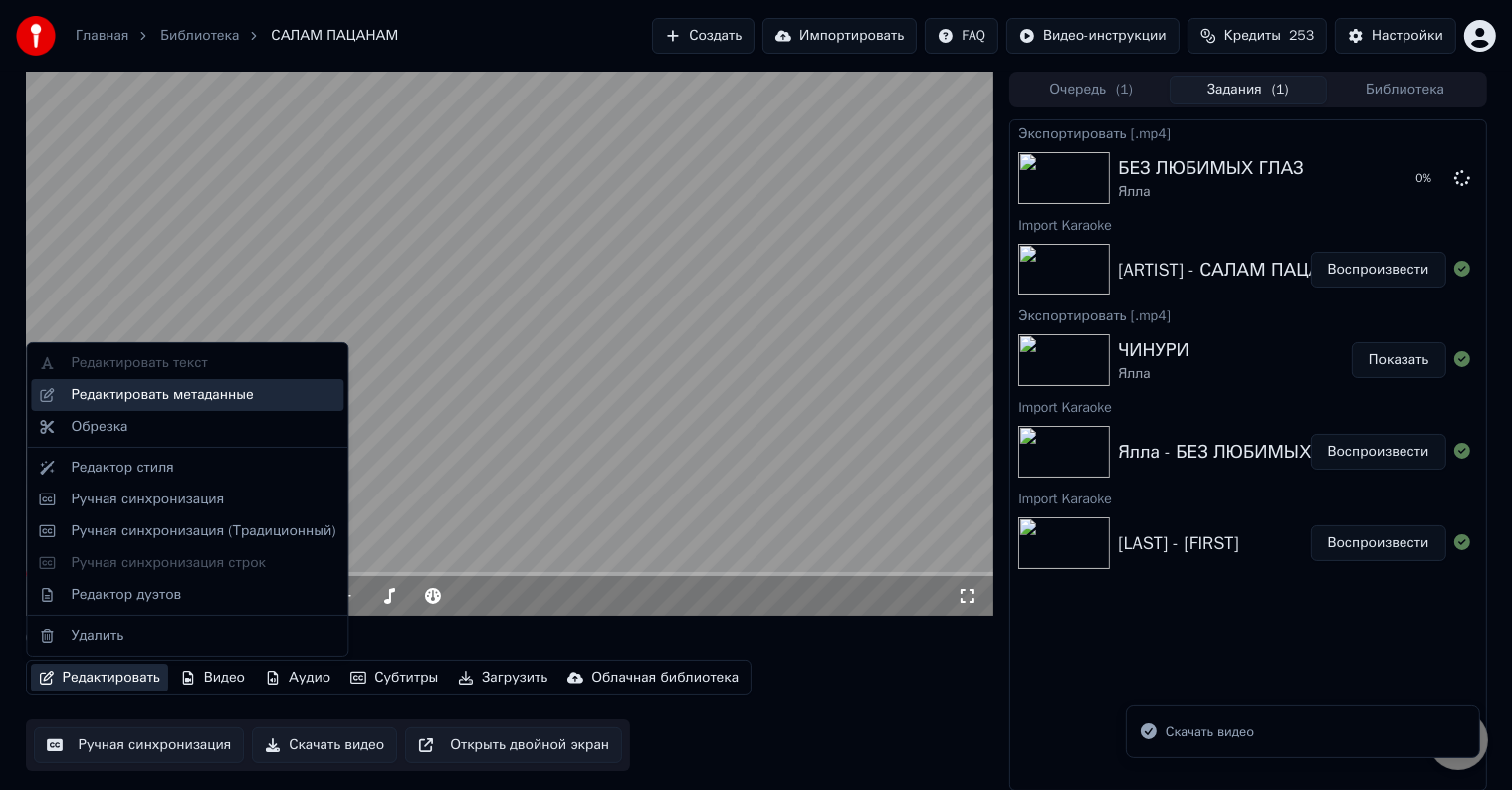 click on "Редактировать метаданные" at bounding box center (161, 395) 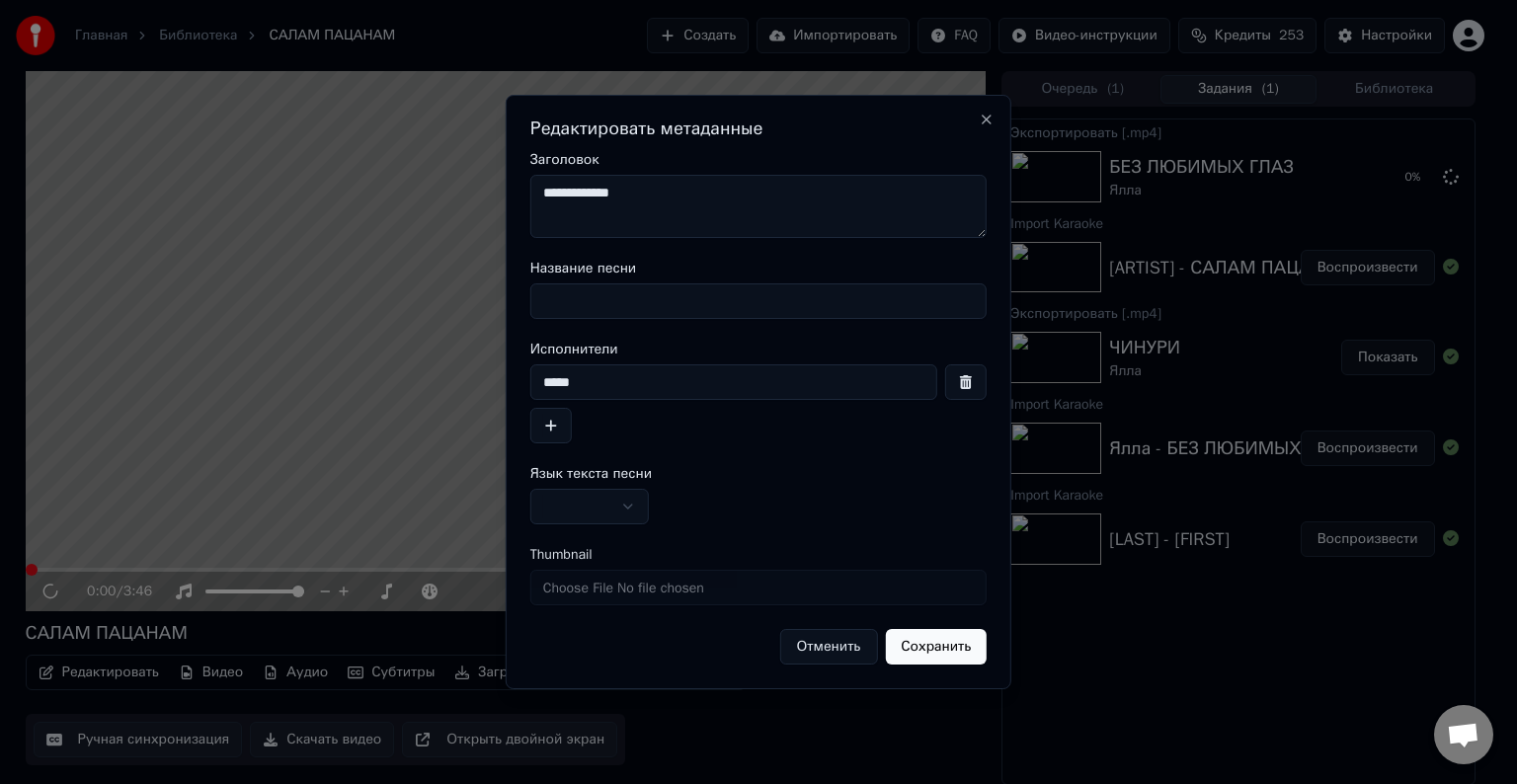 click on "Название песни" at bounding box center (758, 301) 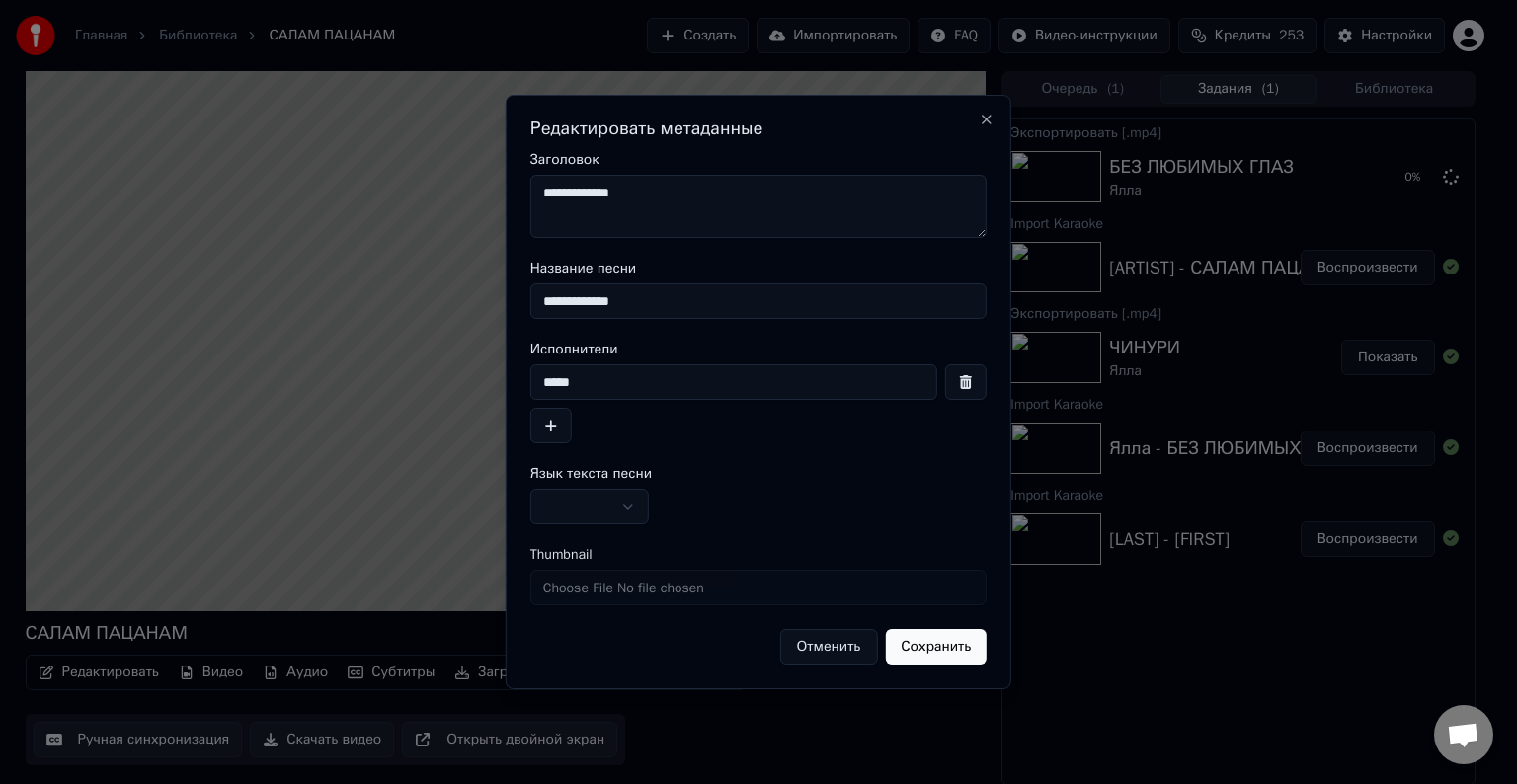 type on "**********" 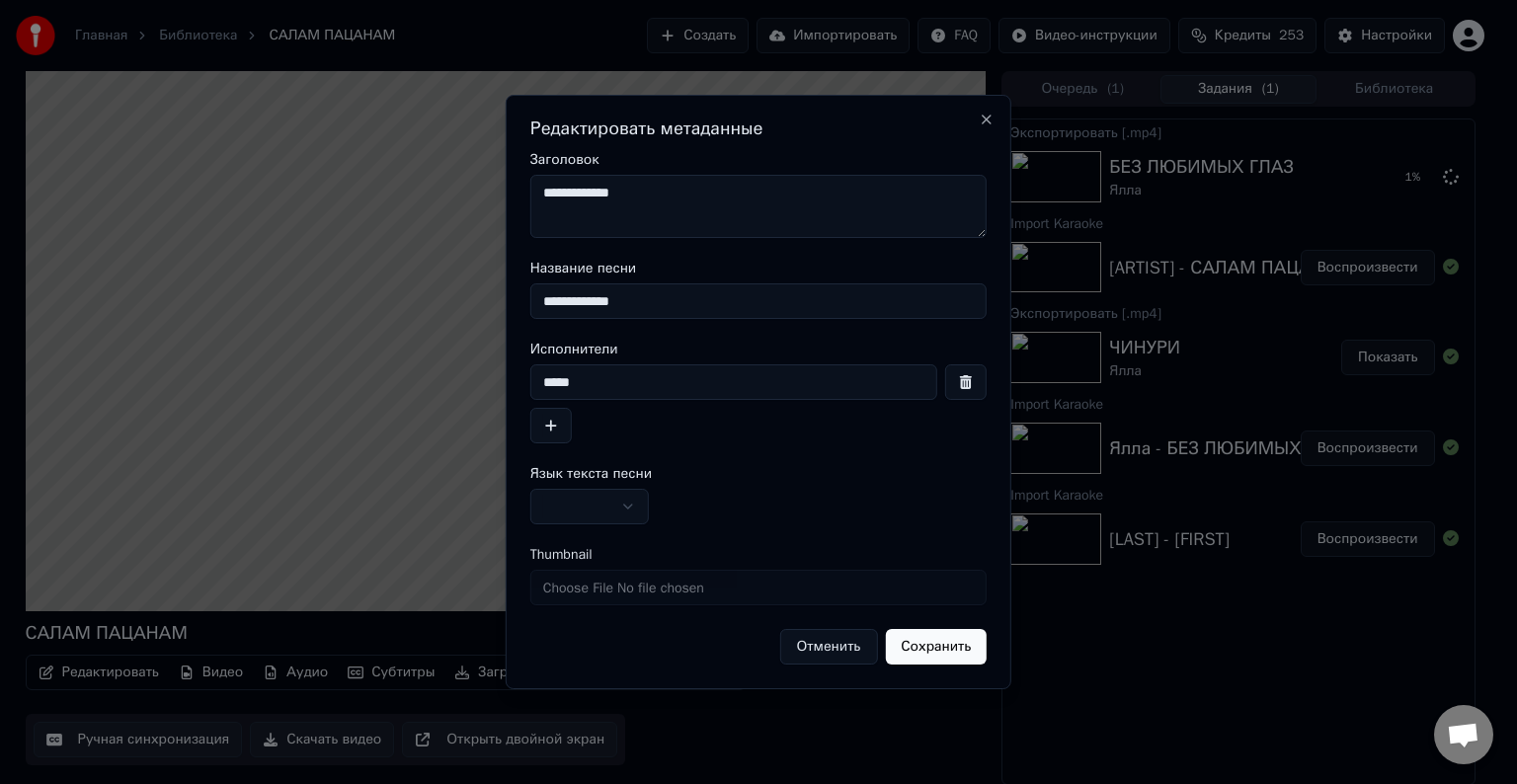 click on "**********" at bounding box center [758, 206] 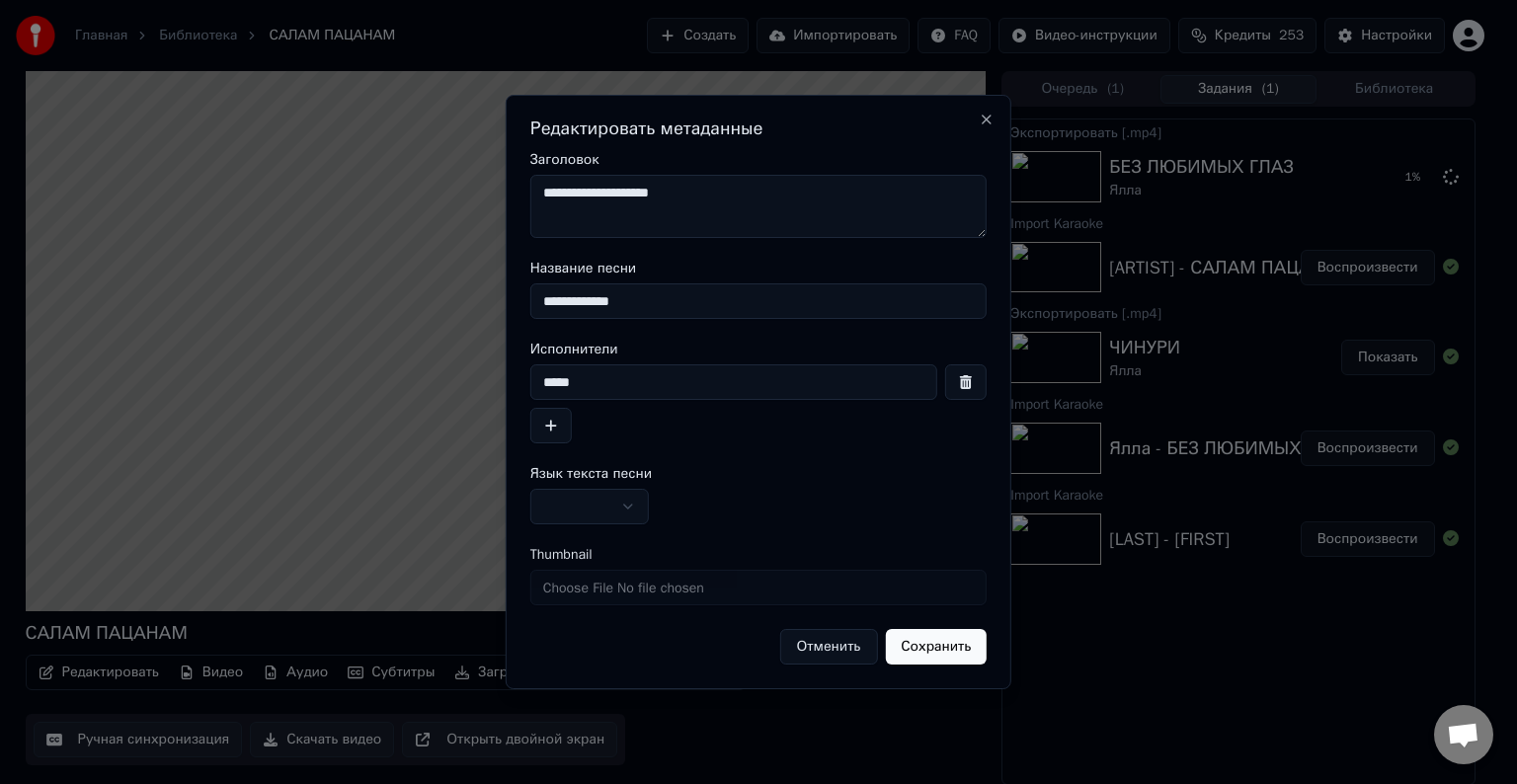 type on "**********" 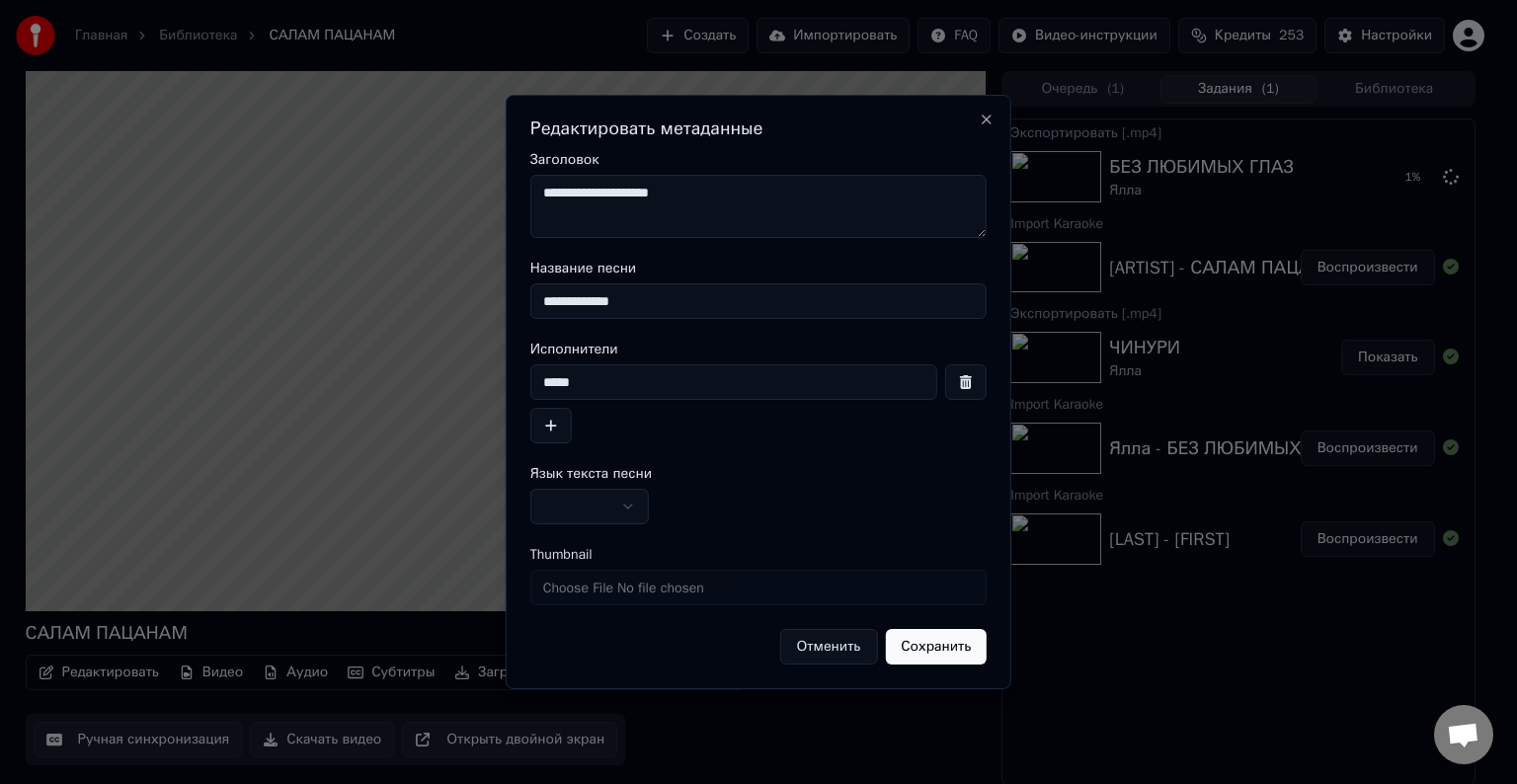 click on "**********" at bounding box center [750, 392] 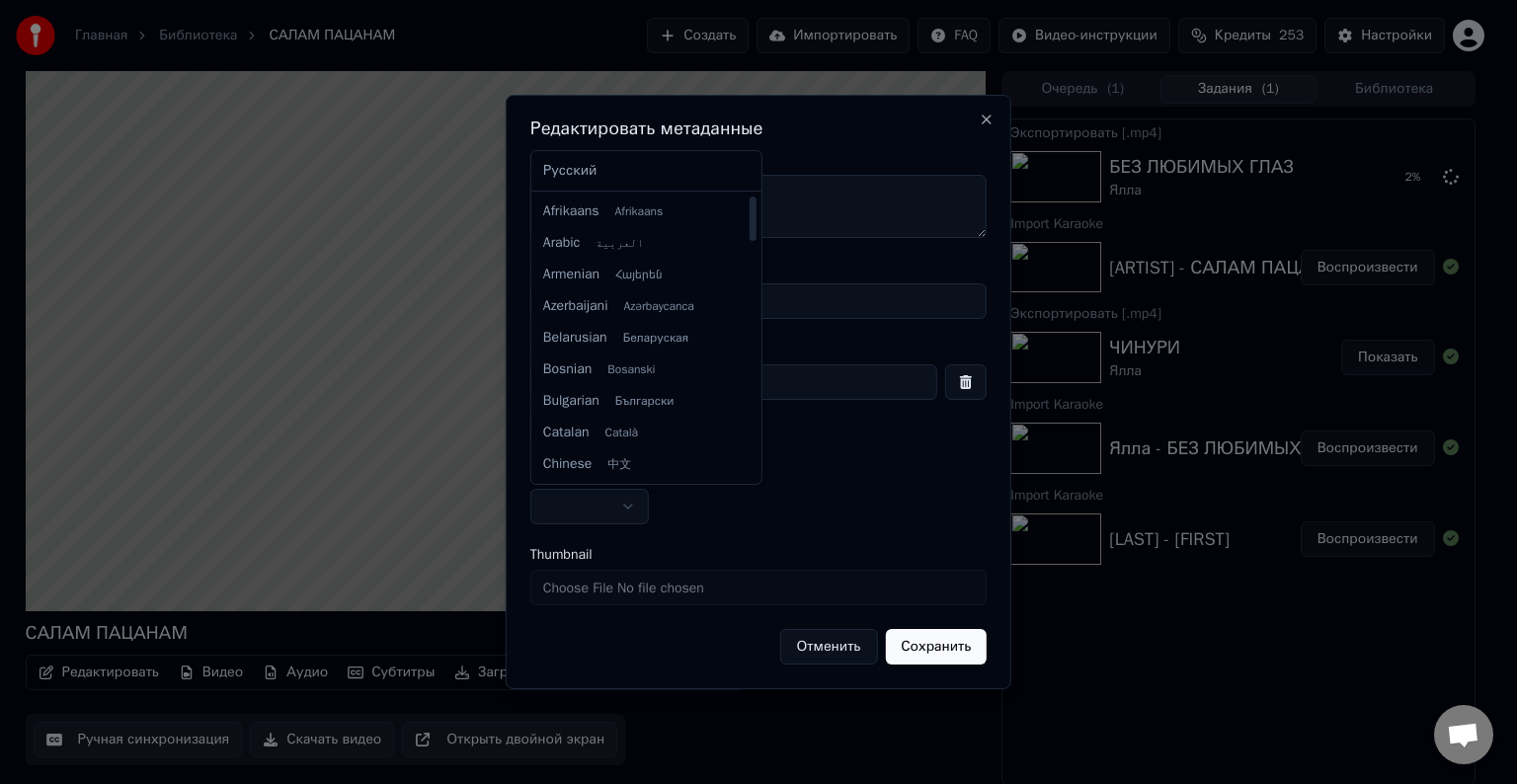 select on "**" 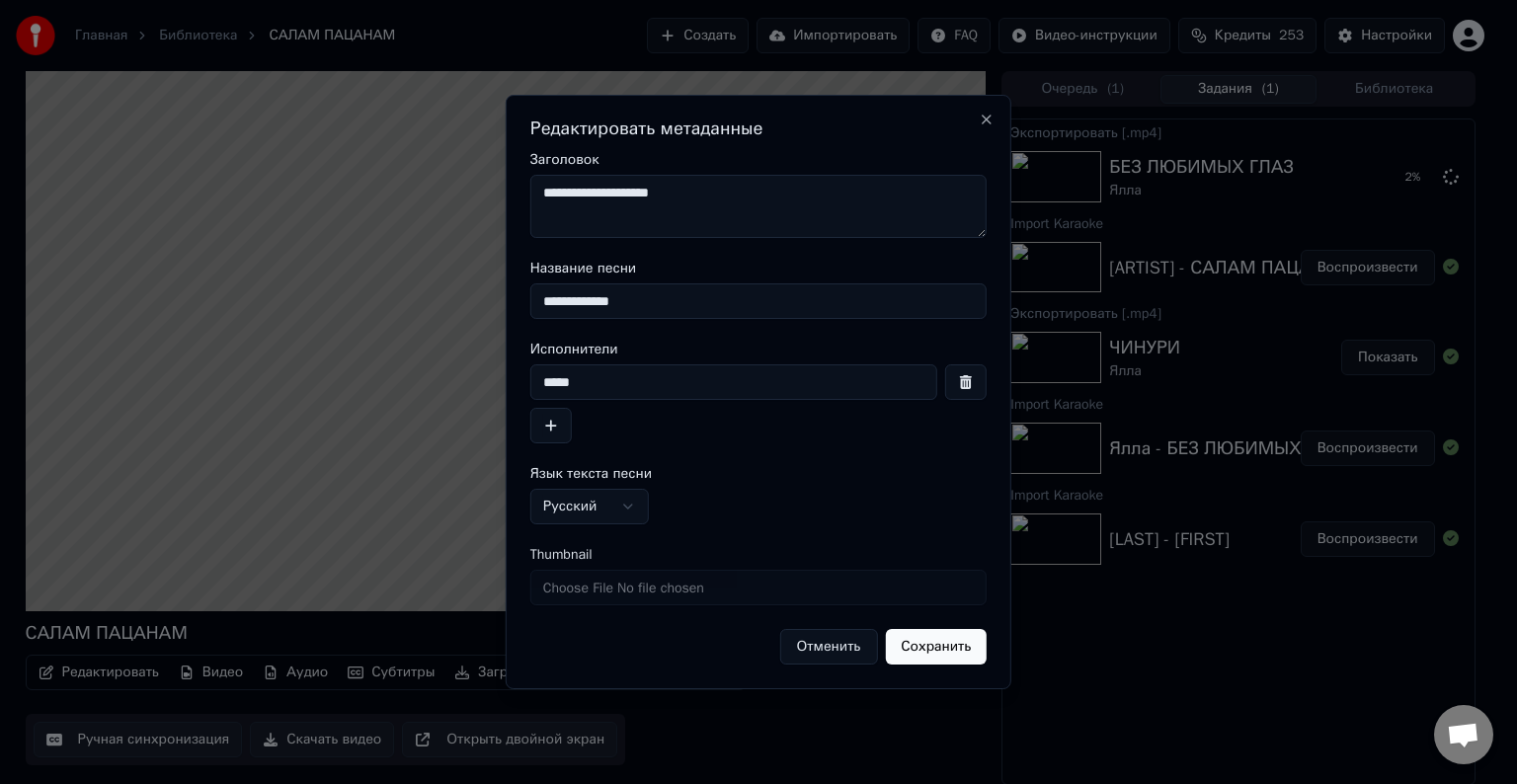 click on "Сохранить" at bounding box center [935, 647] 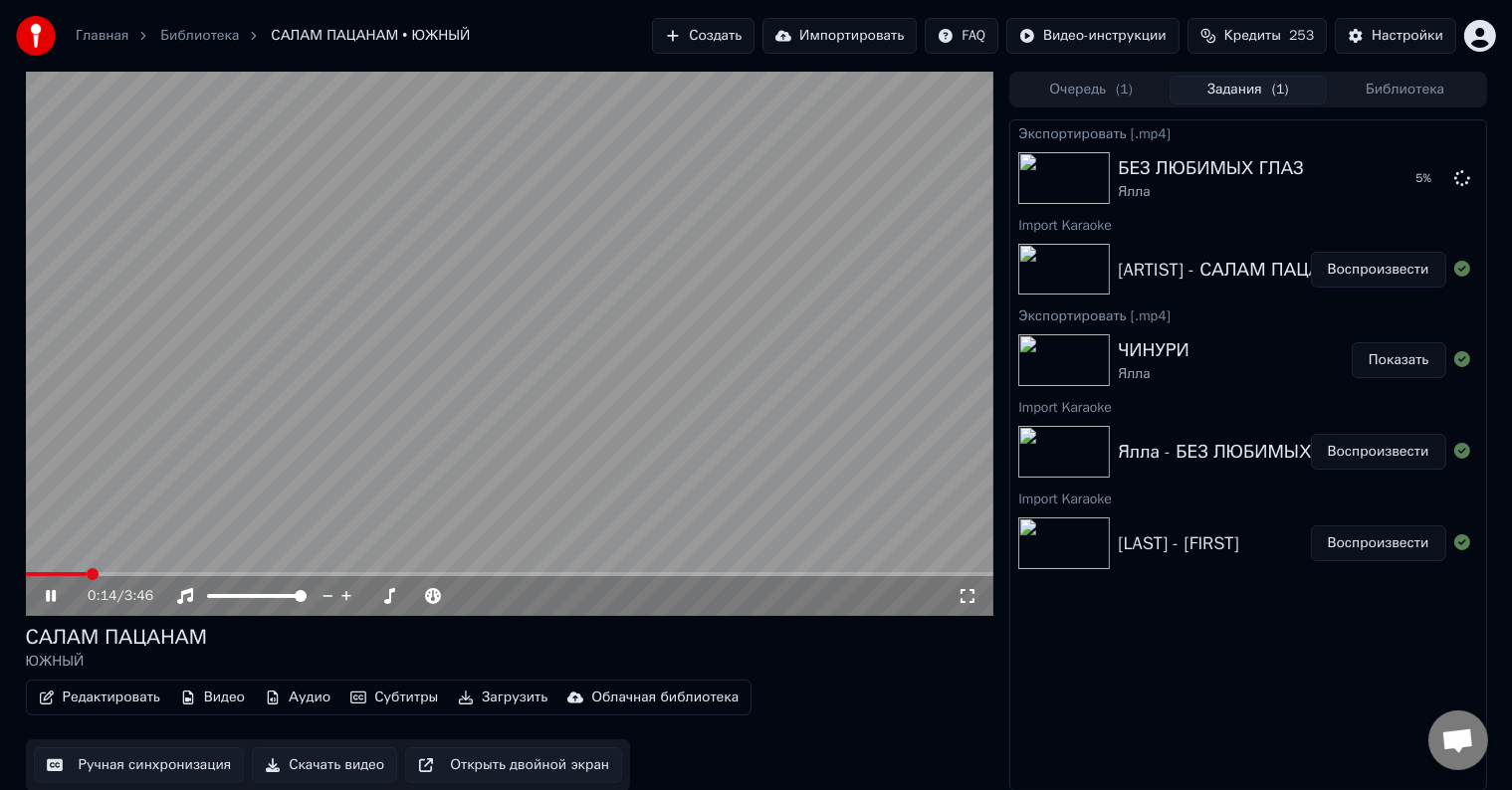 click at bounding box center (510, 343) 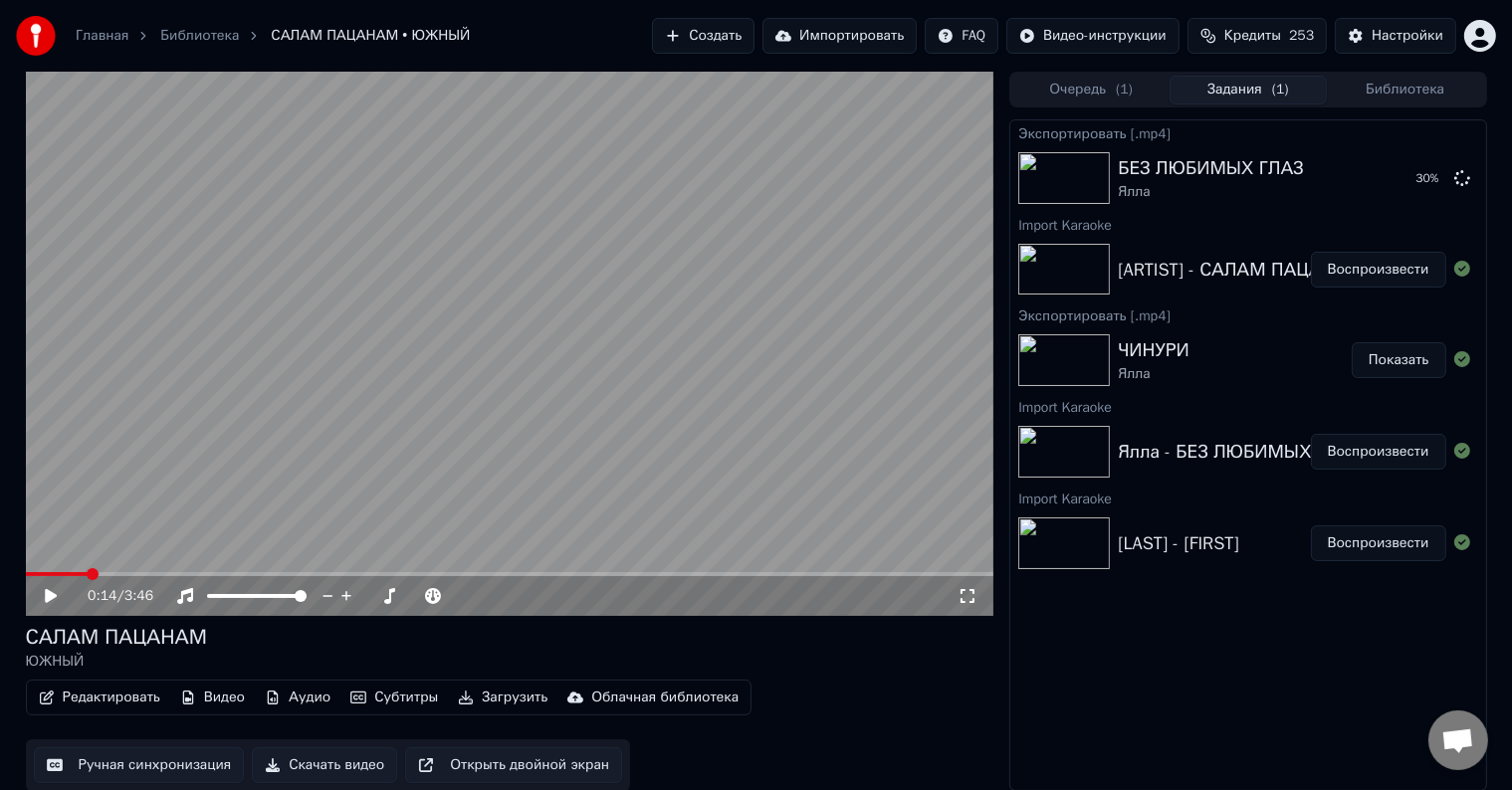 click on "Скачать видео" at bounding box center [324, 765] 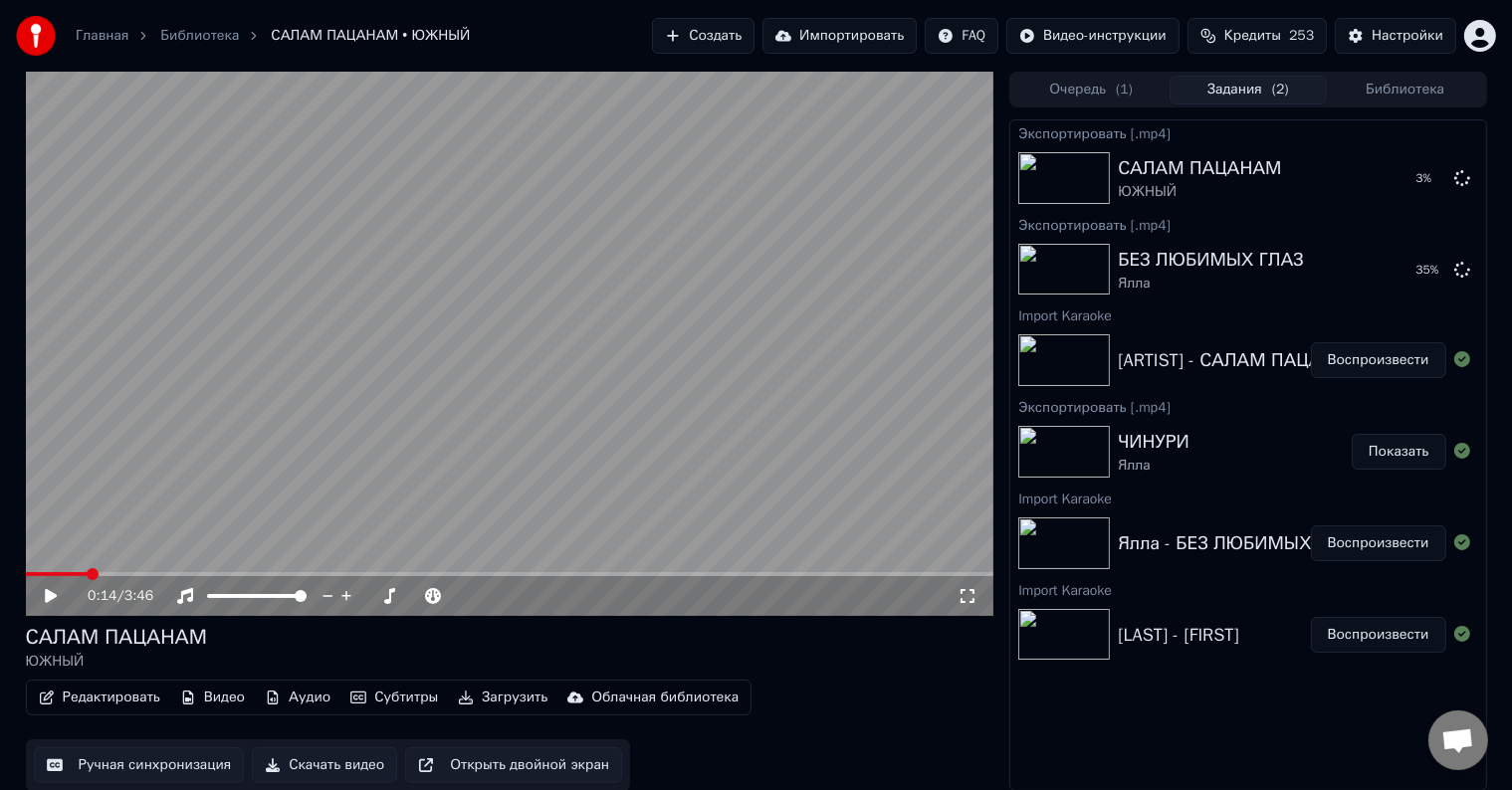 click on "Импортировать" at bounding box center [839, 36] 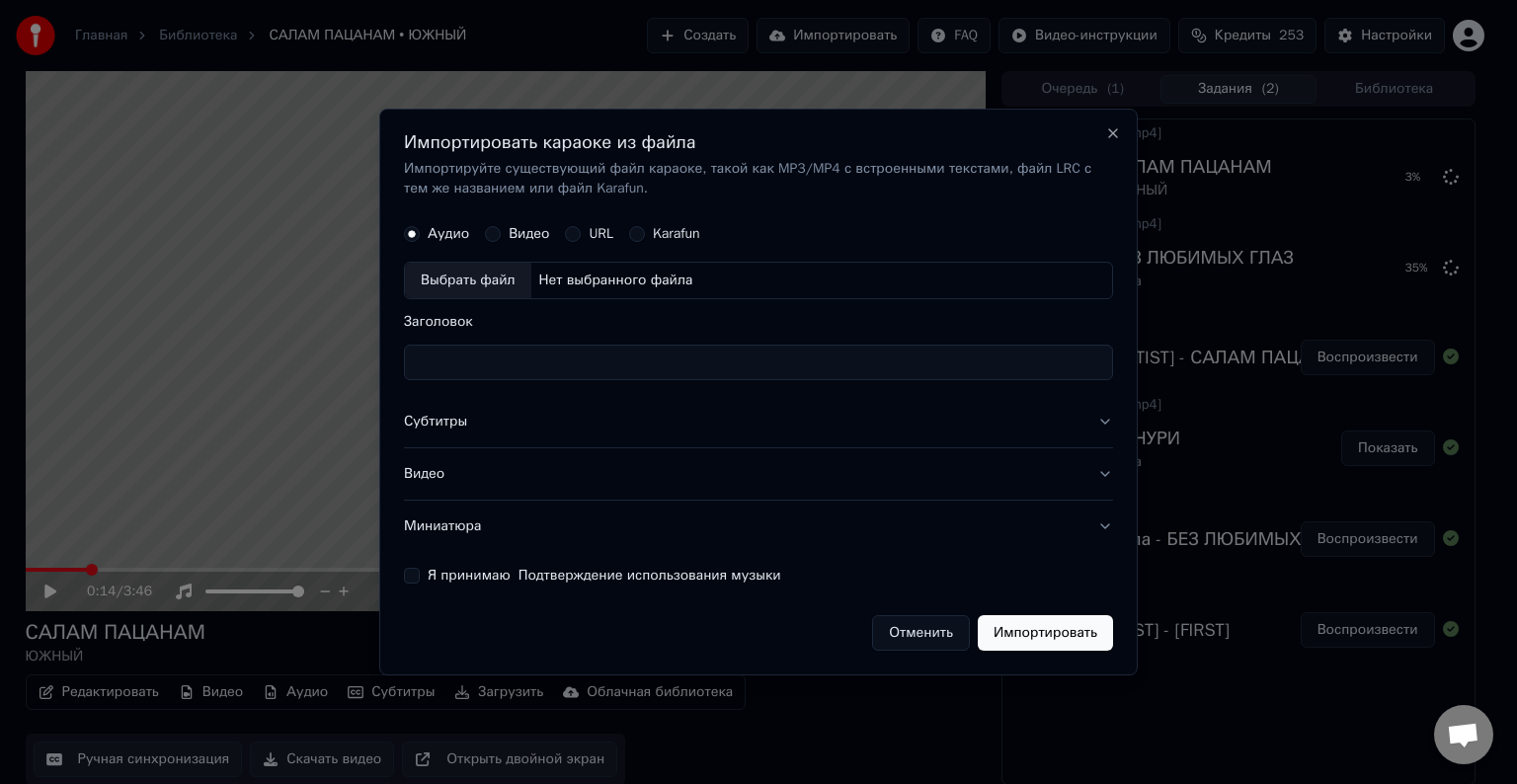 click on "Выбрать файл" at bounding box center [468, 280] 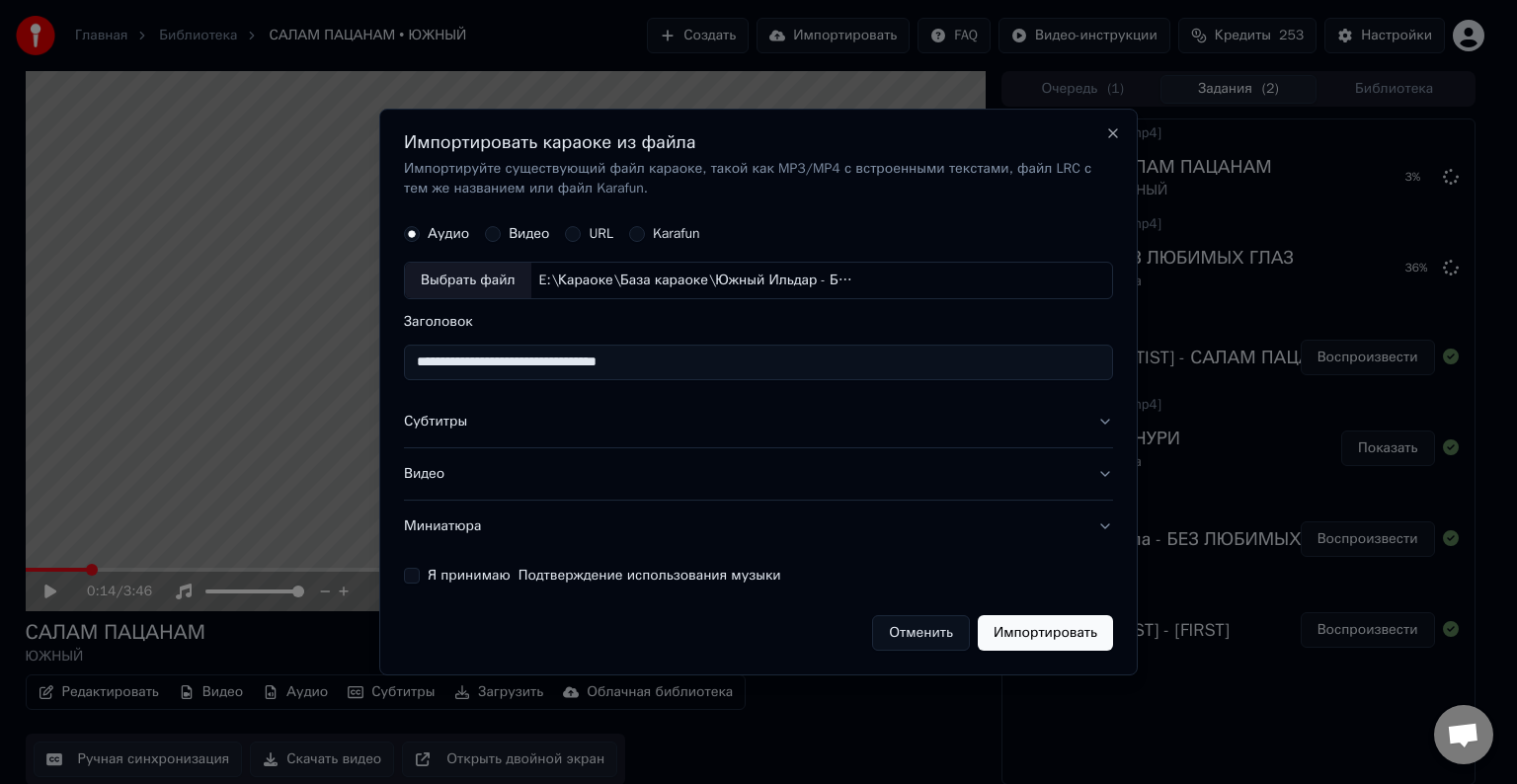 click on "**********" at bounding box center [758, 362] 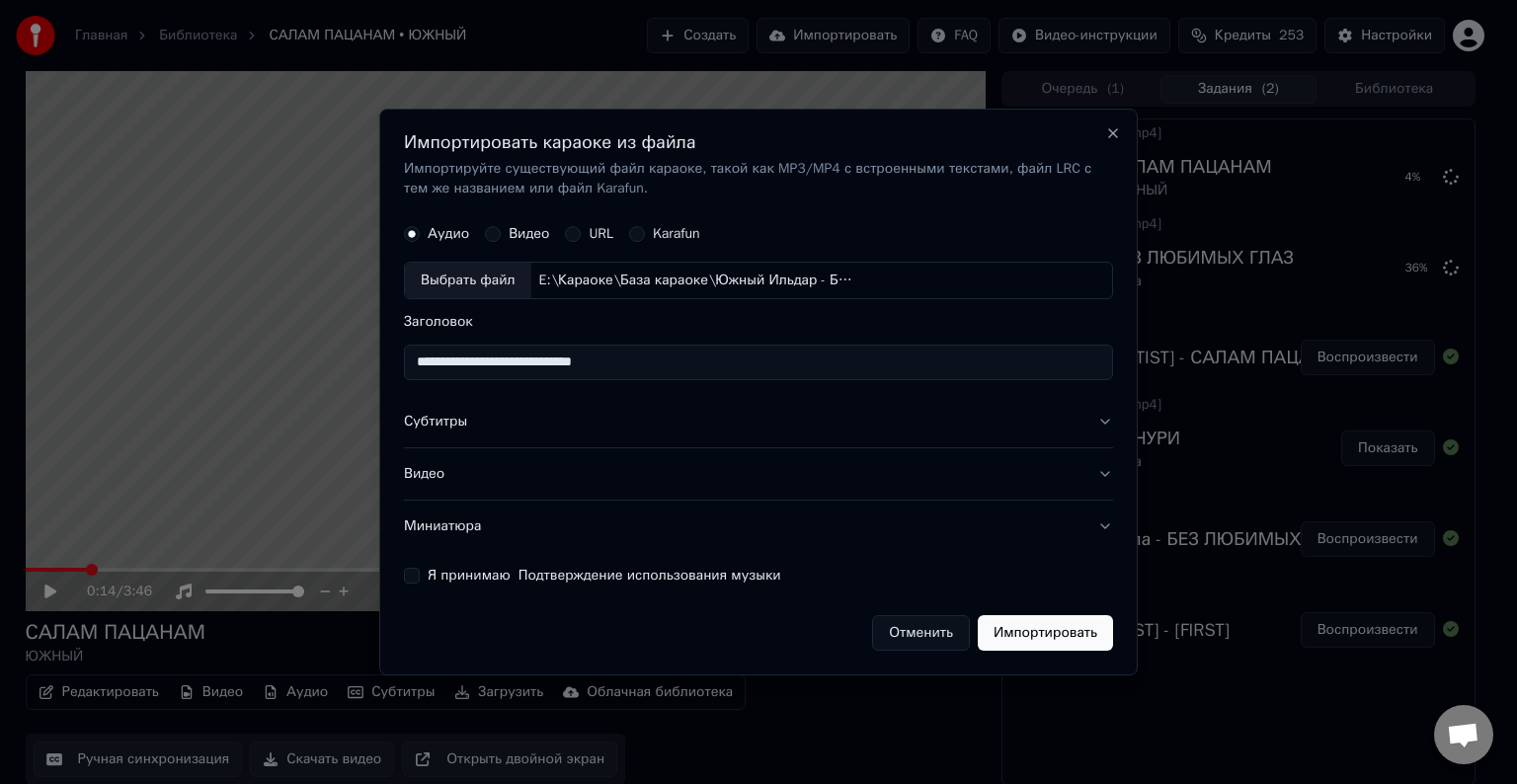 click on "**********" at bounding box center [758, 362] 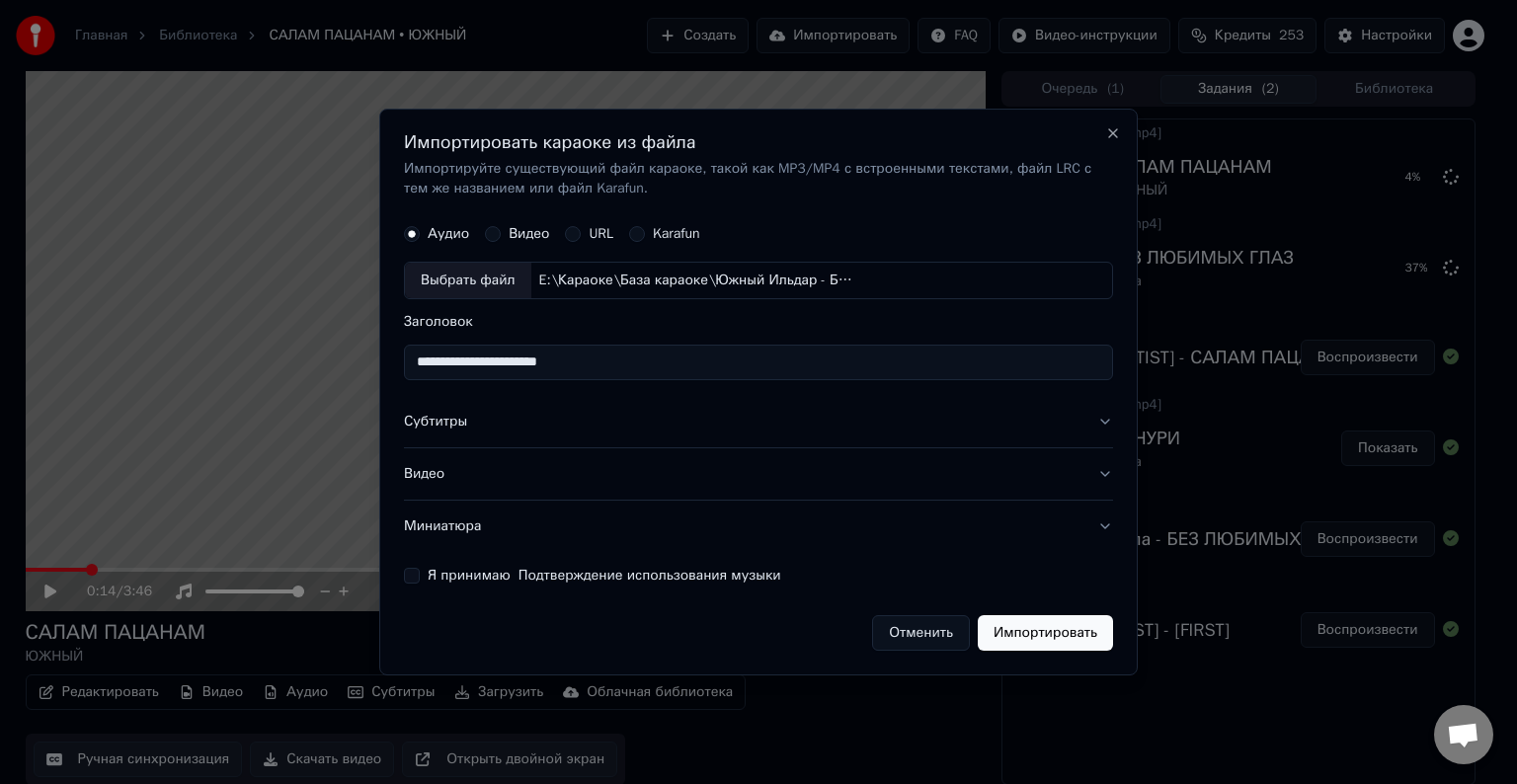click on "**********" at bounding box center [758, 362] 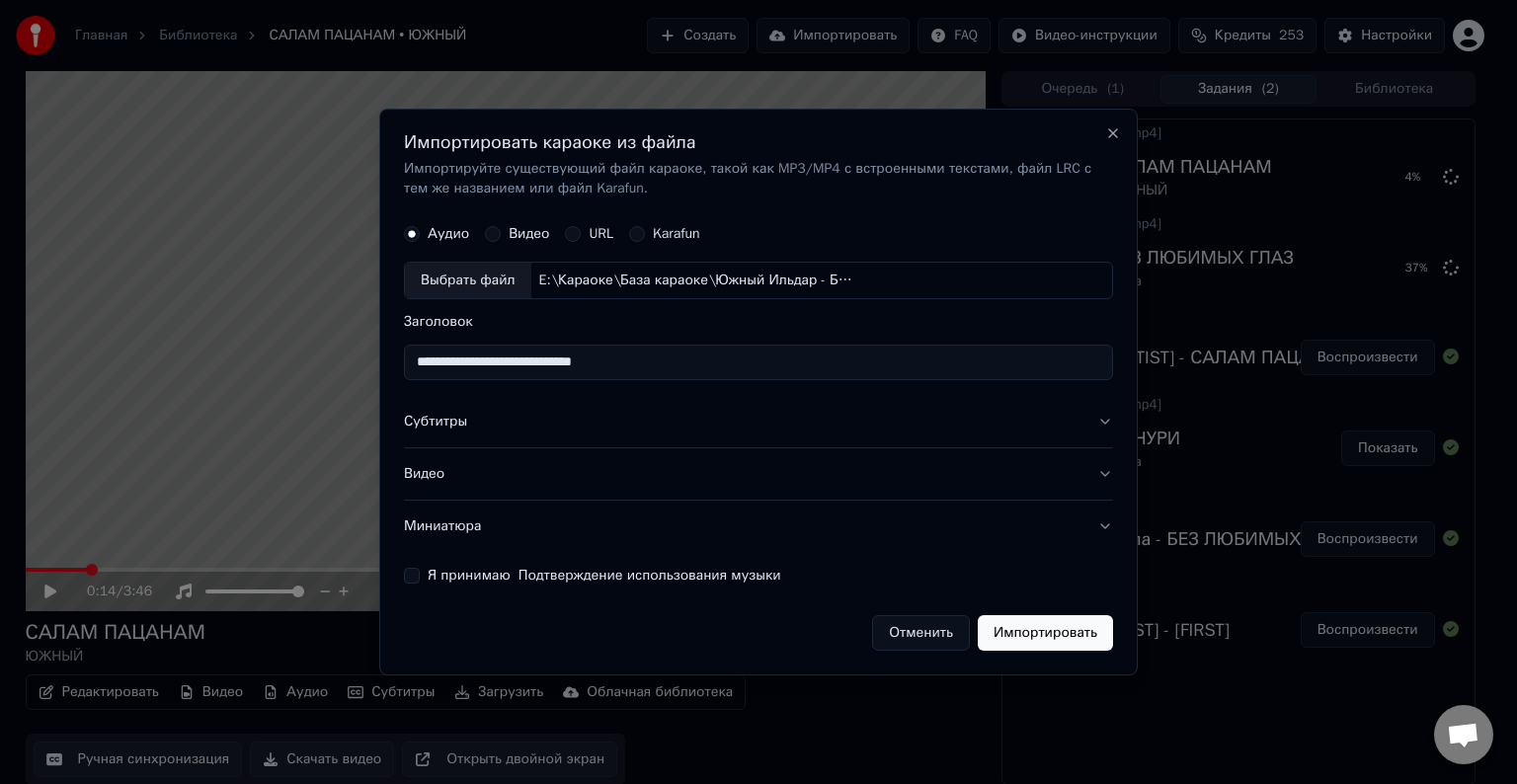 type on "**********" 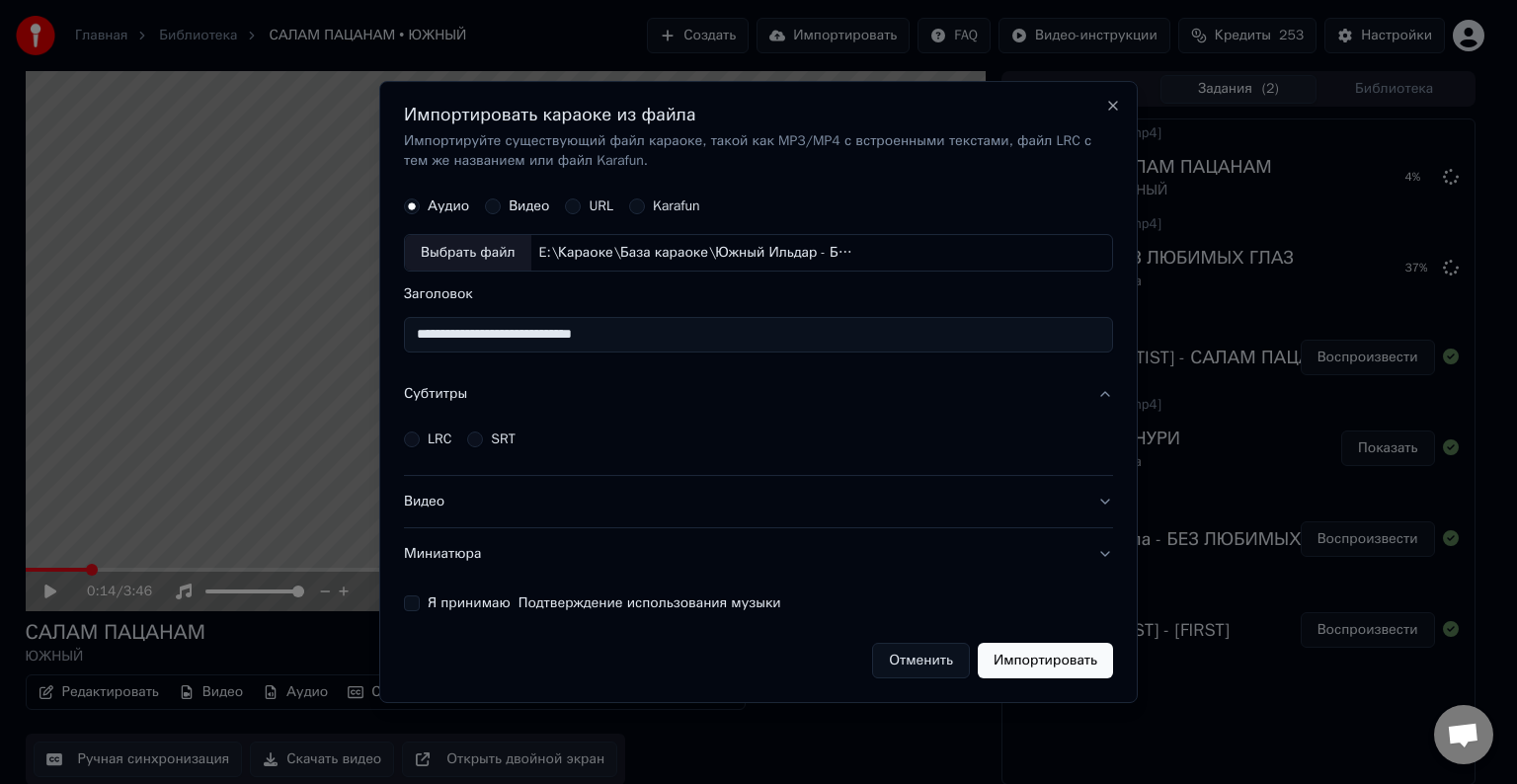 click on "LRC" at bounding box center (439, 439) 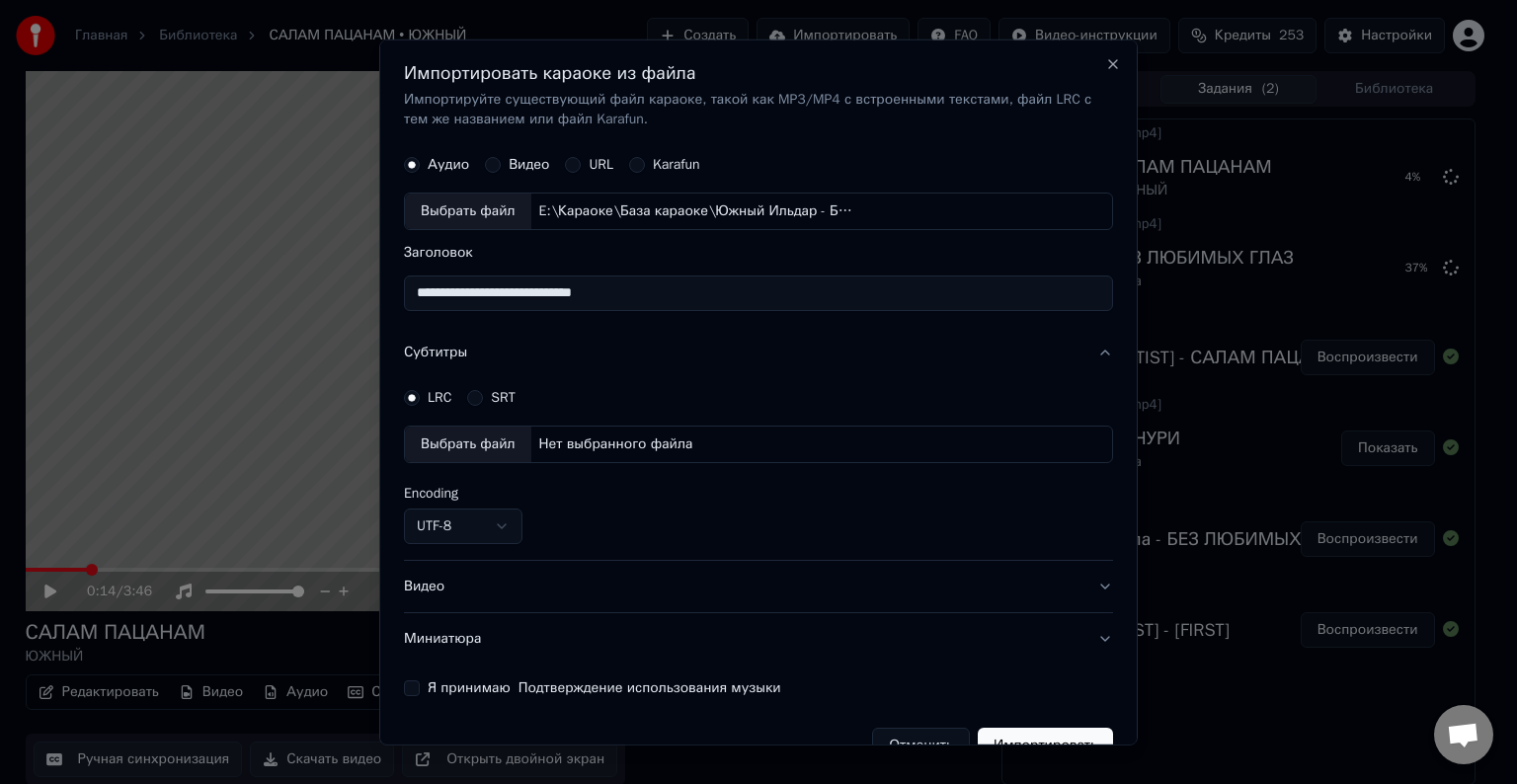 click on "Выбрать файл" at bounding box center (468, 444) 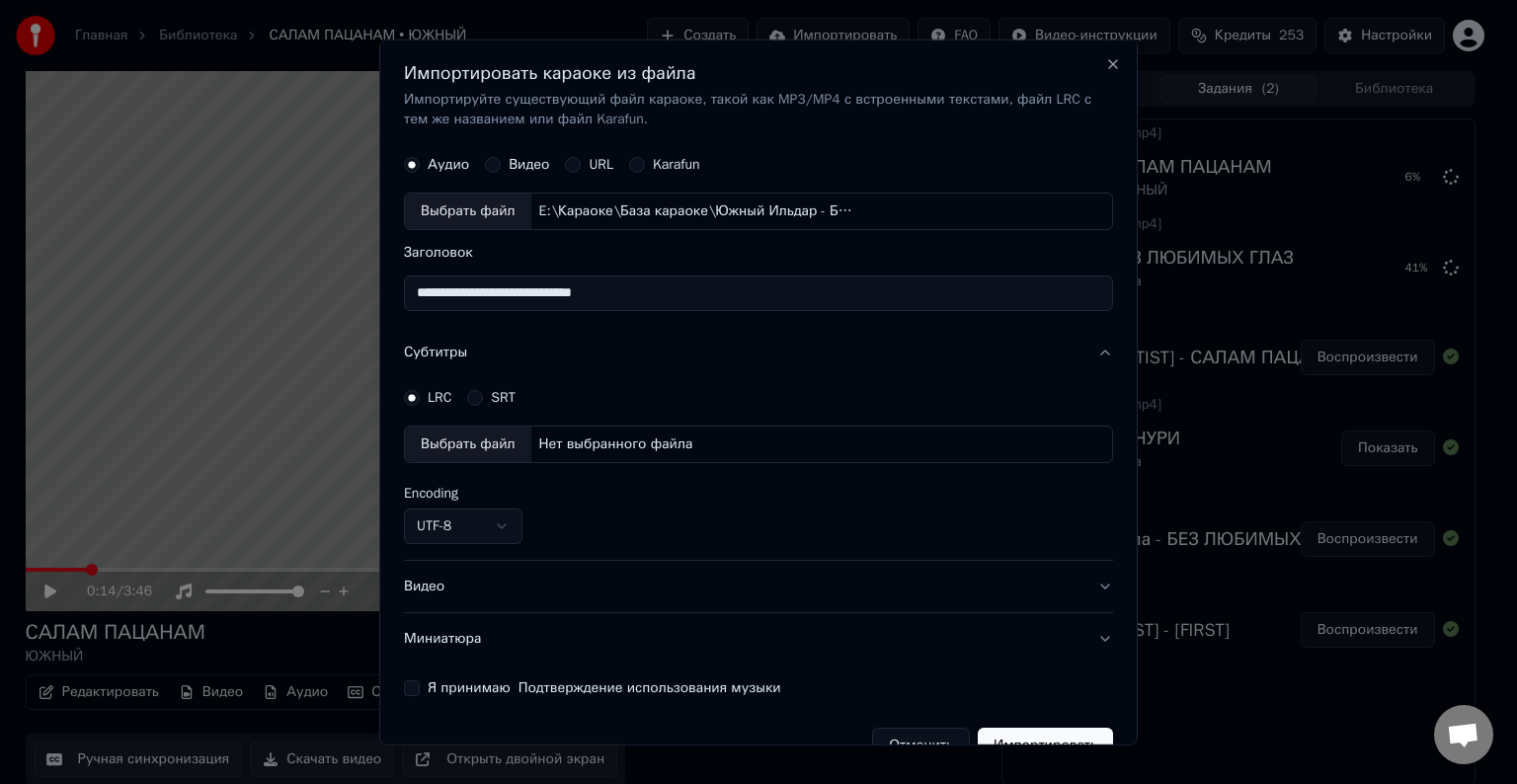 select on "**********" 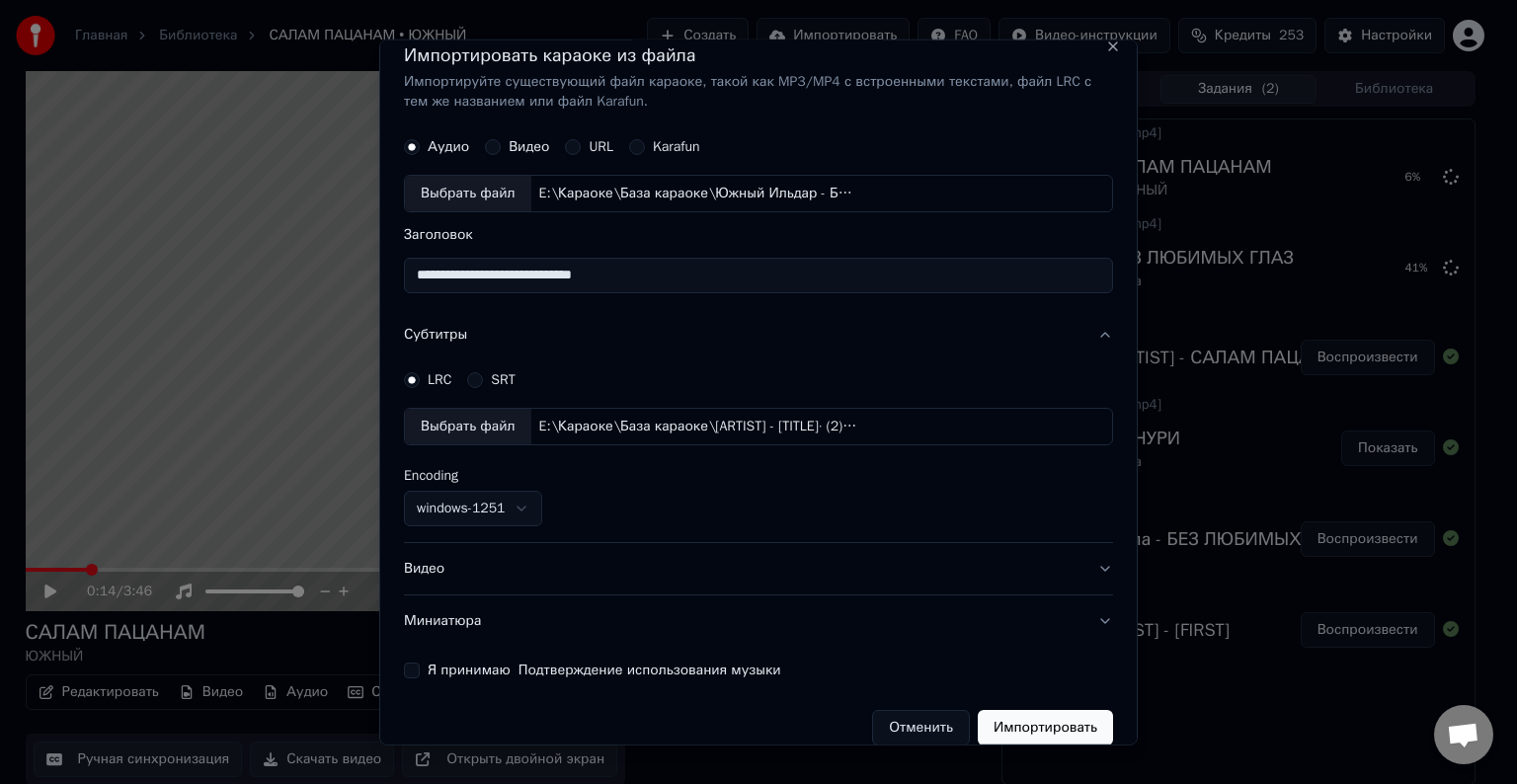 scroll, scrollTop: 40, scrollLeft: 0, axis: vertical 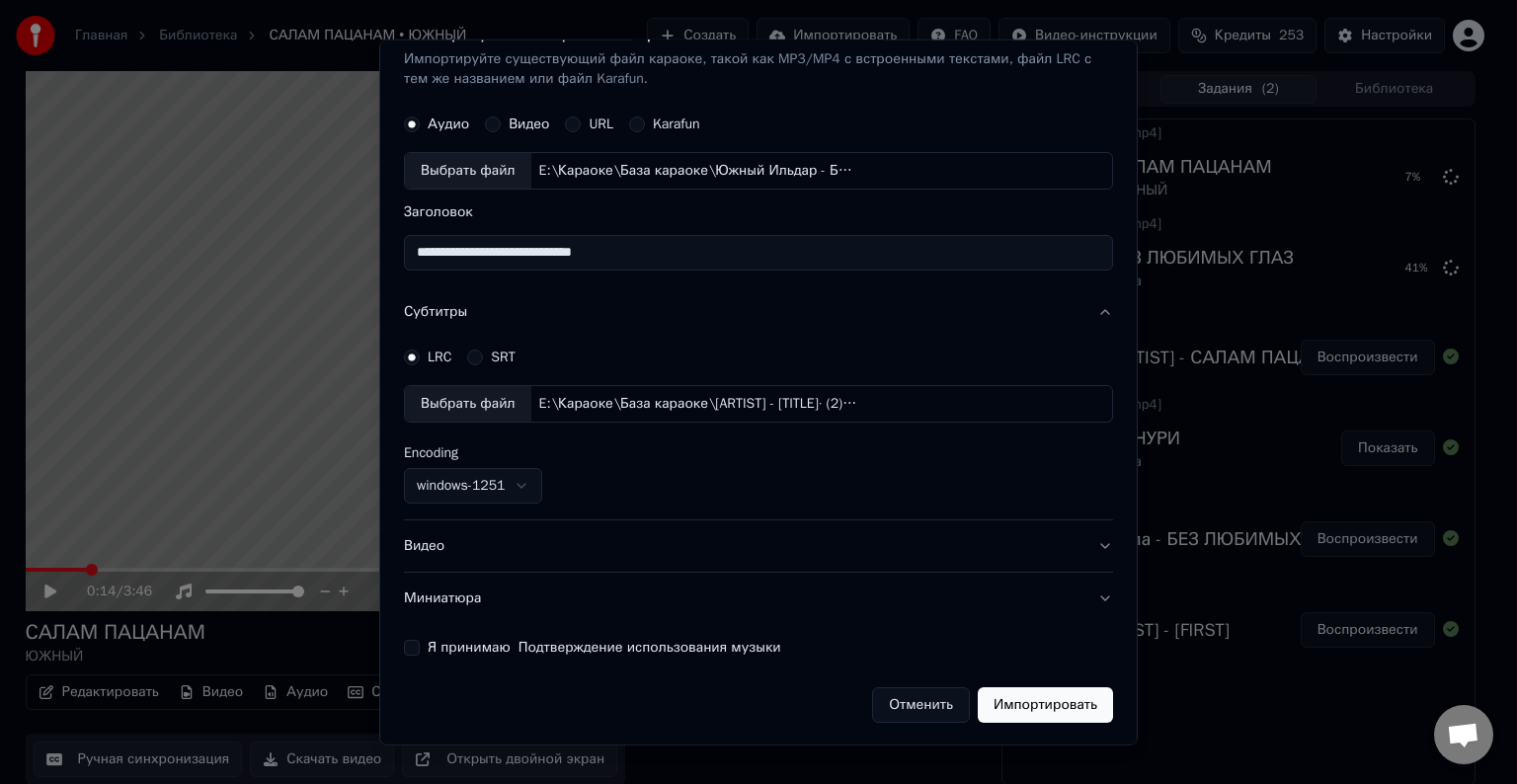 click on "Видео" at bounding box center (758, 546) 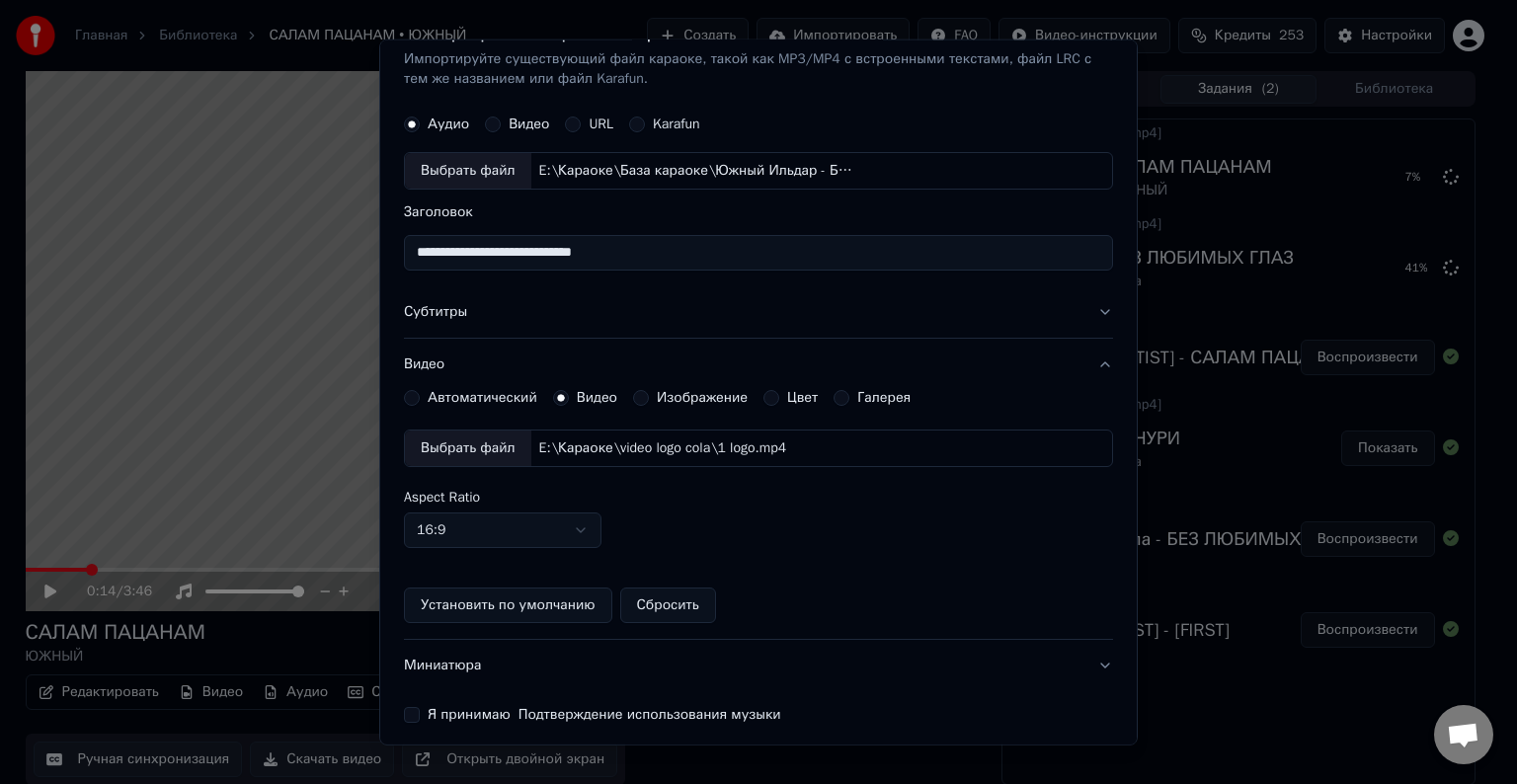click on "Выбрать файл" at bounding box center (468, 448) 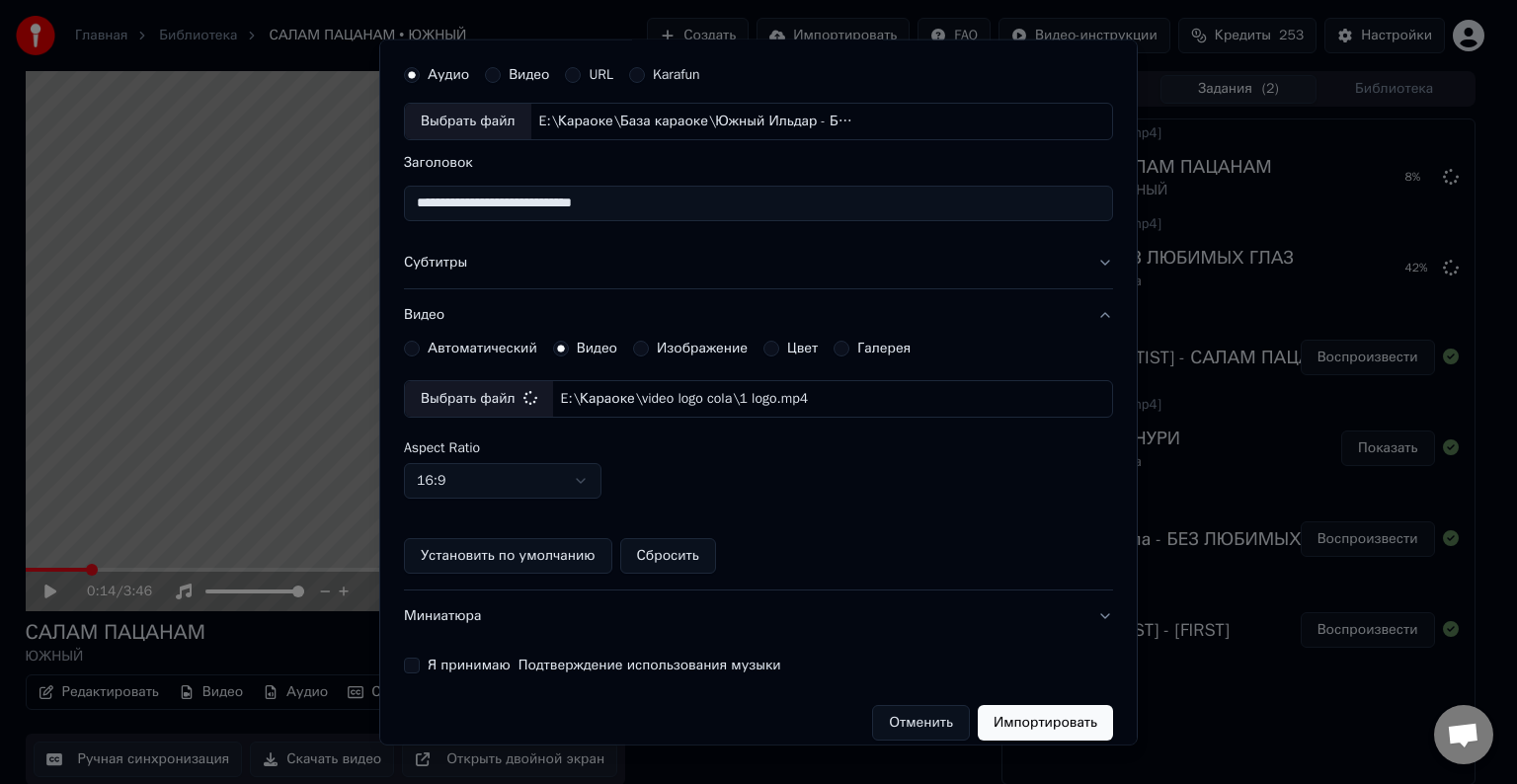 scroll, scrollTop: 108, scrollLeft: 0, axis: vertical 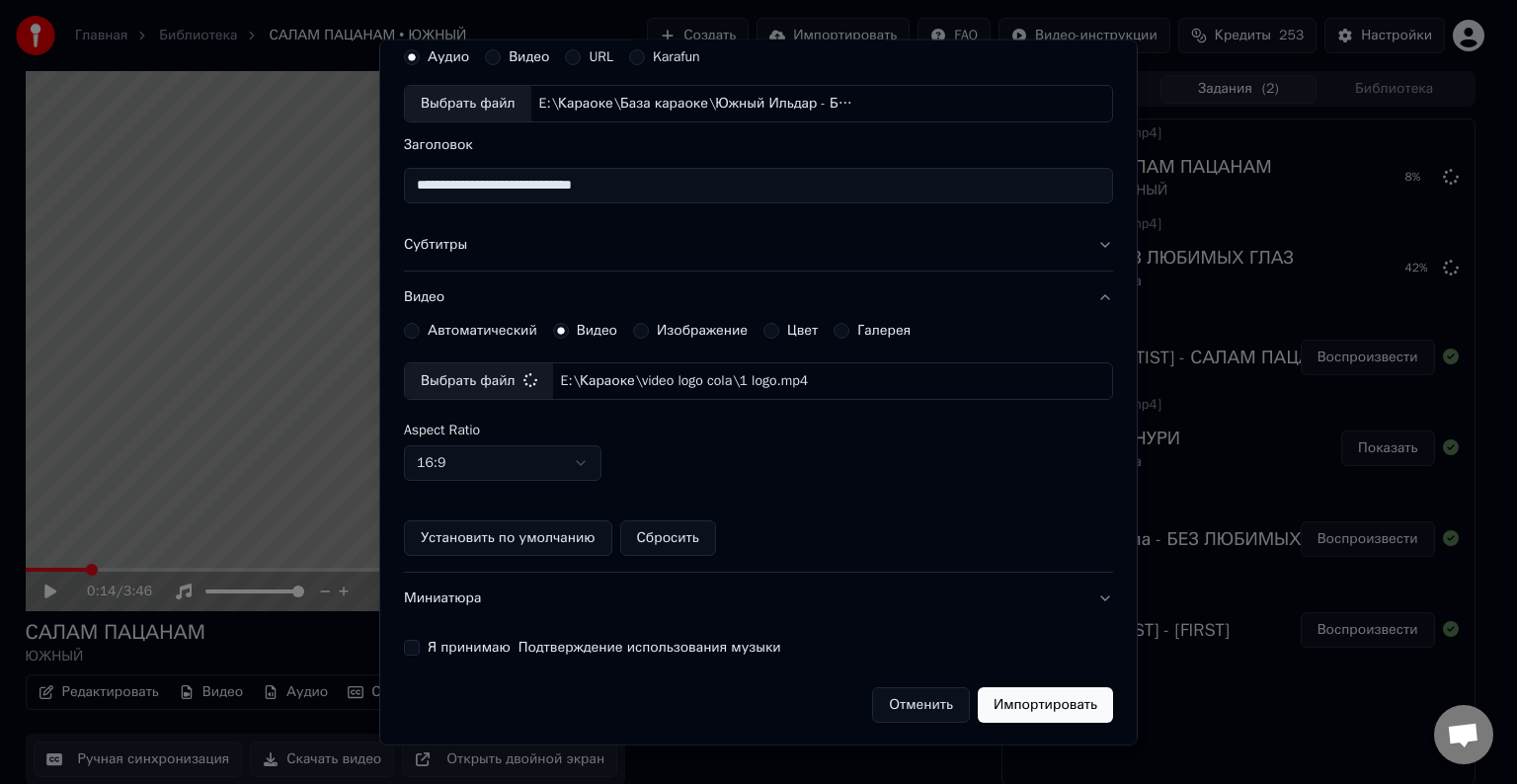 click on "Я принимаю   Подтверждение использования музыки" at bounding box center (412, 648) 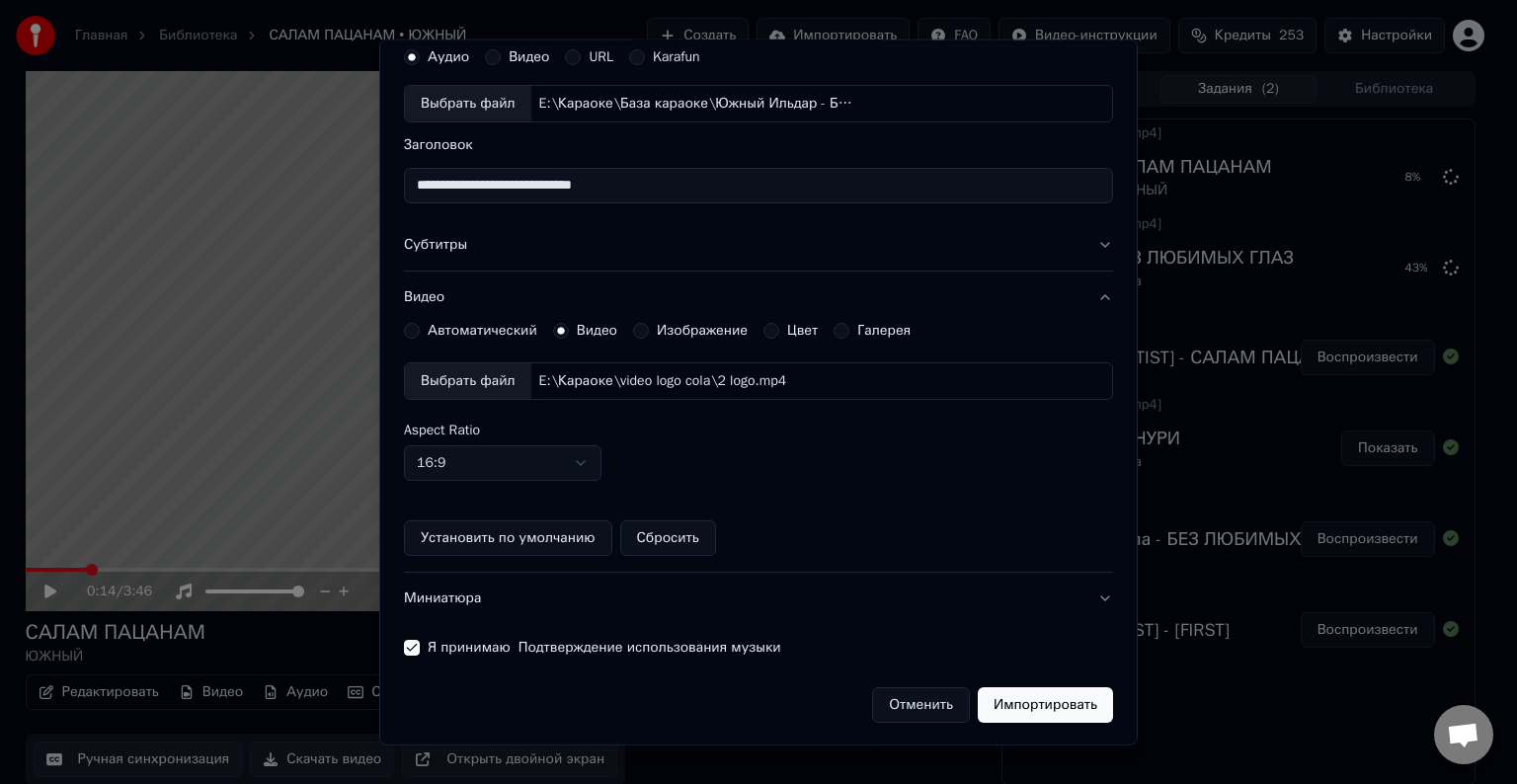 click on "Импортировать" at bounding box center (1045, 705) 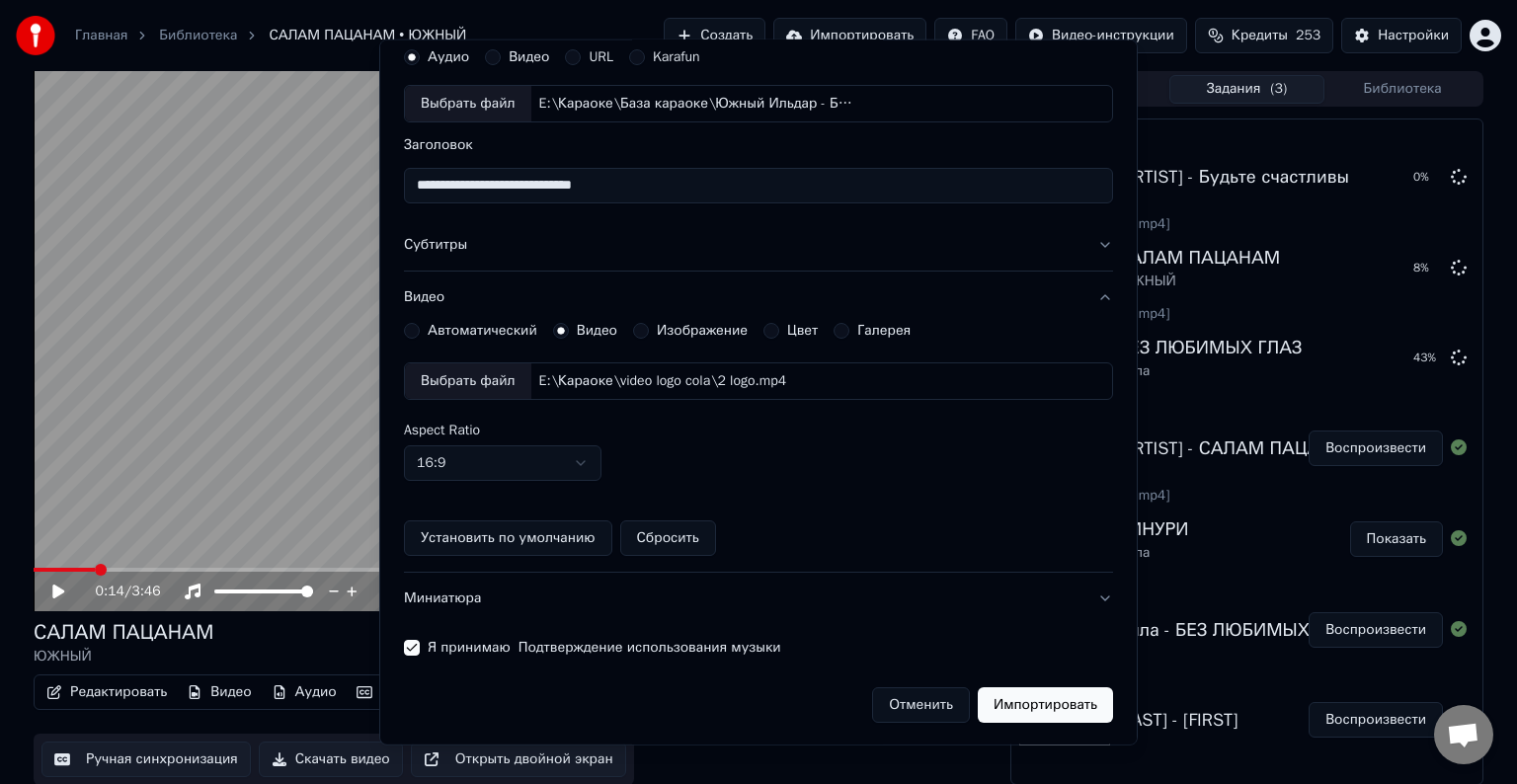 type 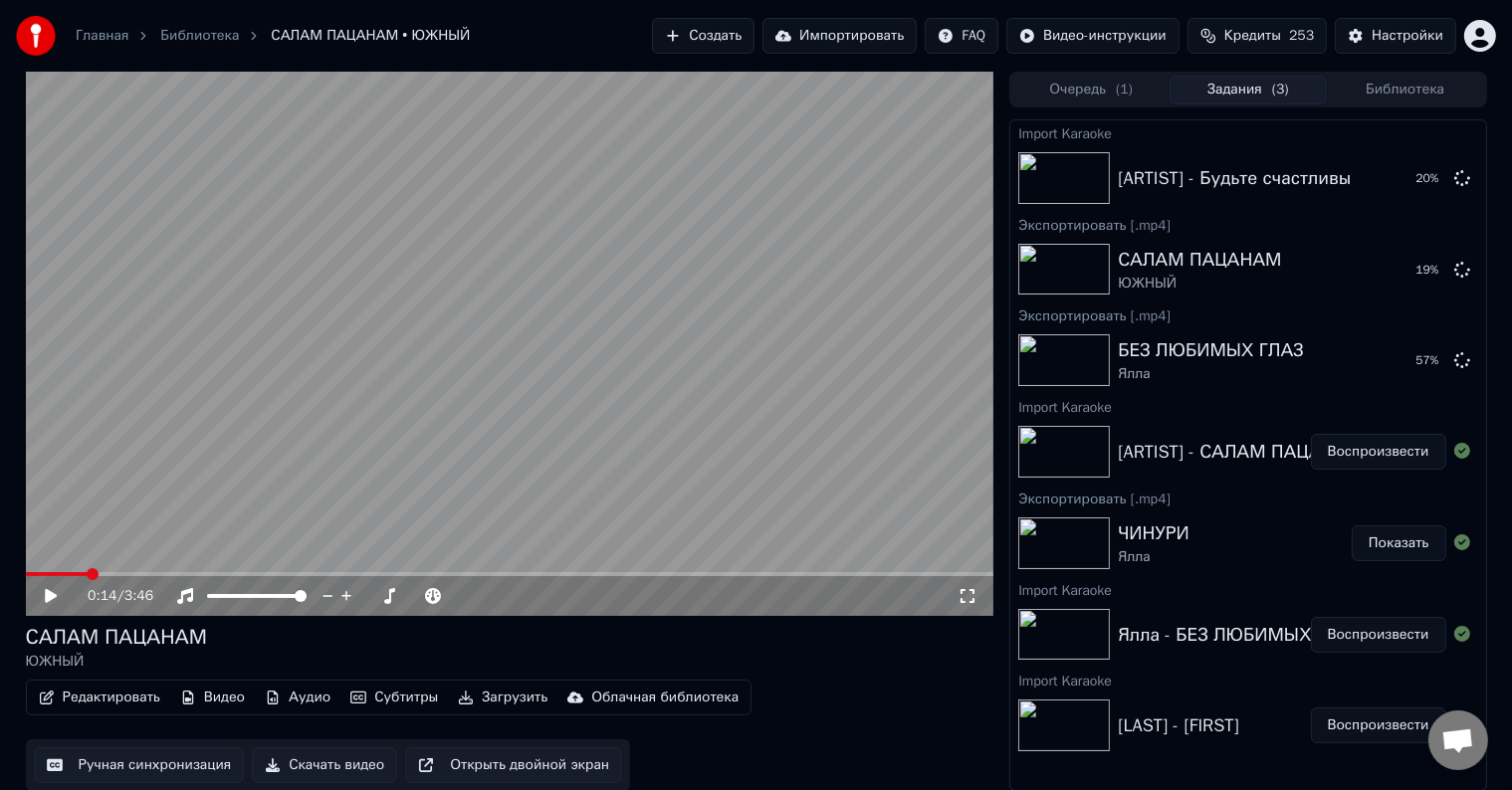 click on "Импортировать" at bounding box center [839, 36] 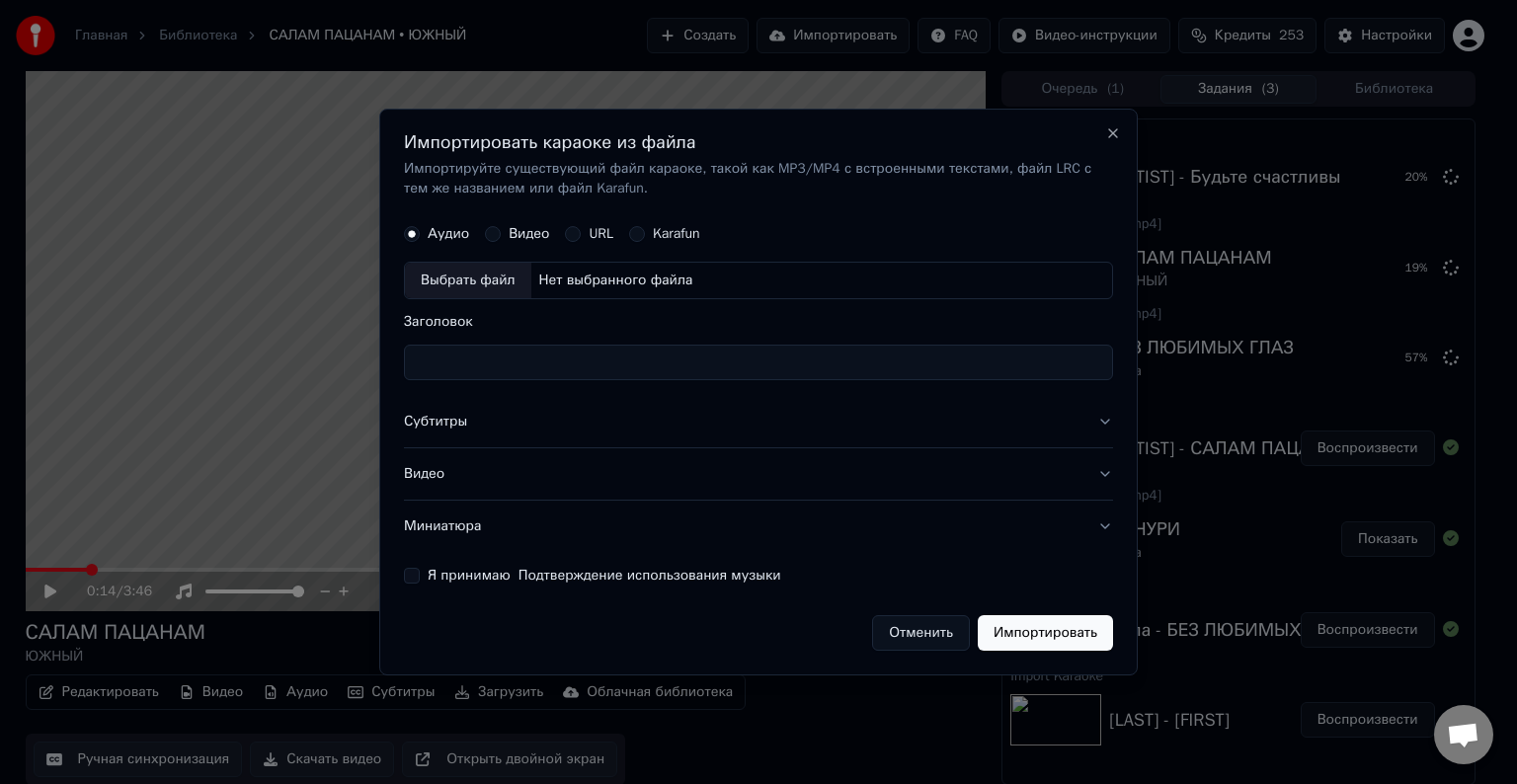click on "Выбрать файл" at bounding box center [468, 280] 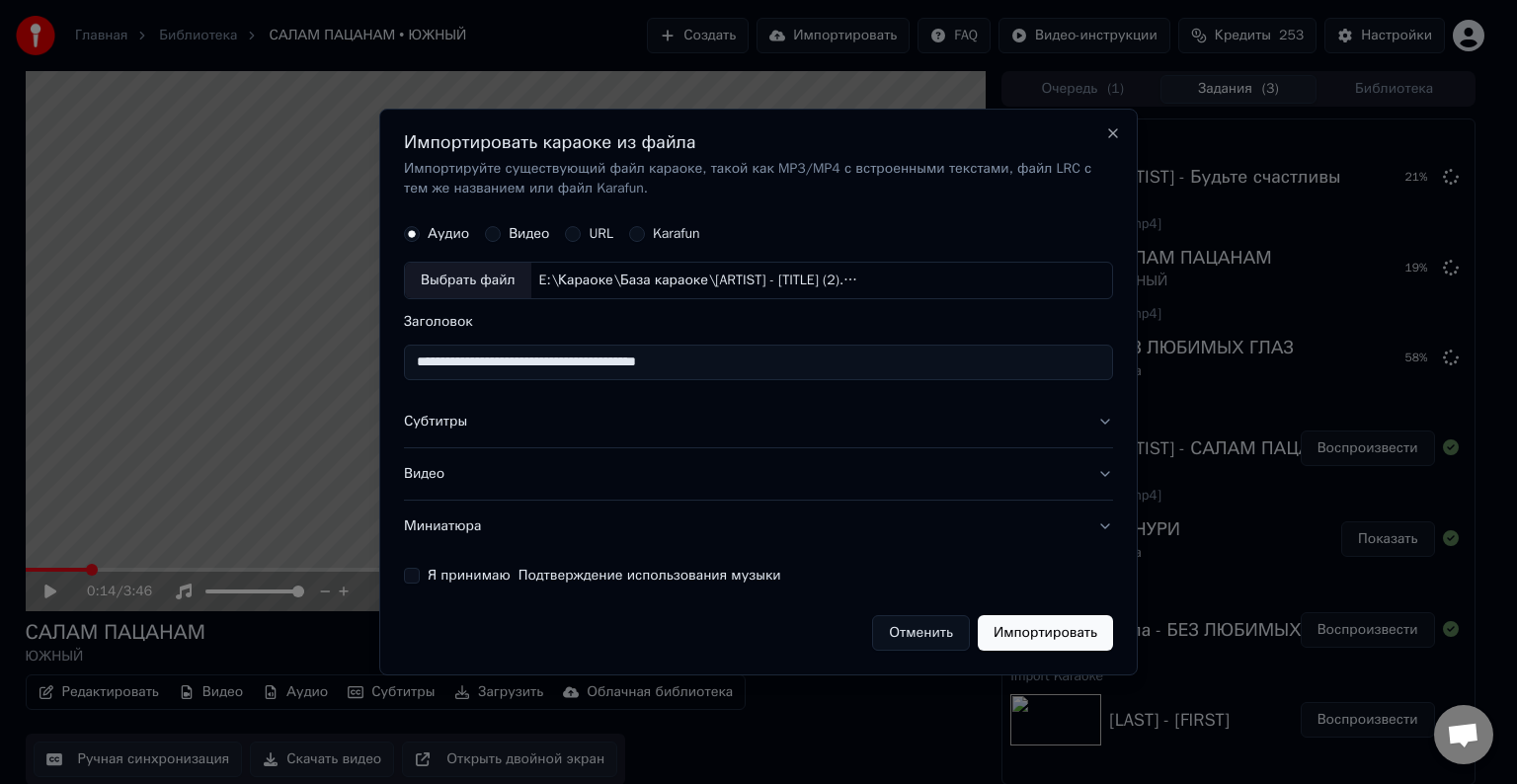 click on "**********" at bounding box center (758, 362) 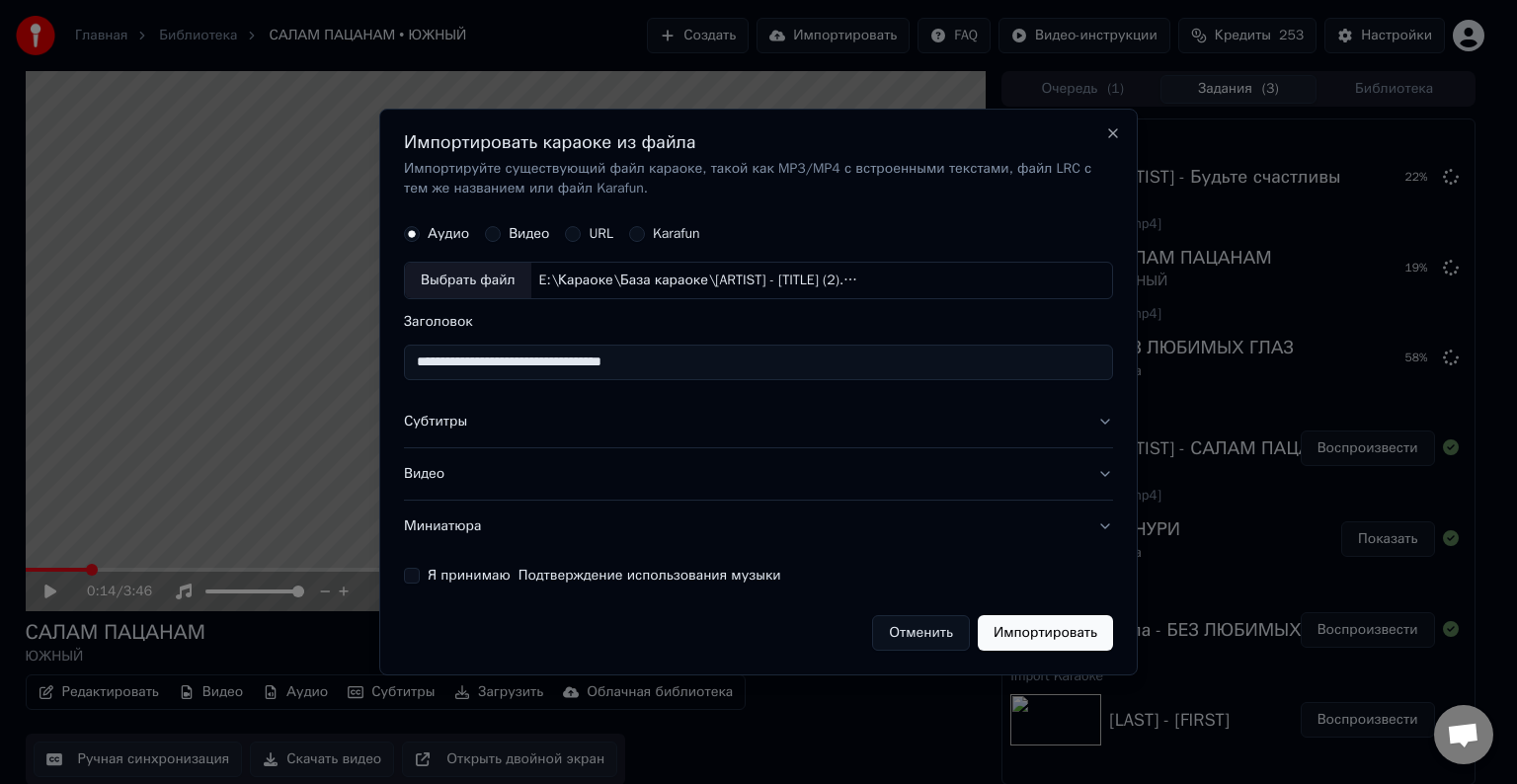 click on "**********" at bounding box center [758, 362] 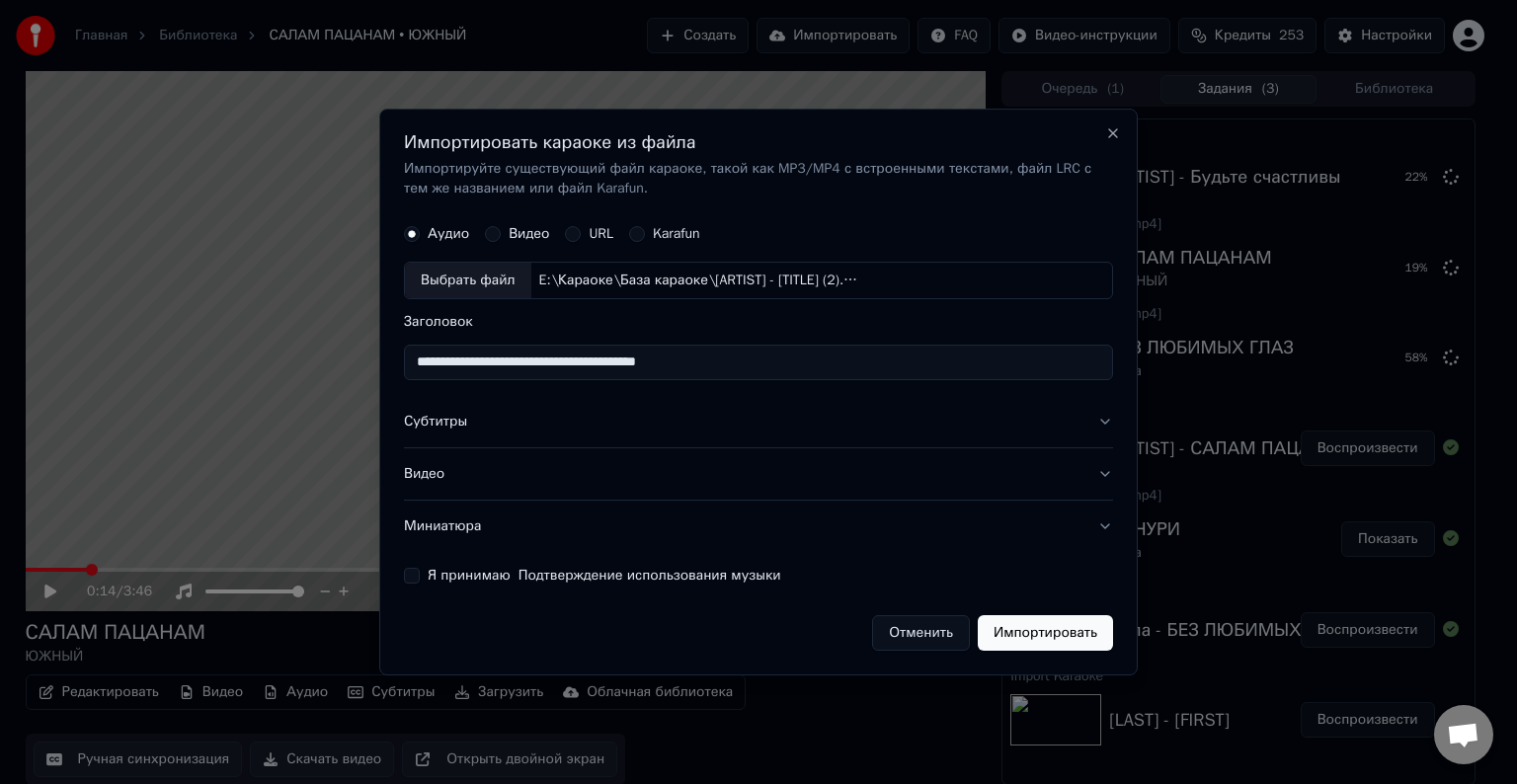 click on "**********" at bounding box center [758, 362] 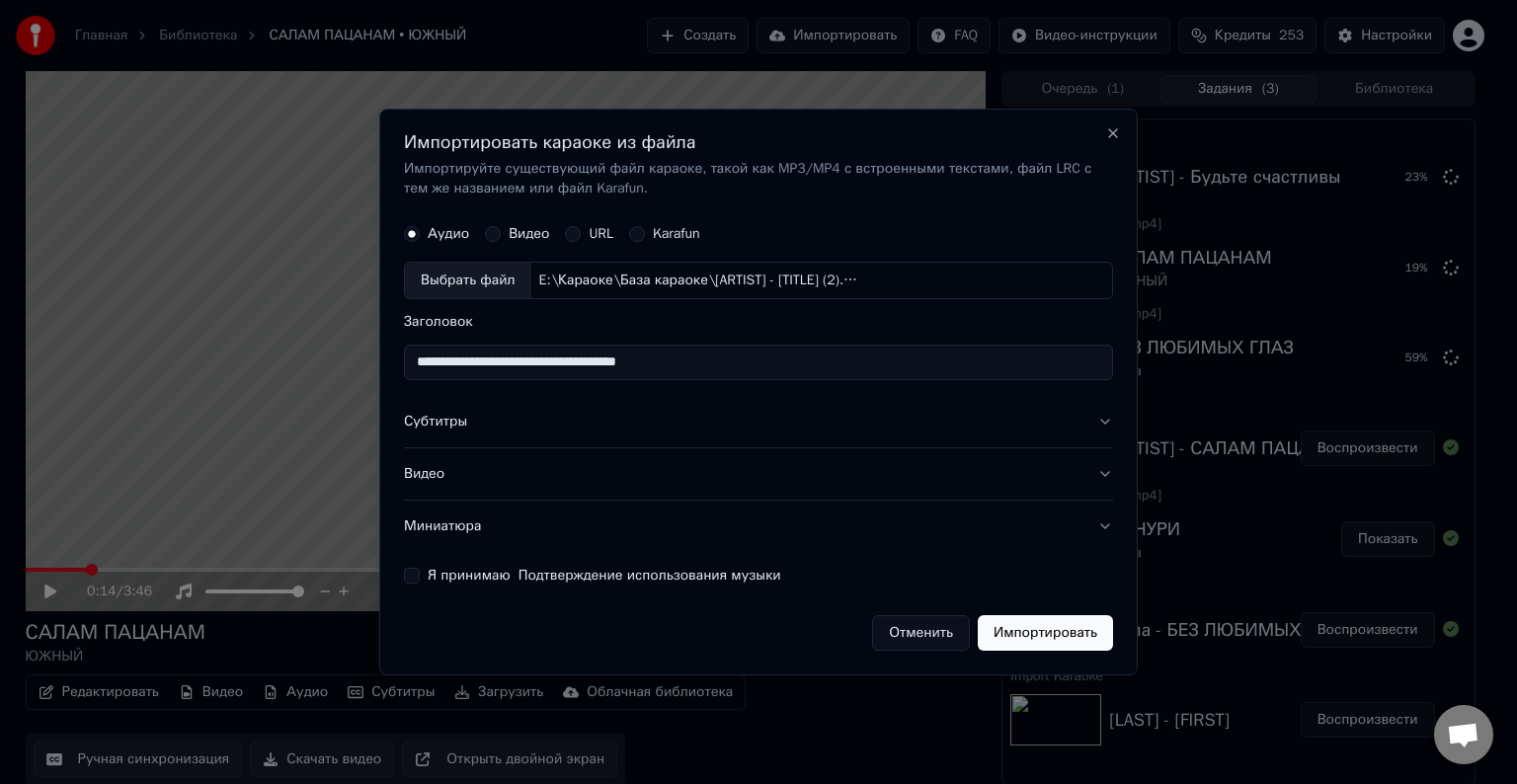 type on "**********" 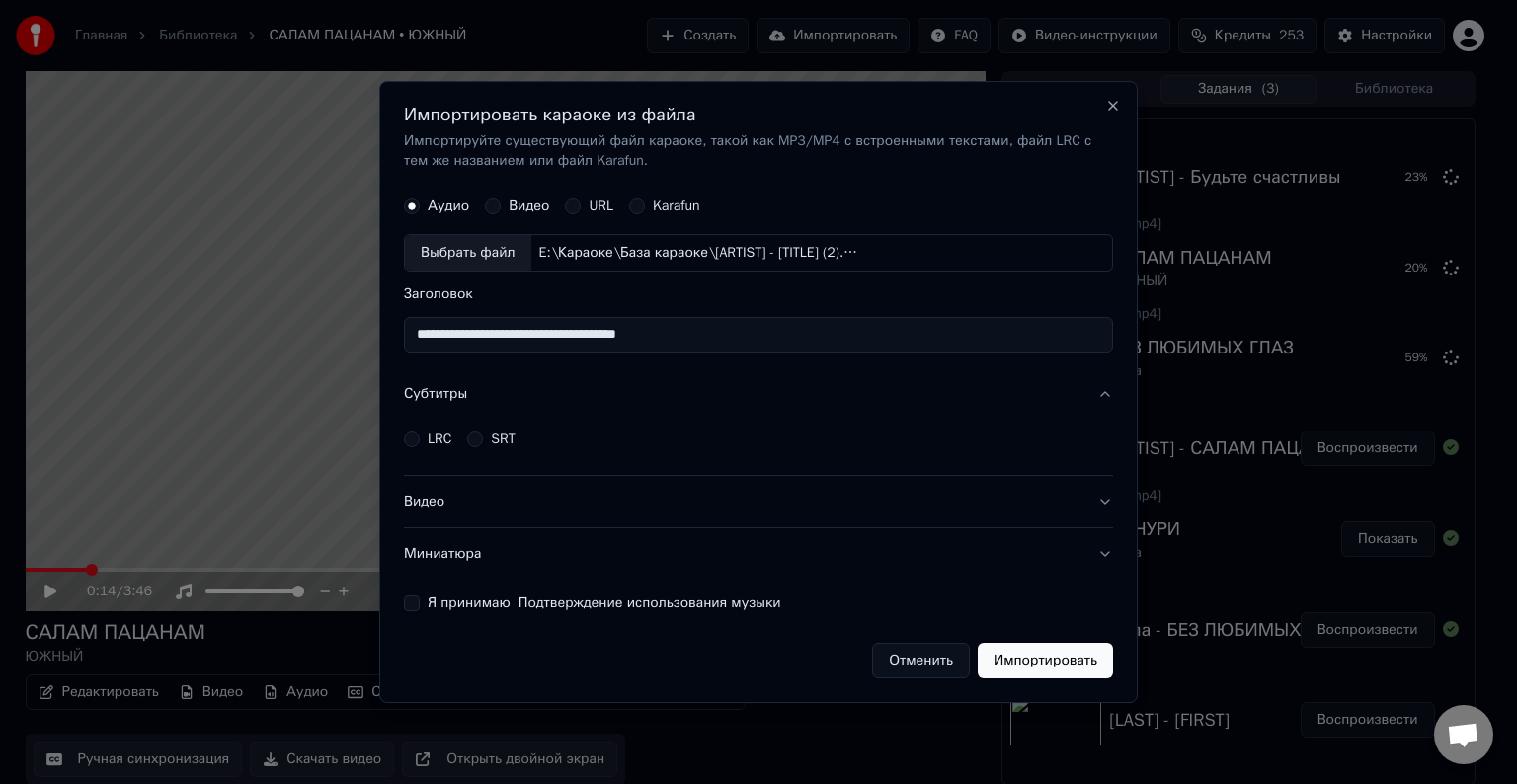 click on "LRC" at bounding box center (412, 439) 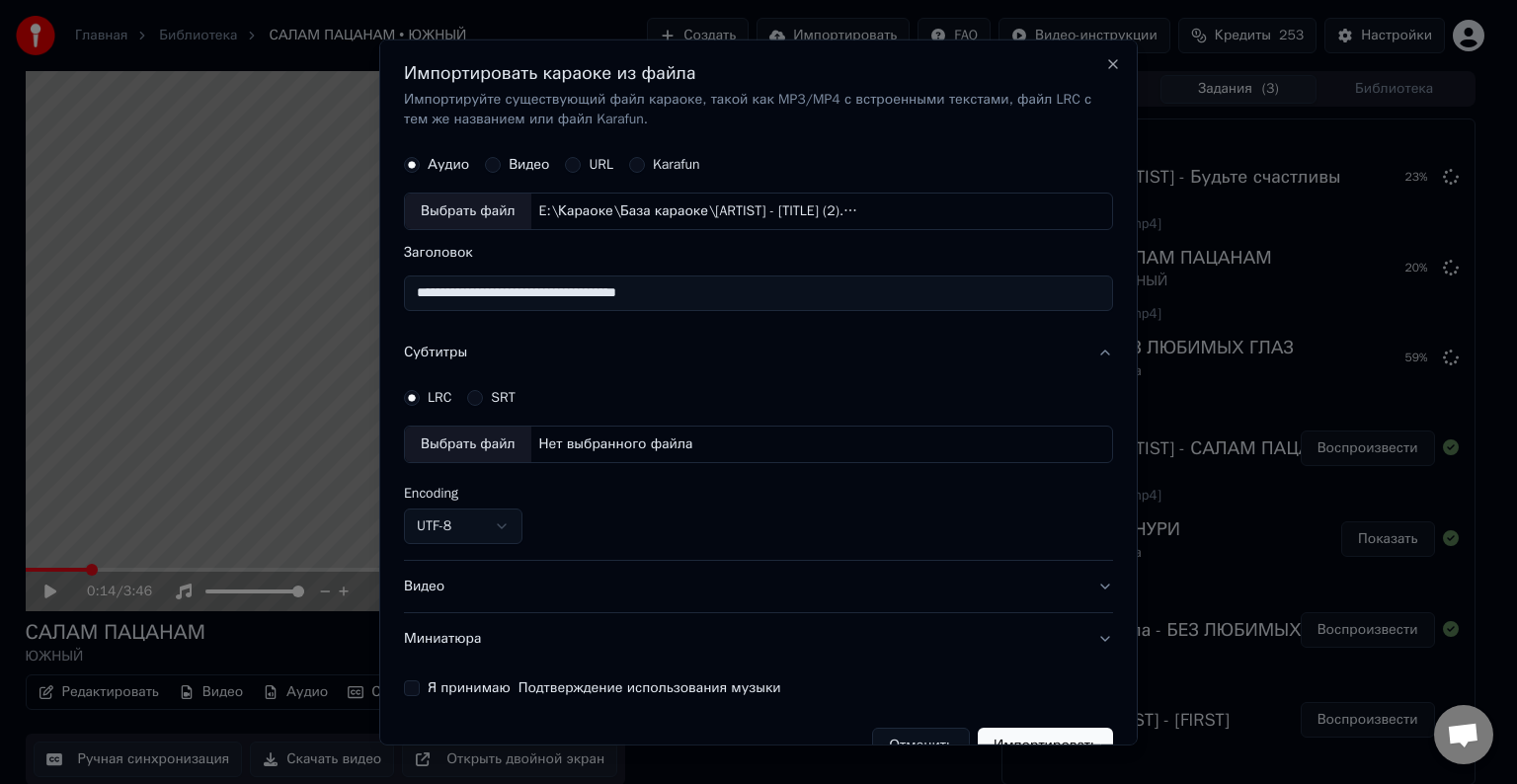 click on "Выбрать файл" at bounding box center (468, 444) 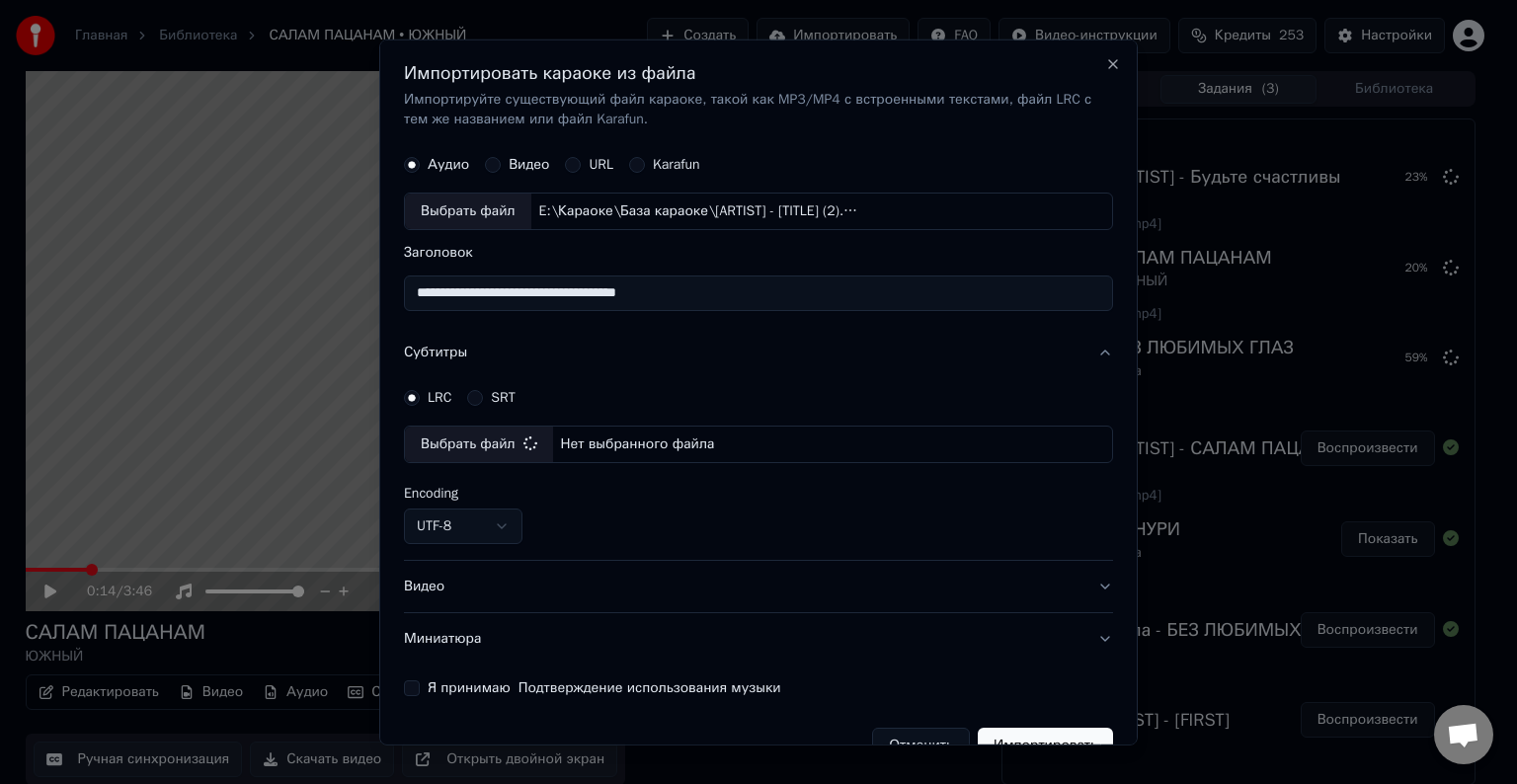 select on "**********" 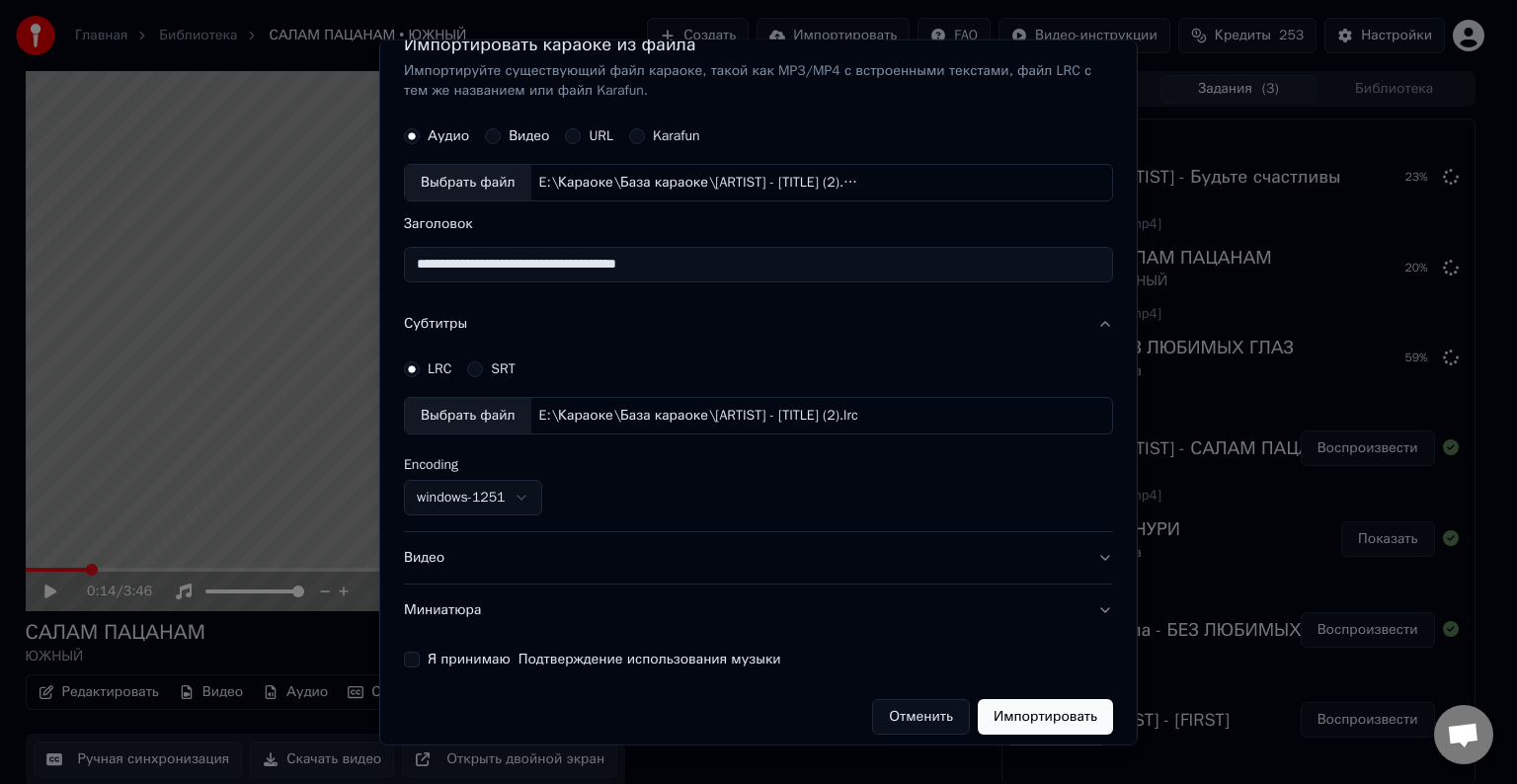 scroll, scrollTop: 40, scrollLeft: 0, axis: vertical 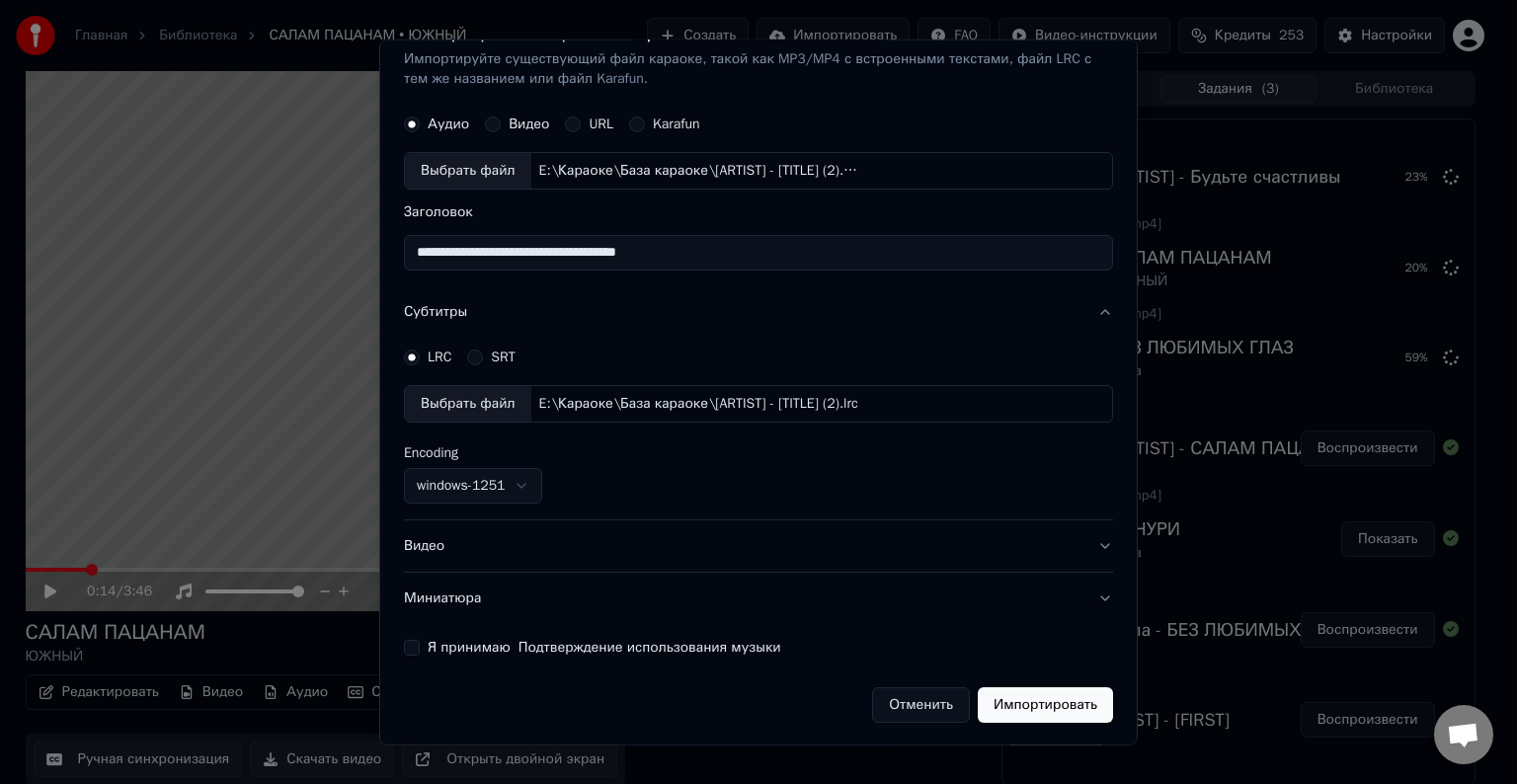 click on "Видео" at bounding box center (758, 546) 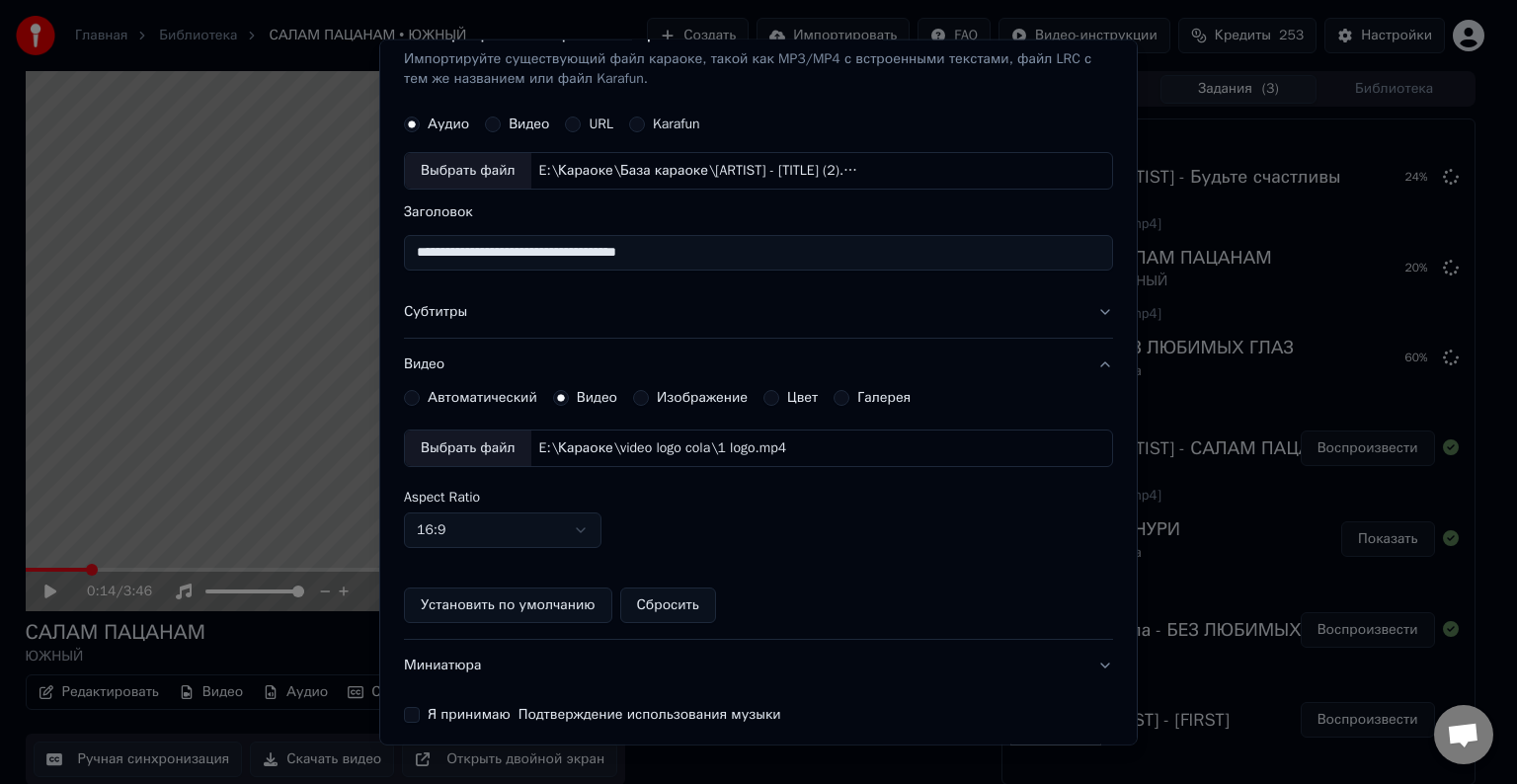 click on "Выбрать файл" at bounding box center (468, 448) 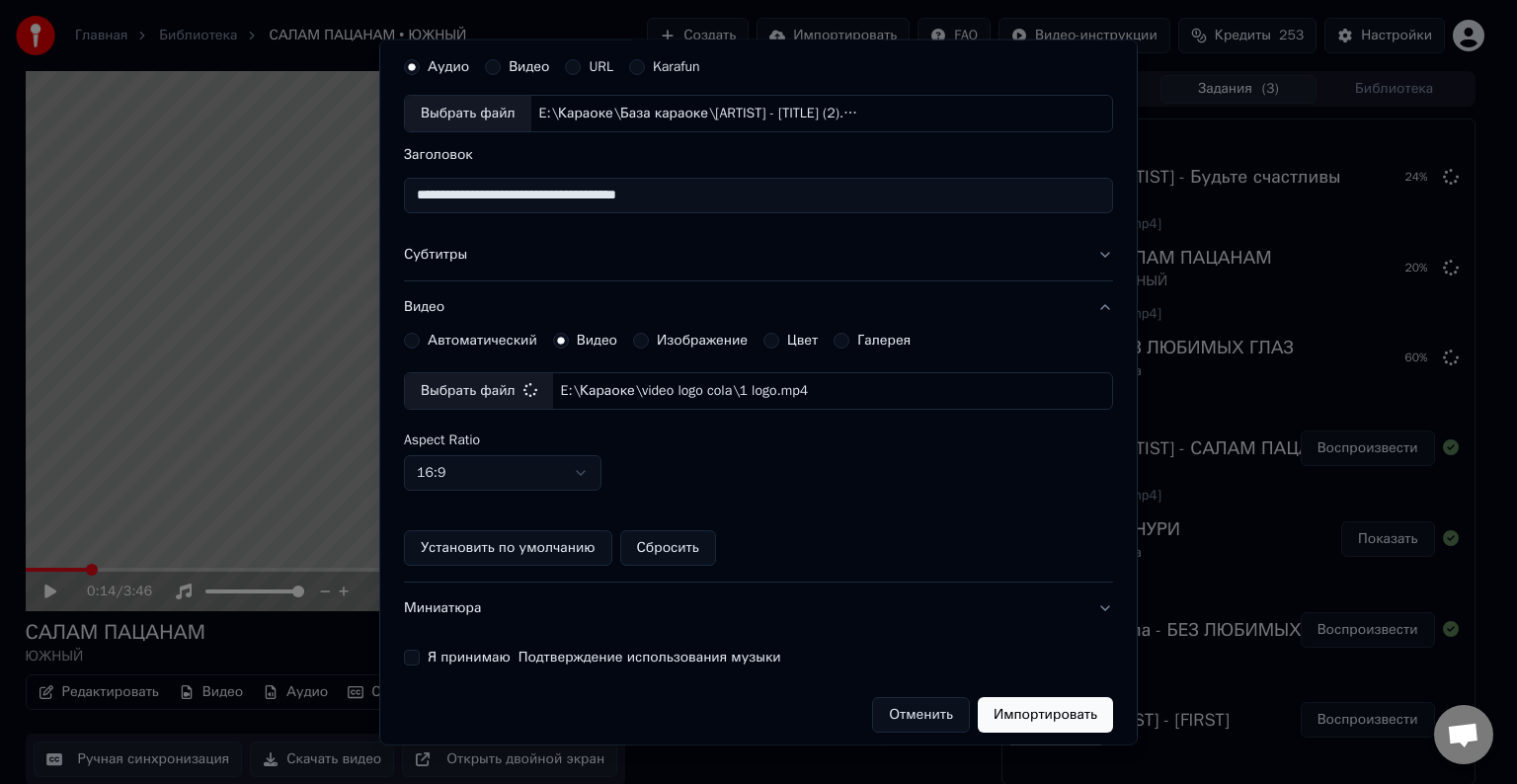 scroll, scrollTop: 108, scrollLeft: 0, axis: vertical 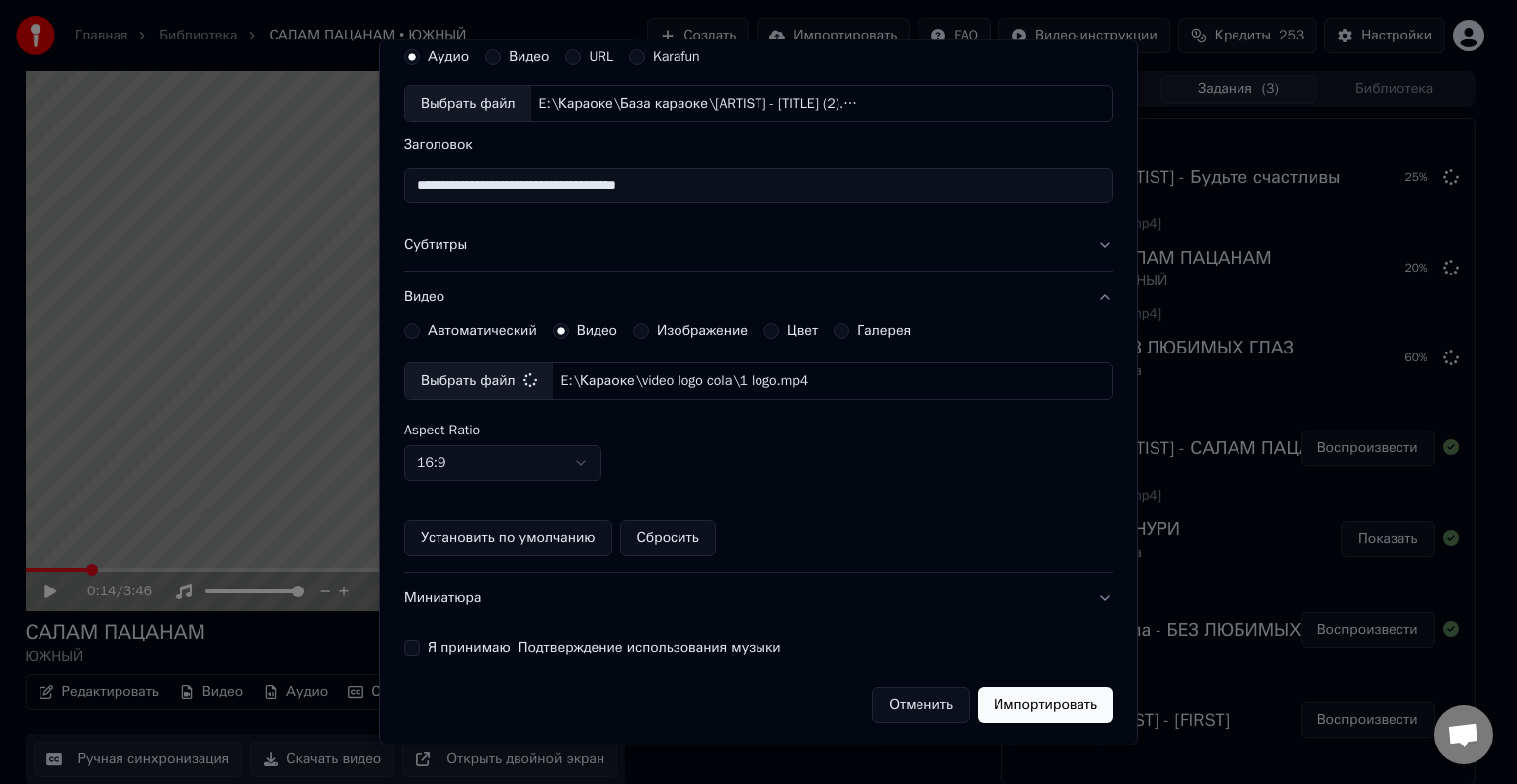 click on "Я принимаю   Подтверждение использования музыки" at bounding box center (412, 648) 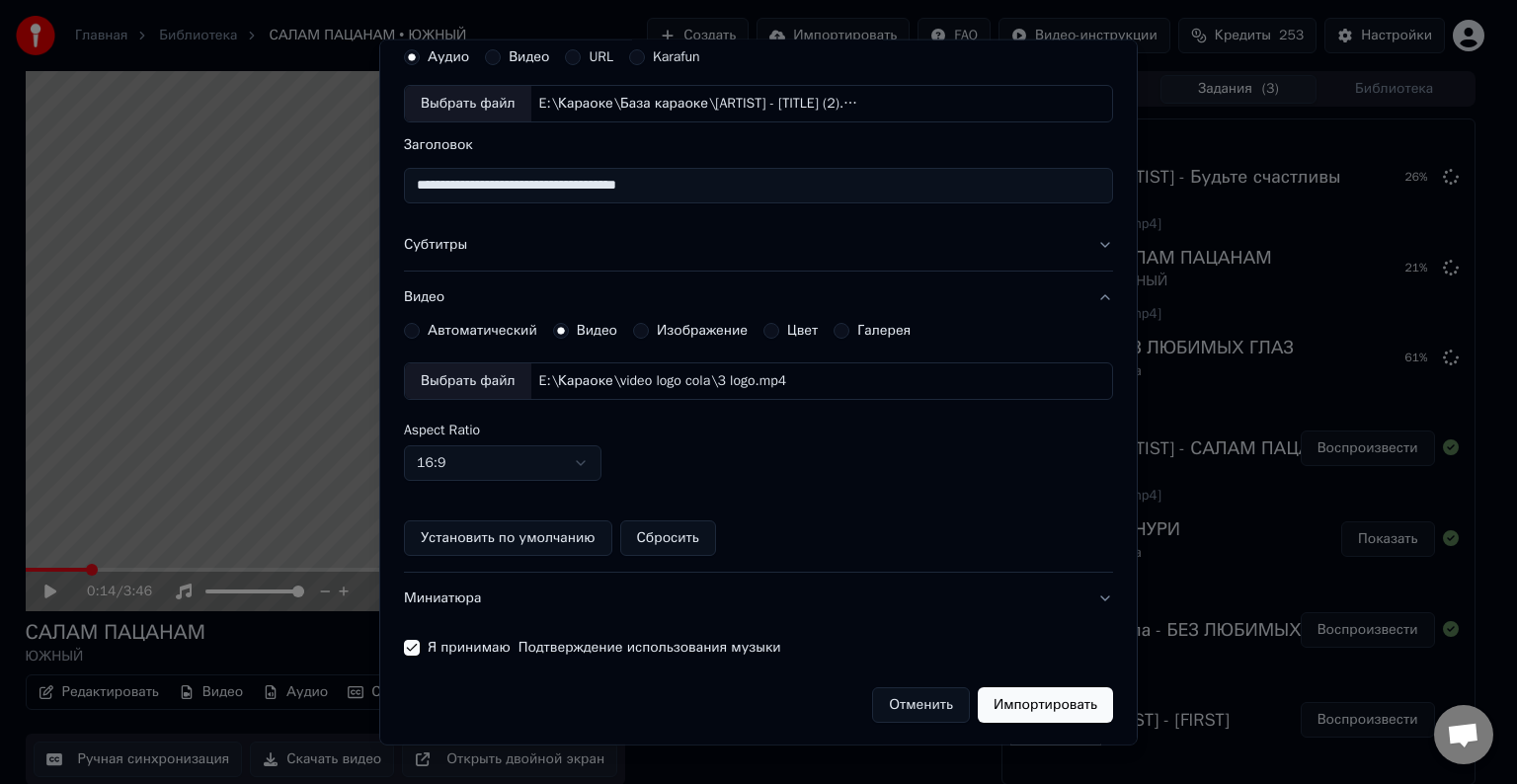 click on "Импортировать" at bounding box center (1045, 705) 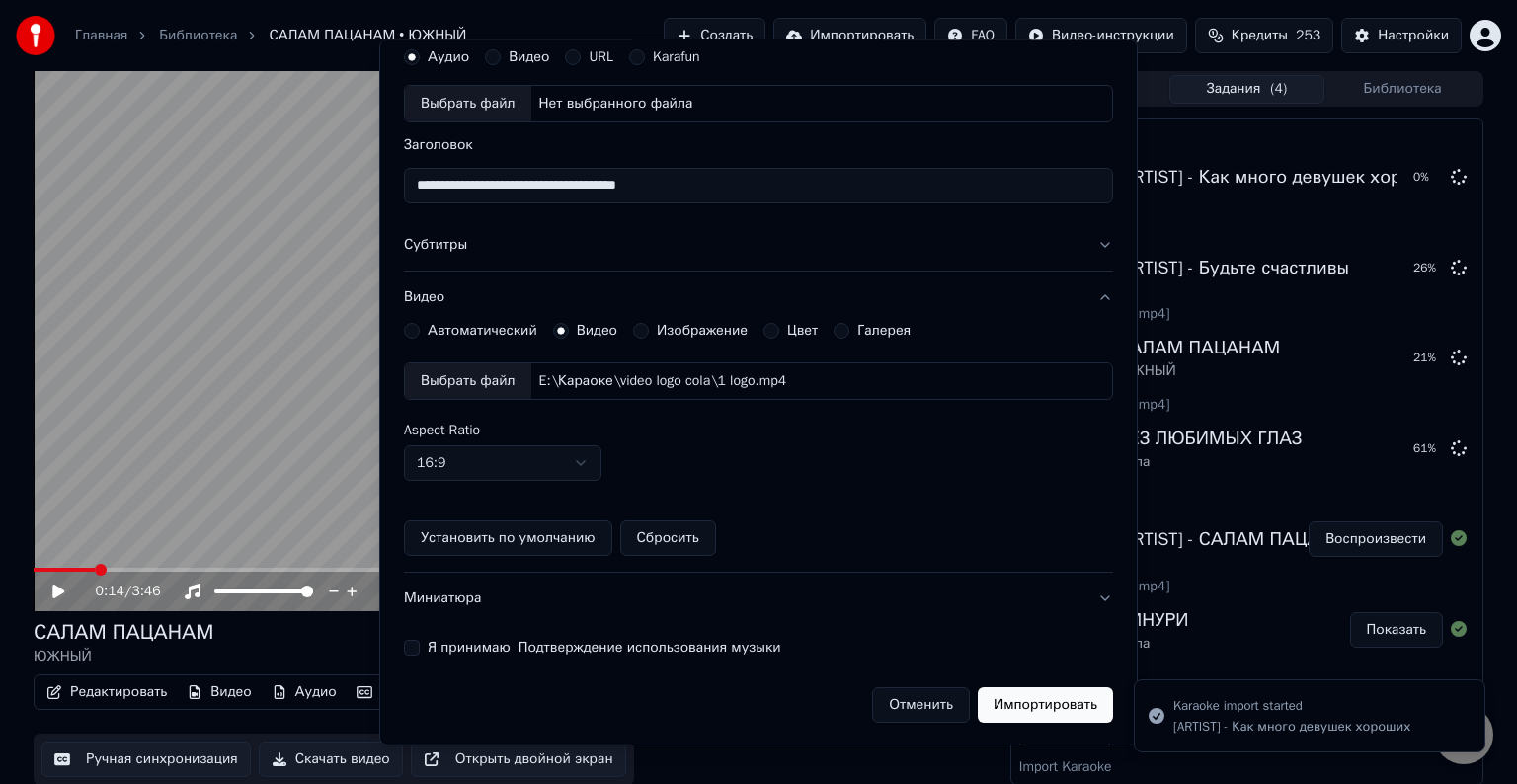 type 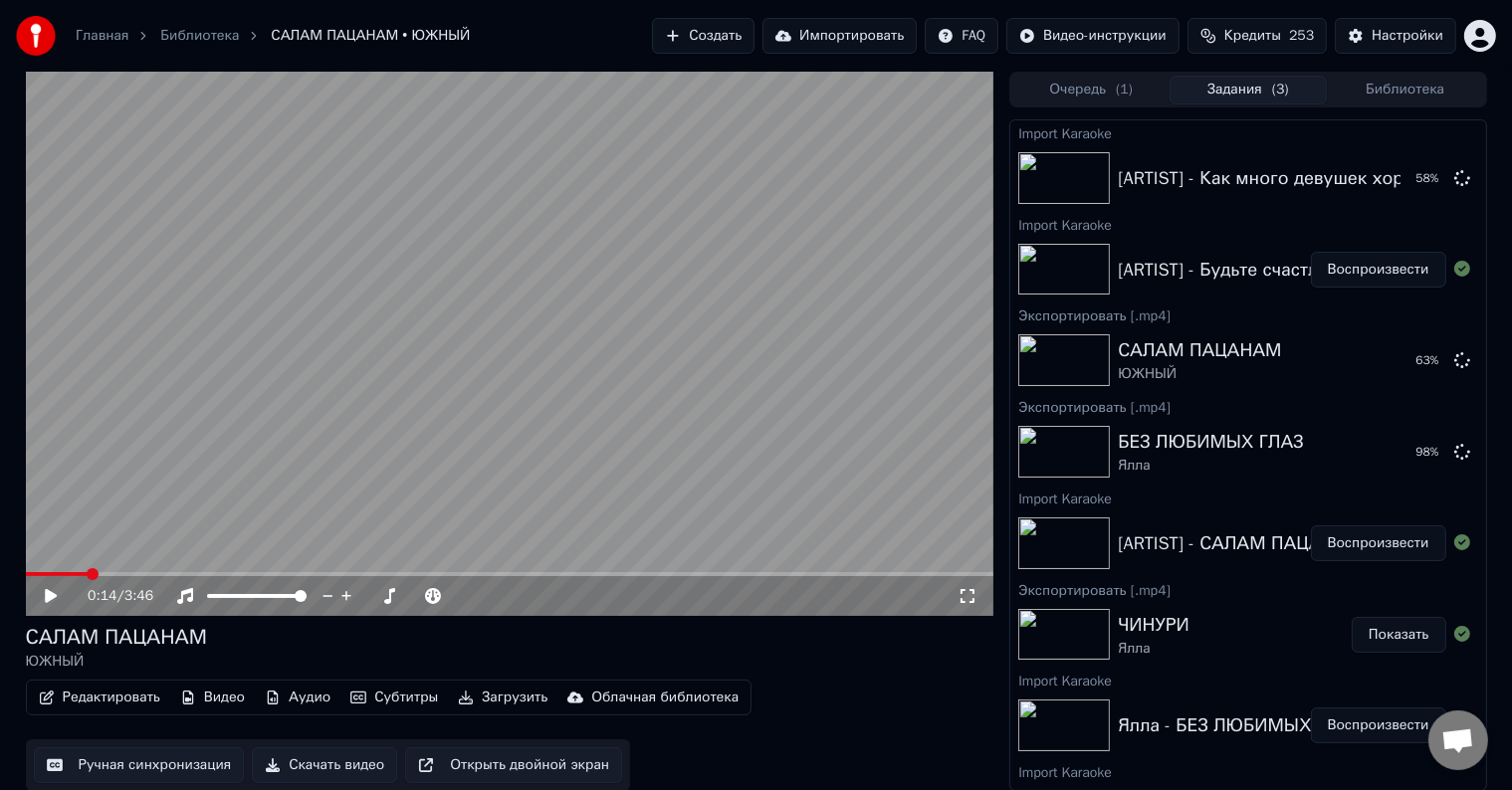 drag, startPoint x: 1365, startPoint y: 270, endPoint x: 796, endPoint y: 399, distance: 583.4398 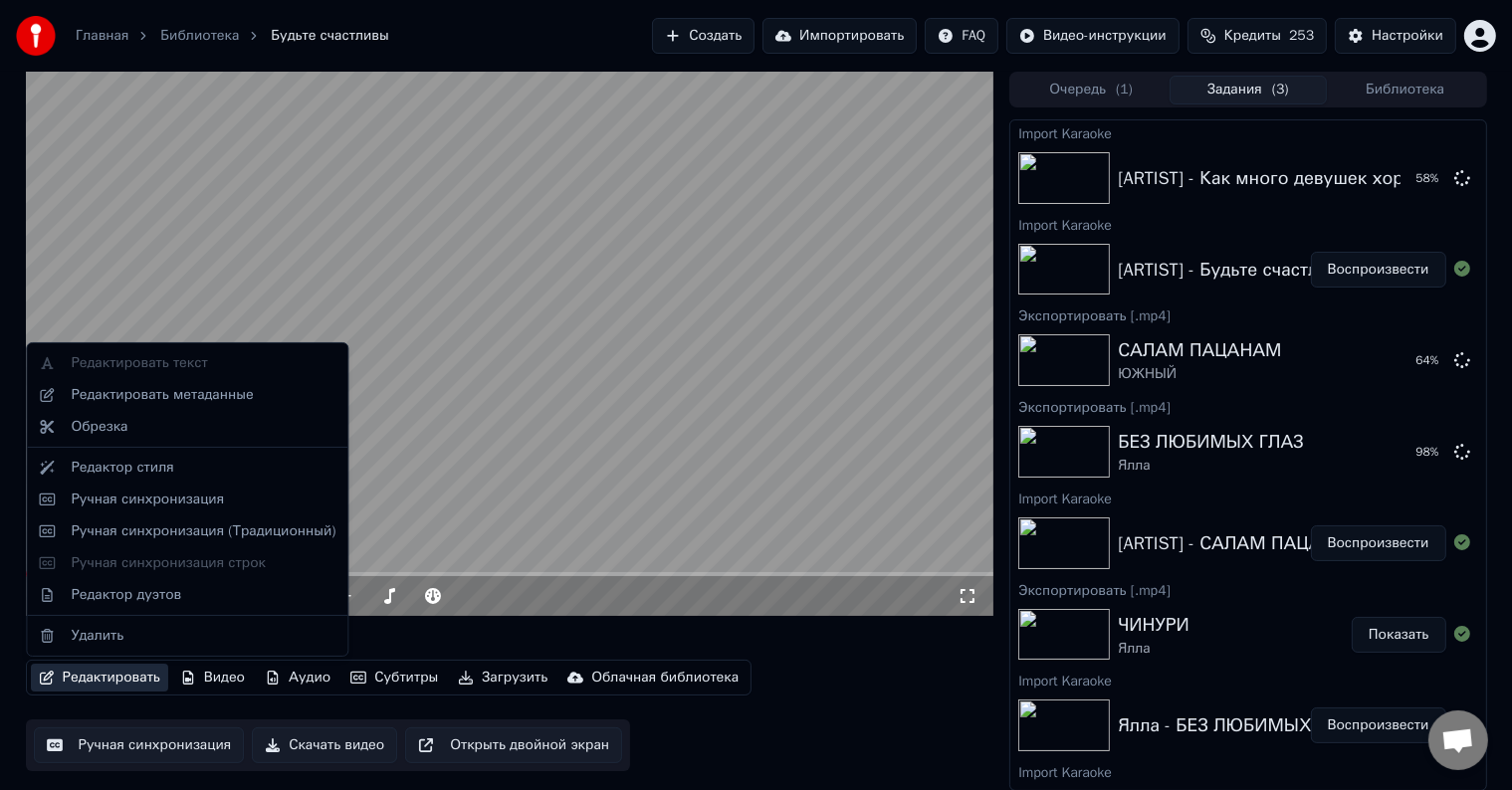 click on "Редактировать" at bounding box center (100, 678) 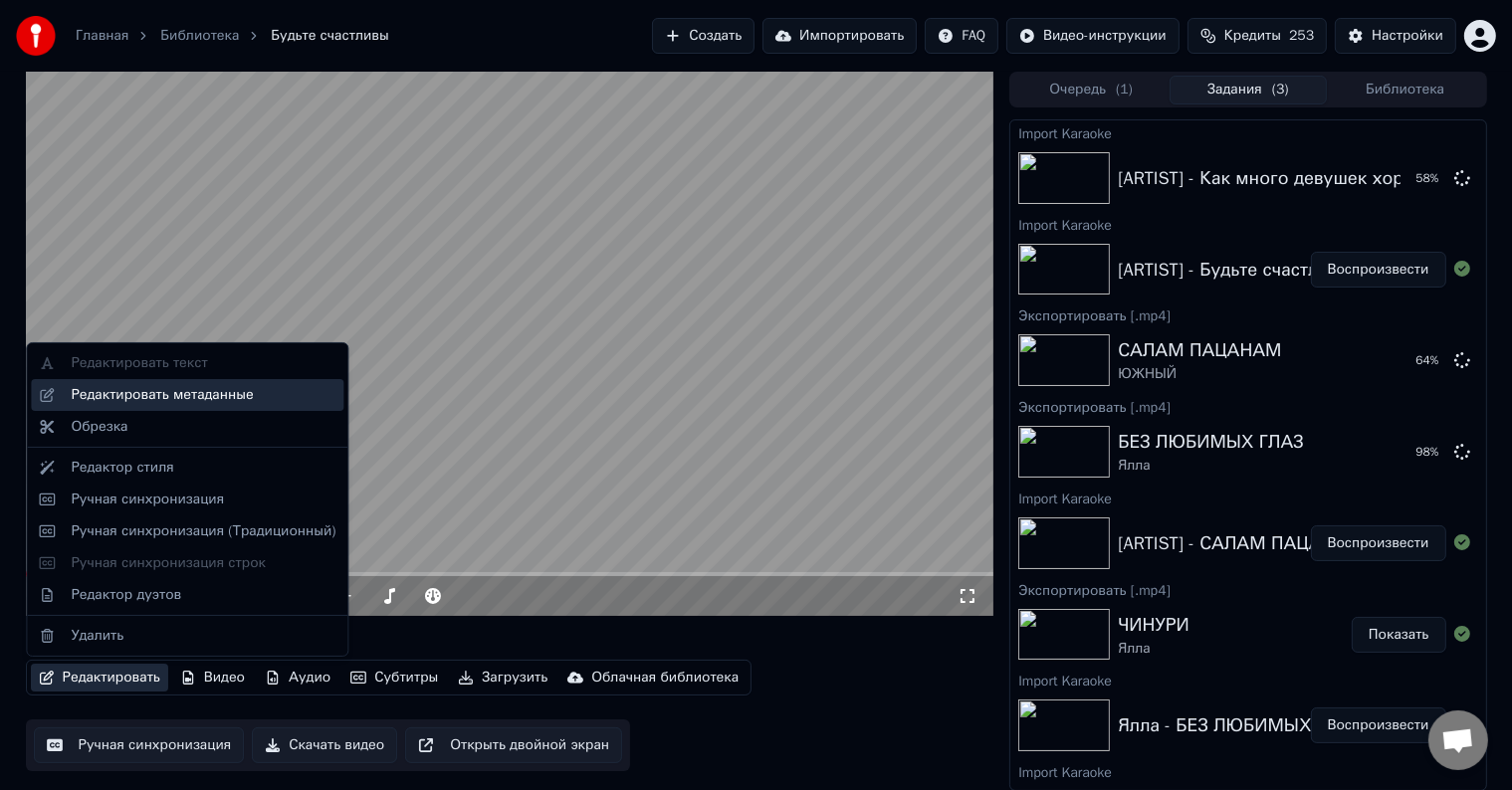 click on "Редактировать метаданные" at bounding box center [161, 395] 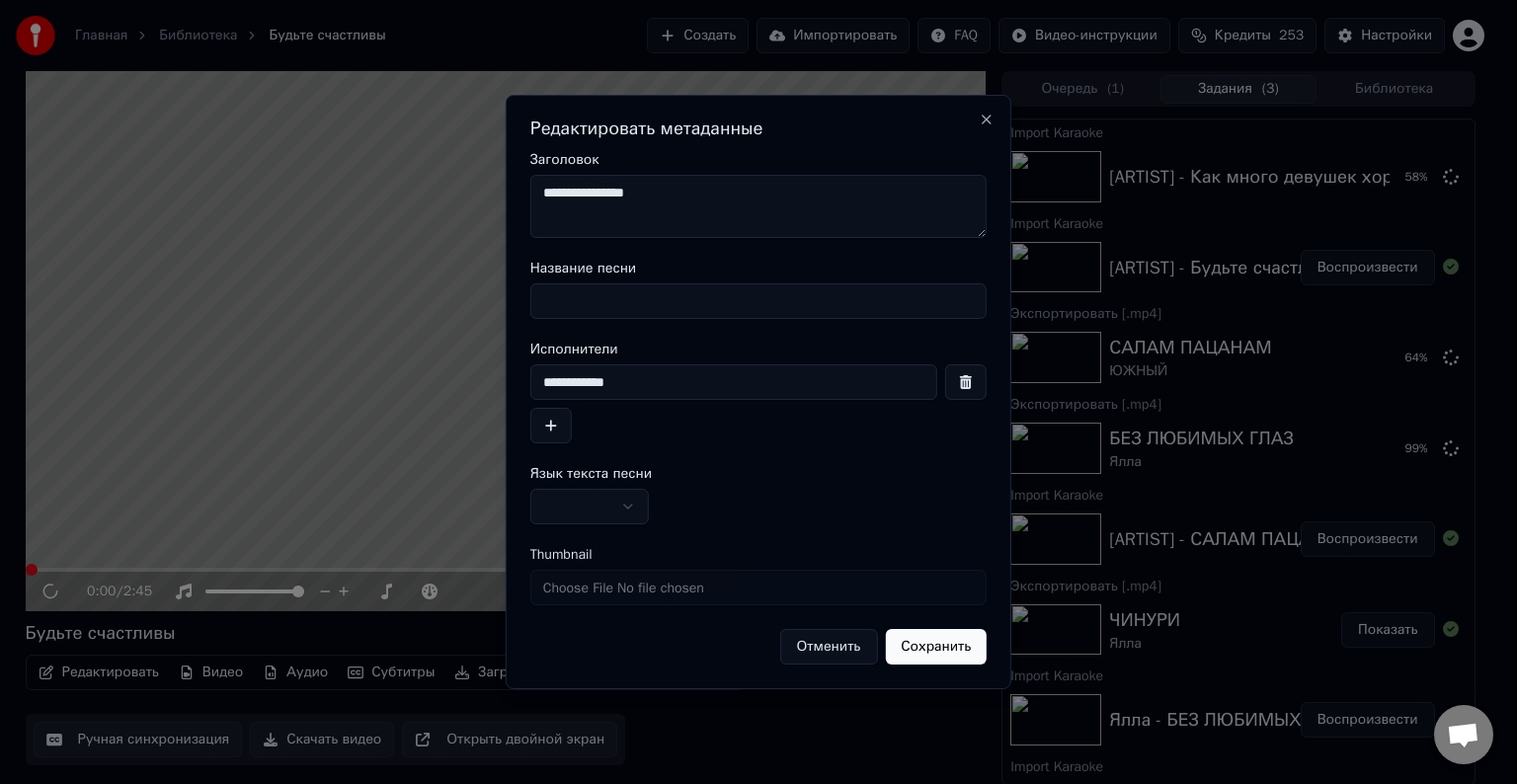 click on "Название песни" at bounding box center (758, 301) 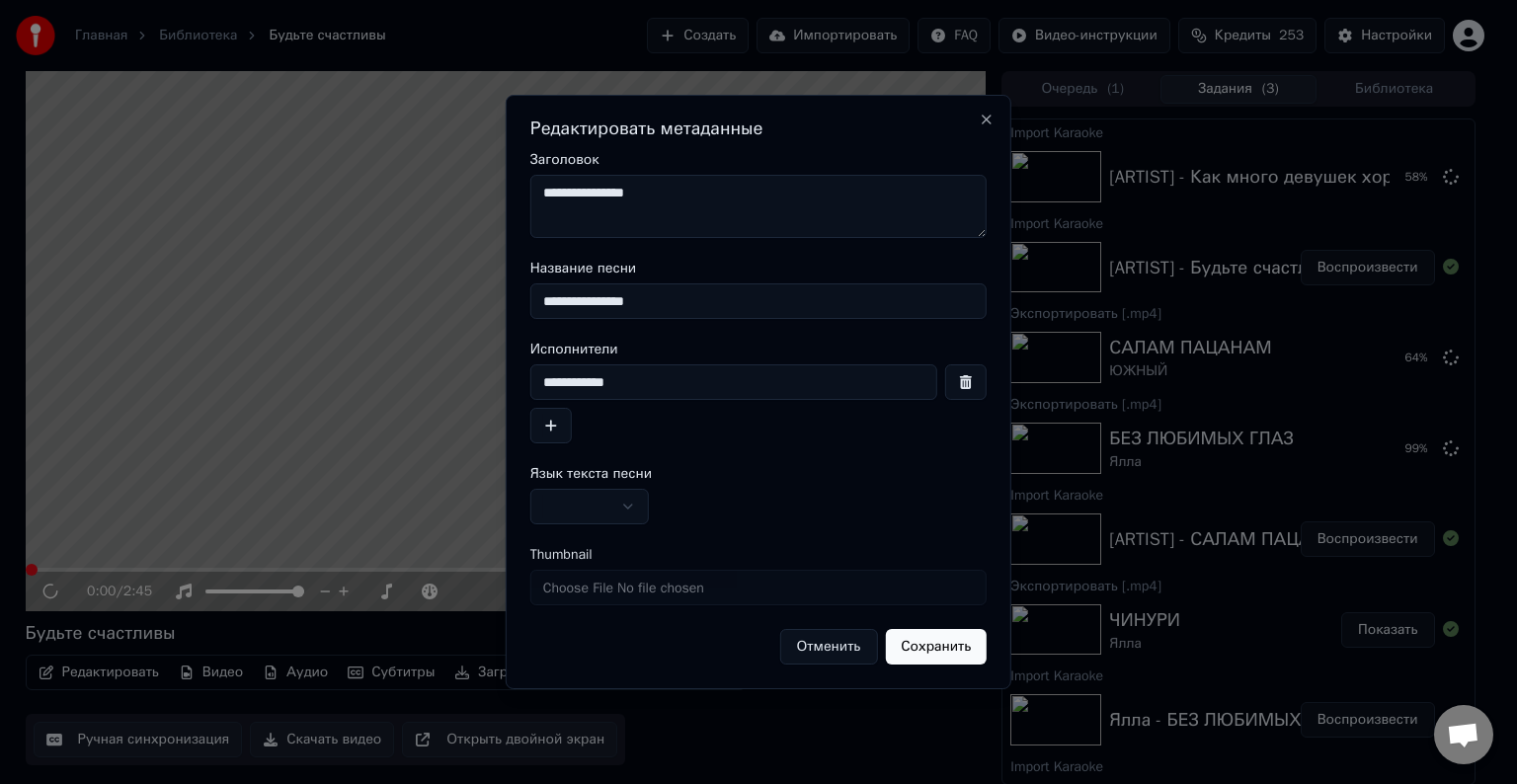 type on "**********" 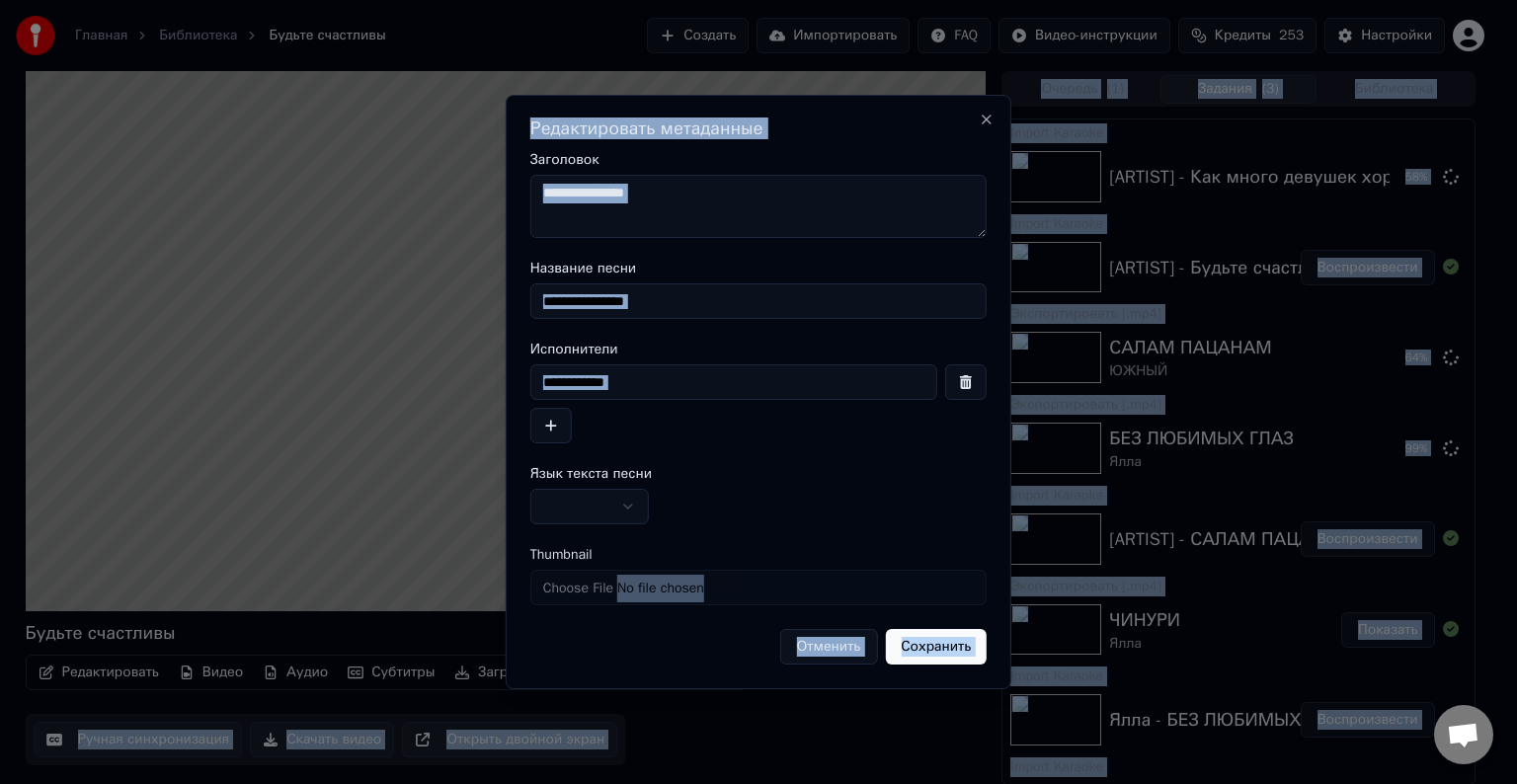 click on "**********" at bounding box center [734, 382] 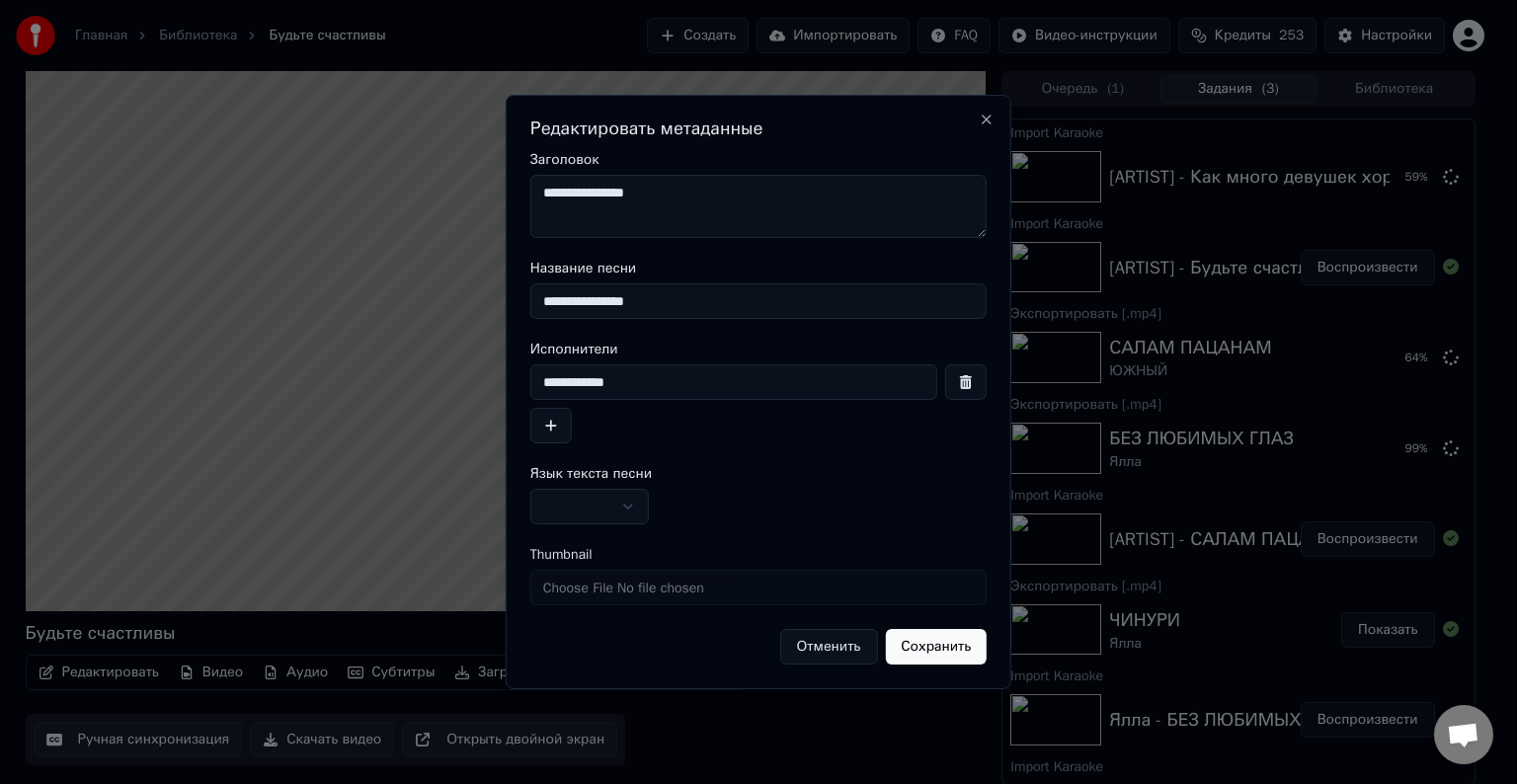click on "**********" at bounding box center [758, 206] 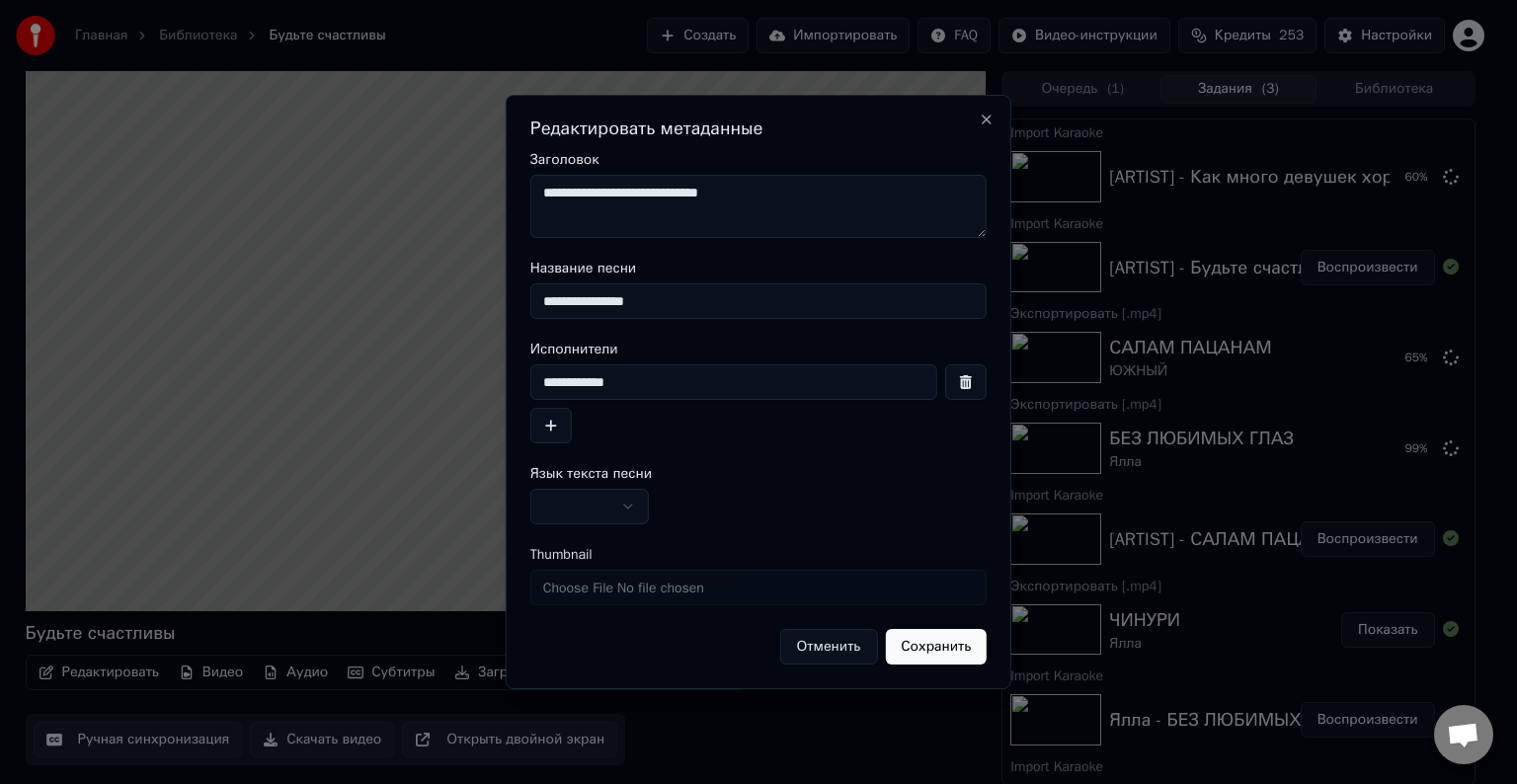 type on "**********" 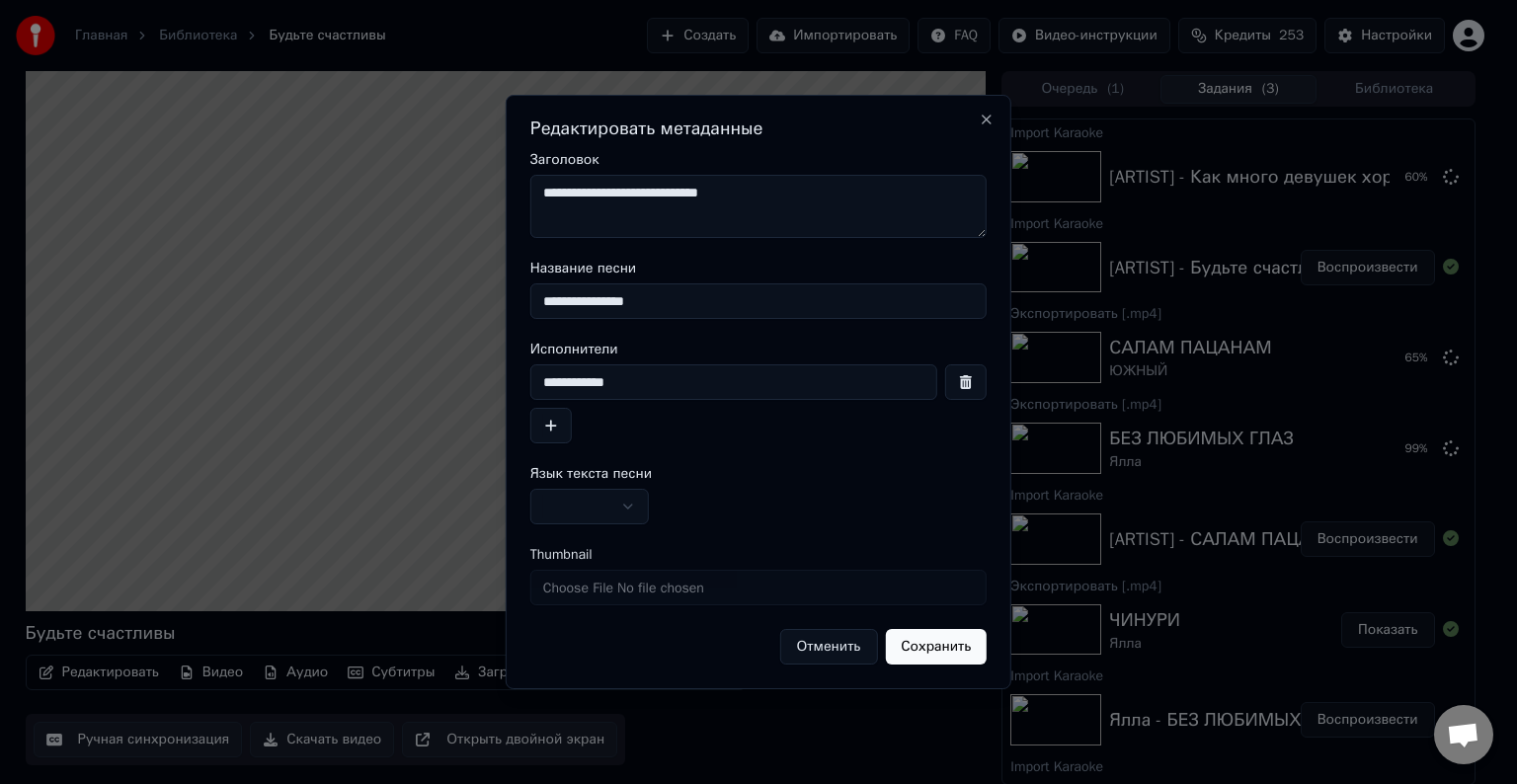 click at bounding box center (590, 507) 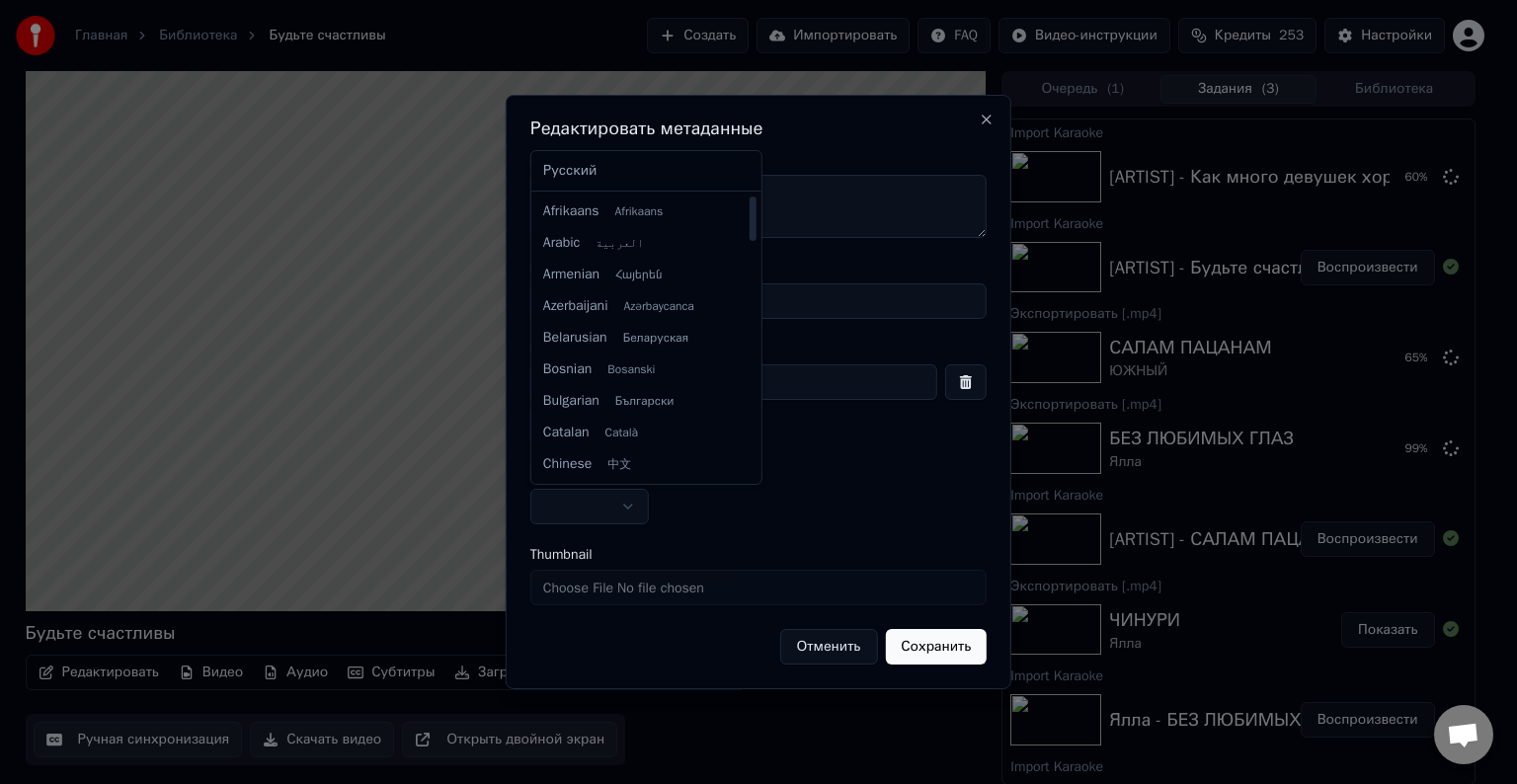 select on "**" 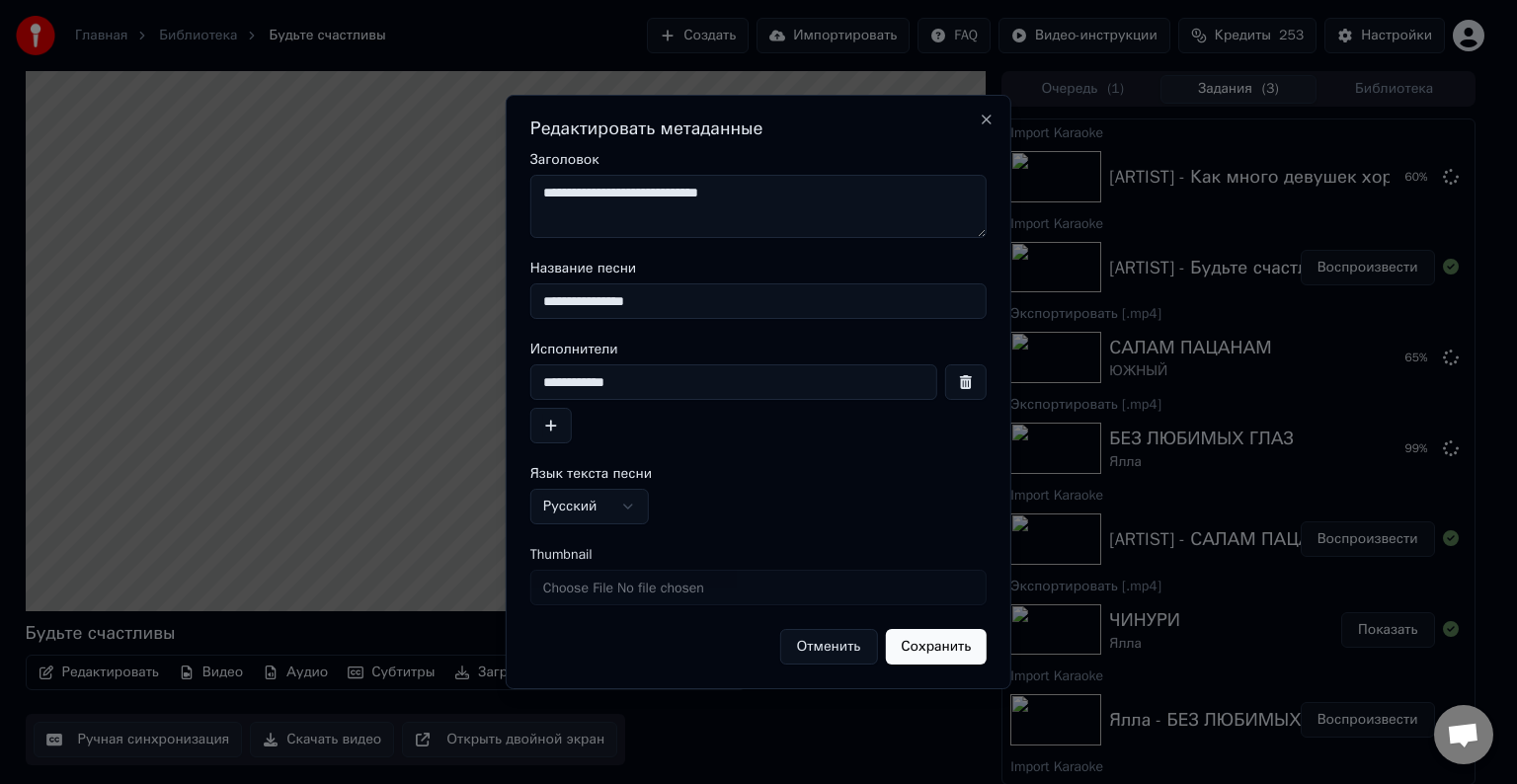 click on "Сохранить" at bounding box center [935, 647] 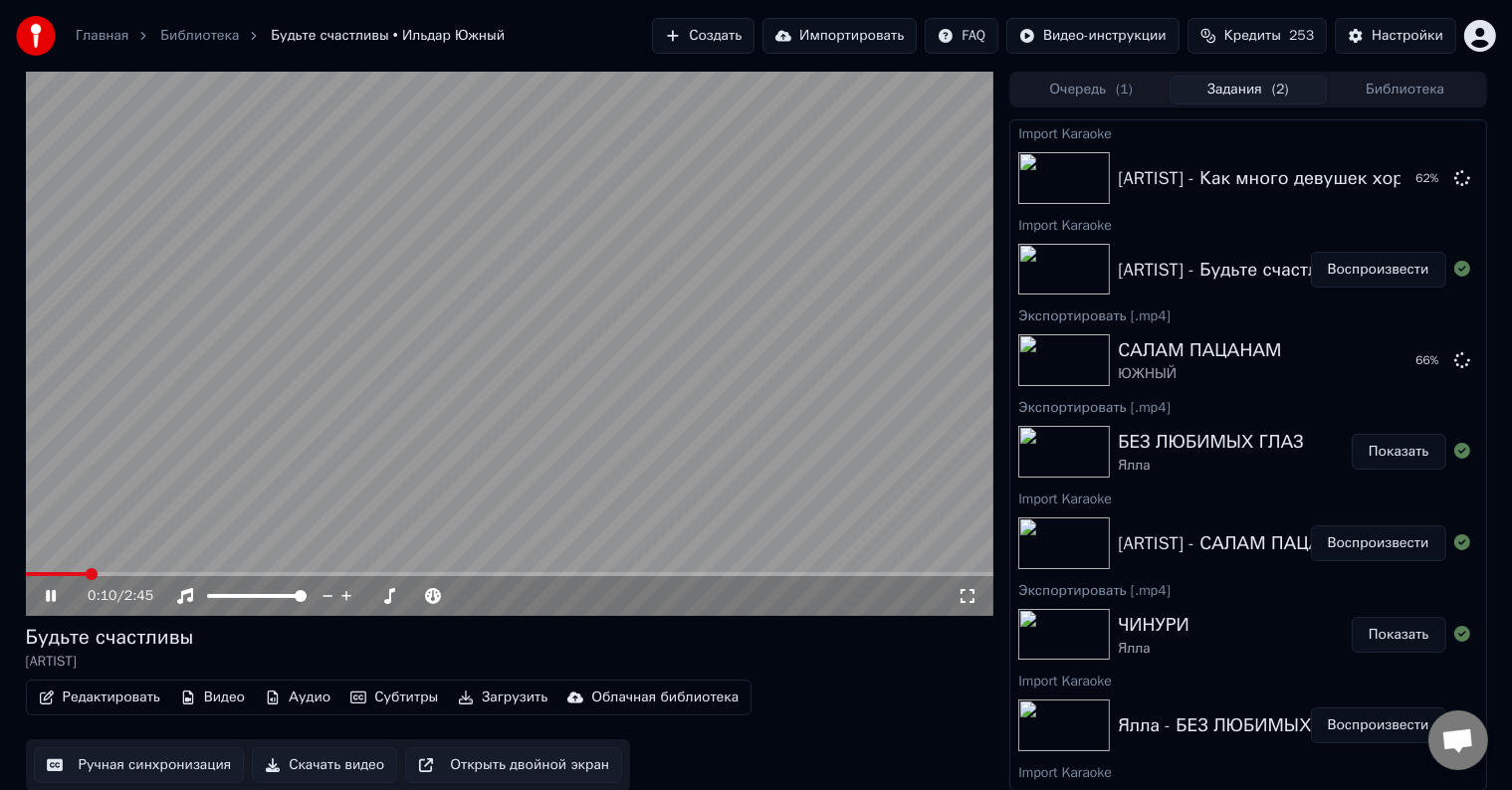 click at bounding box center [510, 343] 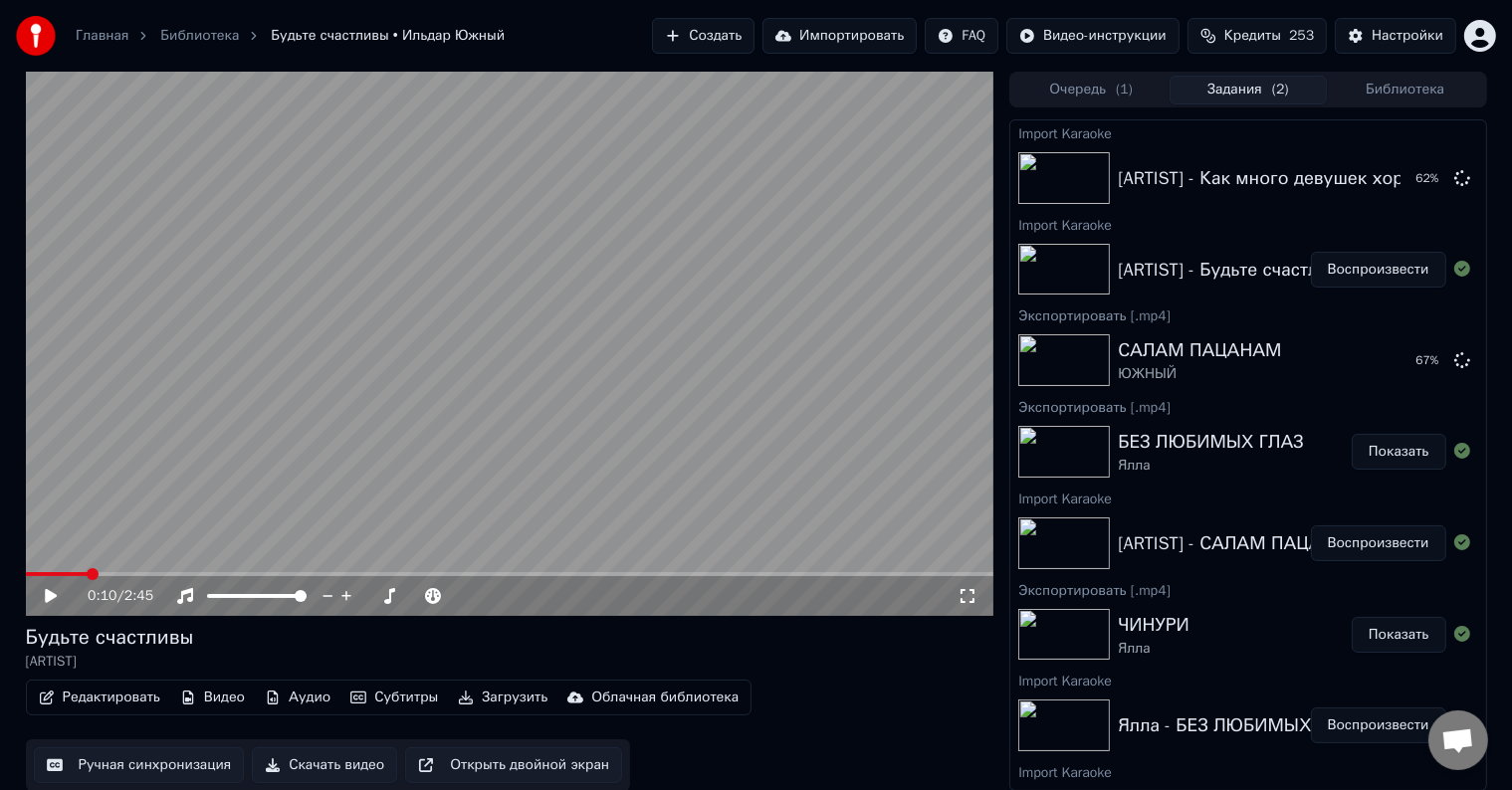 click on "Скачать видео" at bounding box center (324, 765) 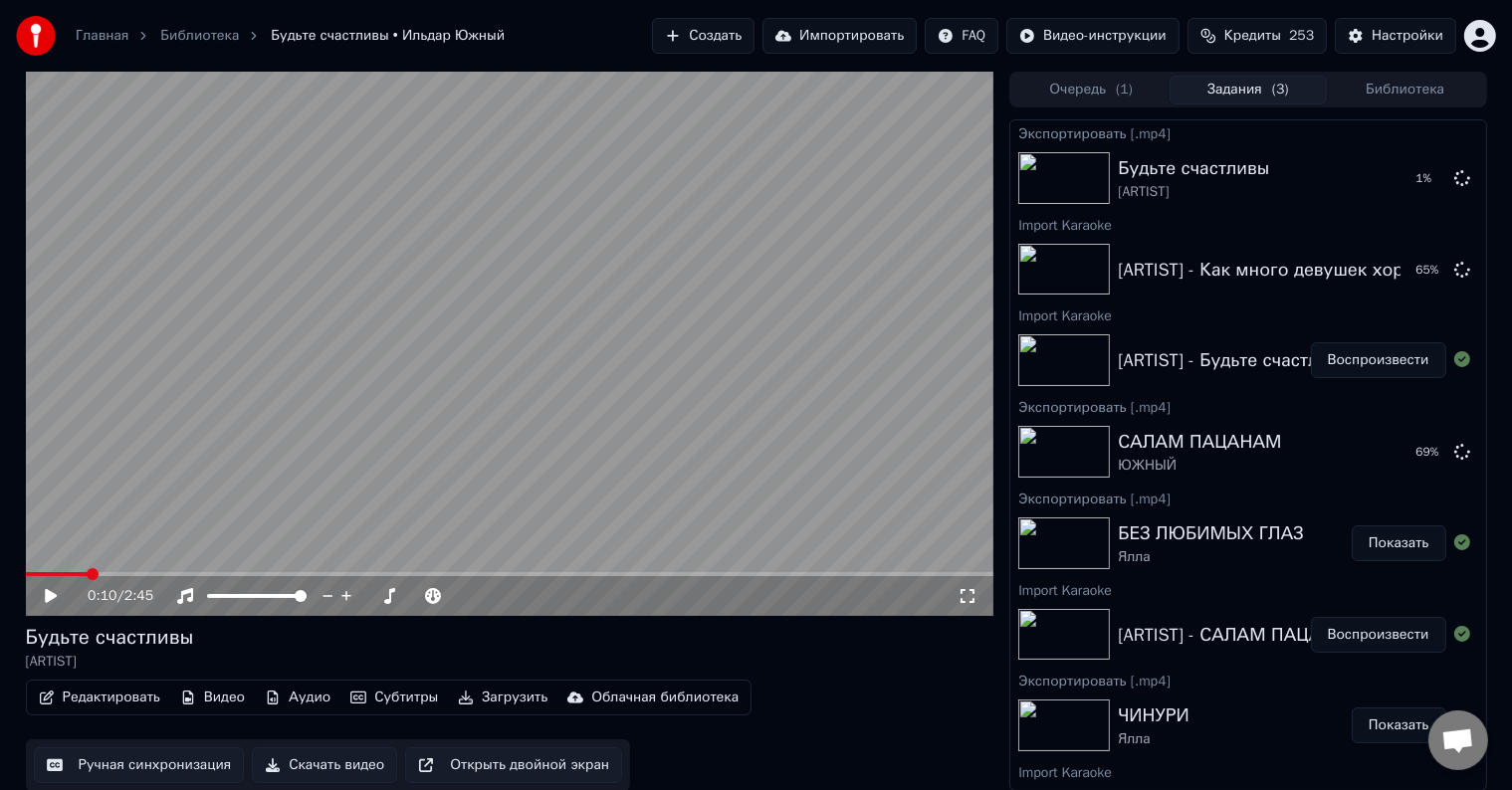click on "Импортировать" at bounding box center (839, 36) 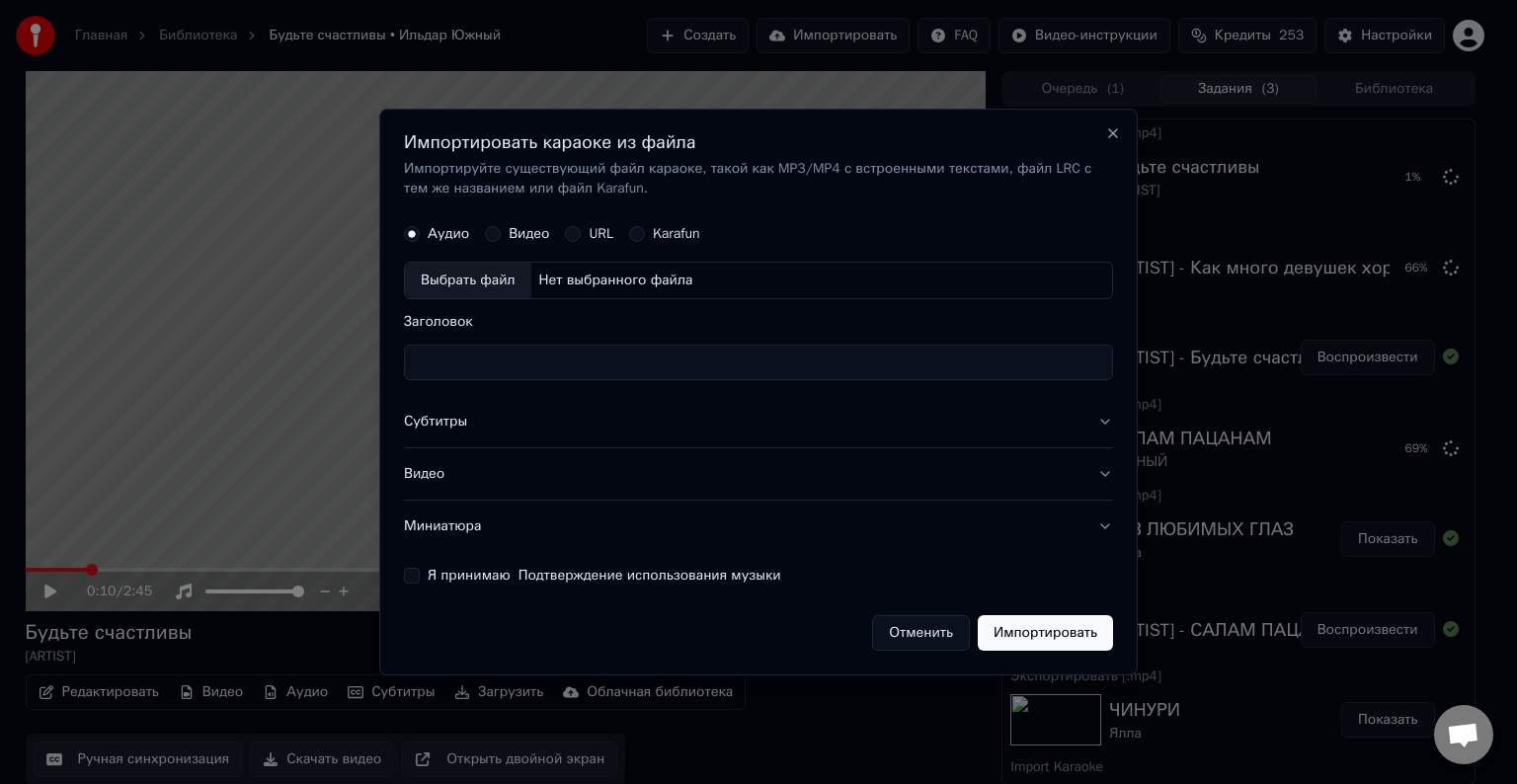 click on "Выбрать файл" at bounding box center (468, 280) 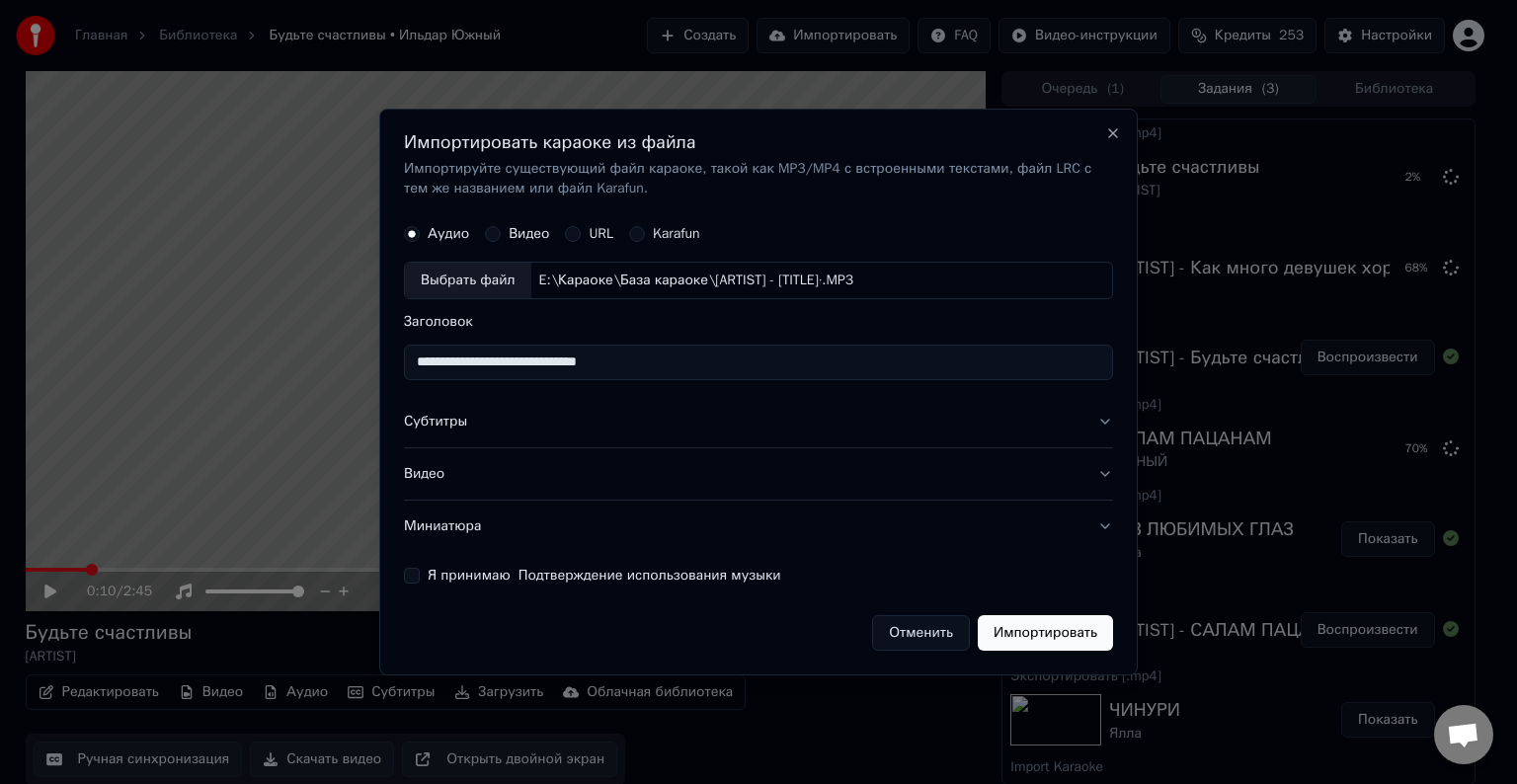 click on "Субтитры" at bounding box center [758, 422] 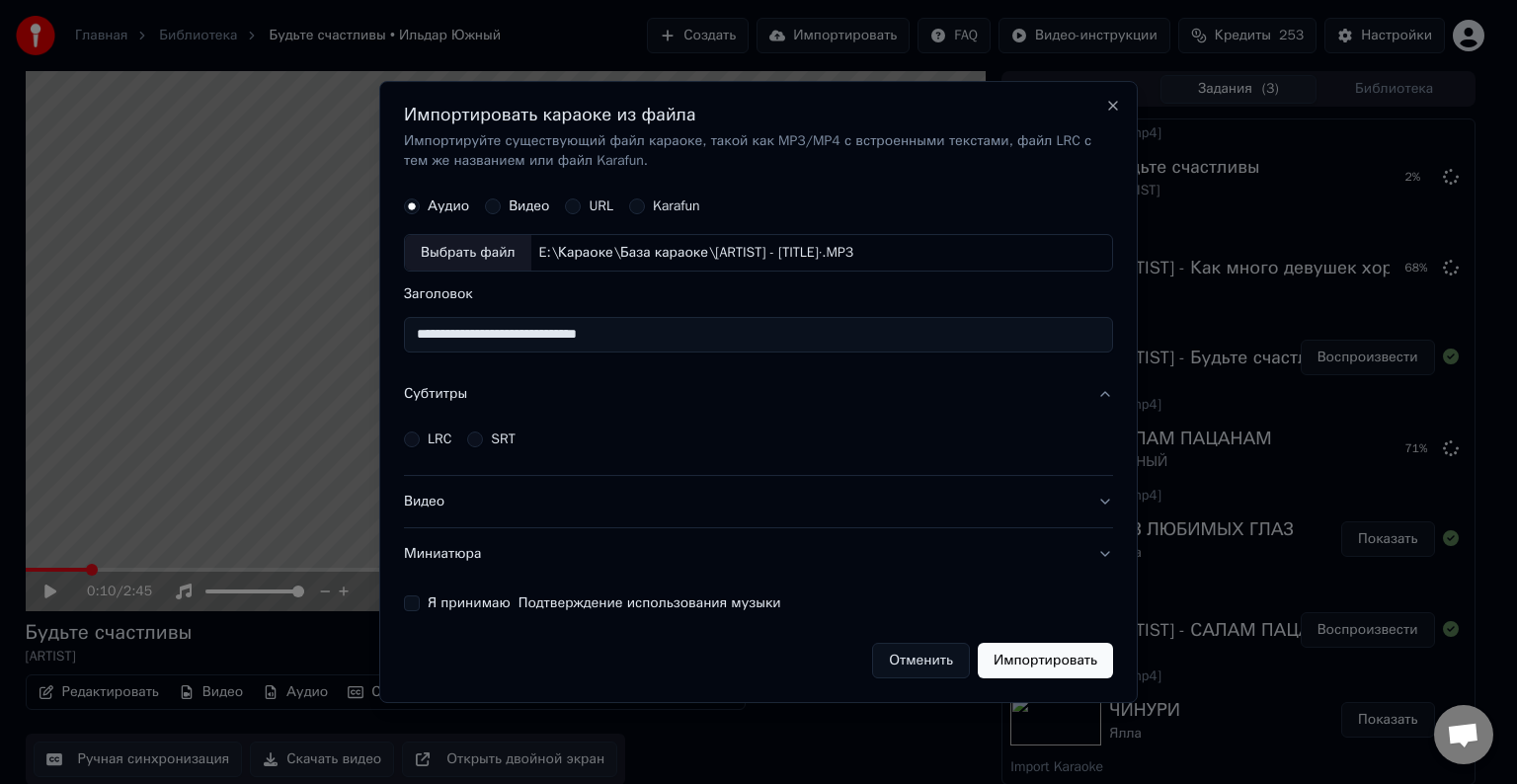 click on "**********" at bounding box center (758, 335) 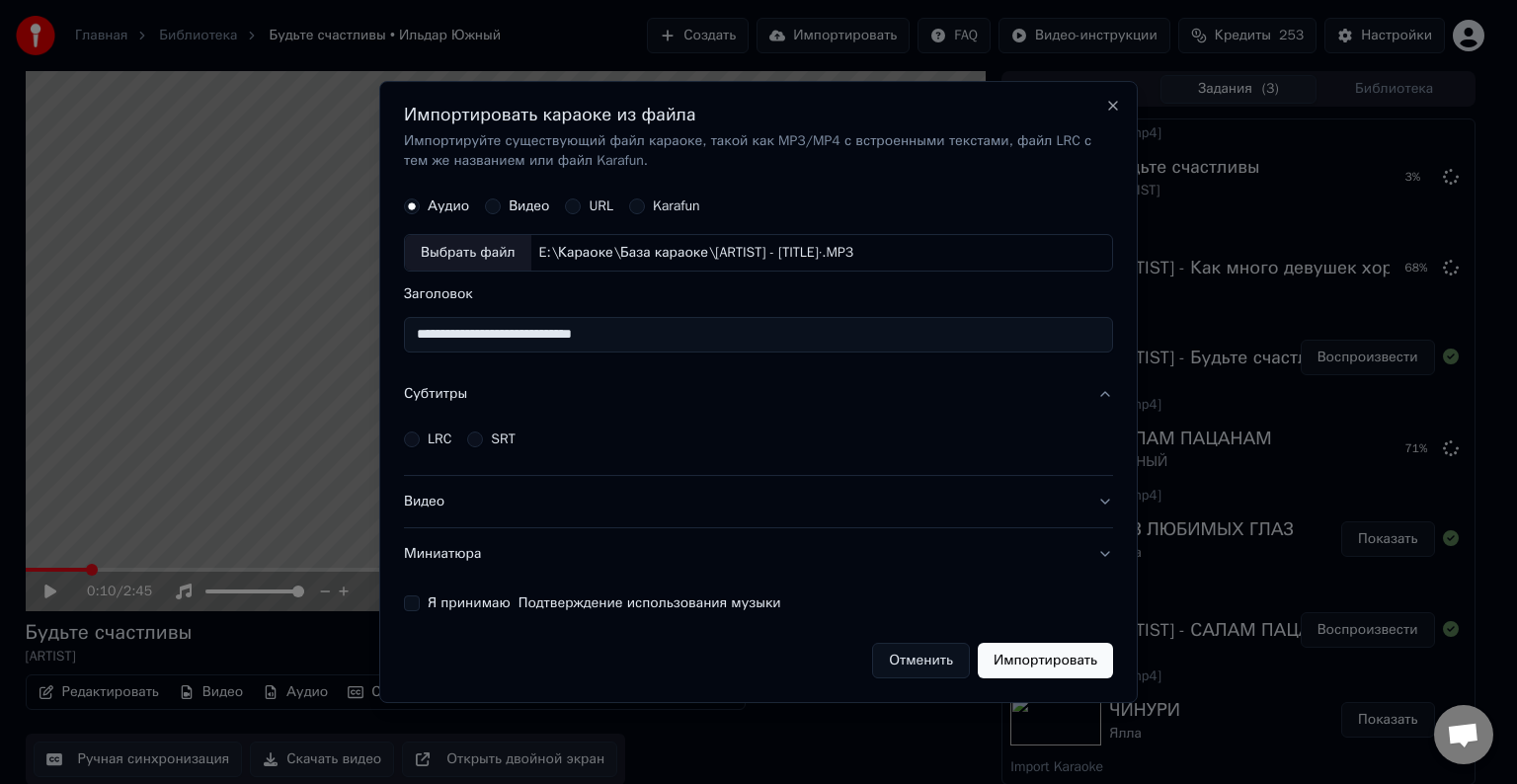 type on "**********" 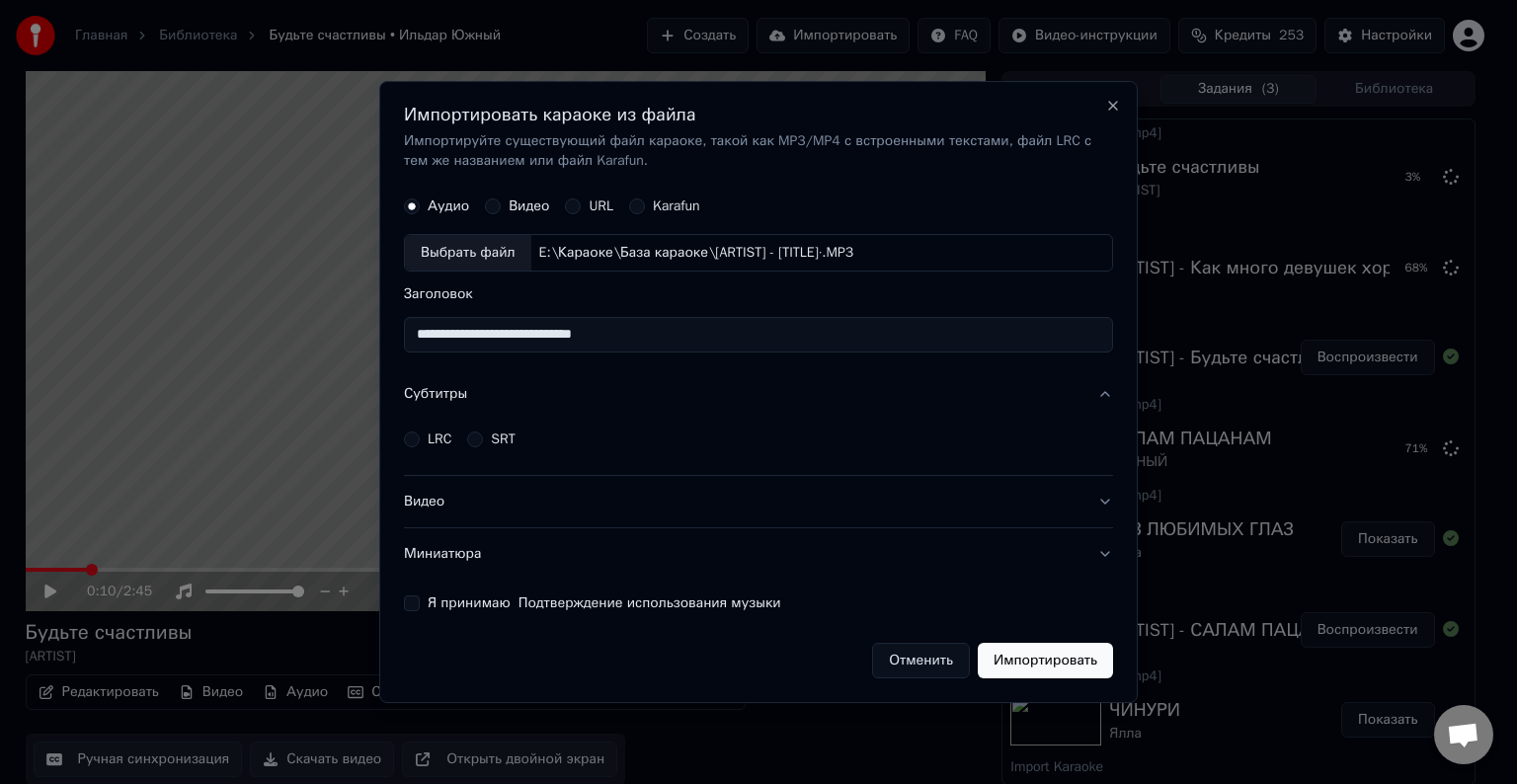 click on "LRC" at bounding box center [428, 439] 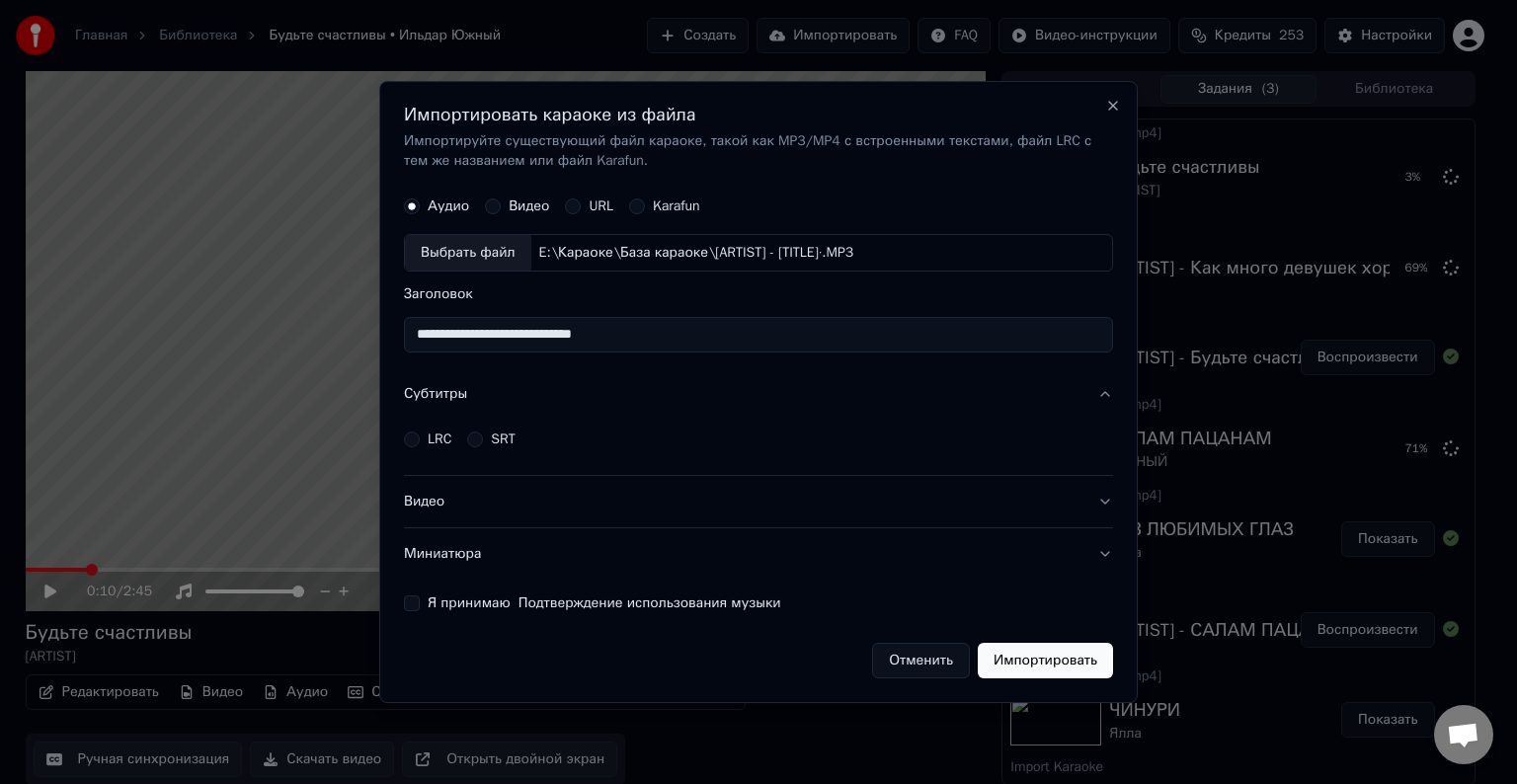 click on "LRC" at bounding box center (412, 439) 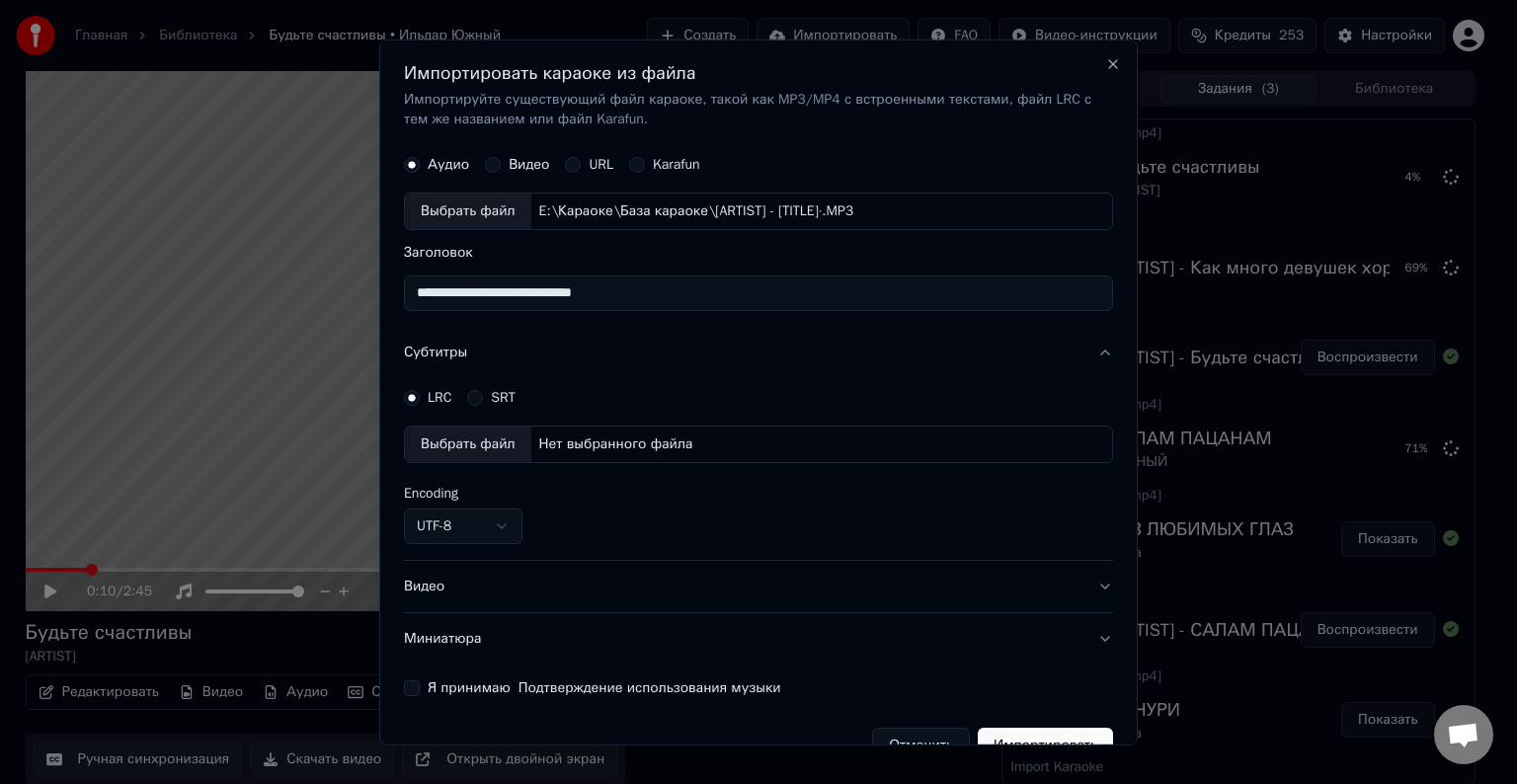 click on "Выбрать файл" at bounding box center [468, 444] 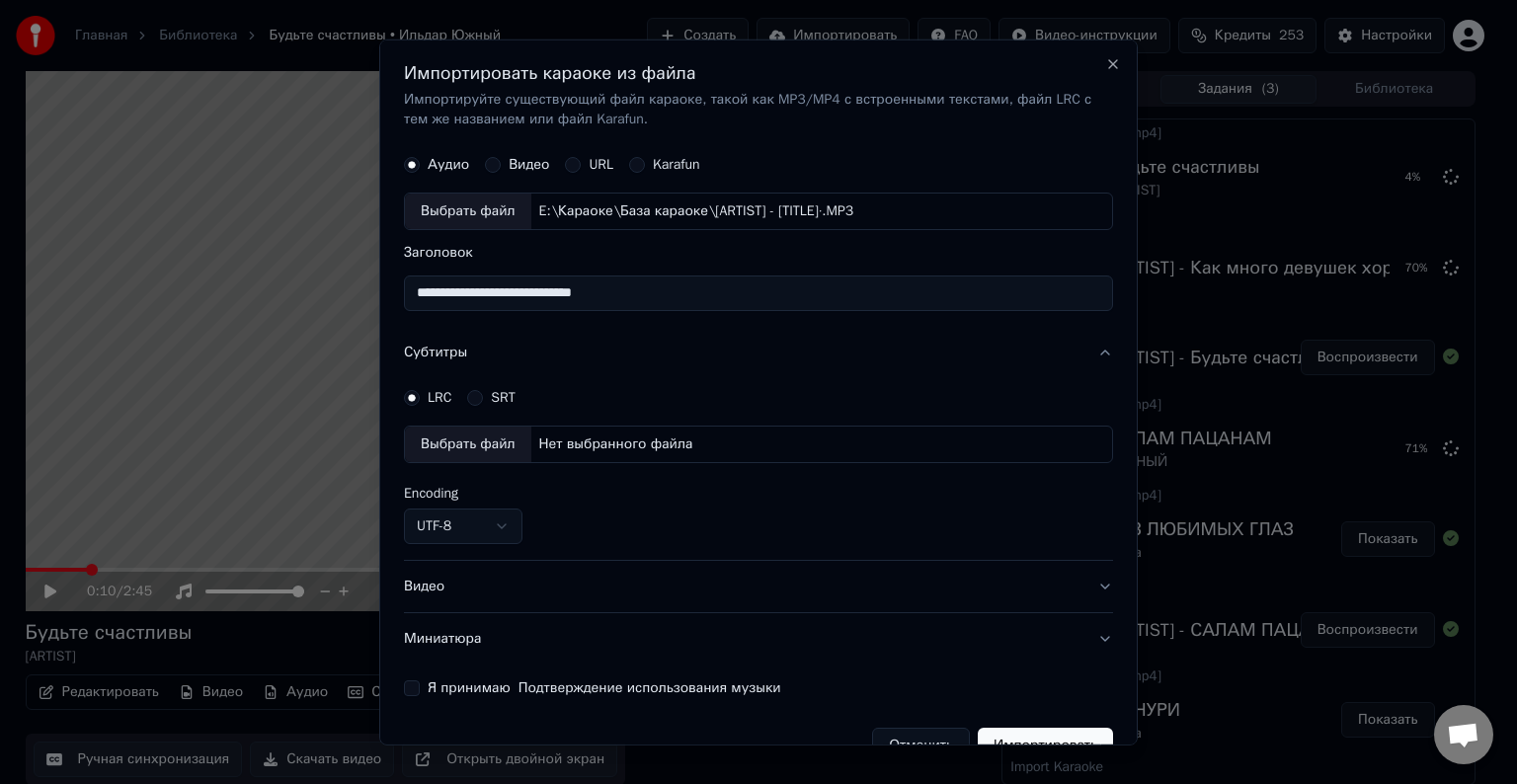 select on "**********" 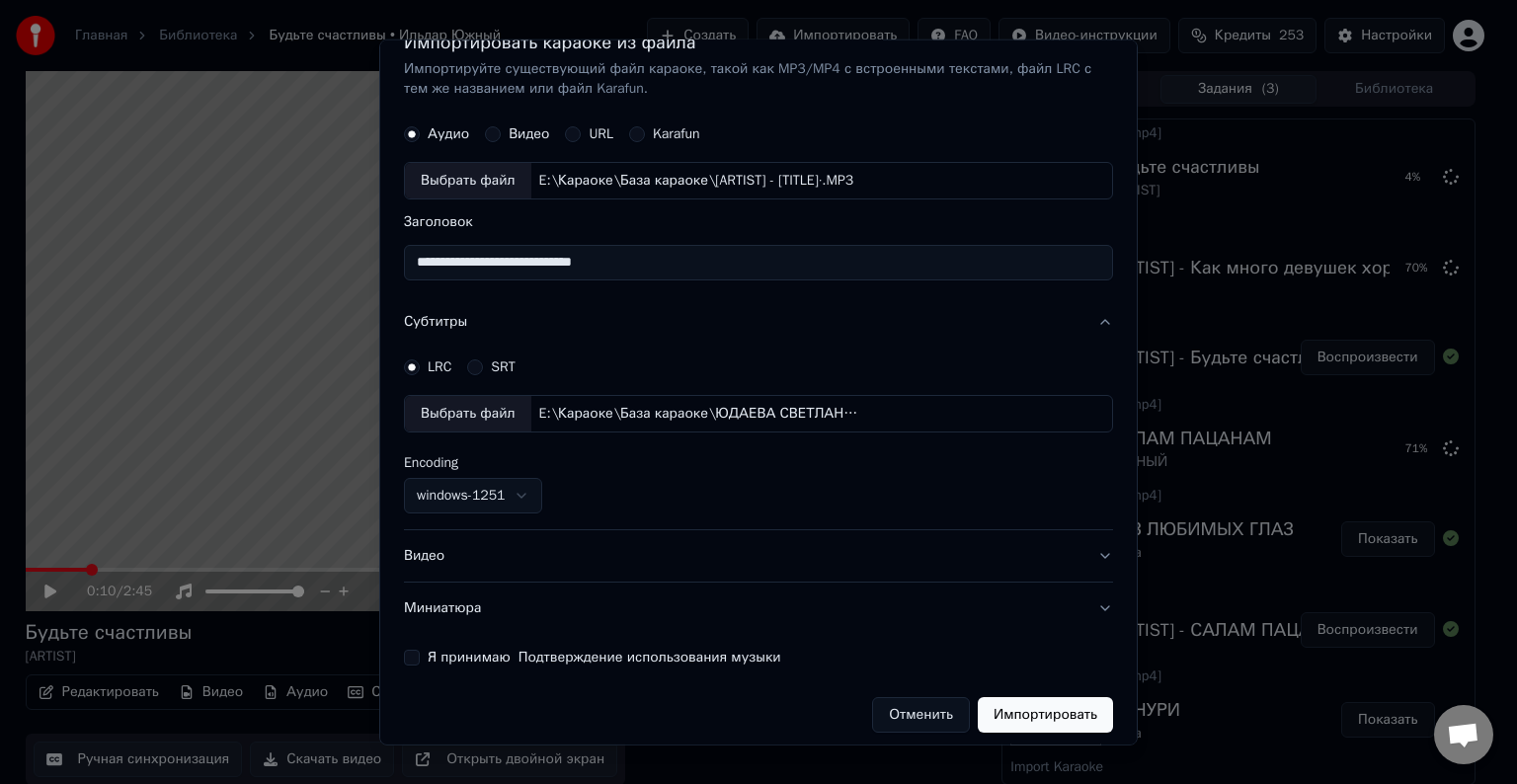scroll, scrollTop: 40, scrollLeft: 0, axis: vertical 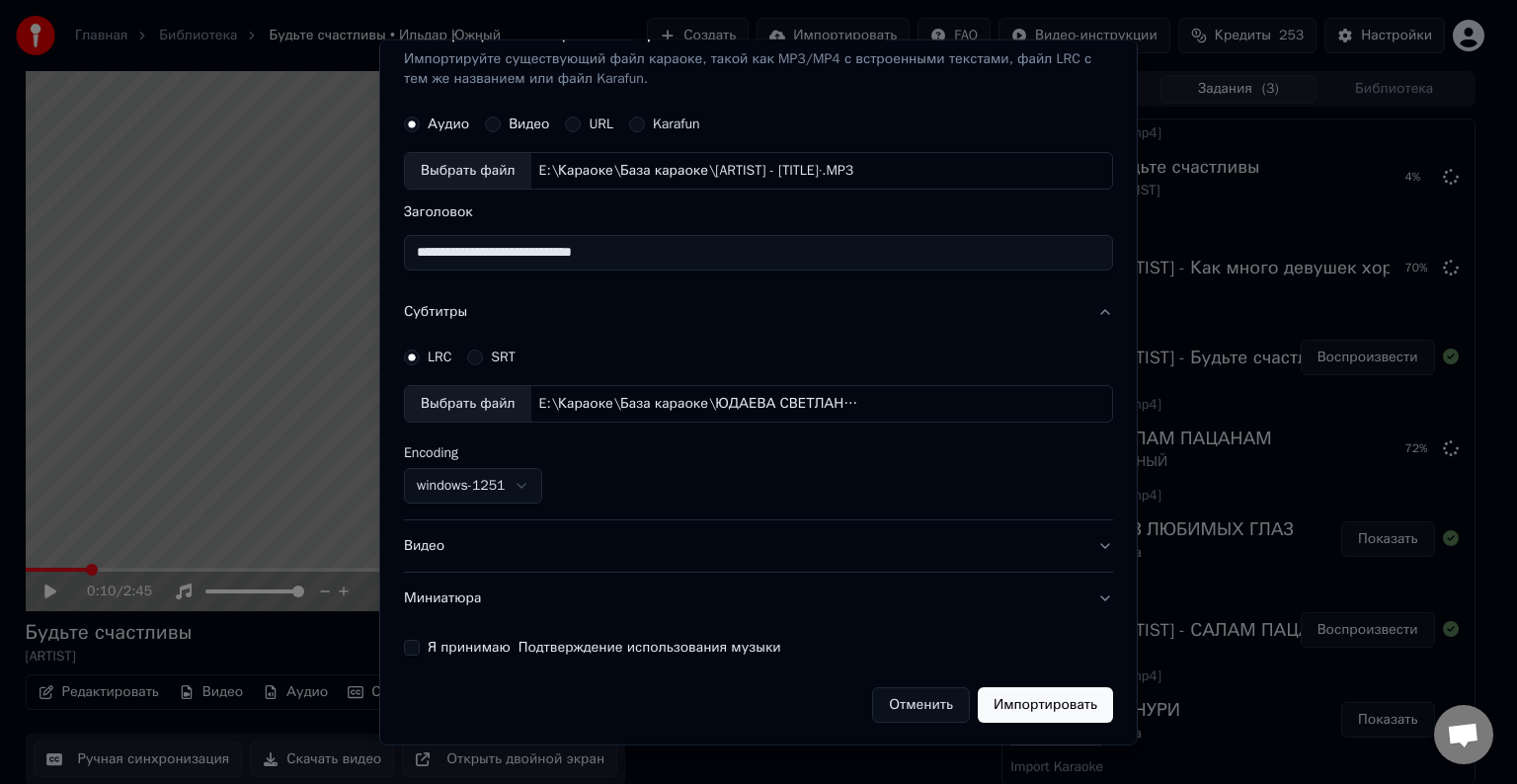 click on "Видео" at bounding box center [758, 546] 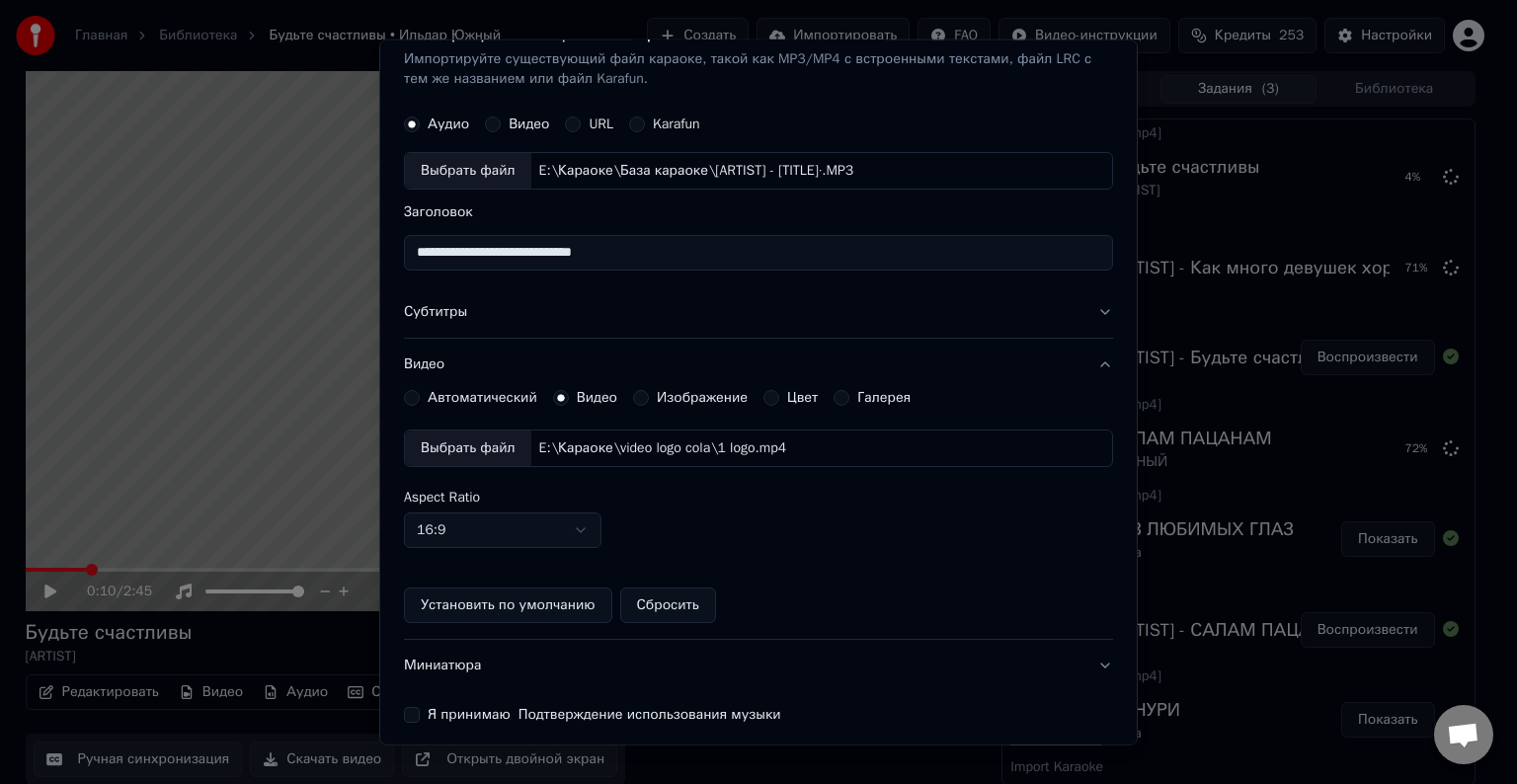 click on "Выбрать файл" at bounding box center [468, 448] 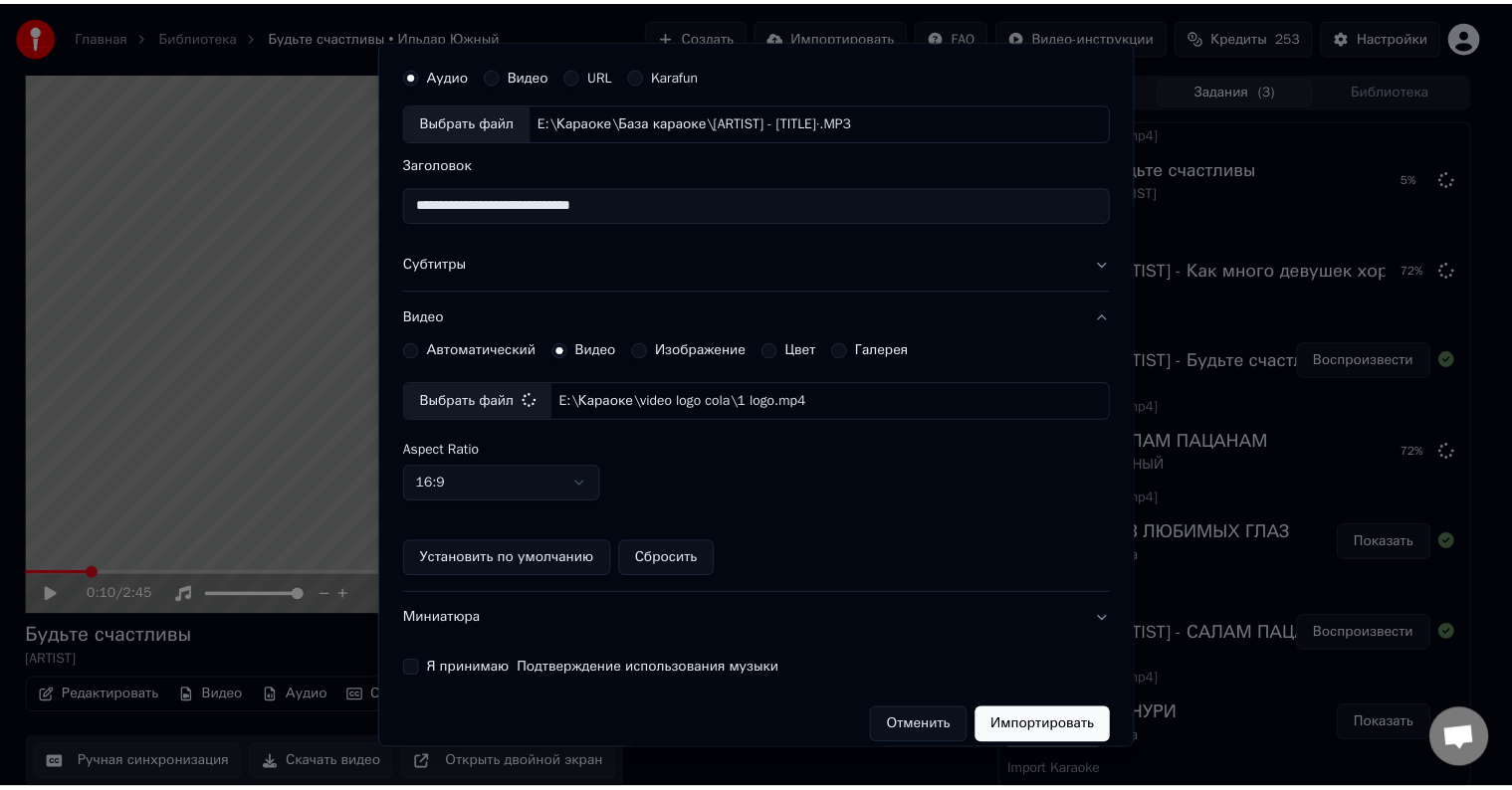 scroll, scrollTop: 108, scrollLeft: 0, axis: vertical 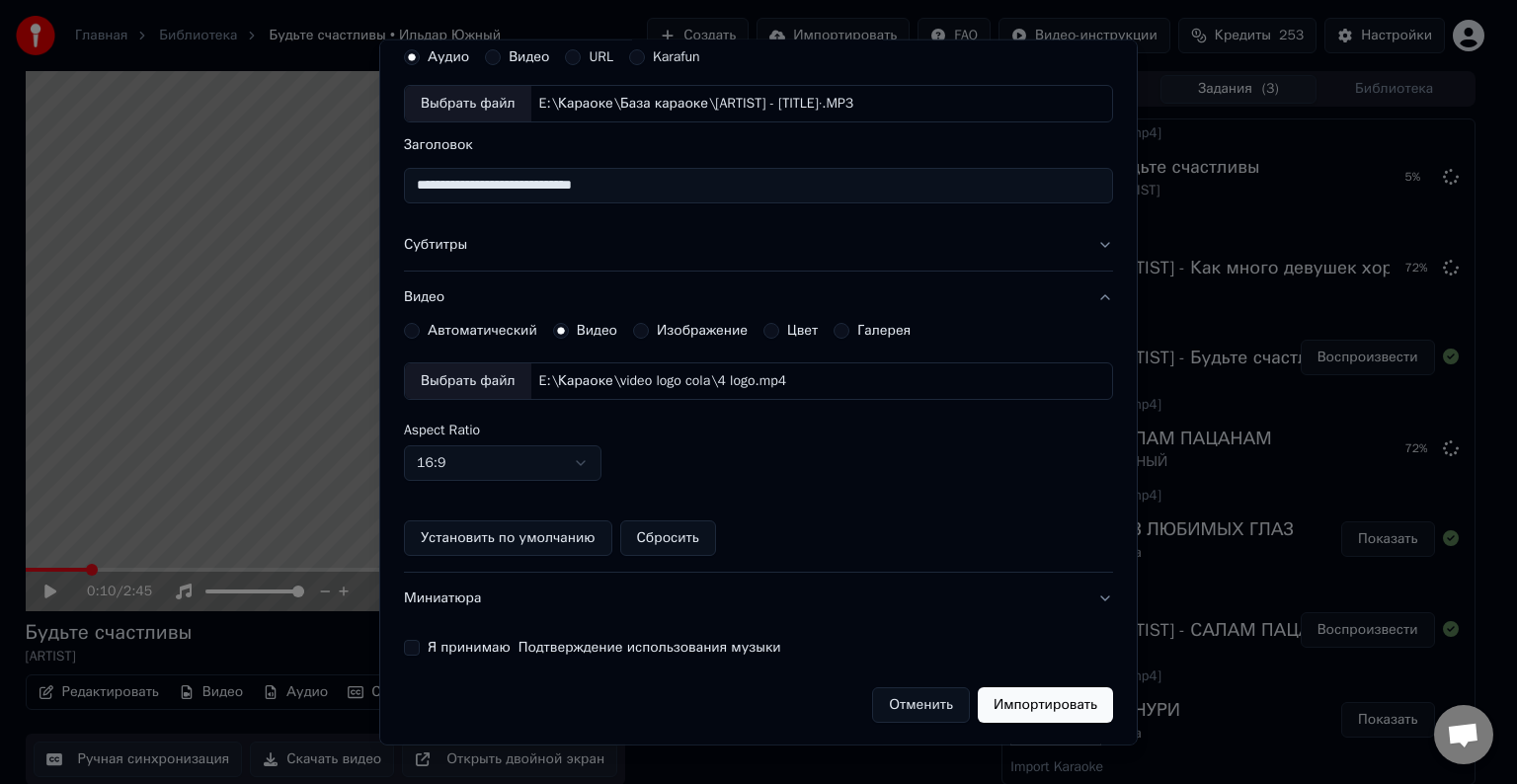 click on "Я принимаю   Подтверждение использования музыки" at bounding box center [412, 648] 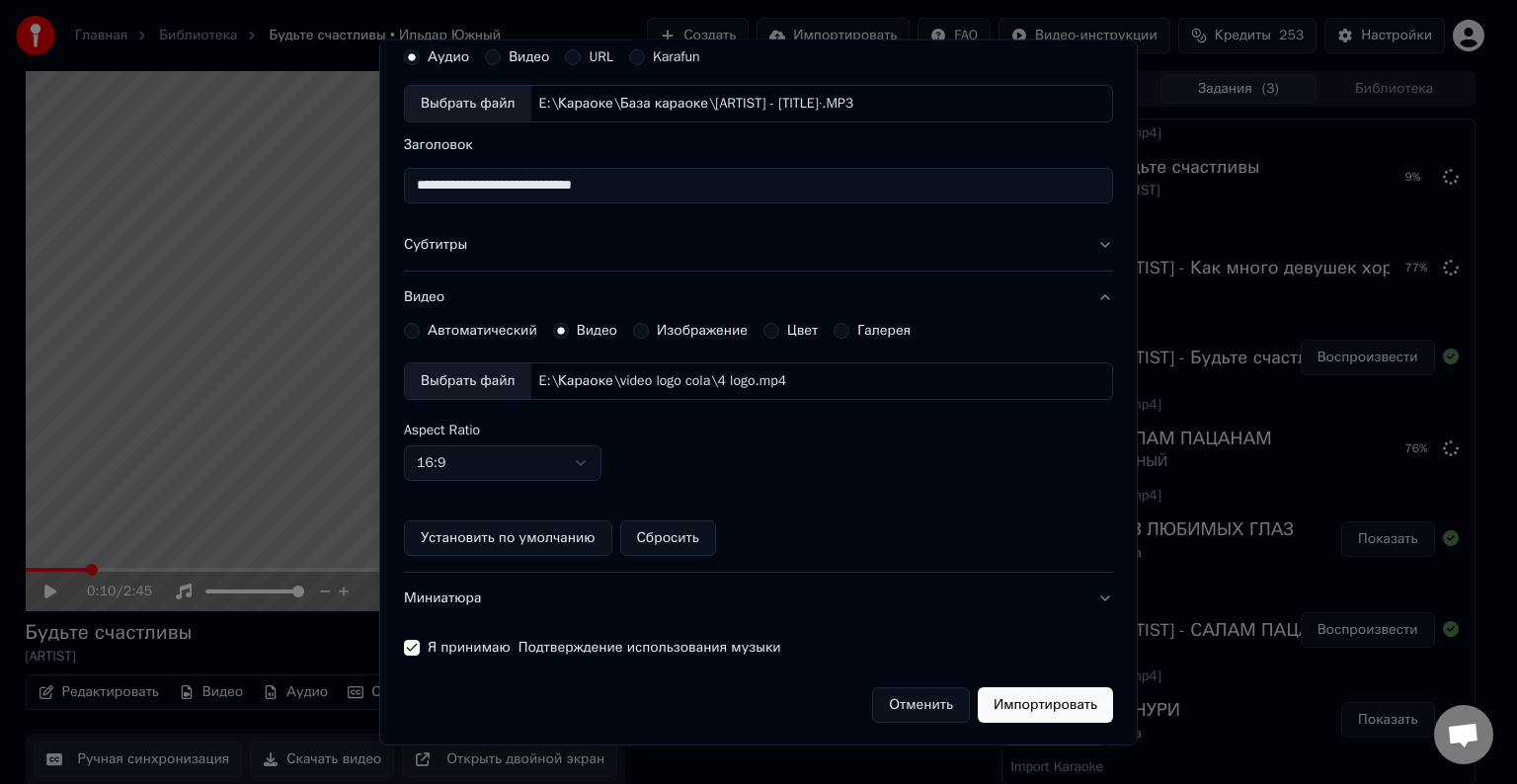 click on "Импортировать" at bounding box center [1045, 705] 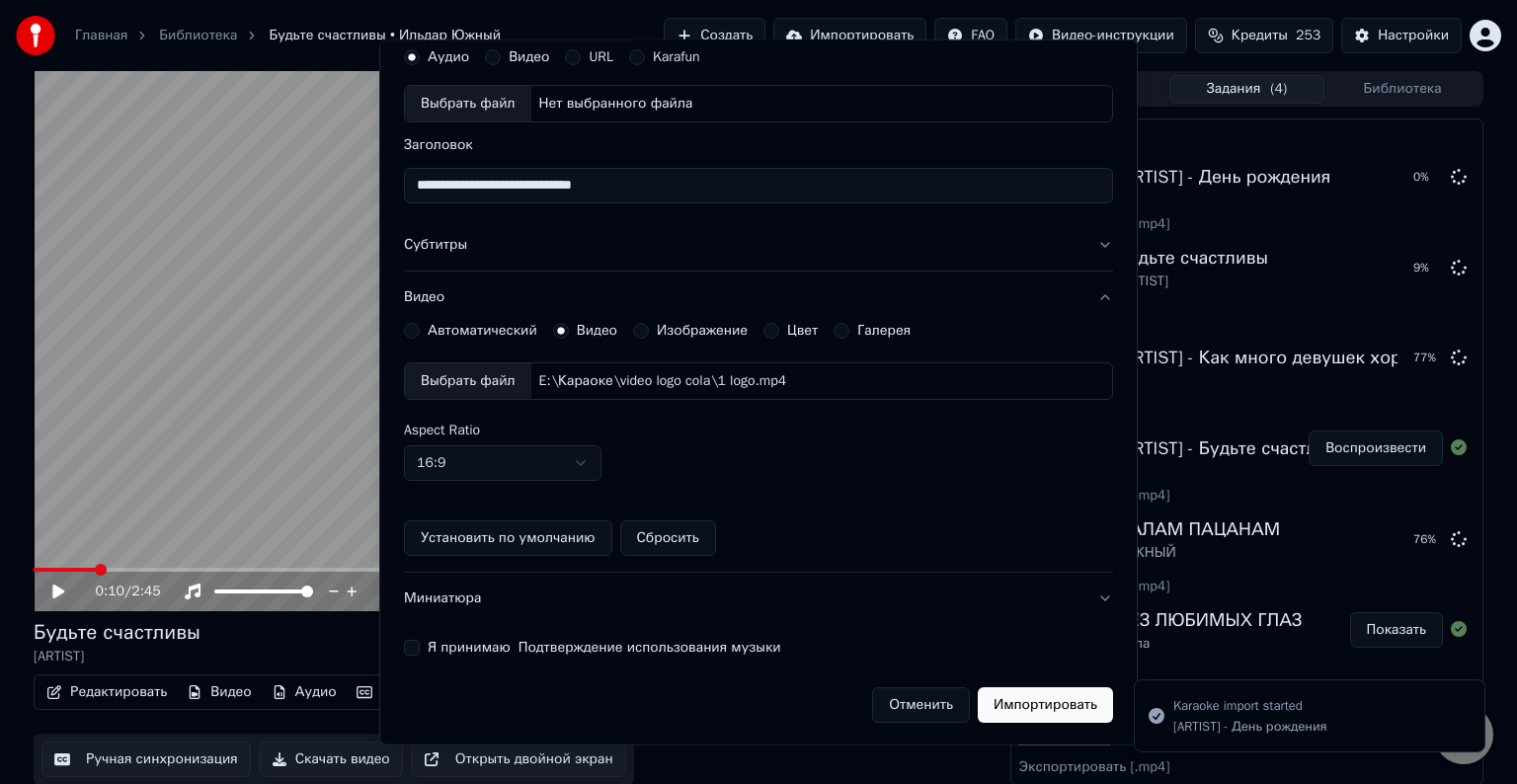 type 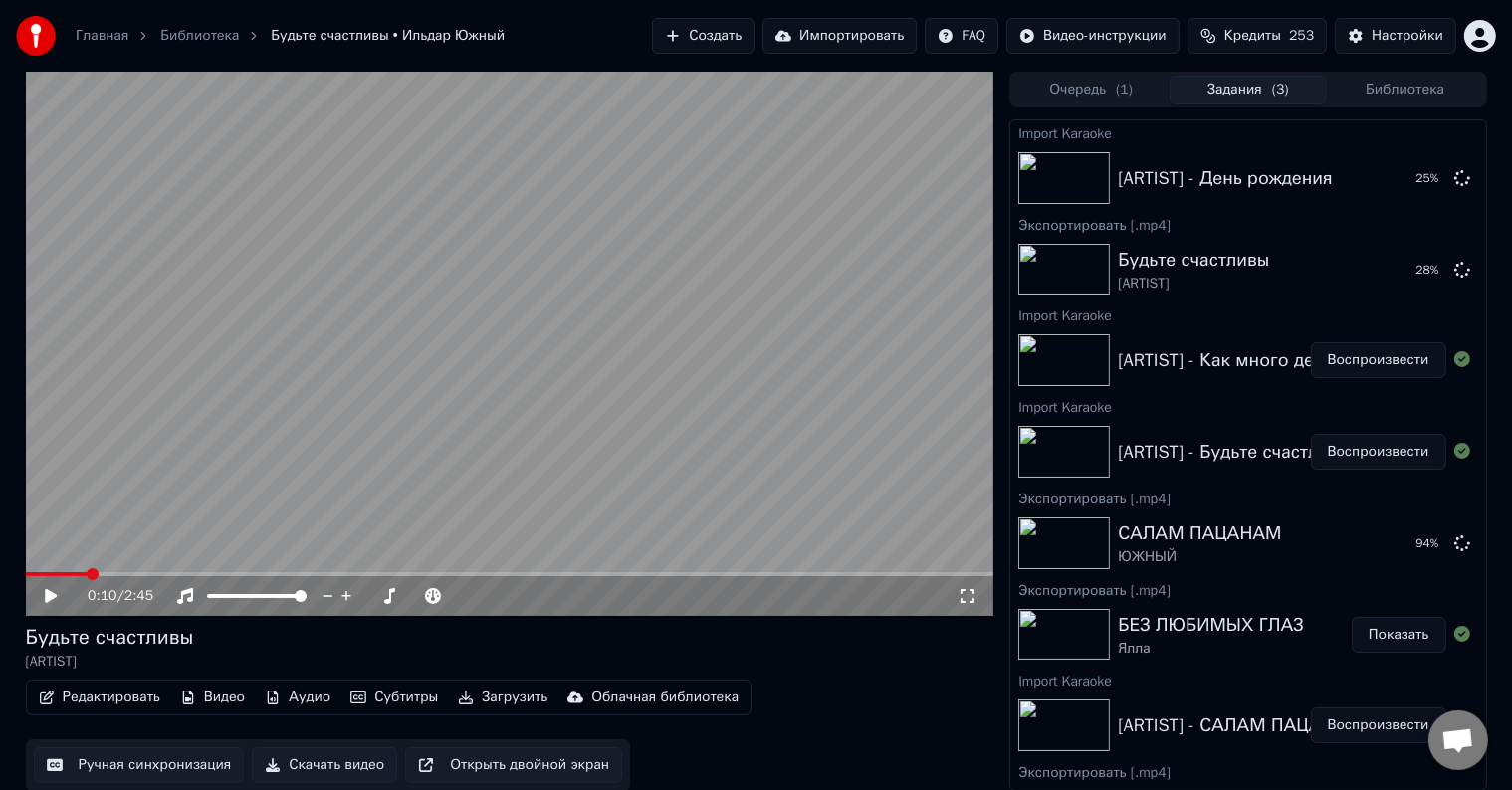 click on "Воспроизвести" at bounding box center [1379, 360] 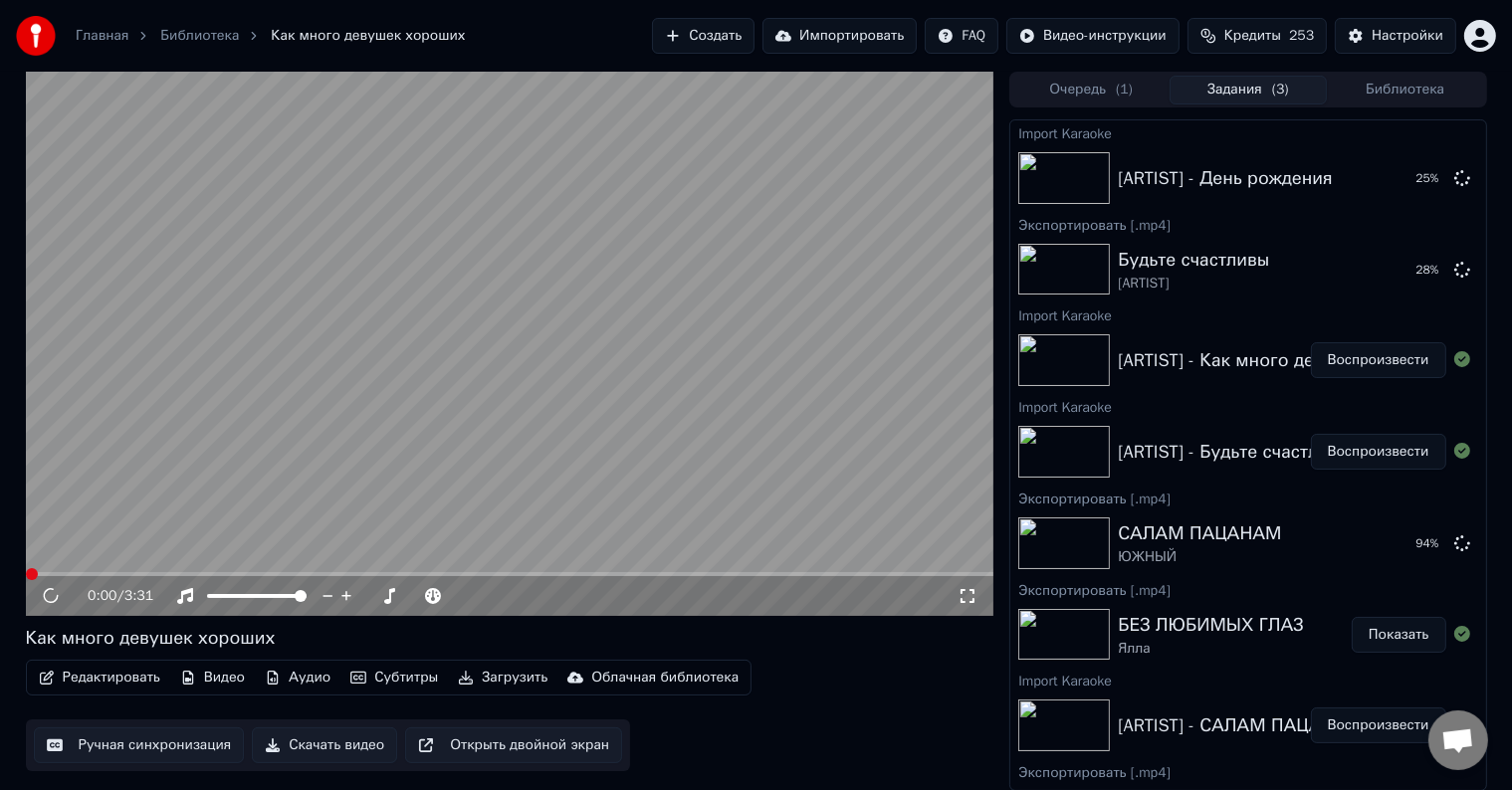 click on "Редактировать" at bounding box center (100, 678) 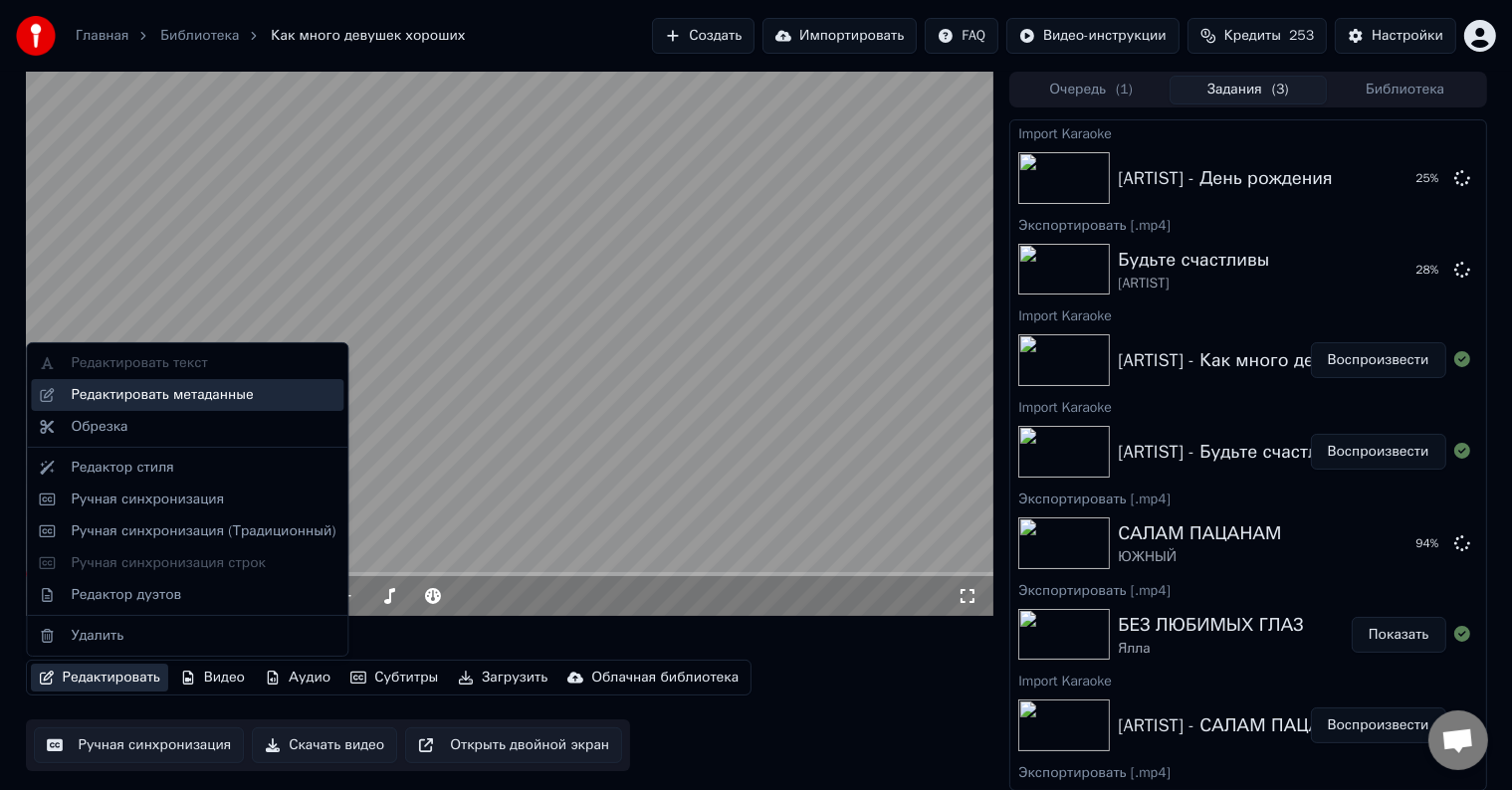 click on "Редактировать метаданные" at bounding box center [203, 395] 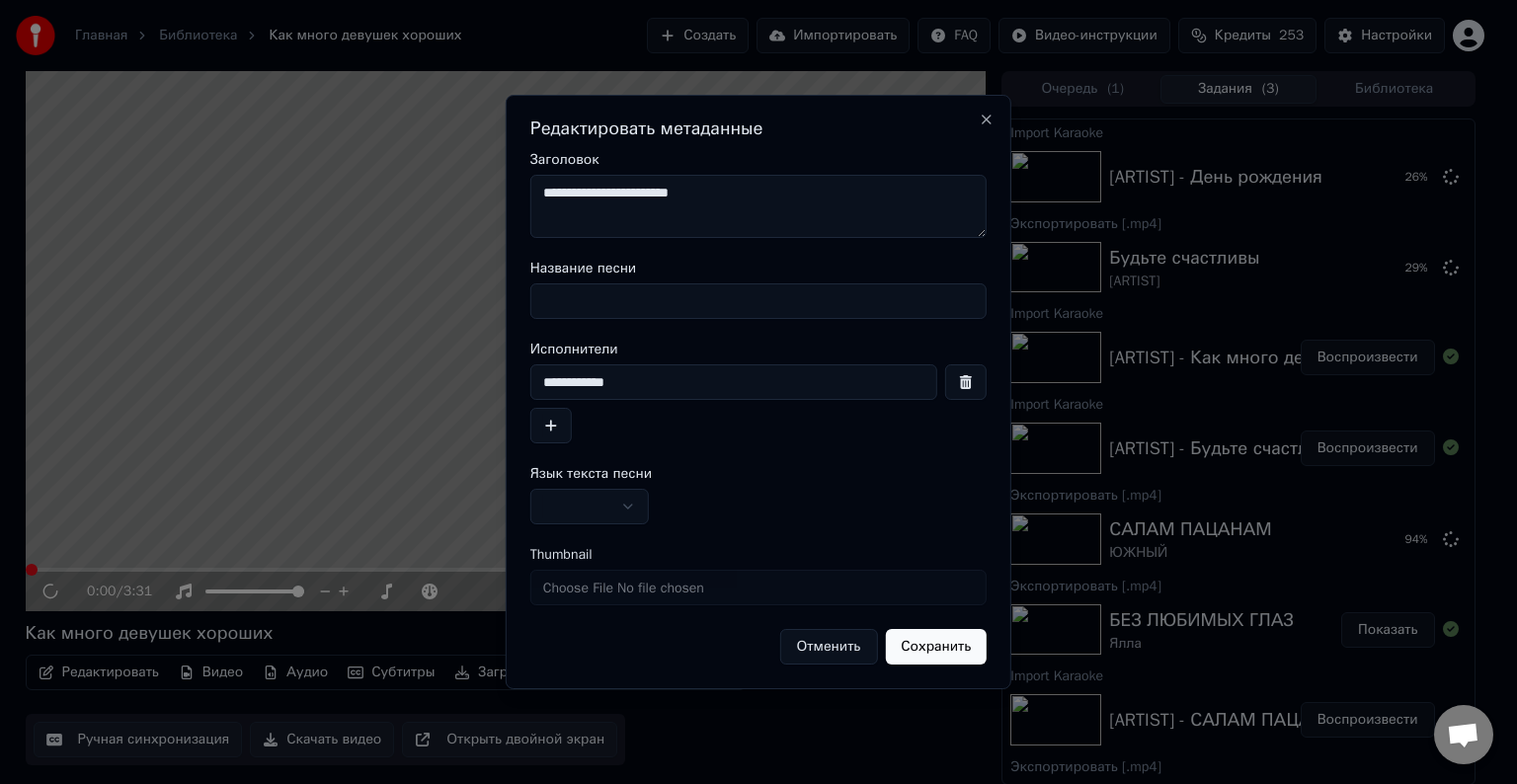 click on "Название песни" at bounding box center (758, 301) 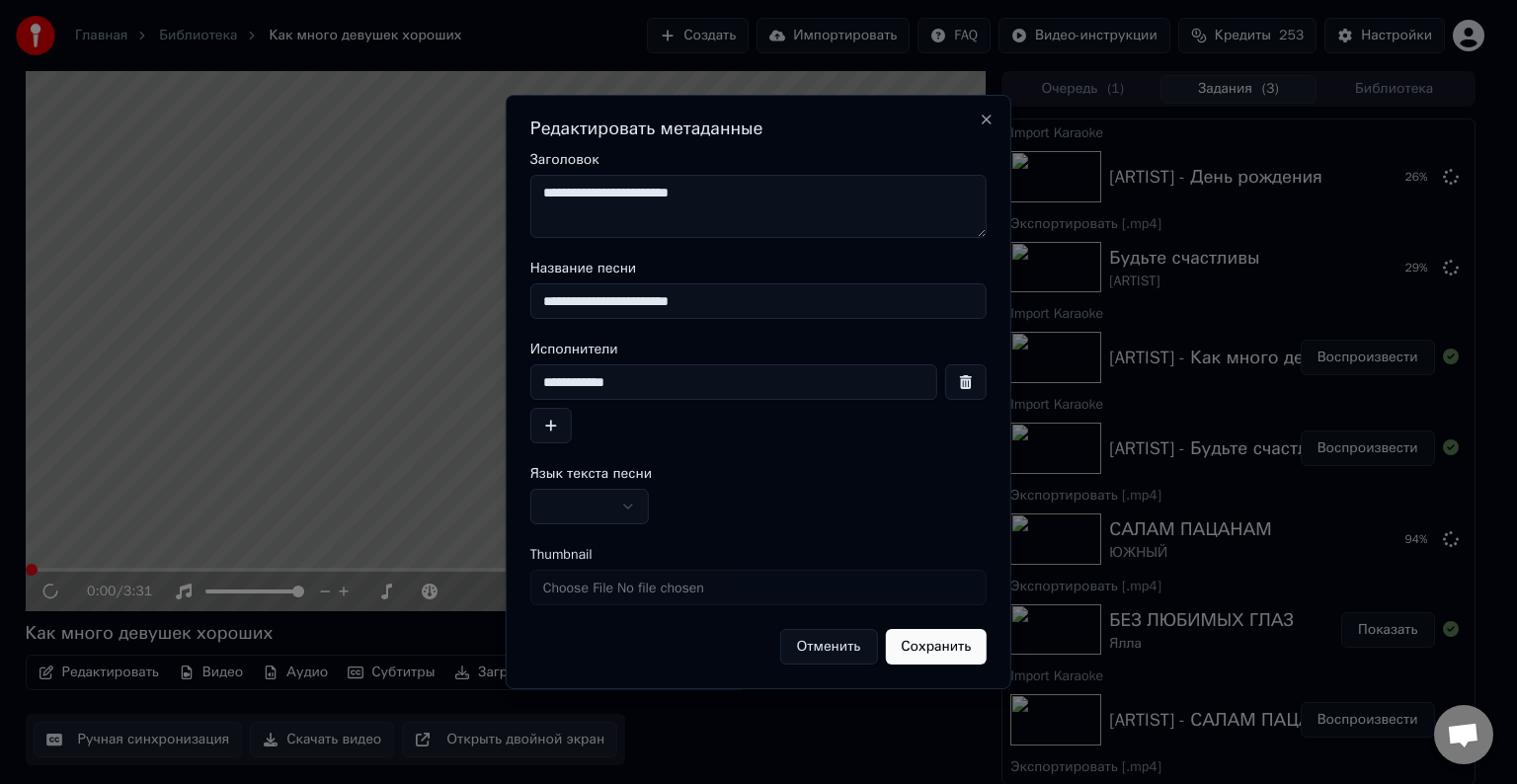 type on "**********" 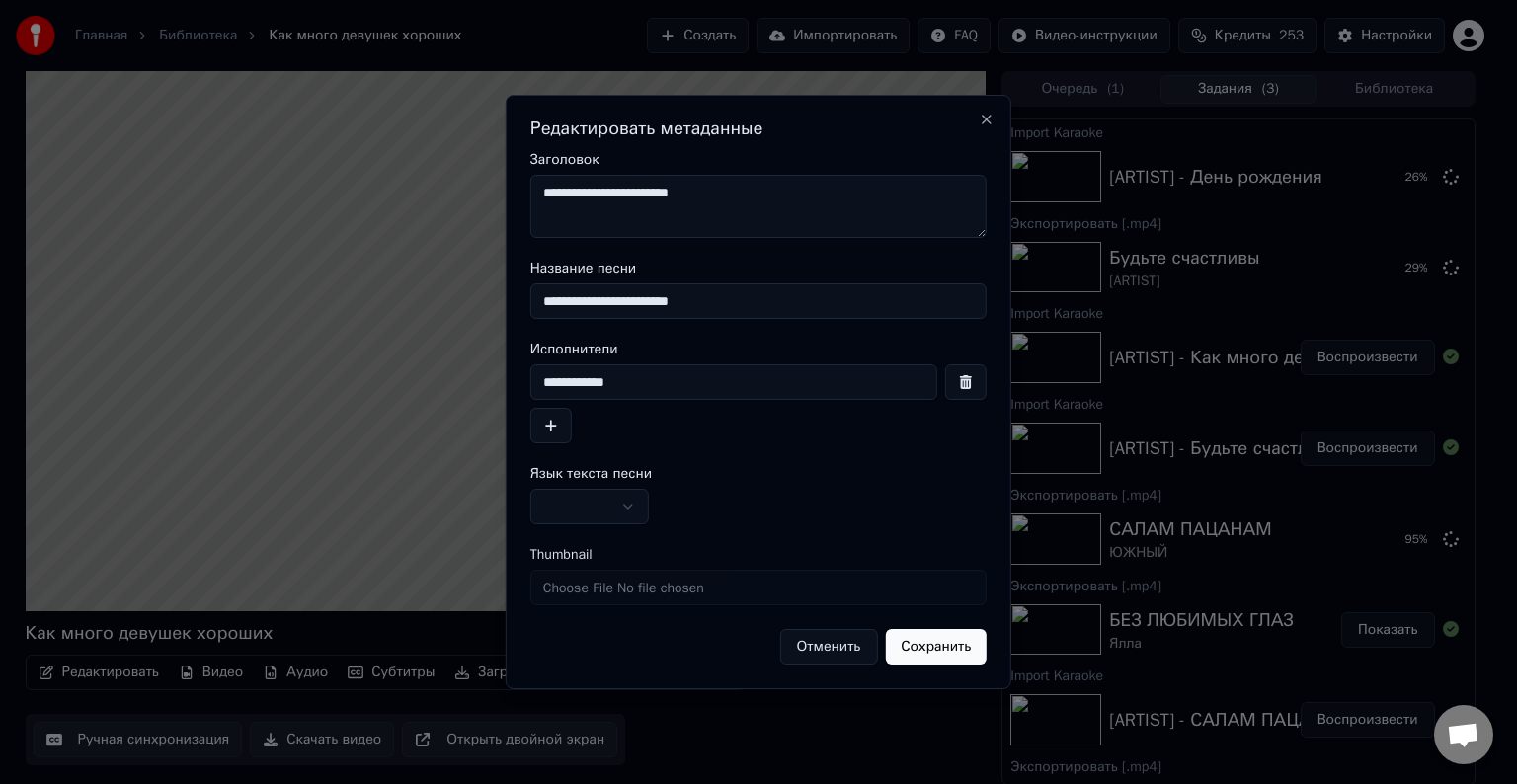 click on "**********" at bounding box center (758, 206) 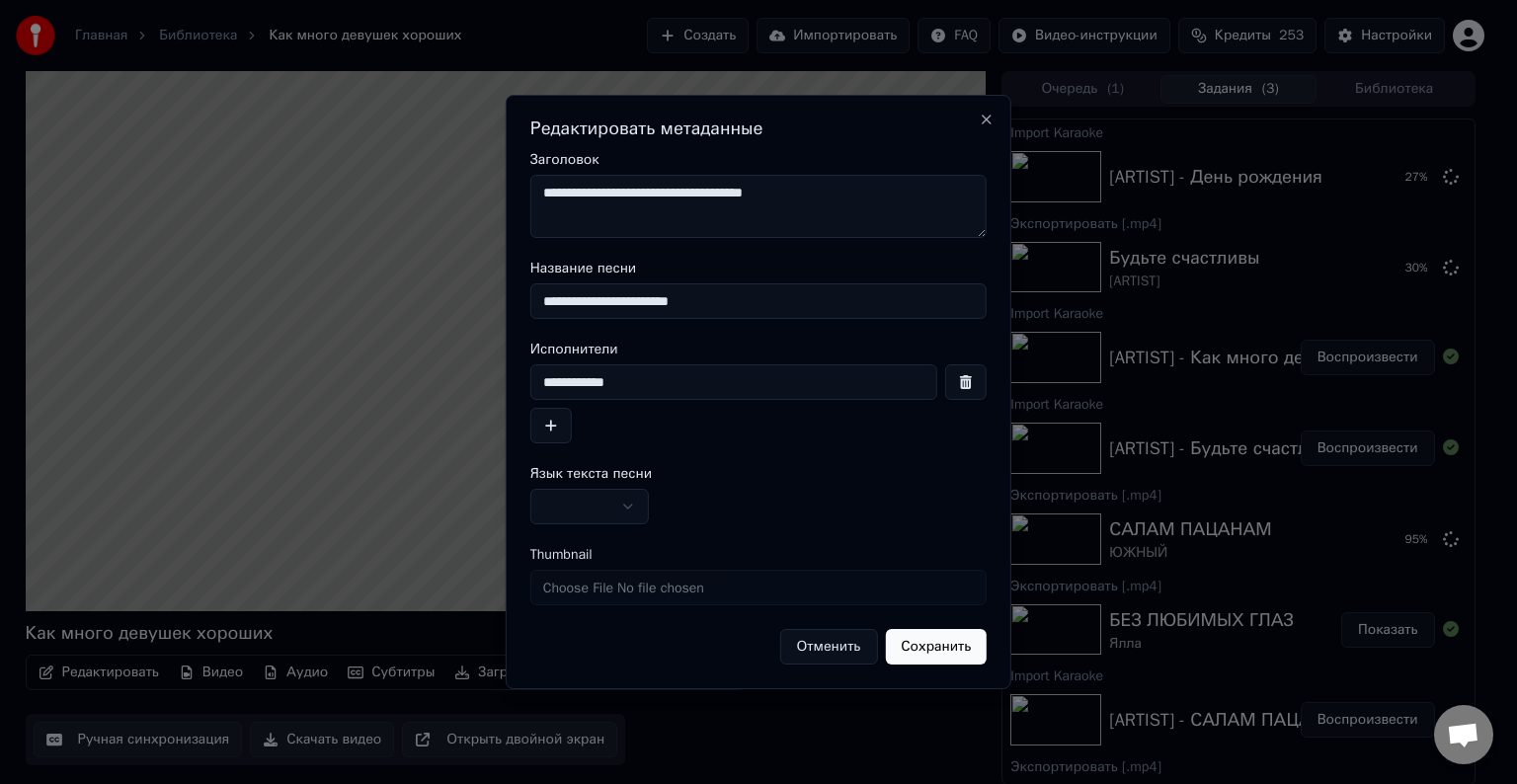 type on "**********" 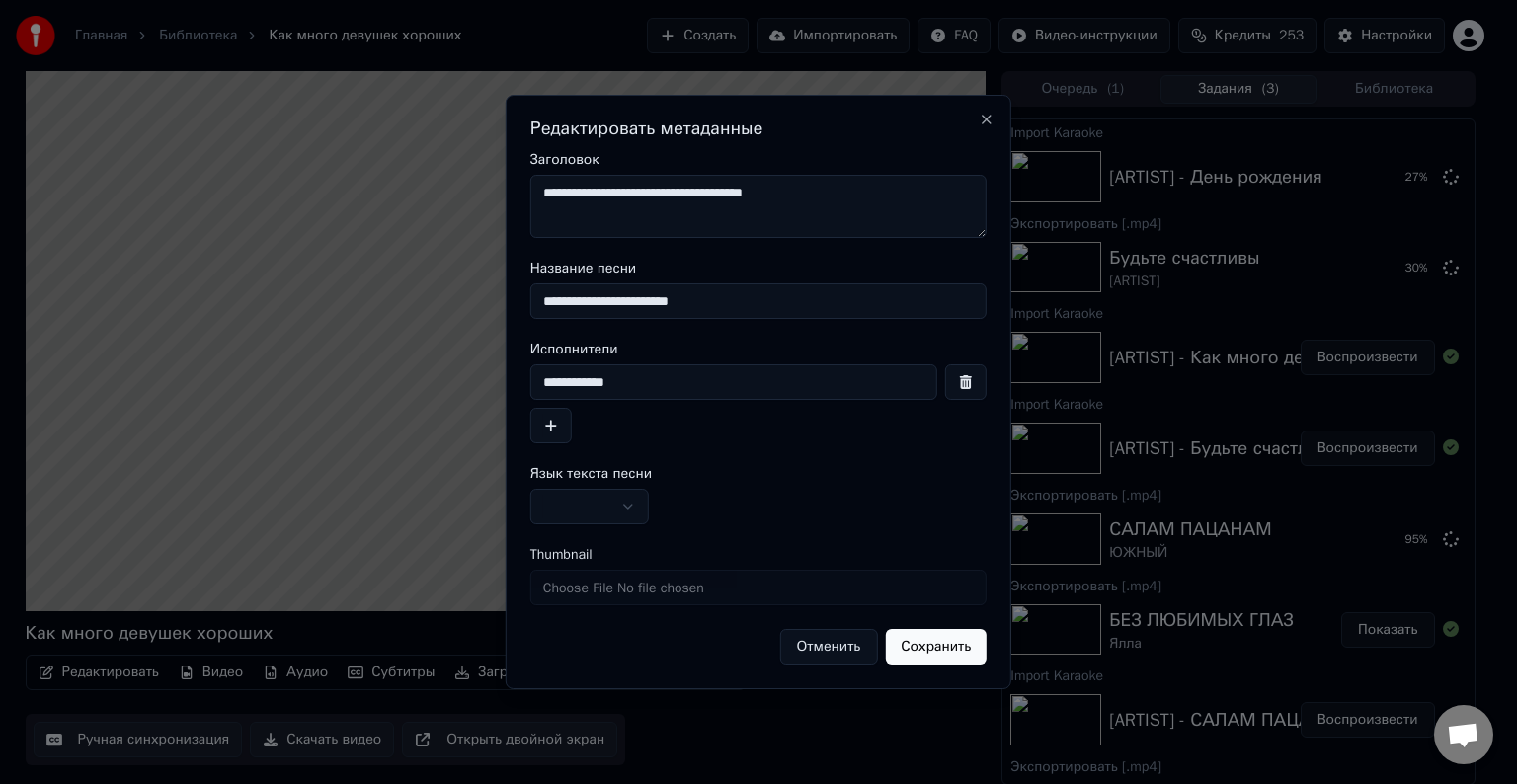 click at bounding box center (590, 507) 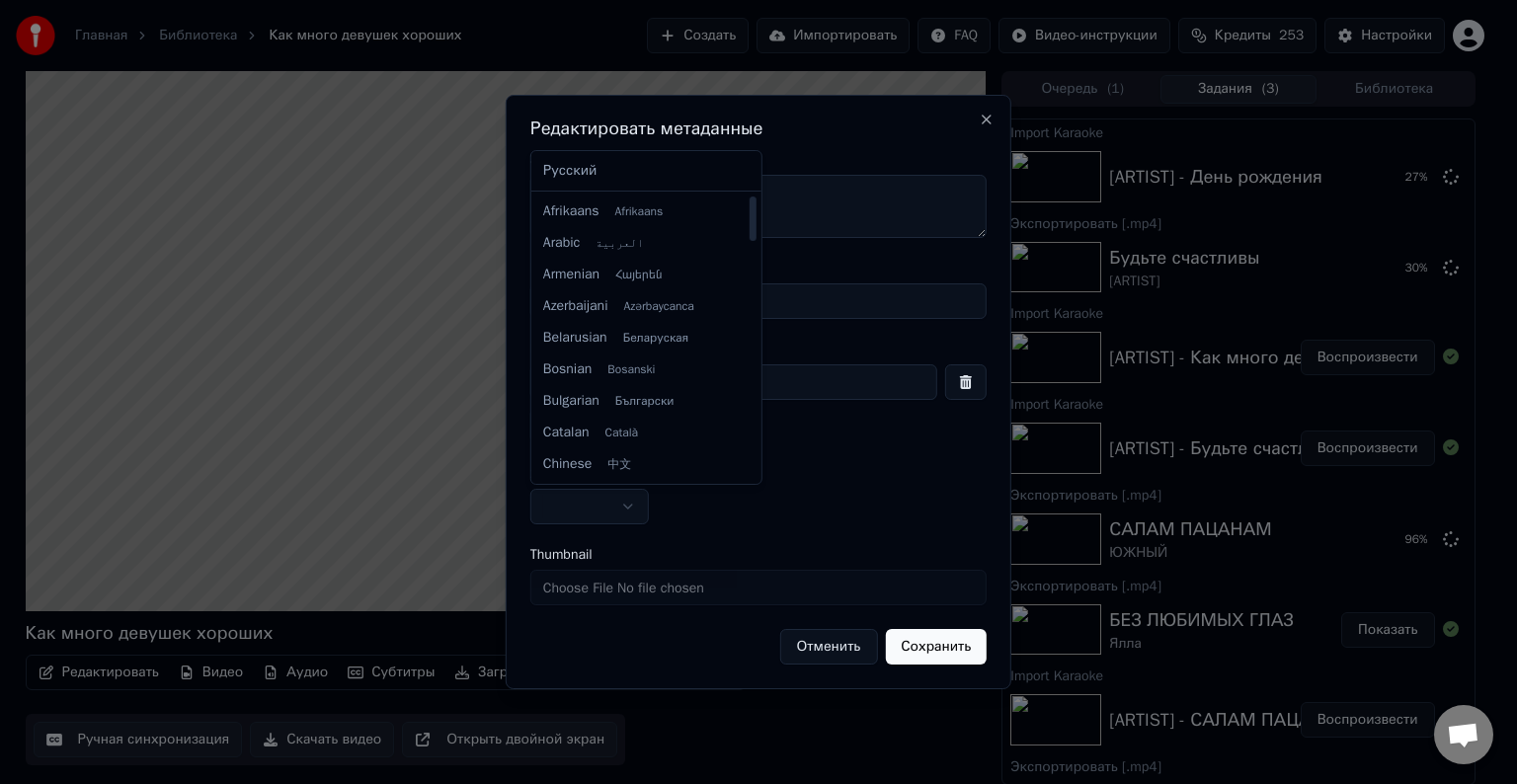 select on "**" 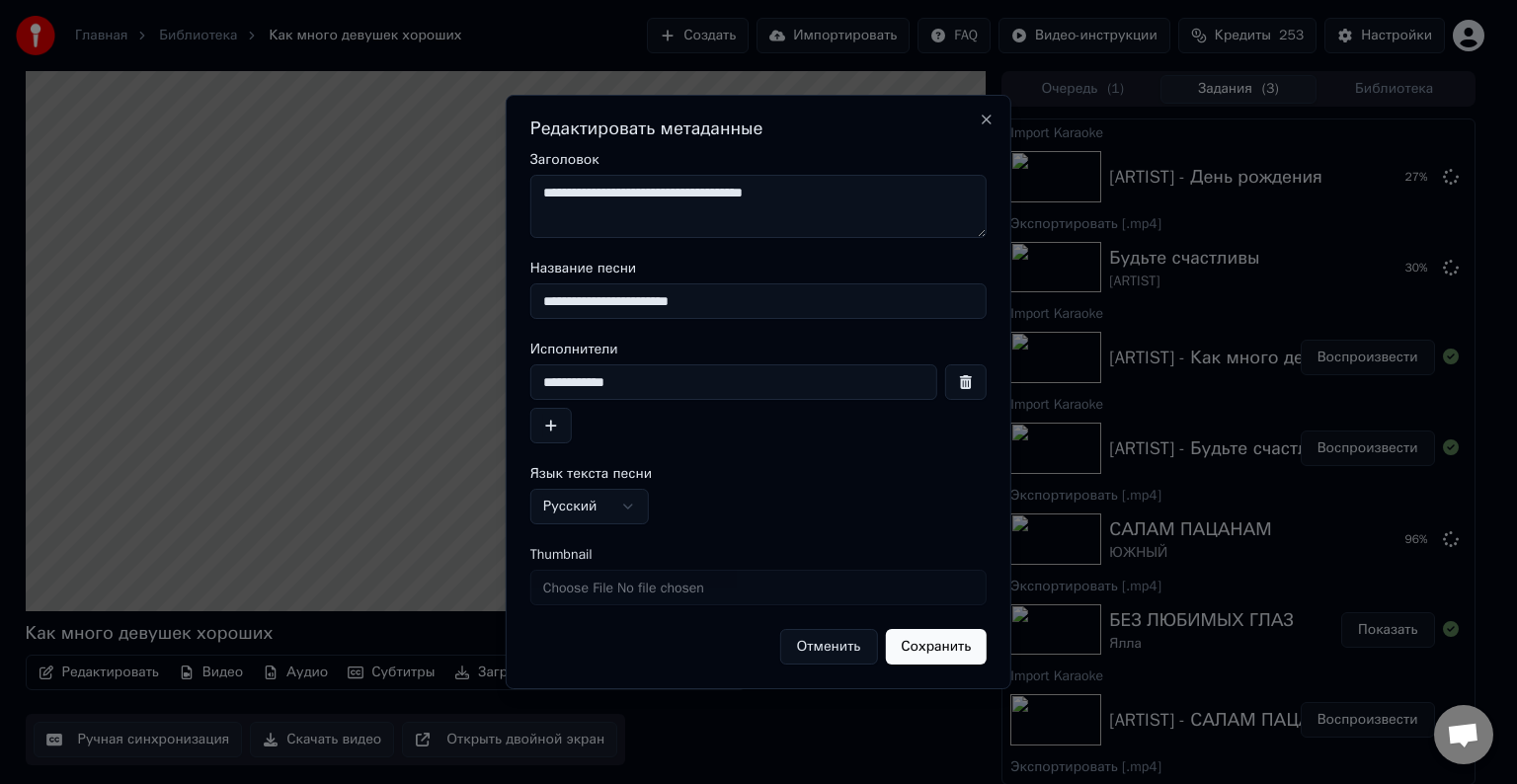 click on "Сохранить" at bounding box center [935, 647] 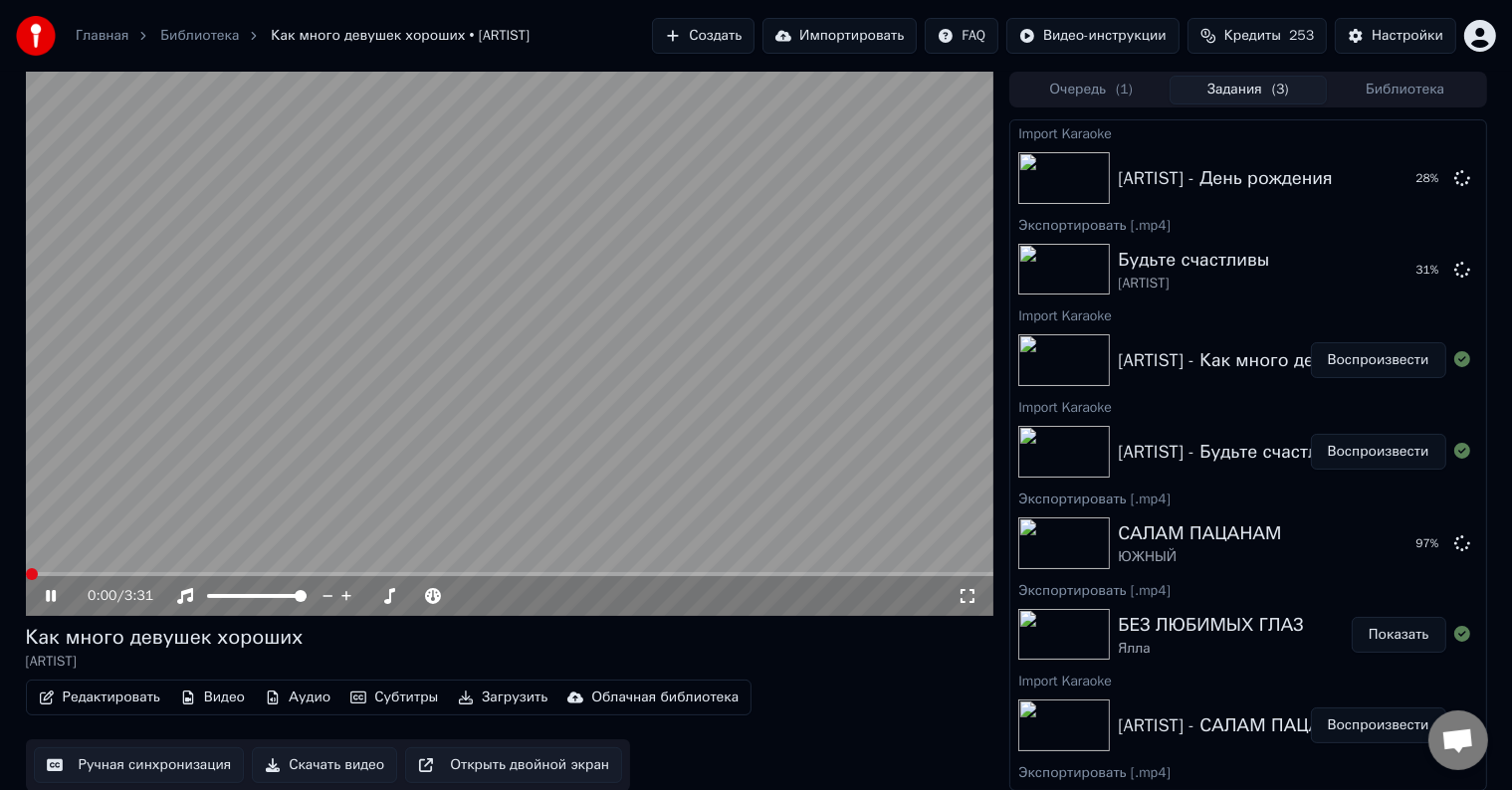 click at bounding box center [510, 343] 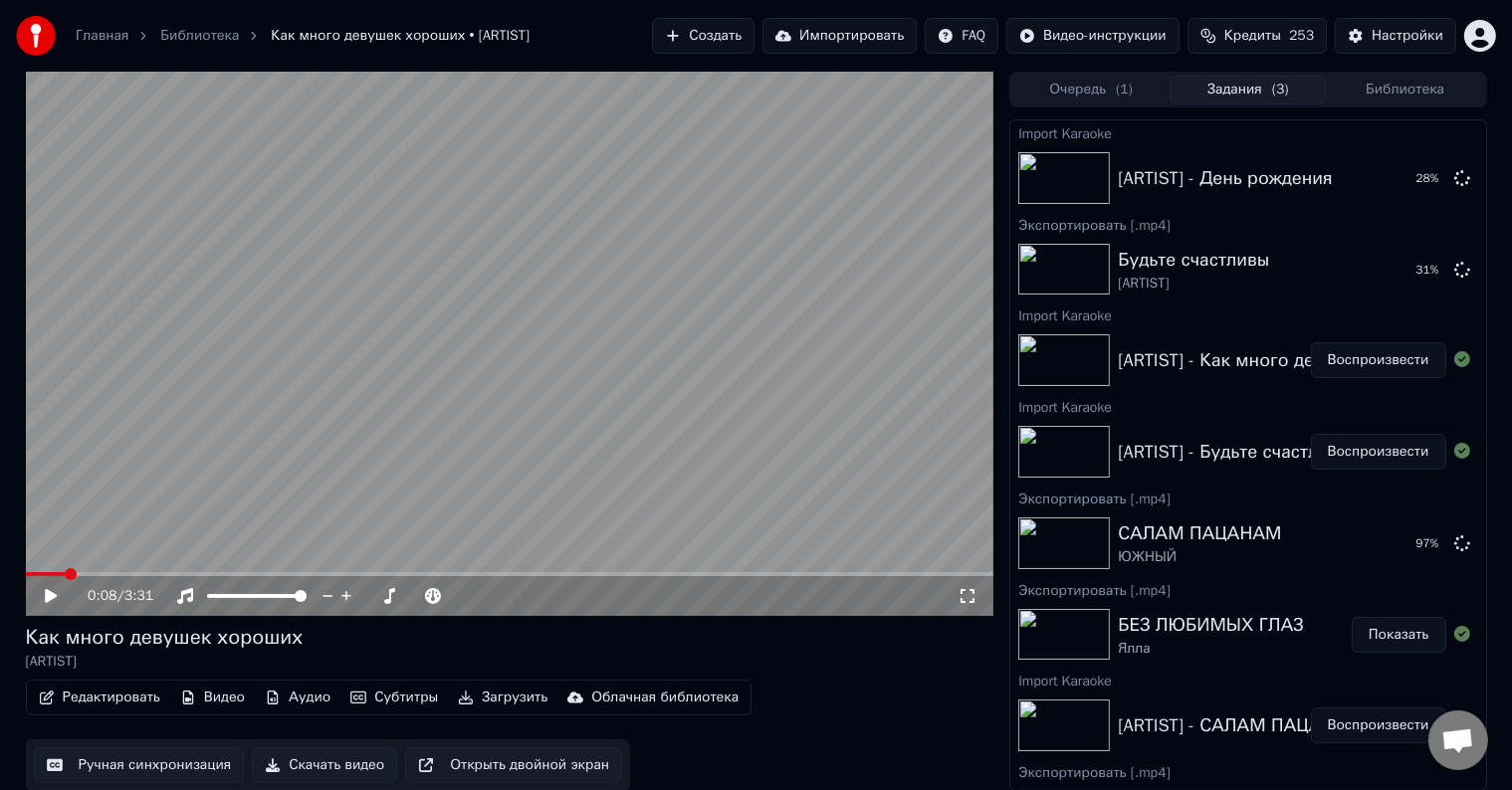 click on "Скачать видео" at bounding box center (324, 765) 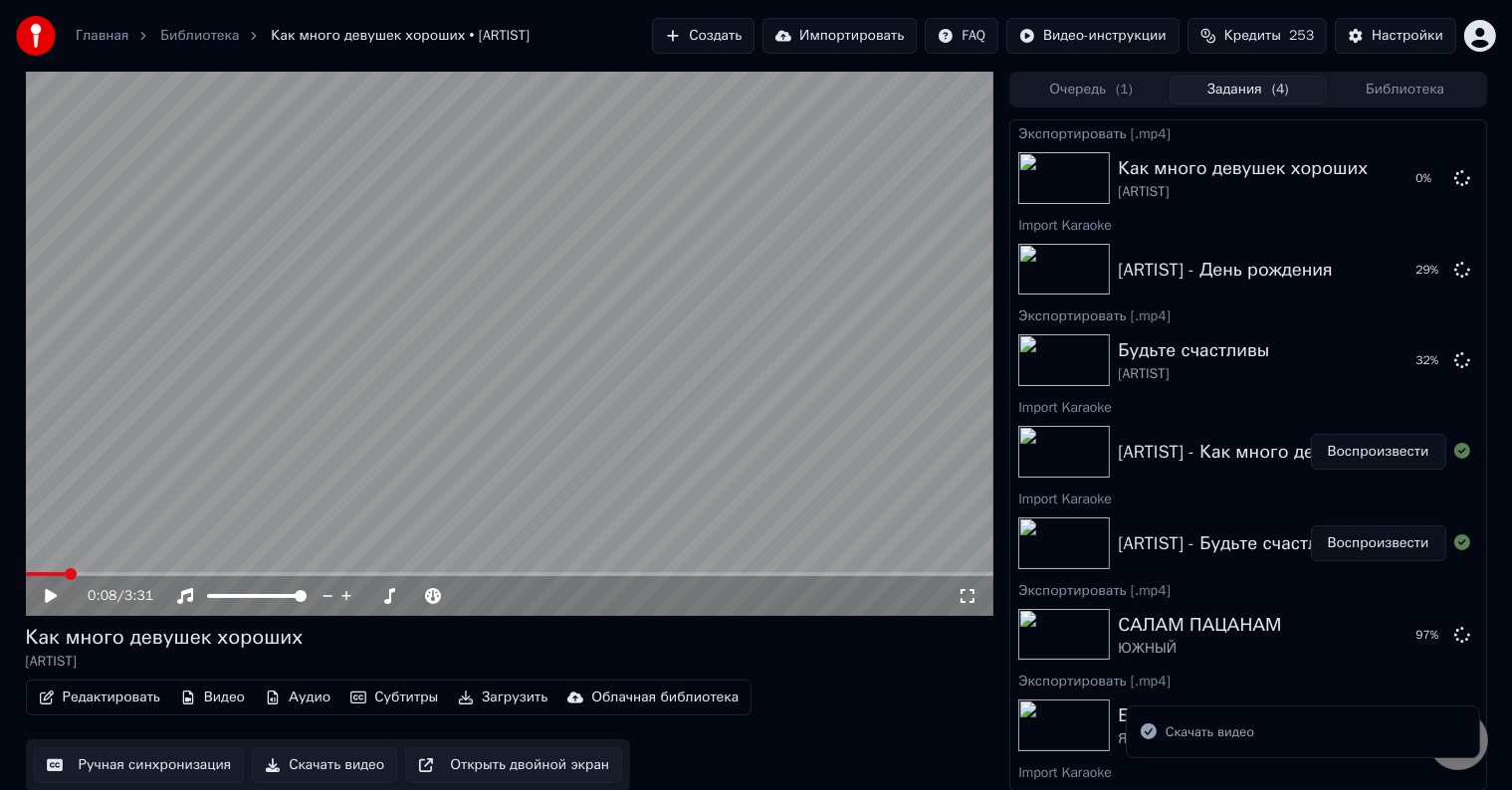 scroll, scrollTop: 334, scrollLeft: 0, axis: vertical 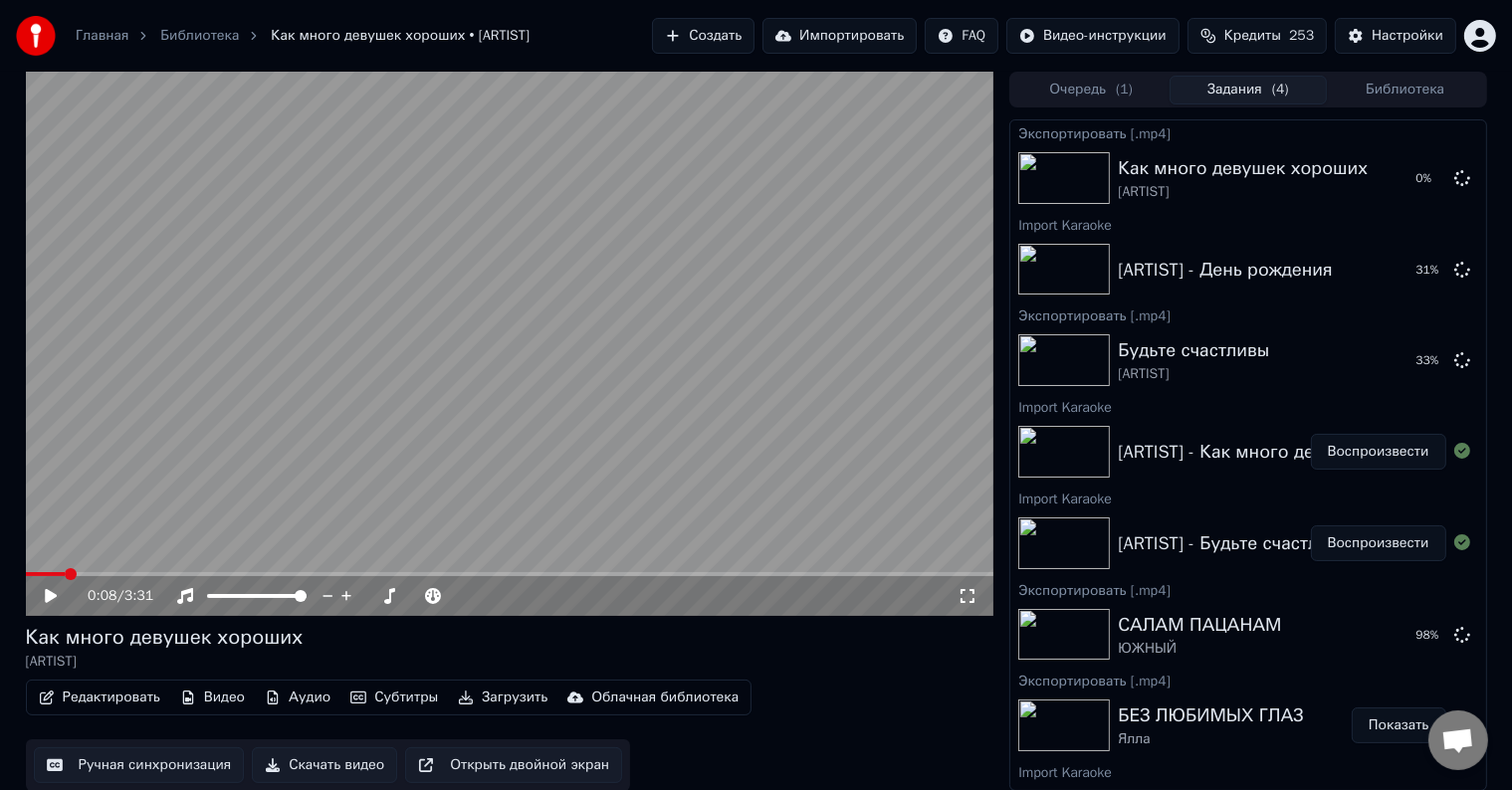 click on "Импортировать" at bounding box center [839, 36] 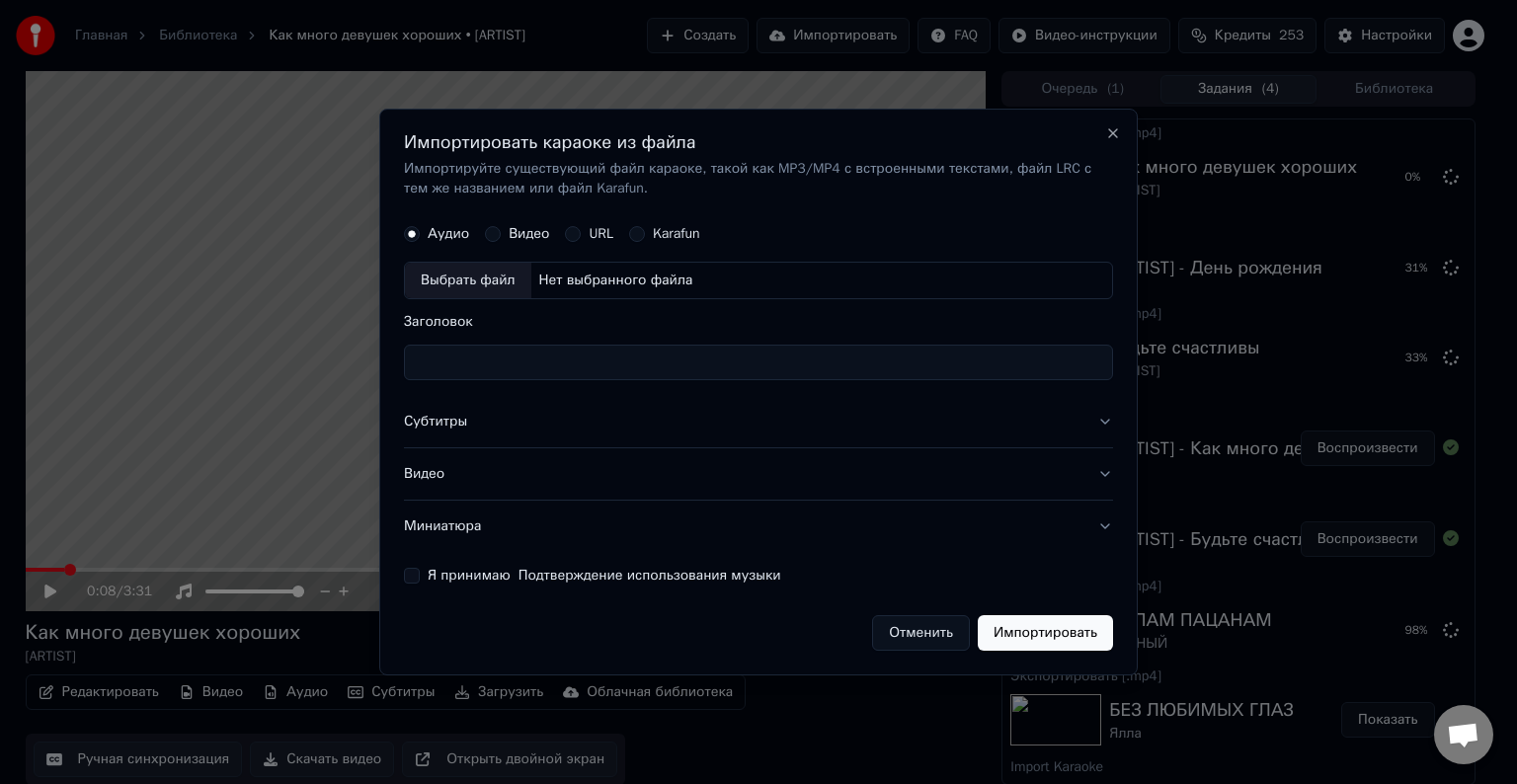 click on "Выбрать файл" at bounding box center [468, 280] 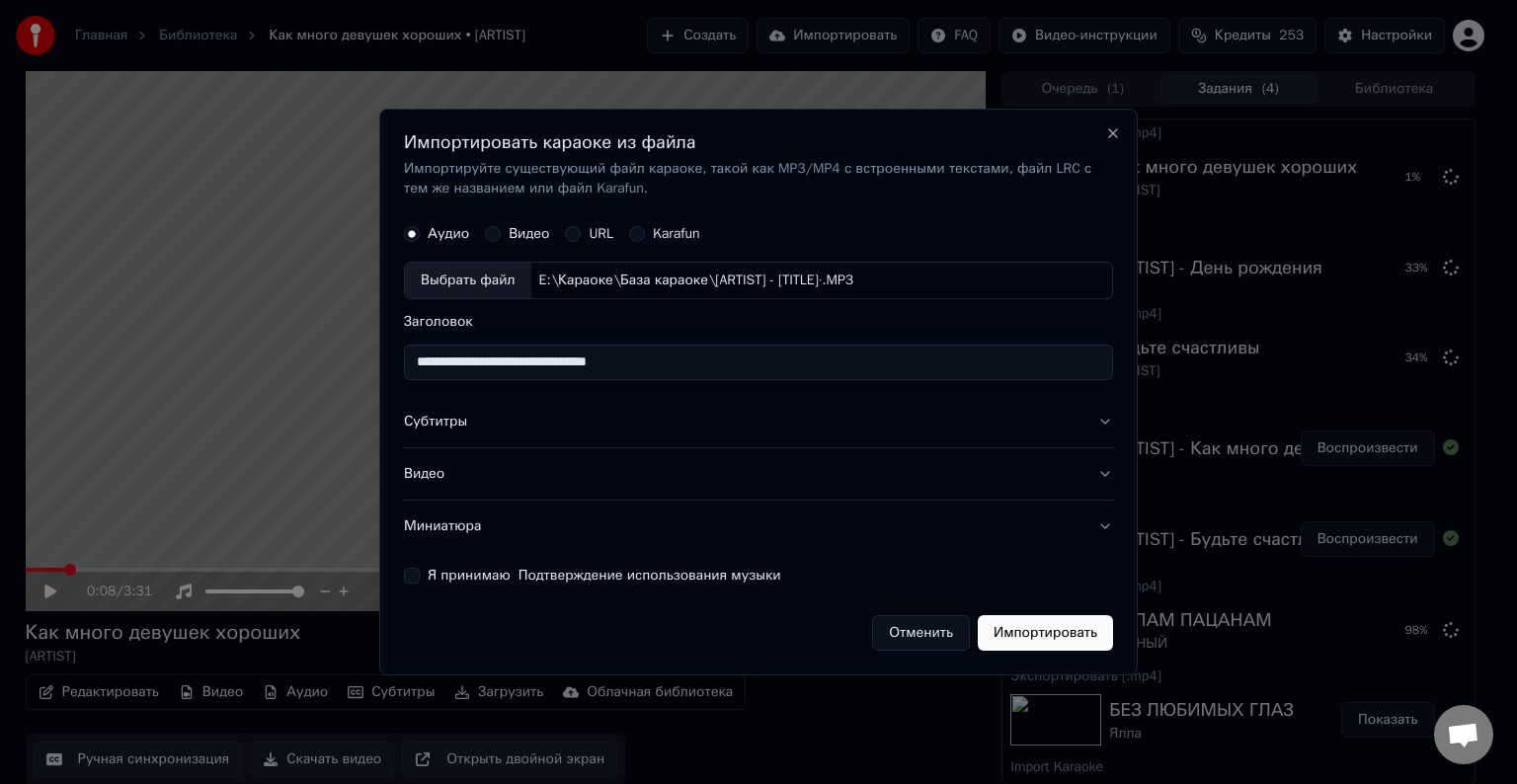 click on "**********" at bounding box center [758, 362] 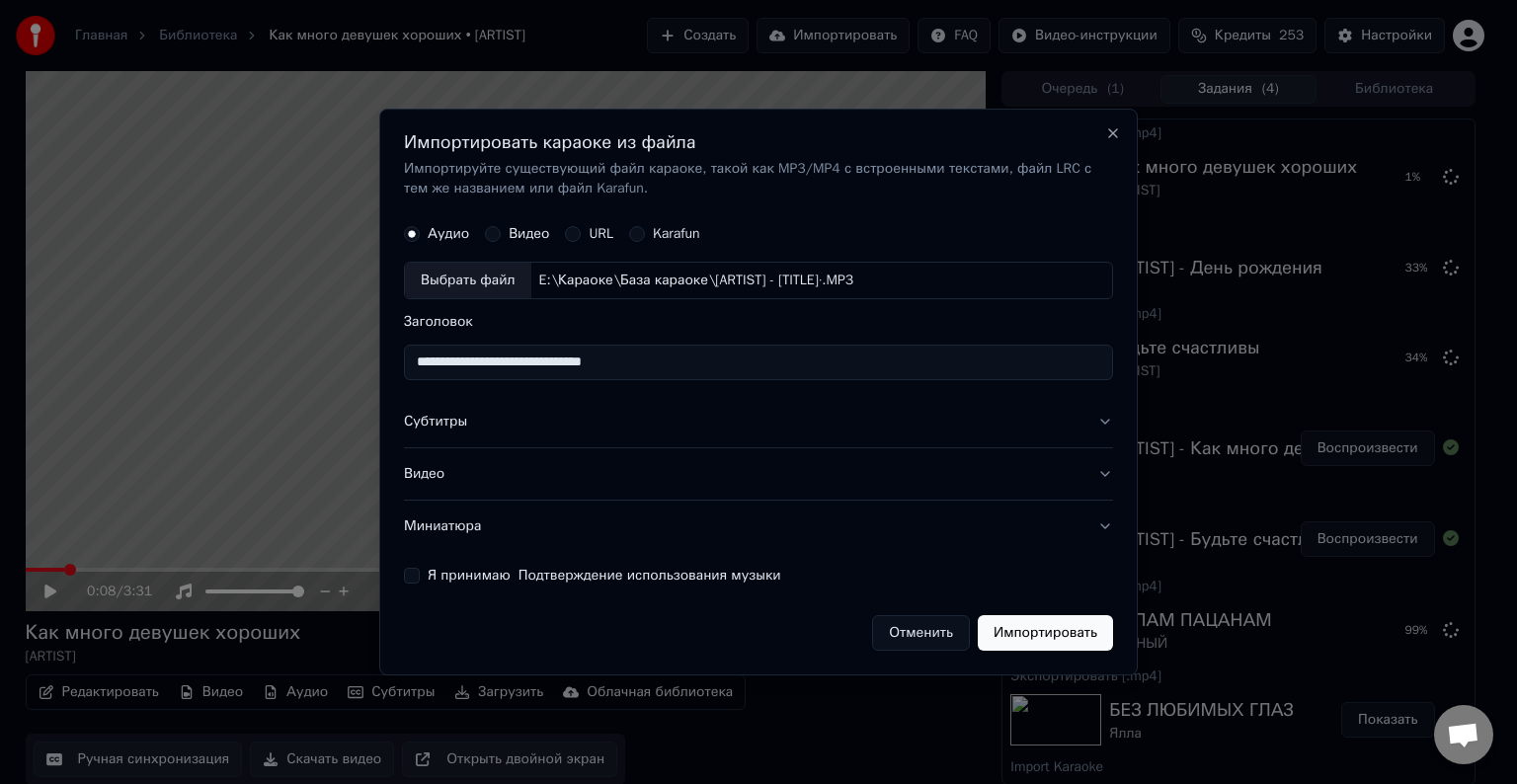 click on "**********" at bounding box center [758, 362] 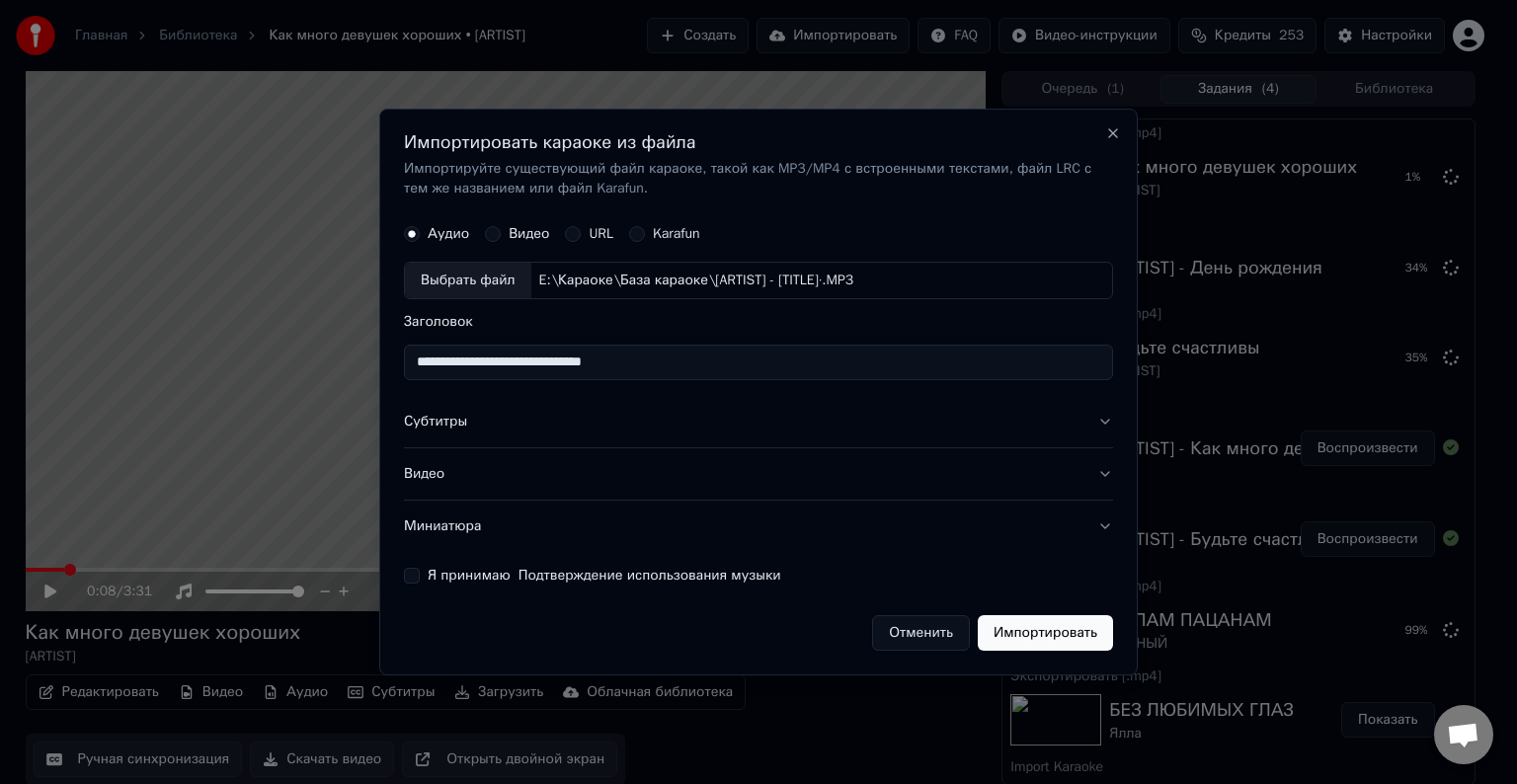 click on "**********" at bounding box center [758, 362] 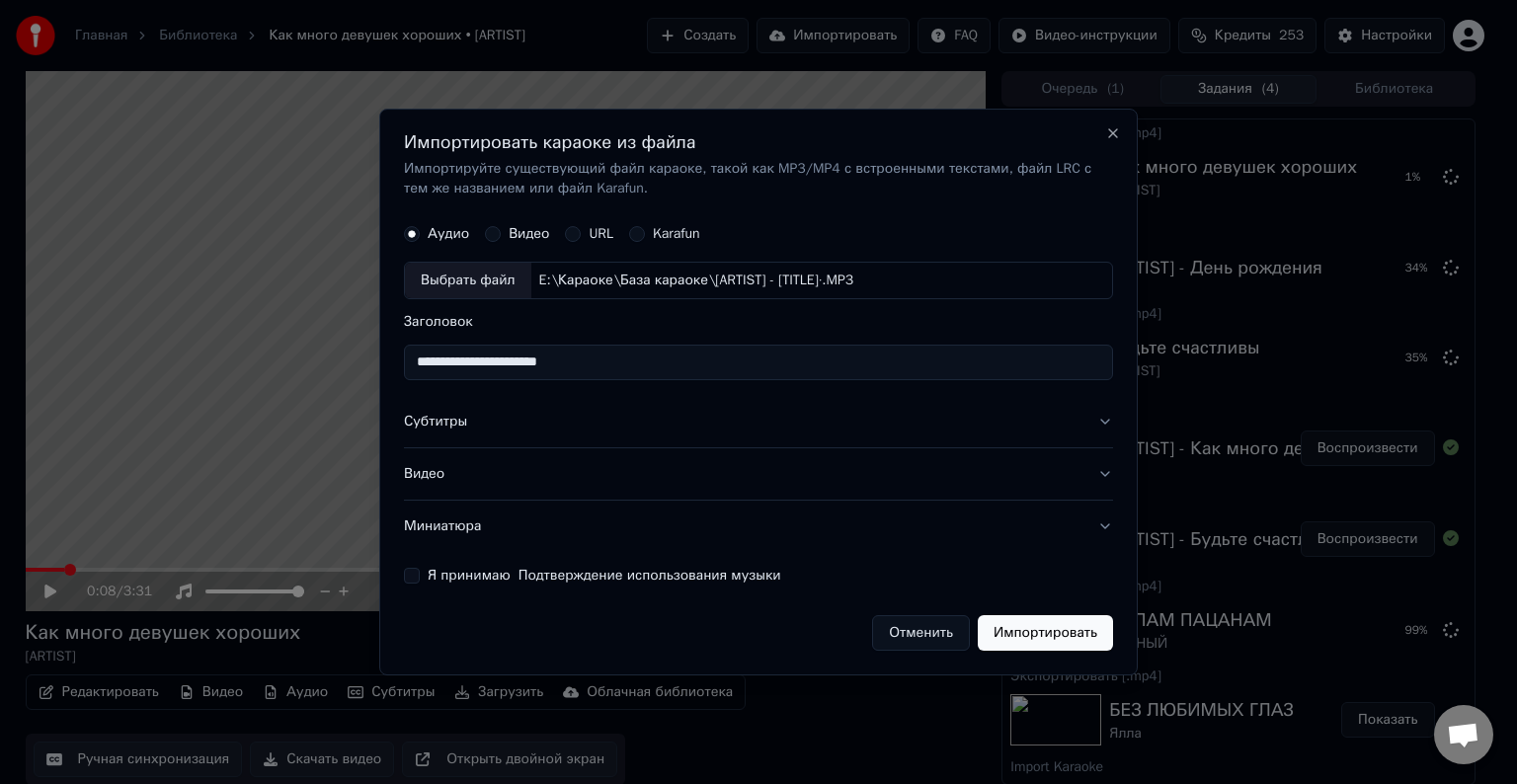 click on "**********" at bounding box center [758, 362] 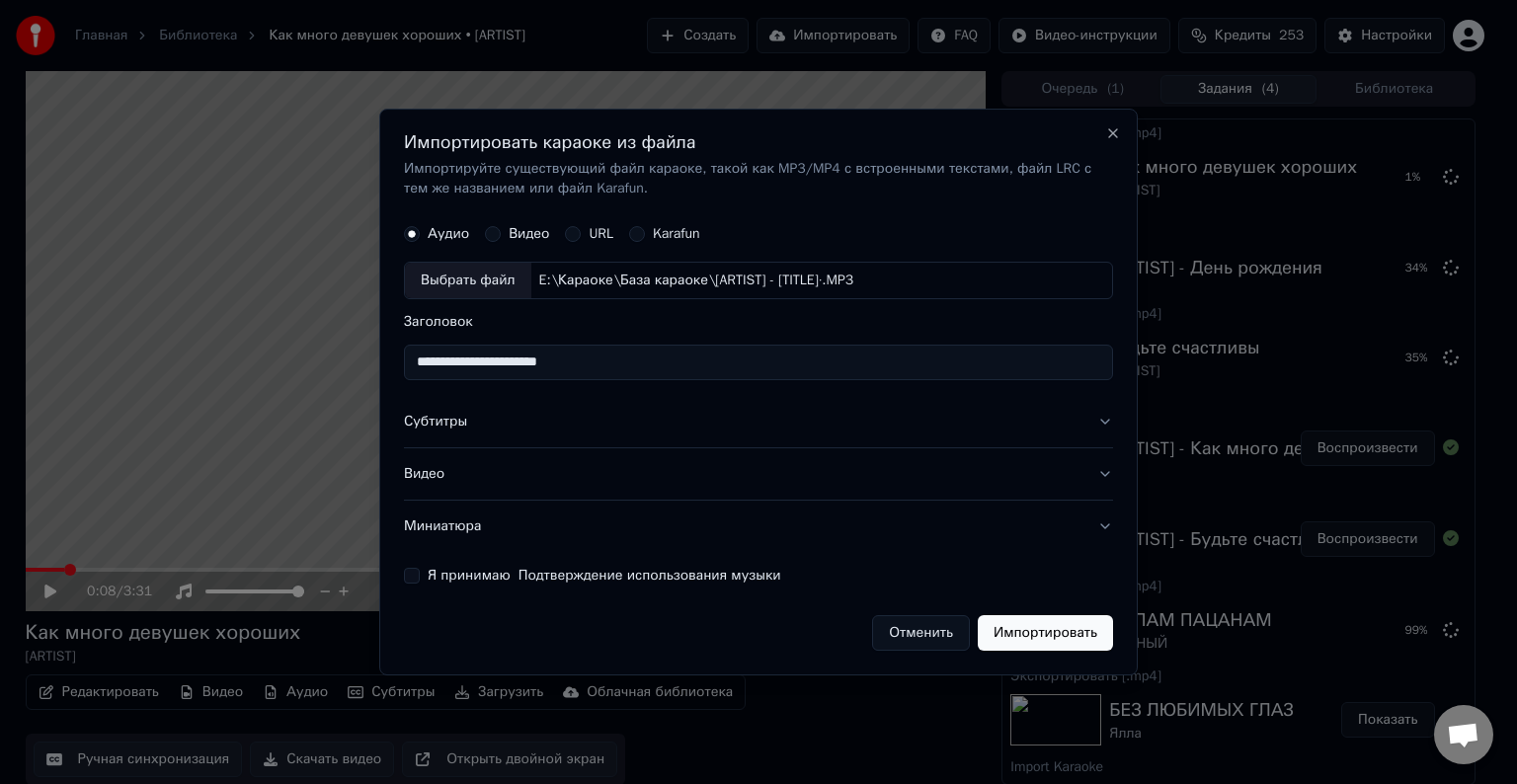 paste on "*********" 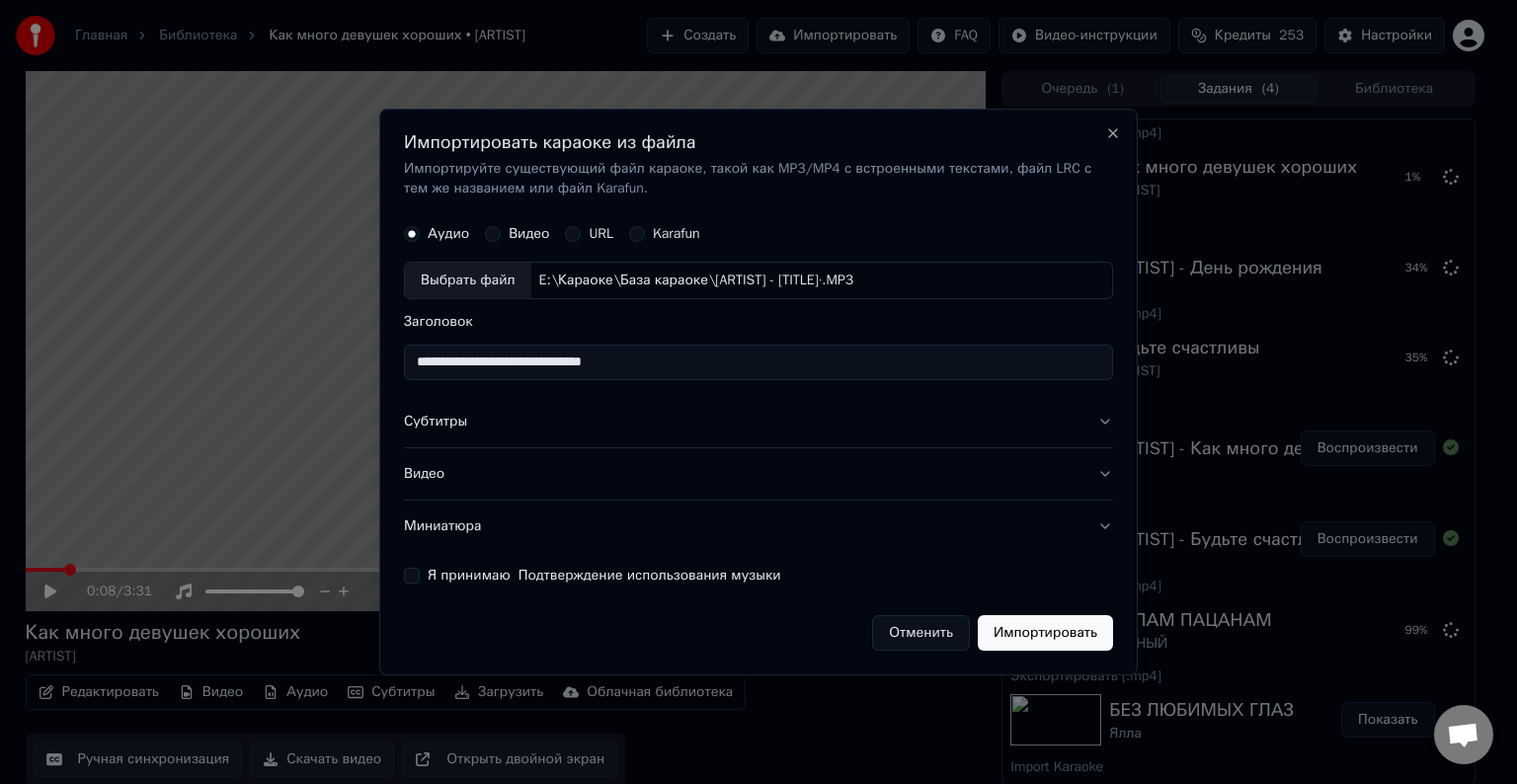 type on "**********" 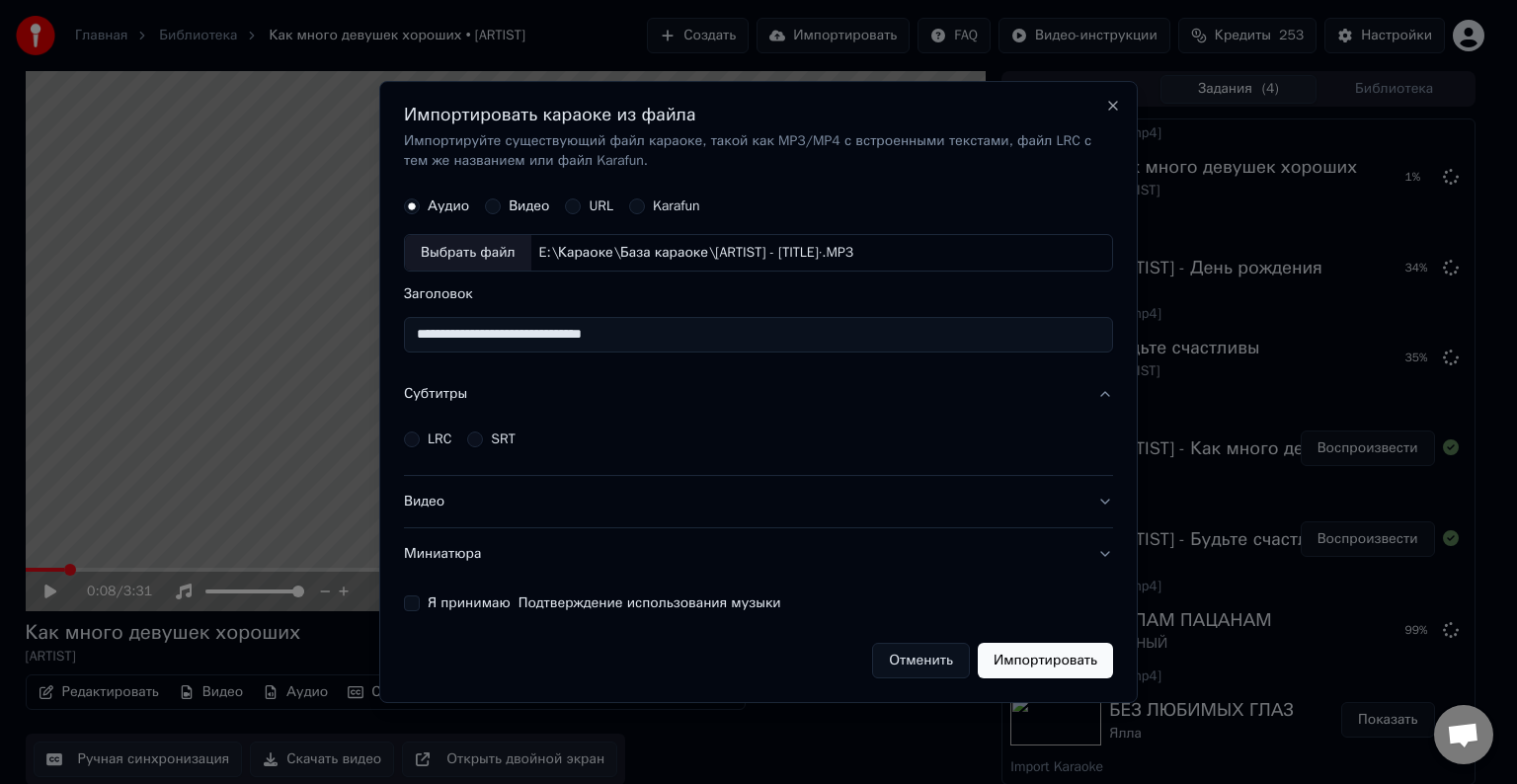 click on "LRC" at bounding box center (439, 439) 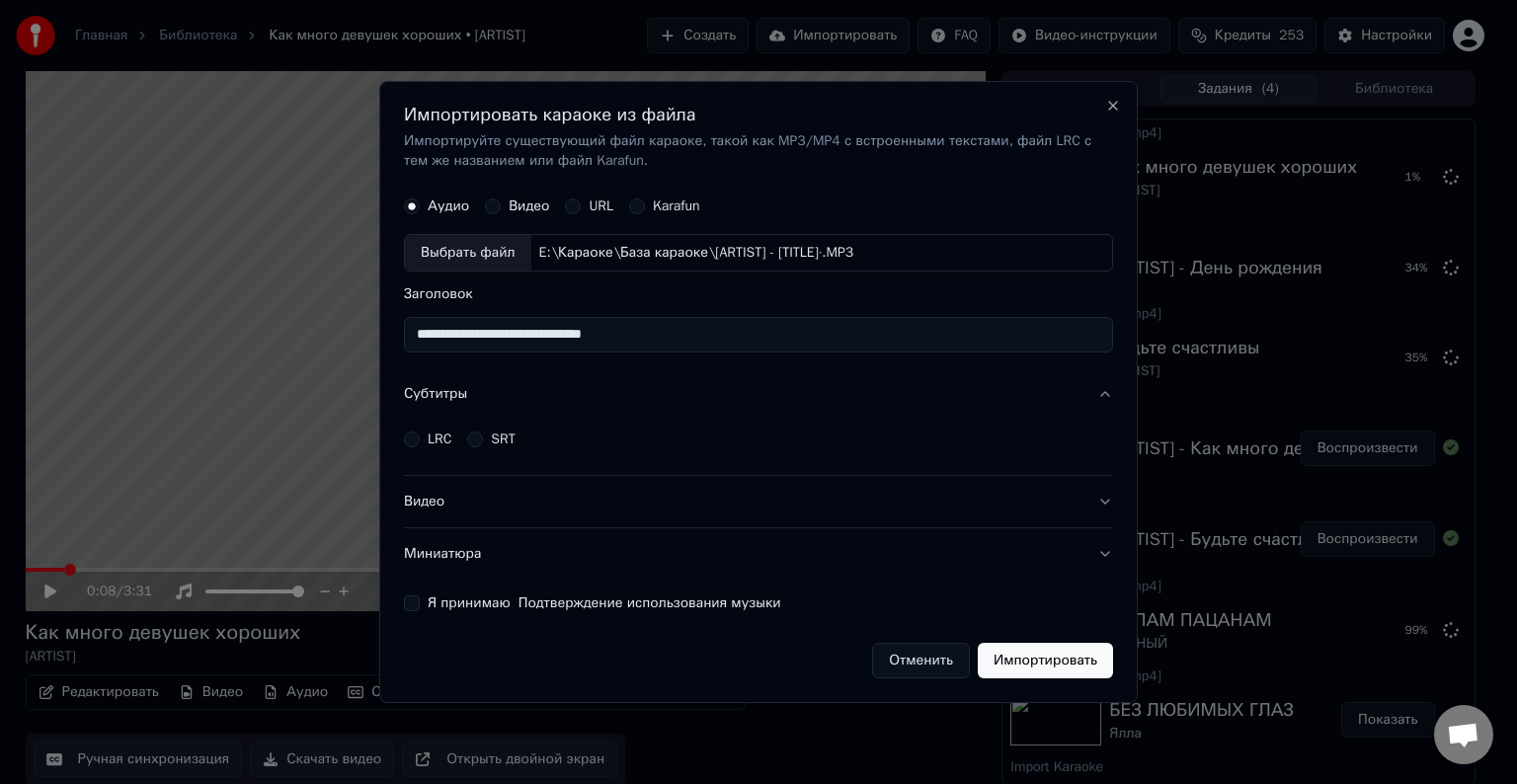 click on "LRC" at bounding box center (412, 439) 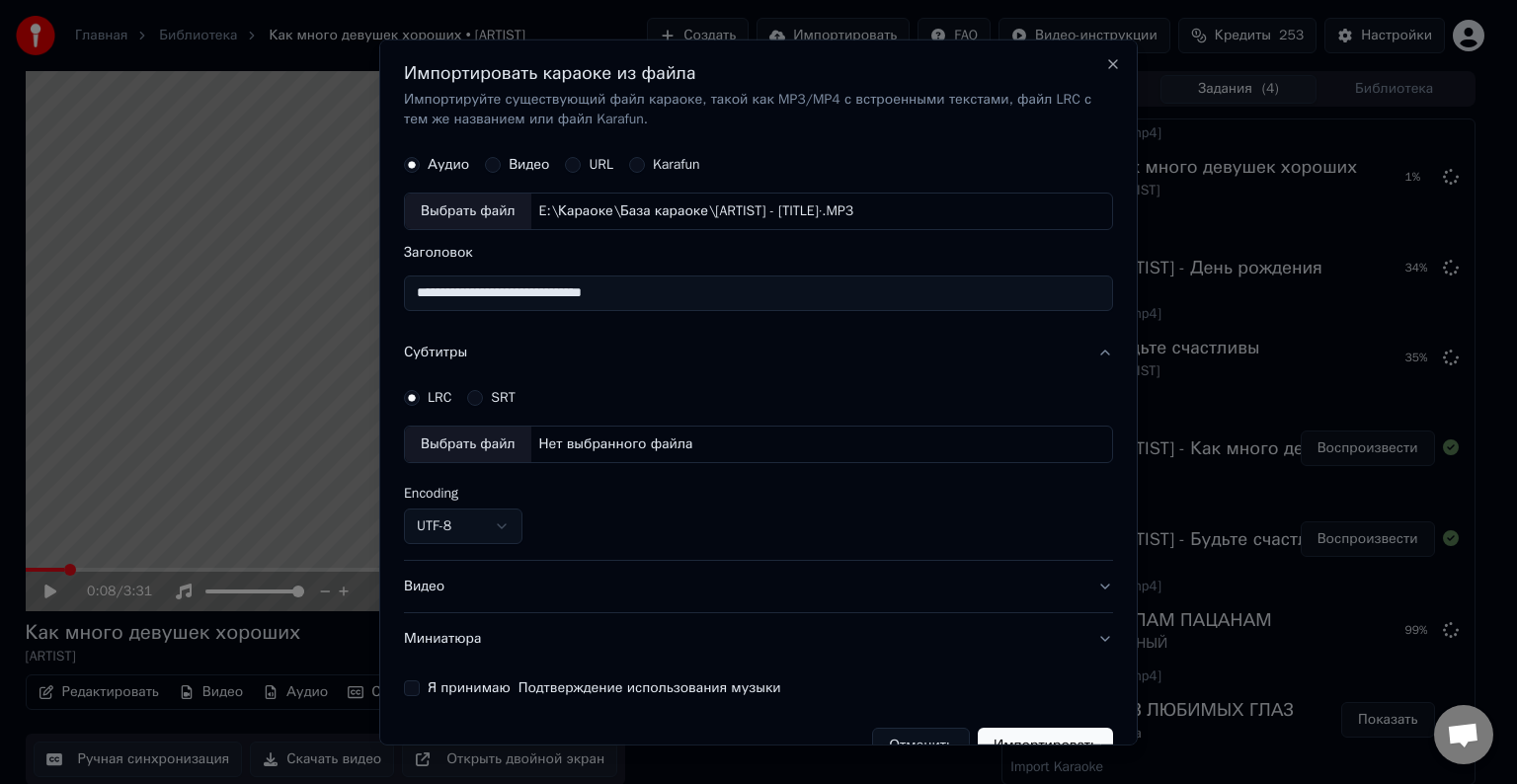 click on "Выбрать файл" at bounding box center (468, 444) 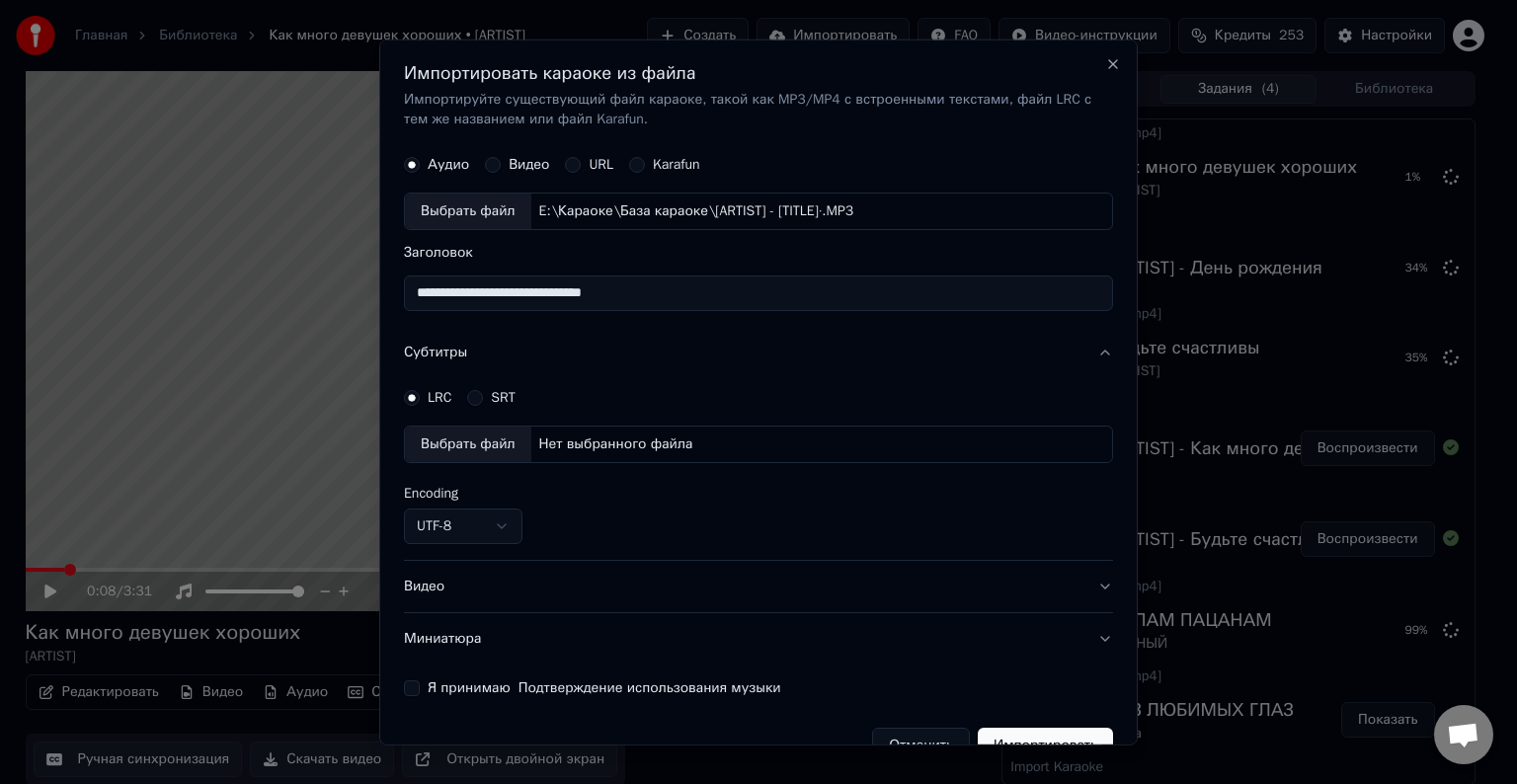select on "**********" 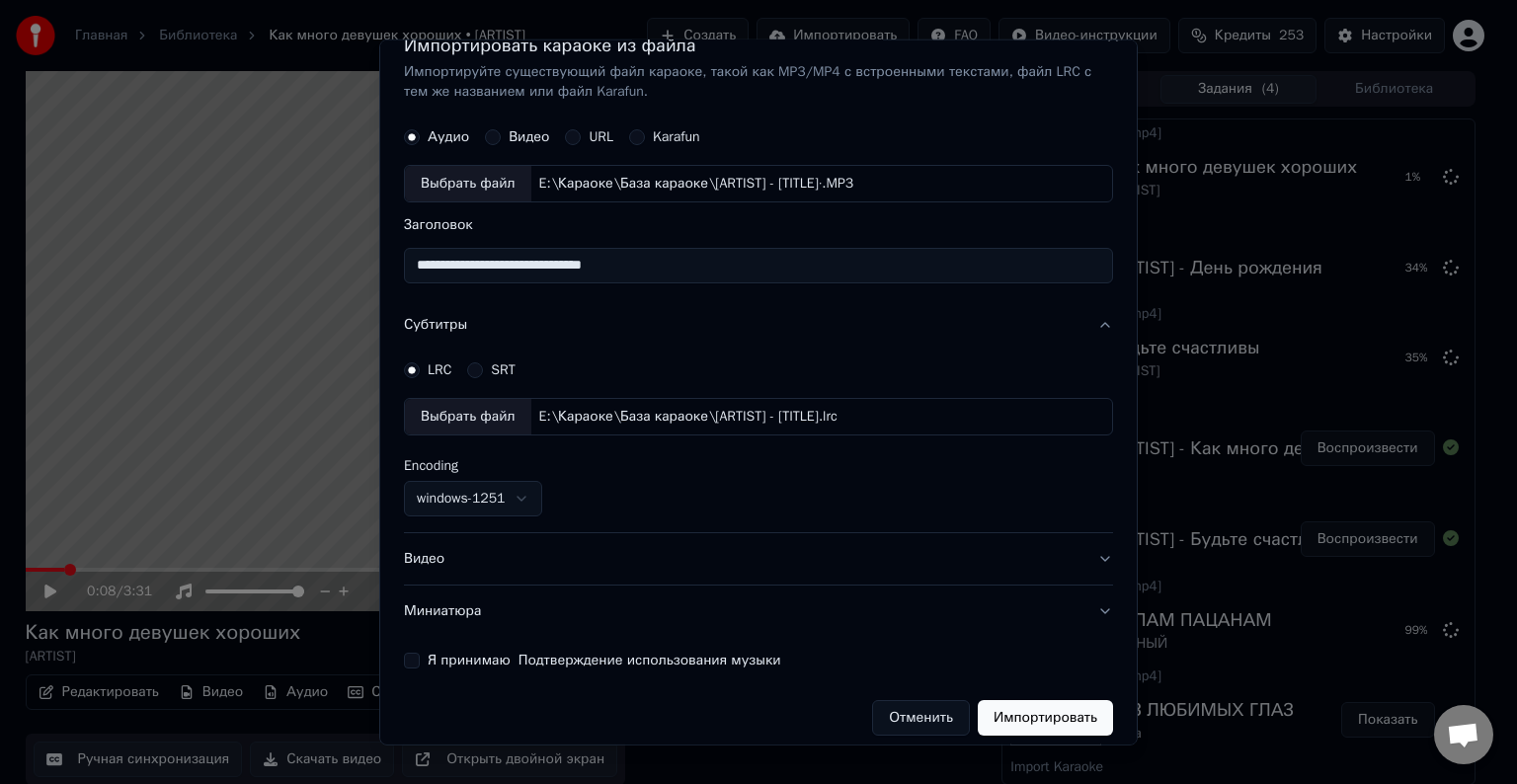 scroll, scrollTop: 40, scrollLeft: 0, axis: vertical 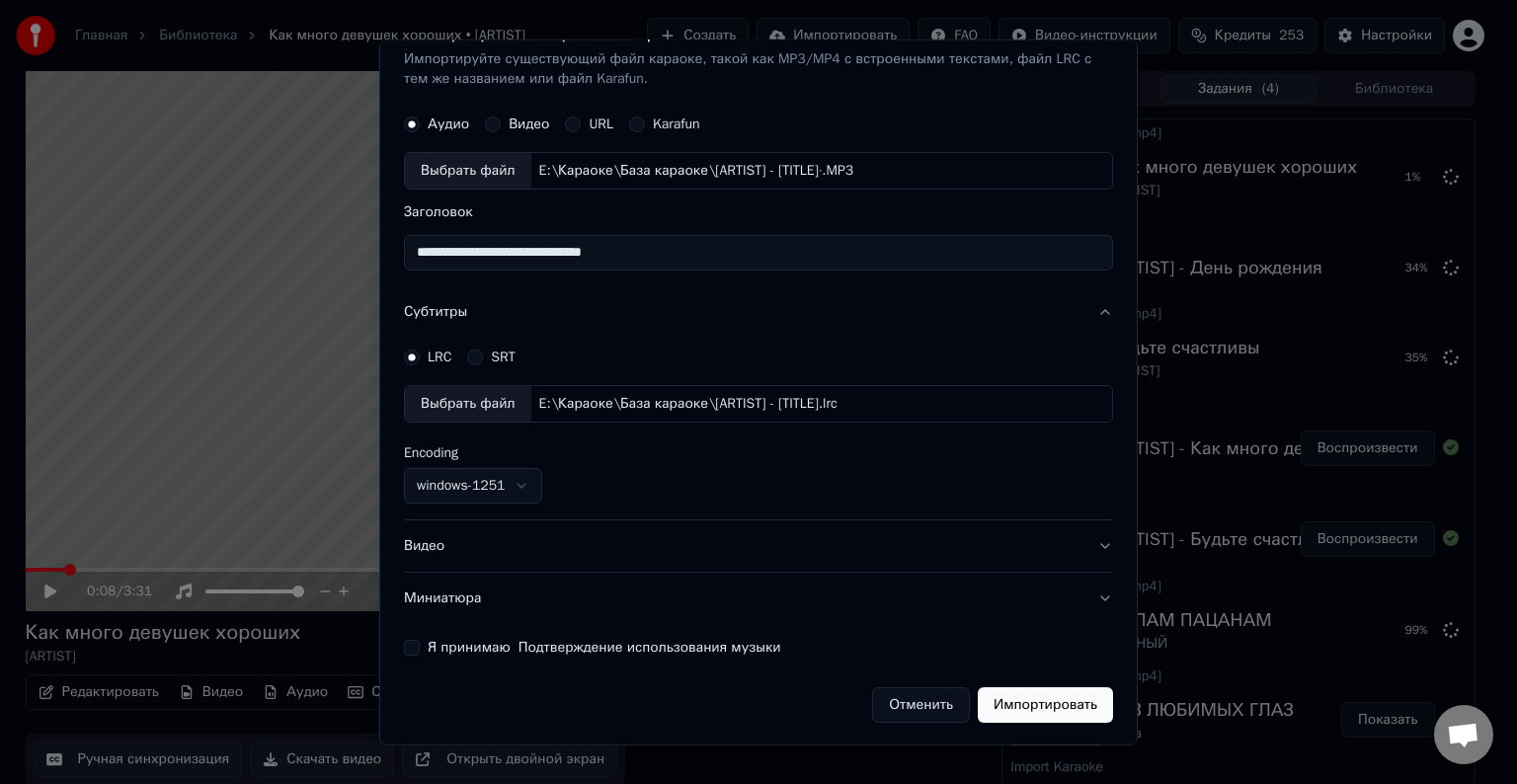 click on "Видео" at bounding box center [758, 546] 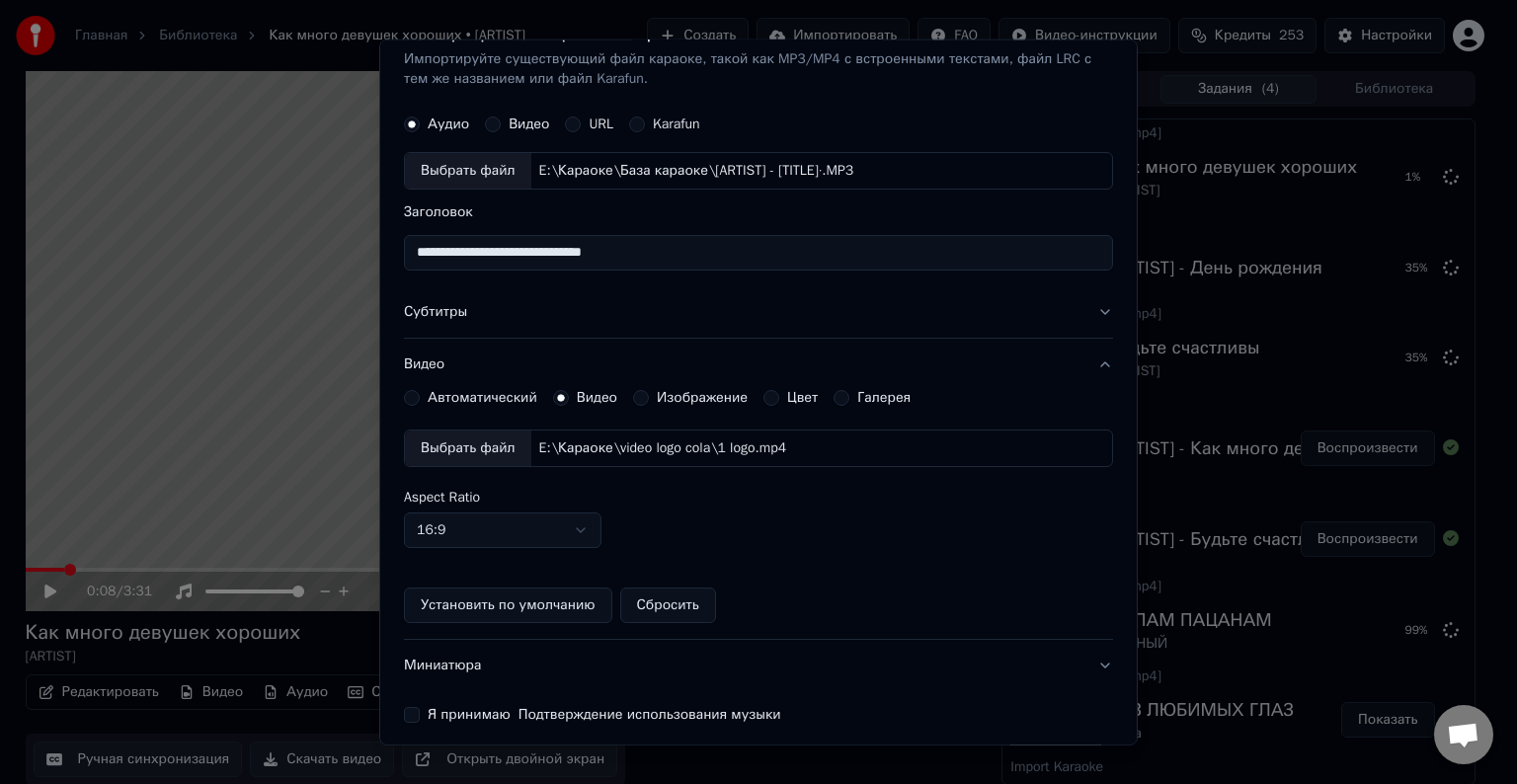 click on "Выбрать файл" at bounding box center (468, 448) 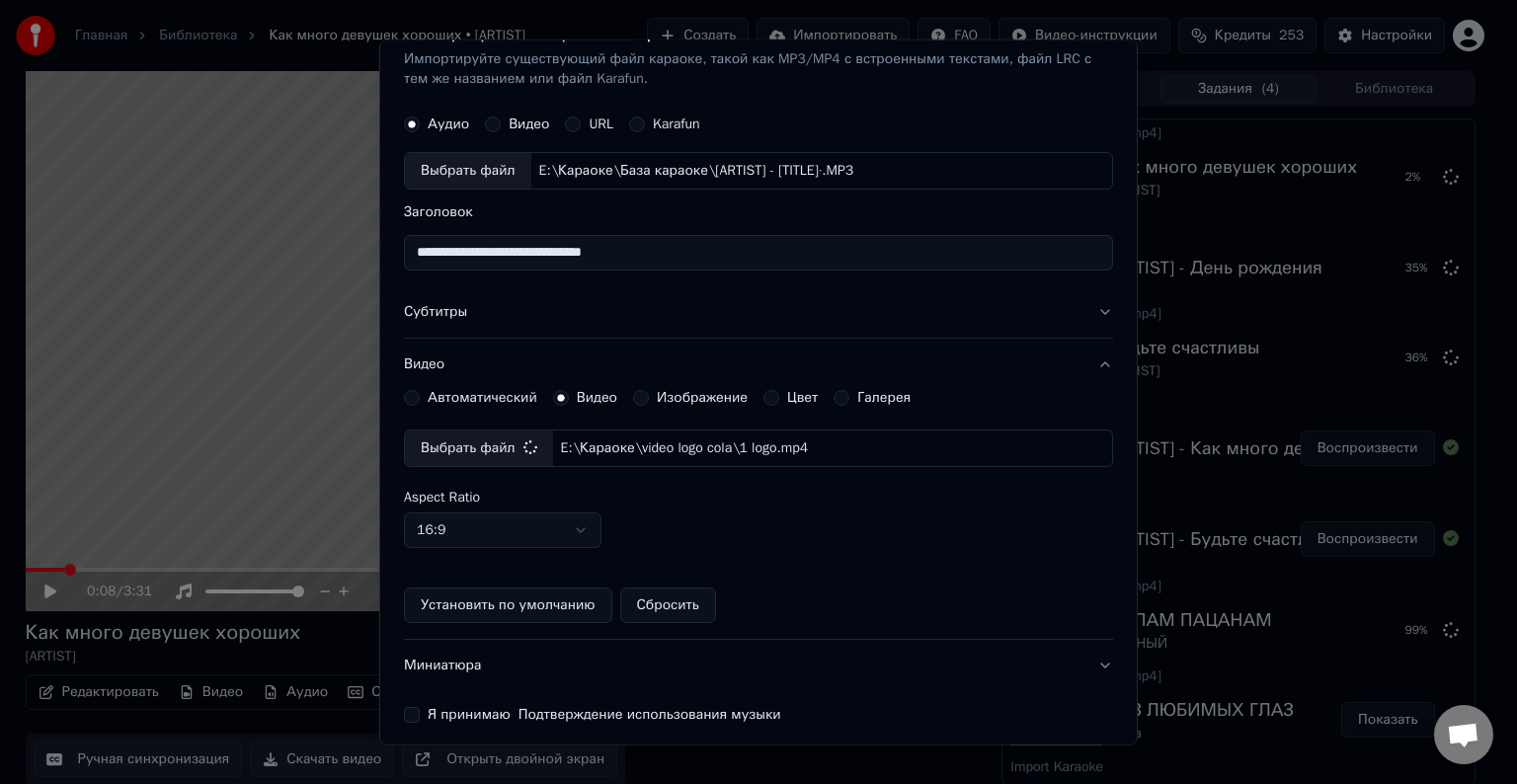 scroll, scrollTop: 108, scrollLeft: 0, axis: vertical 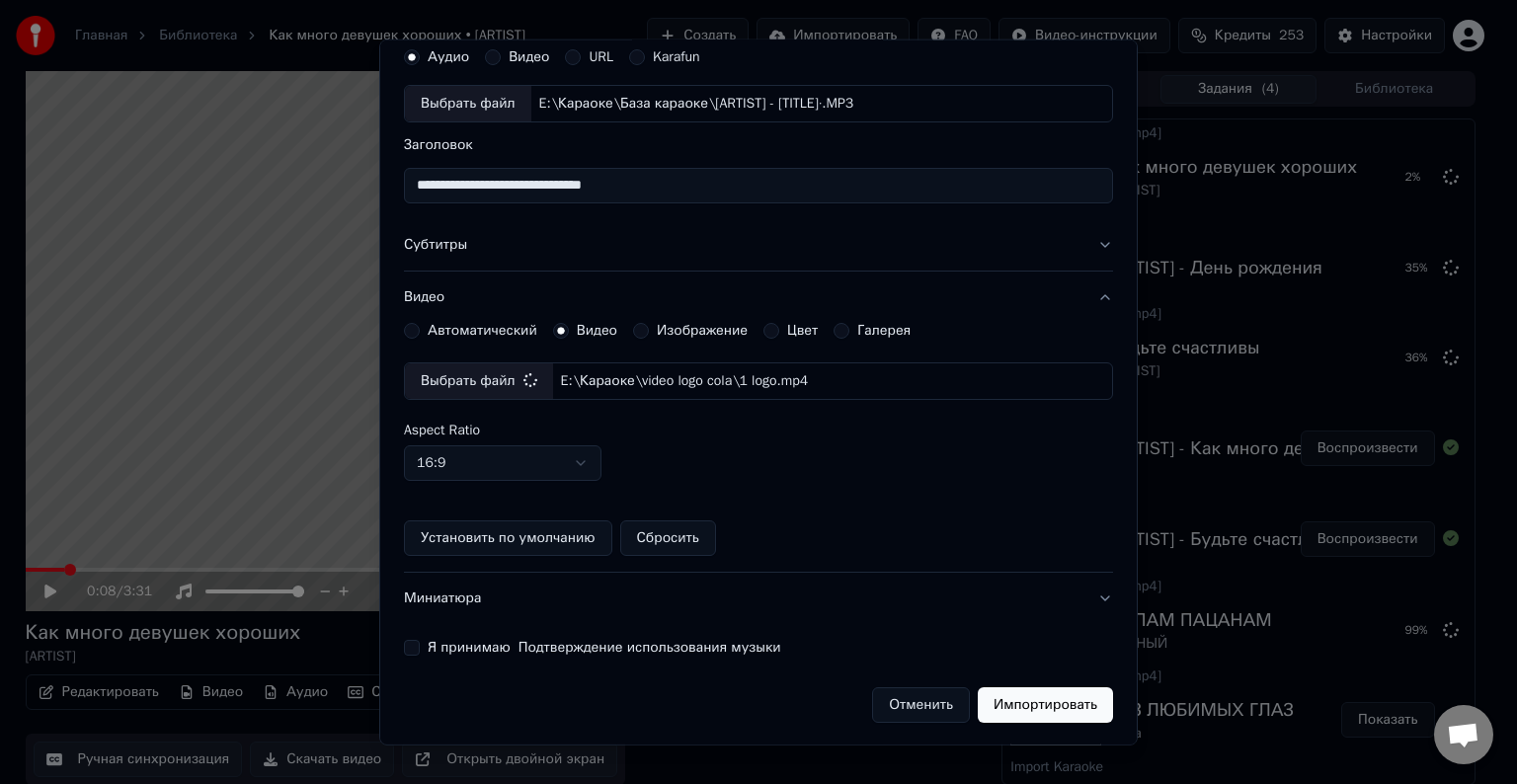 click on "Я принимаю   Подтверждение использования музыки" at bounding box center [412, 648] 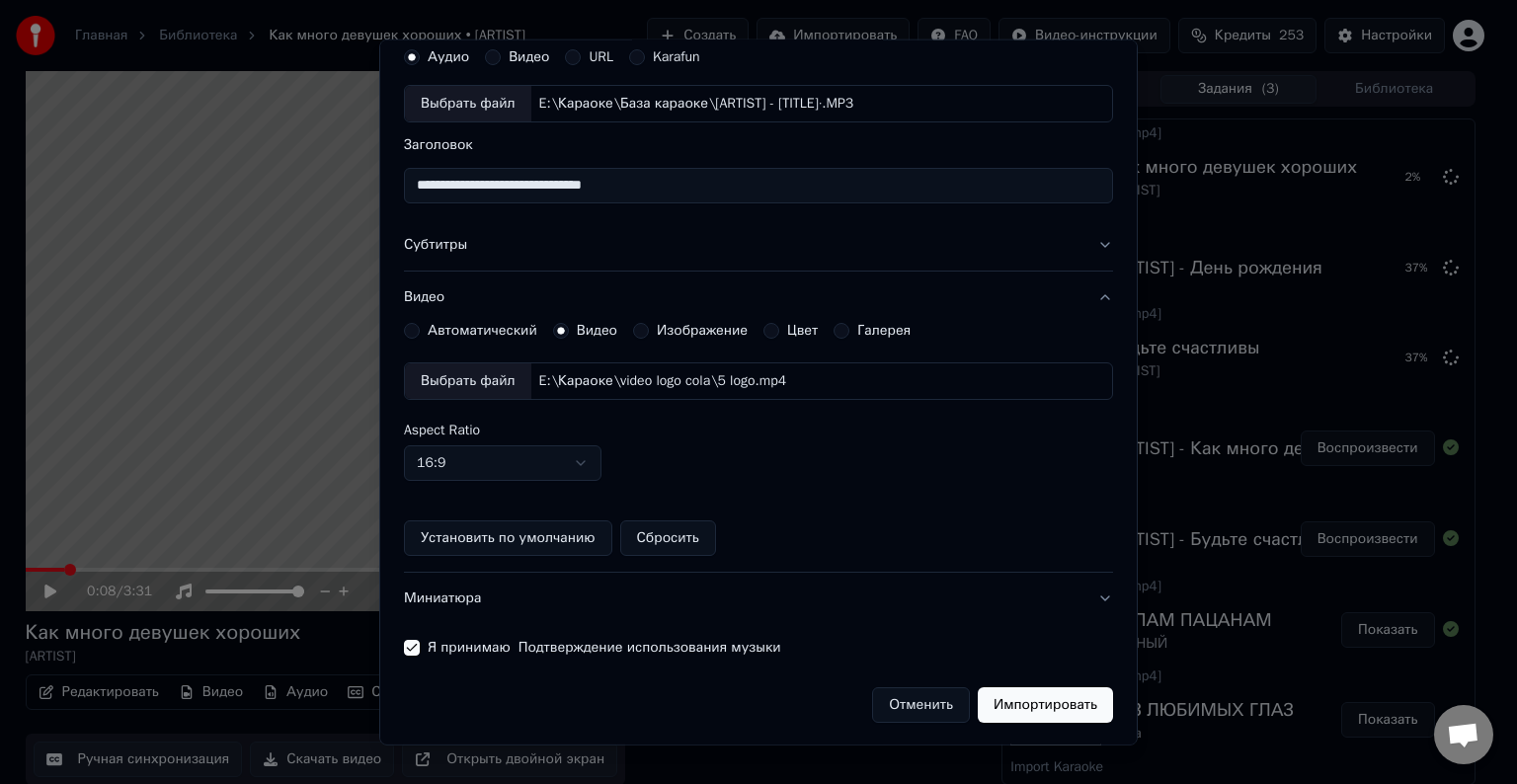 click on "Импортировать" at bounding box center [1045, 705] 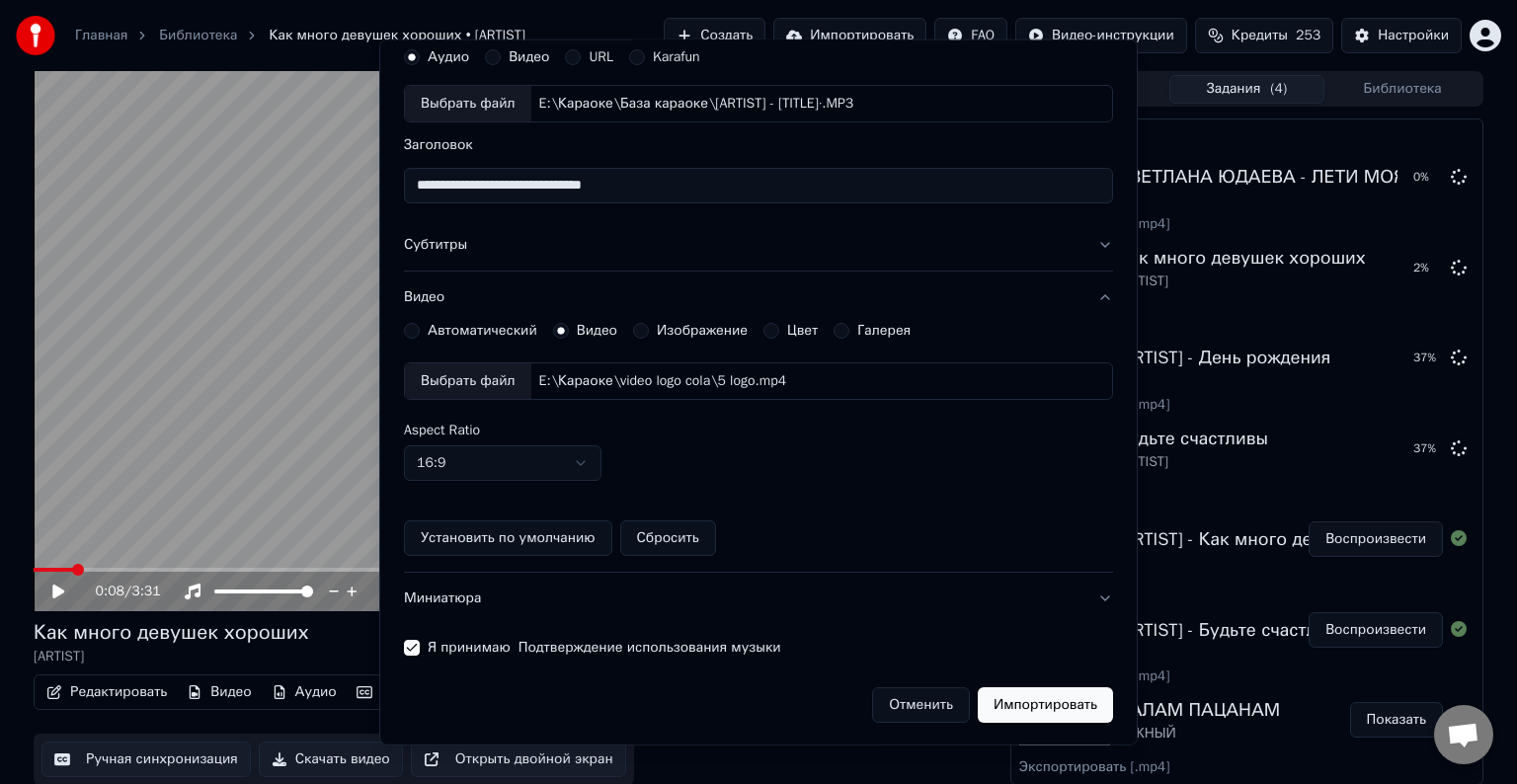 type 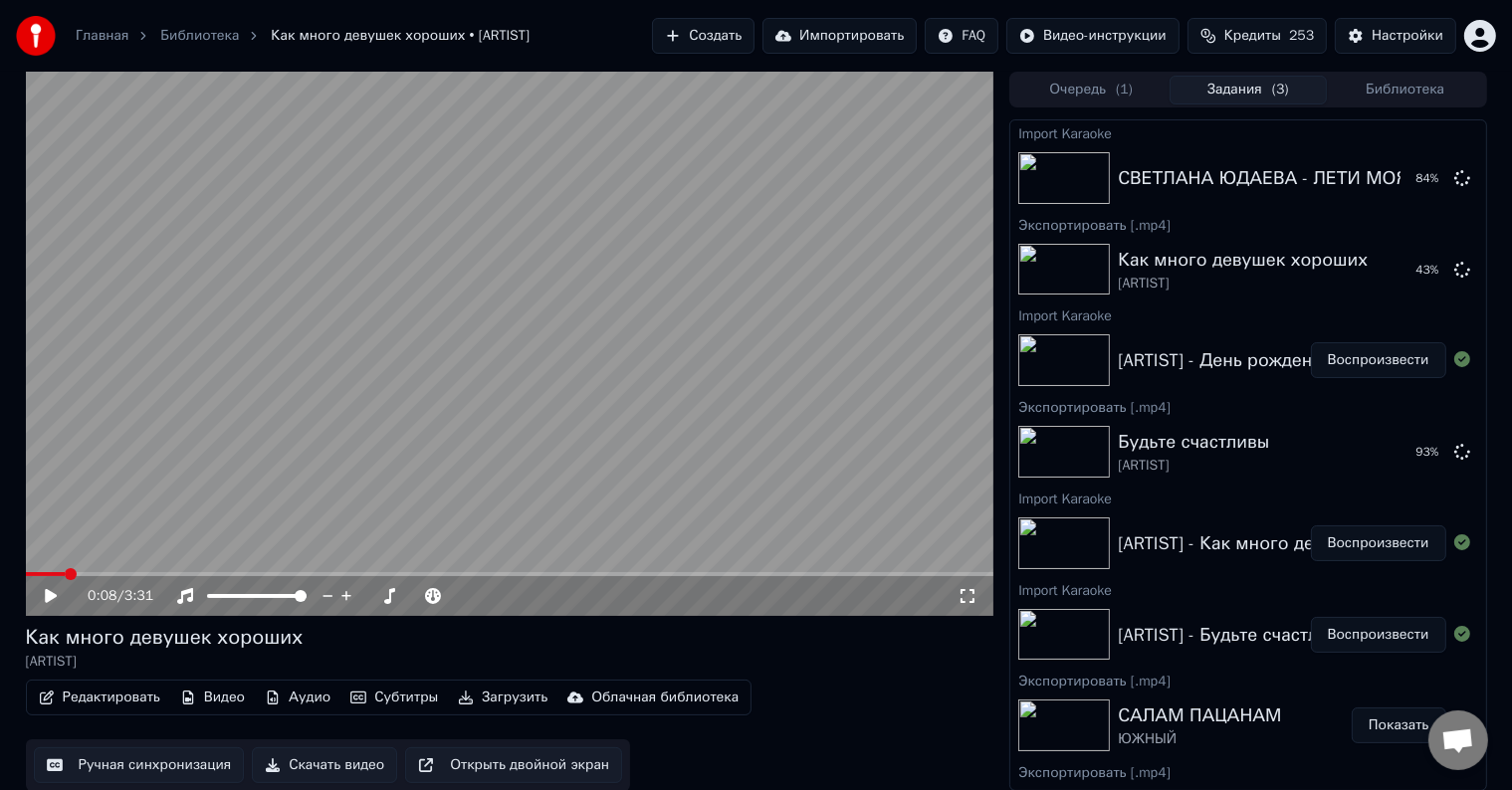 drag, startPoint x: 1334, startPoint y: 360, endPoint x: 840, endPoint y: 368, distance: 494.0648 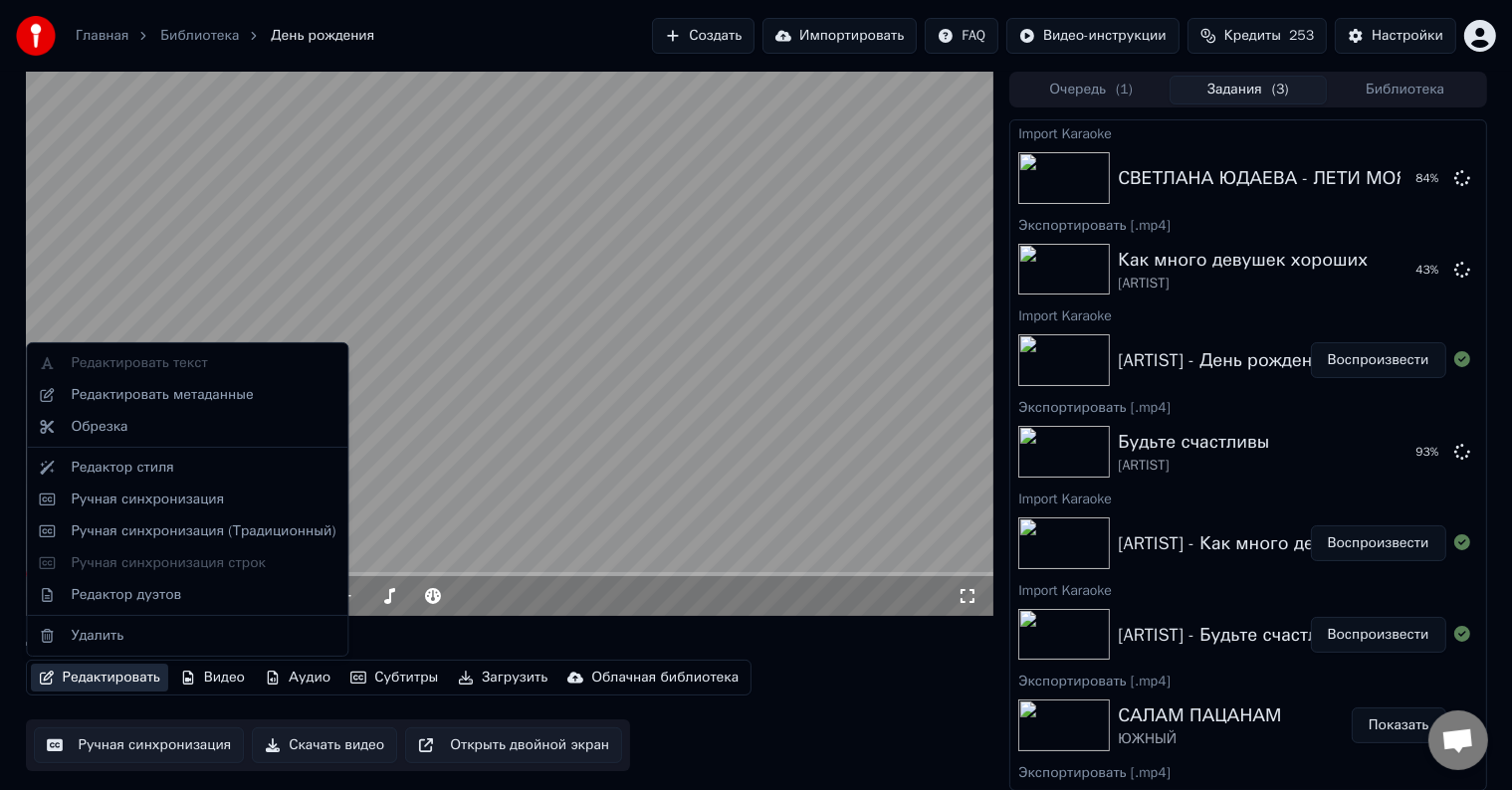 click on "Редактировать" at bounding box center (100, 678) 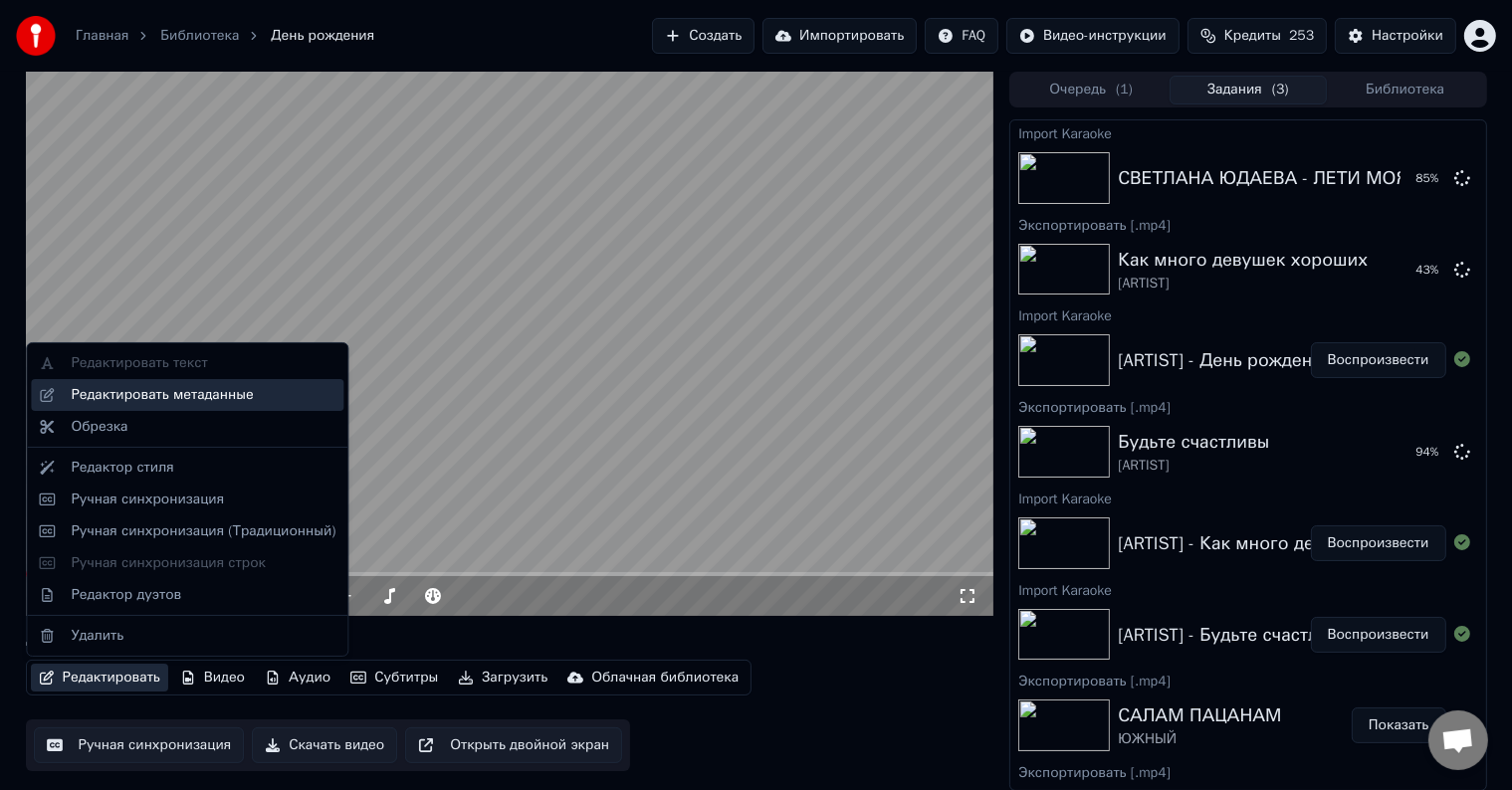 click on "Редактировать метаданные" at bounding box center [161, 395] 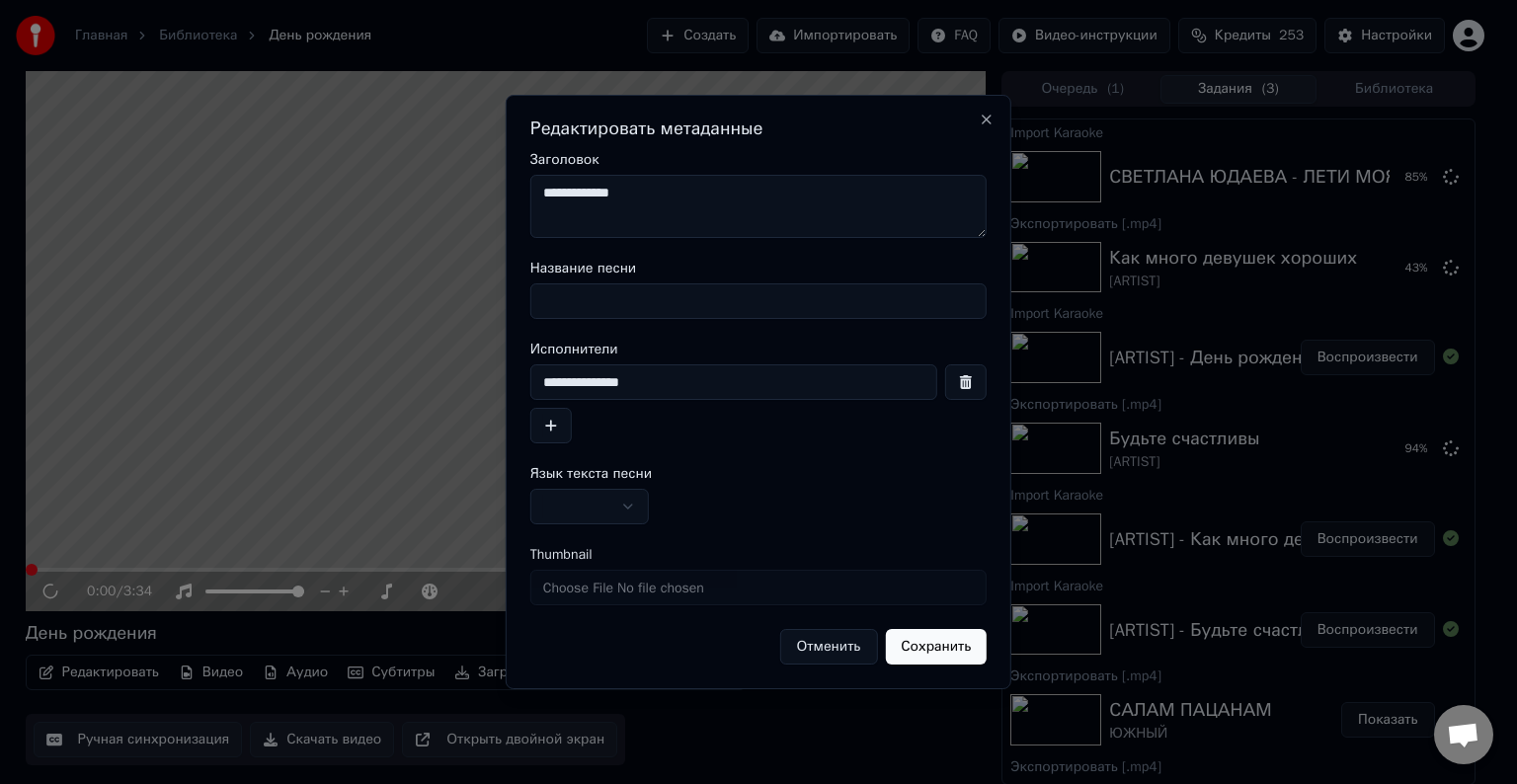 click on "Название песни" at bounding box center (758, 301) 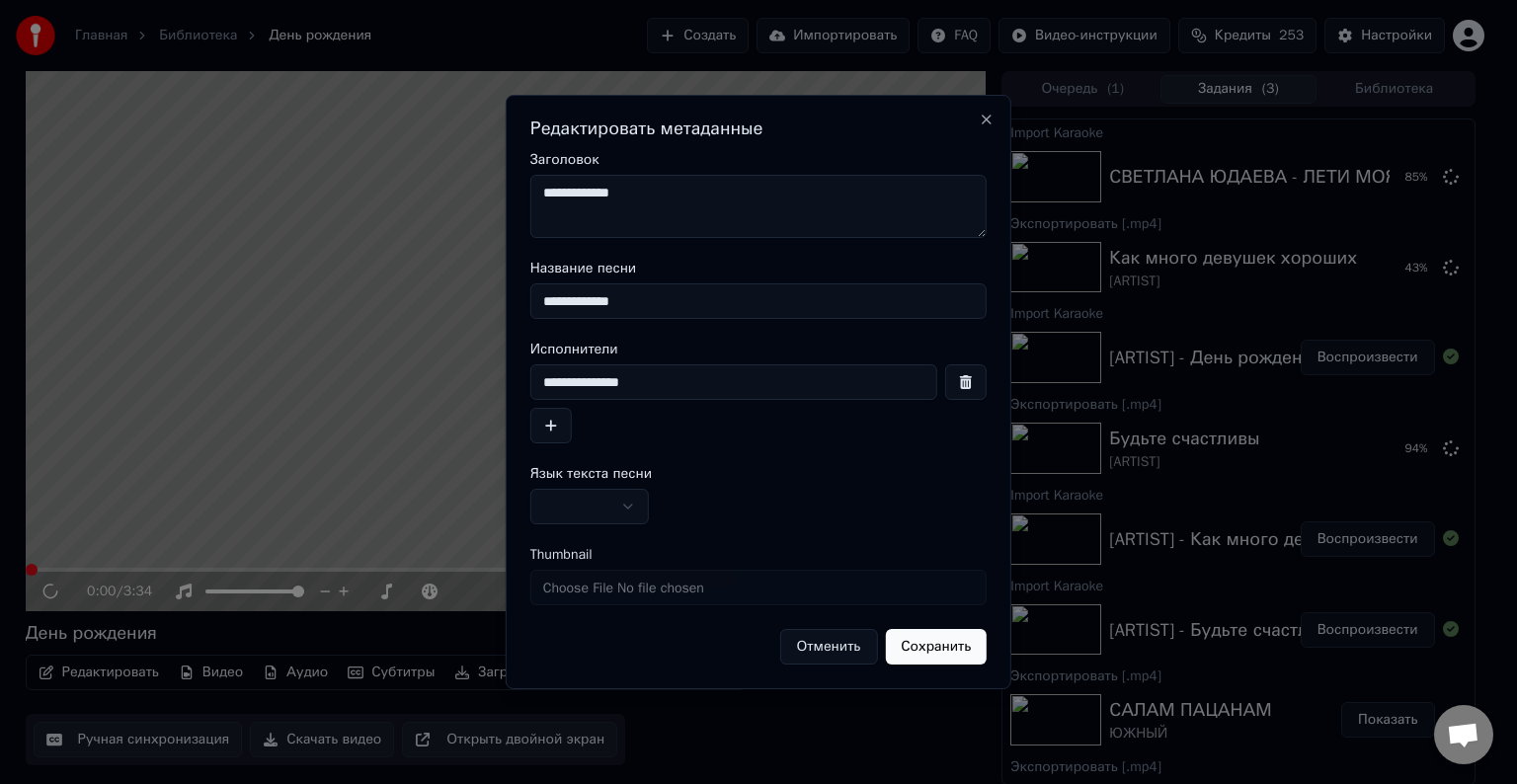 type on "**********" 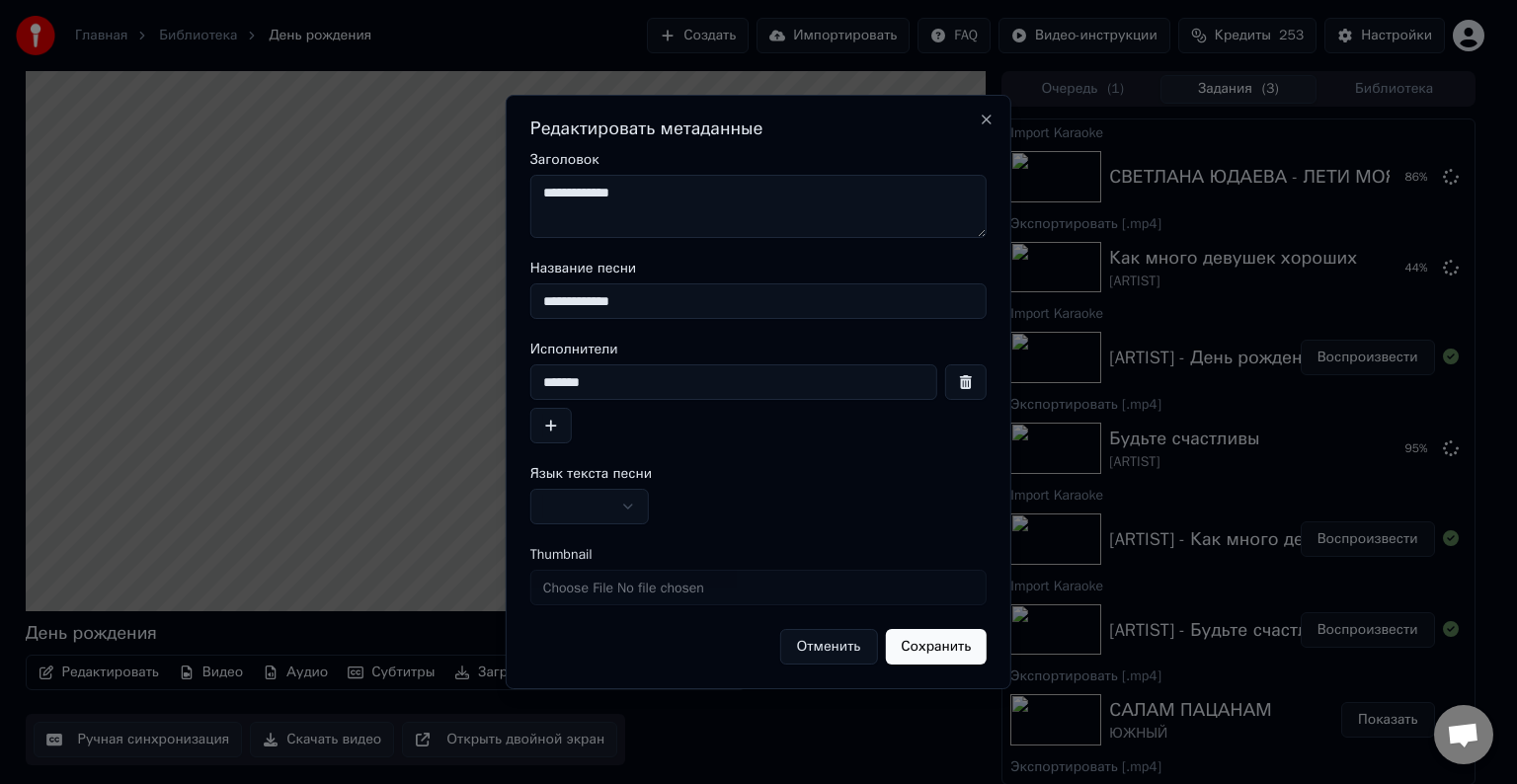 click on "******" at bounding box center (734, 382) 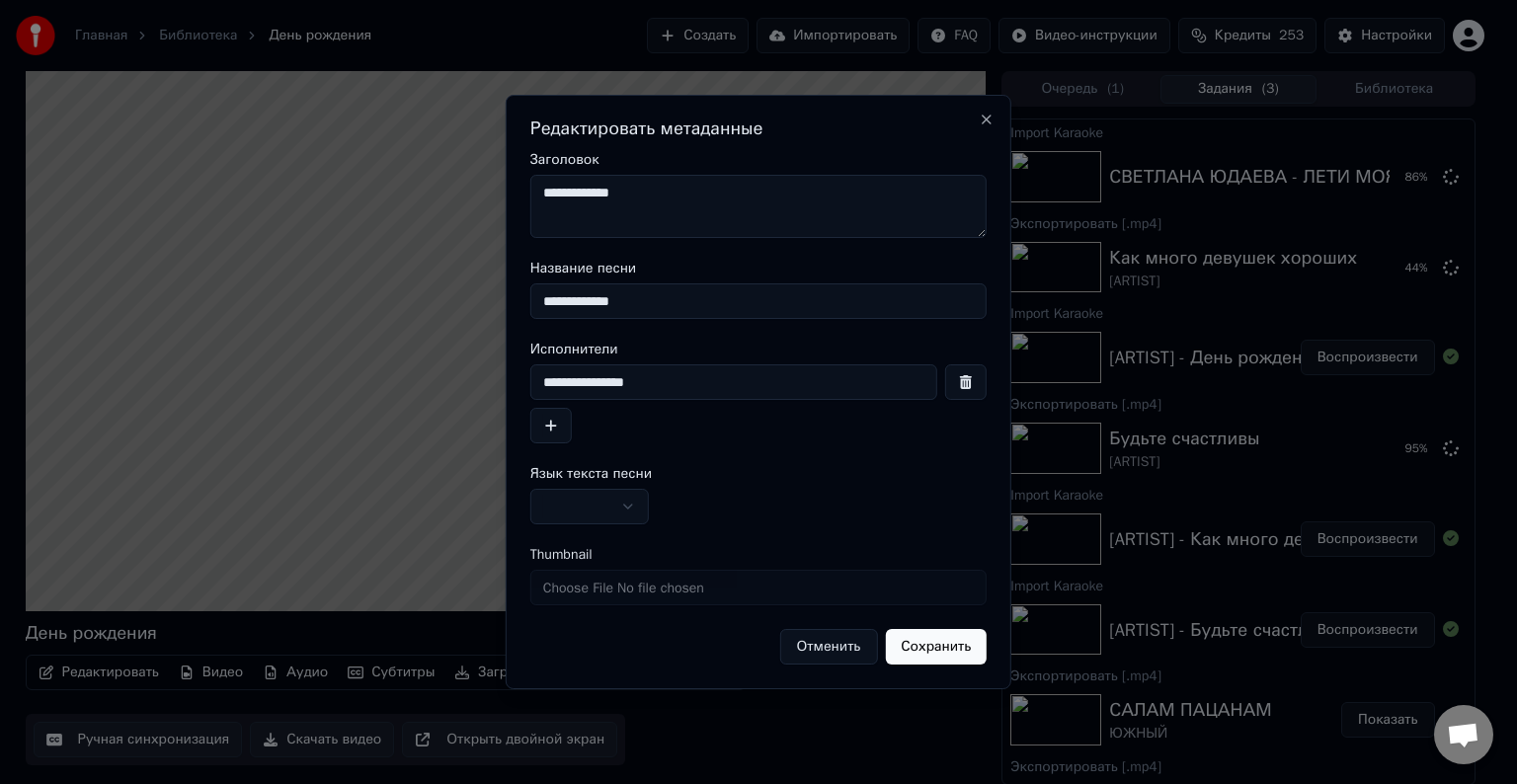 type on "**********" 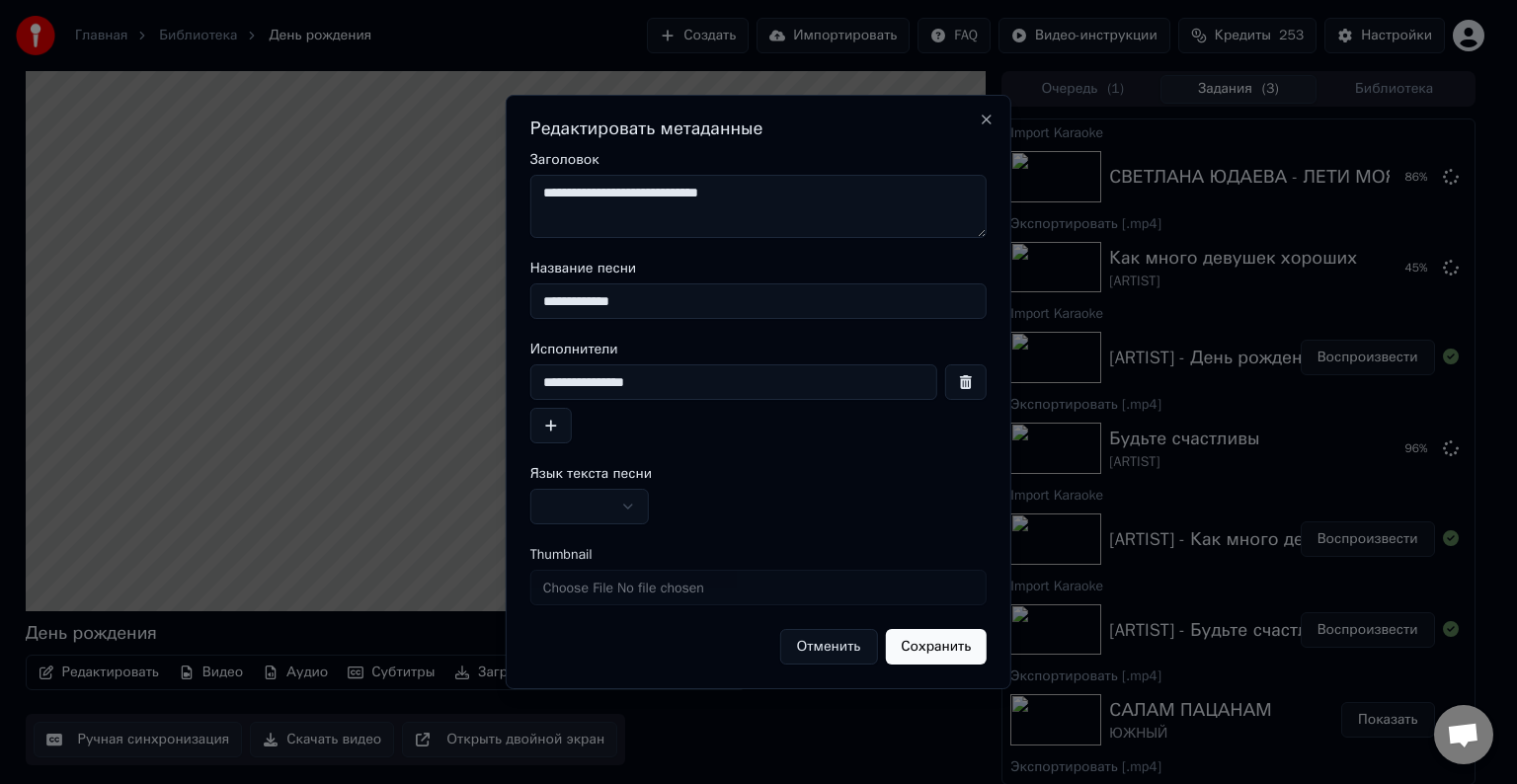 type on "**********" 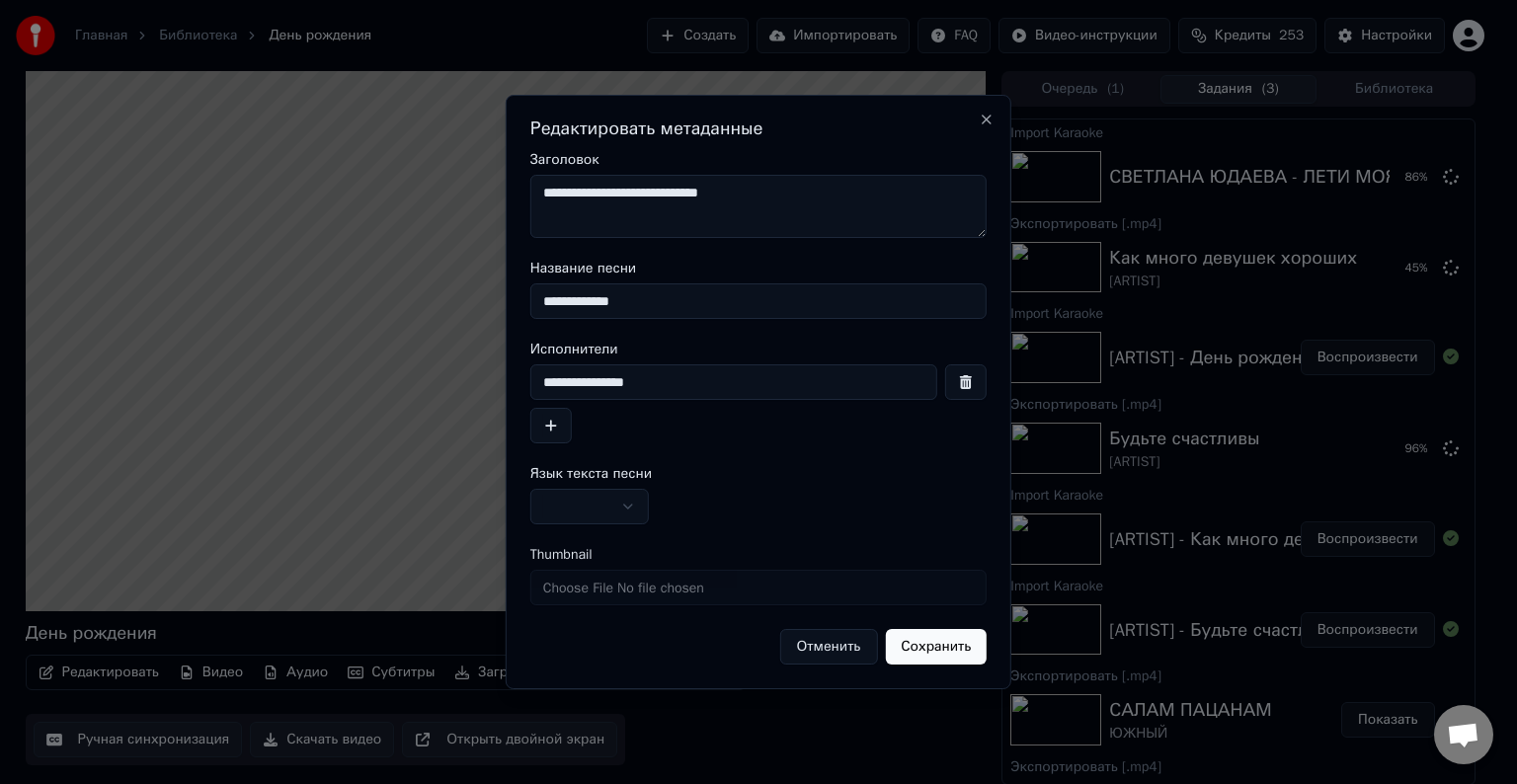 click at bounding box center [590, 507] 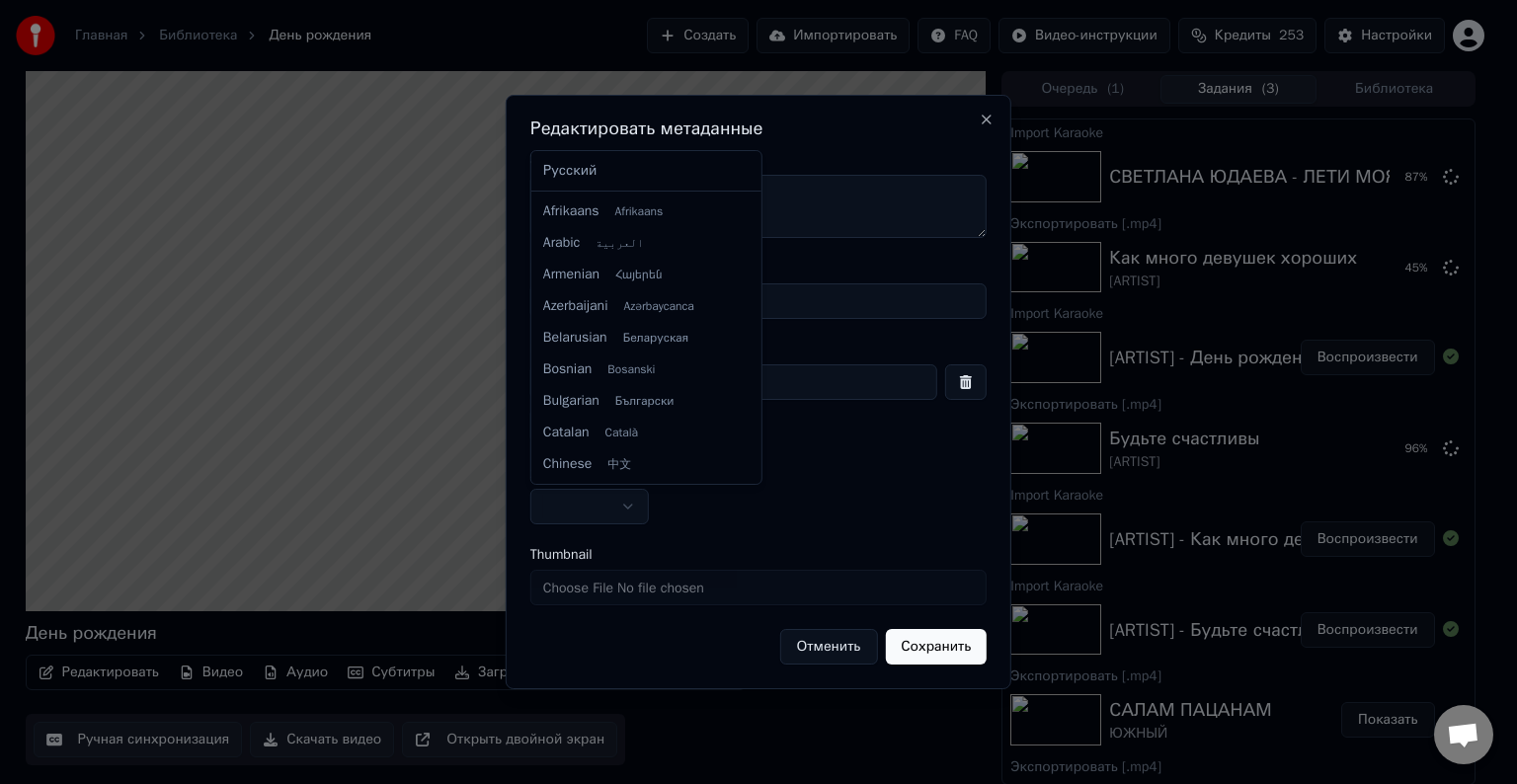 select on "**" 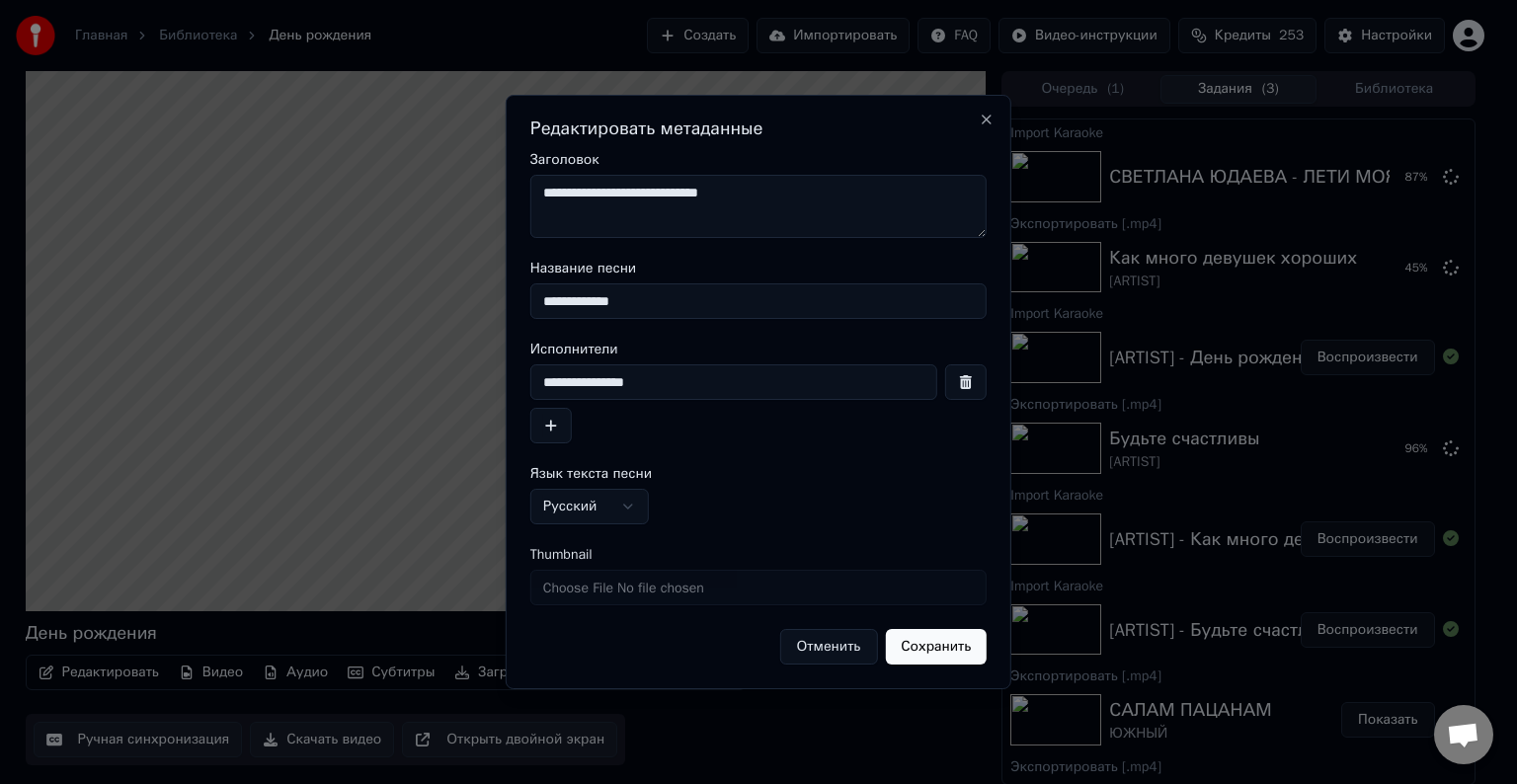 click on "Сохранить" at bounding box center [935, 647] 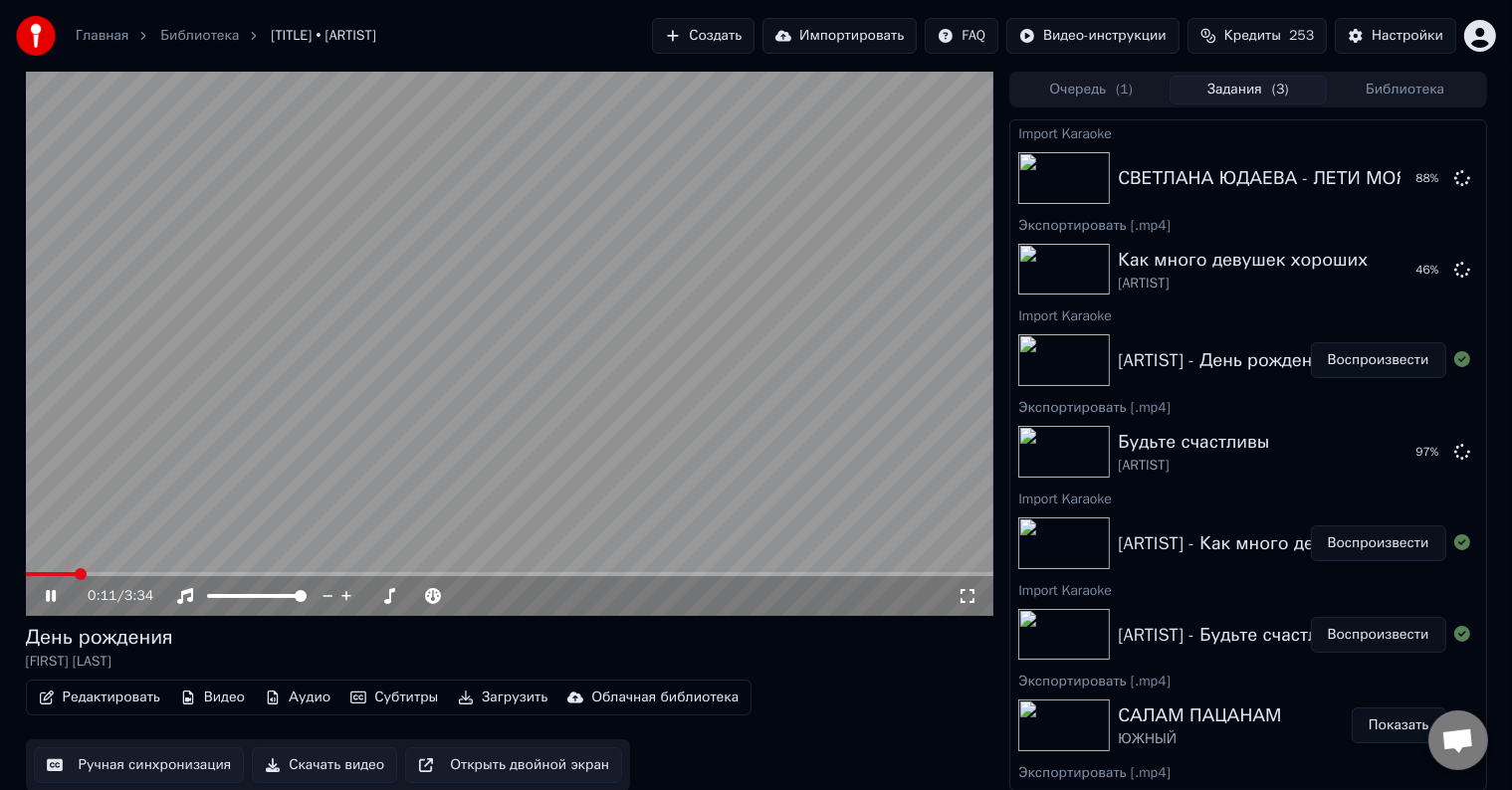 click at bounding box center [510, 343] 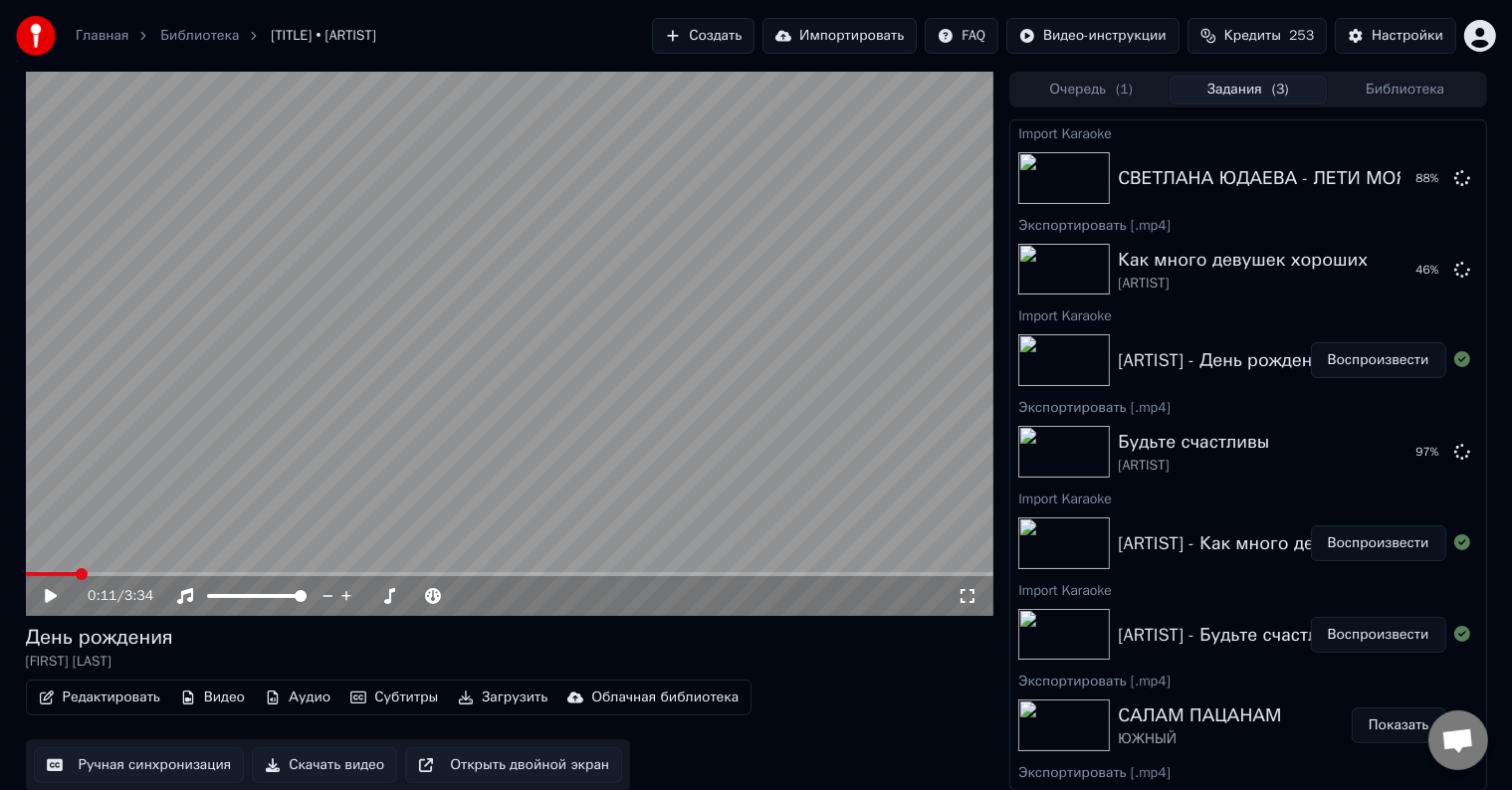 click on "Скачать видео" at bounding box center (324, 765) 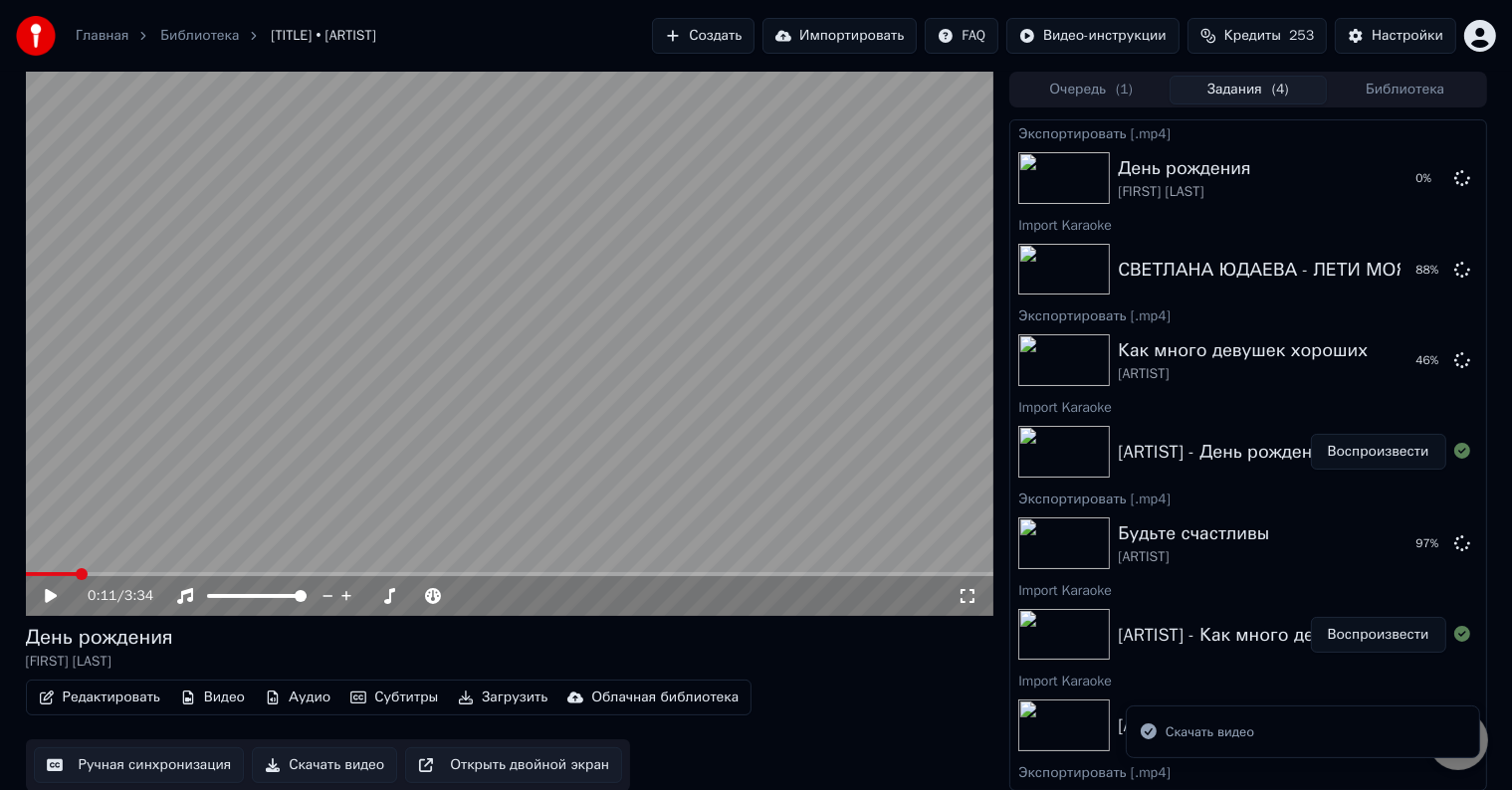 click on "Импортировать" at bounding box center [839, 36] 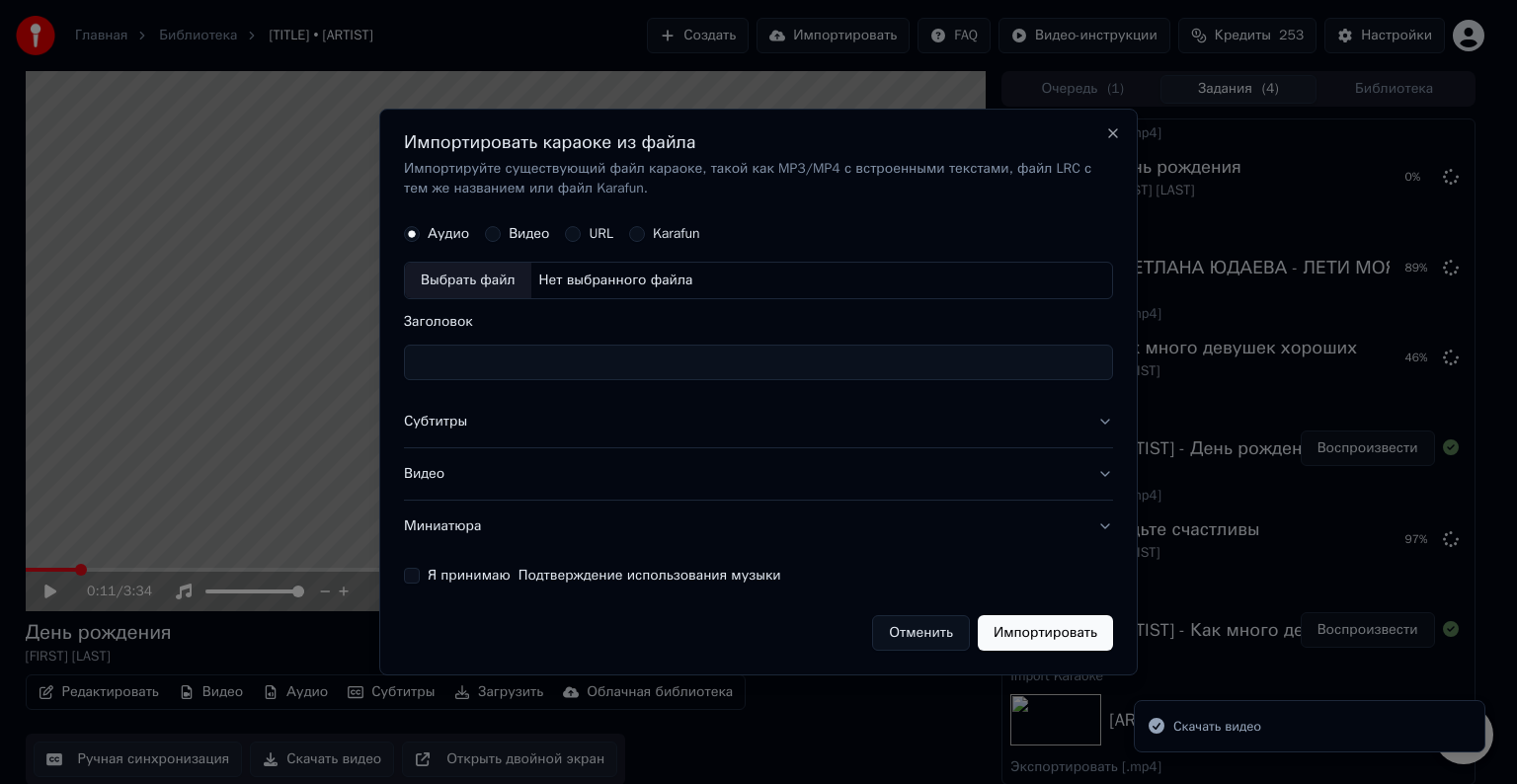 click on "Выбрать файл" at bounding box center [468, 280] 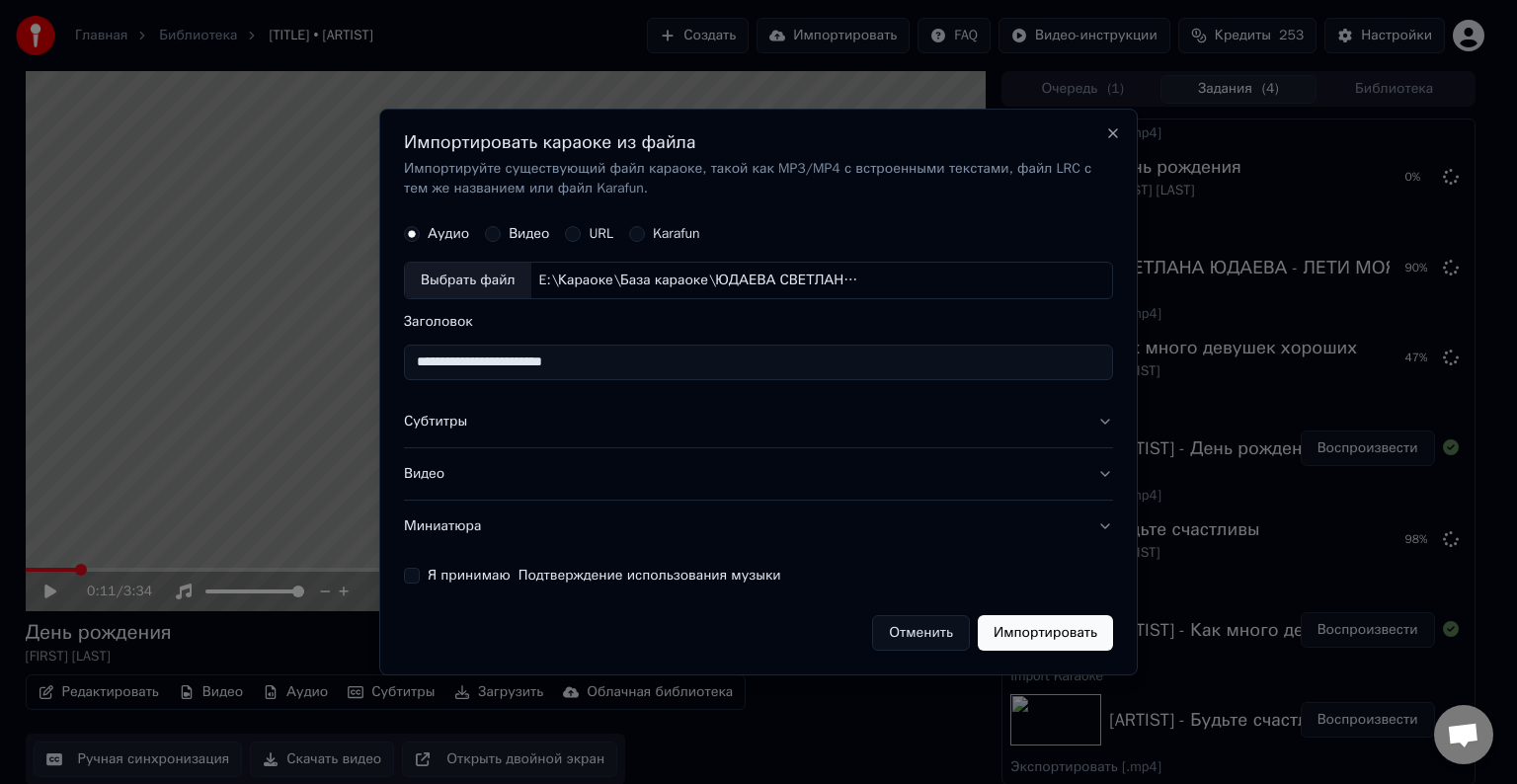click on "**********" at bounding box center [758, 362] 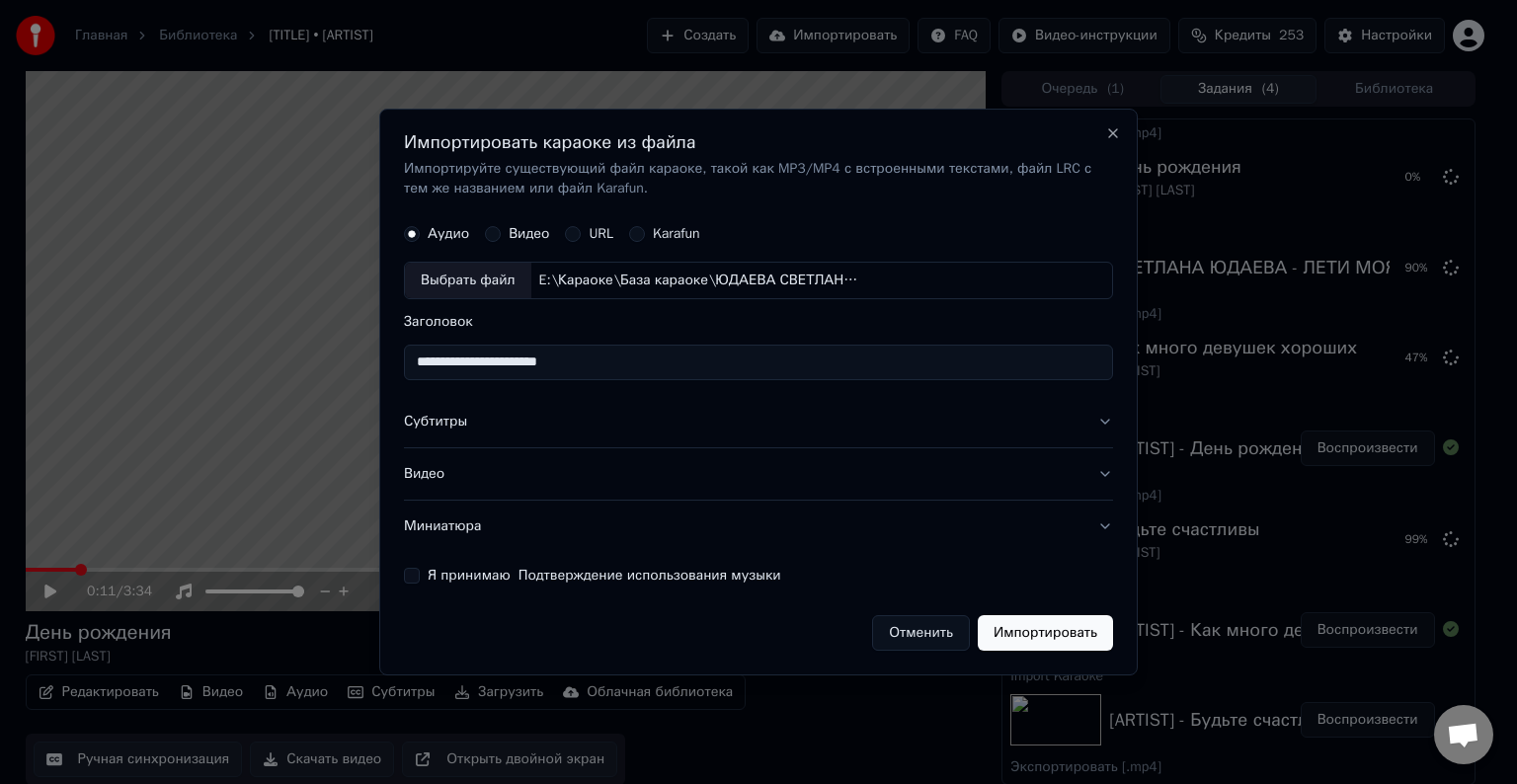 click on "**********" at bounding box center (758, 362) 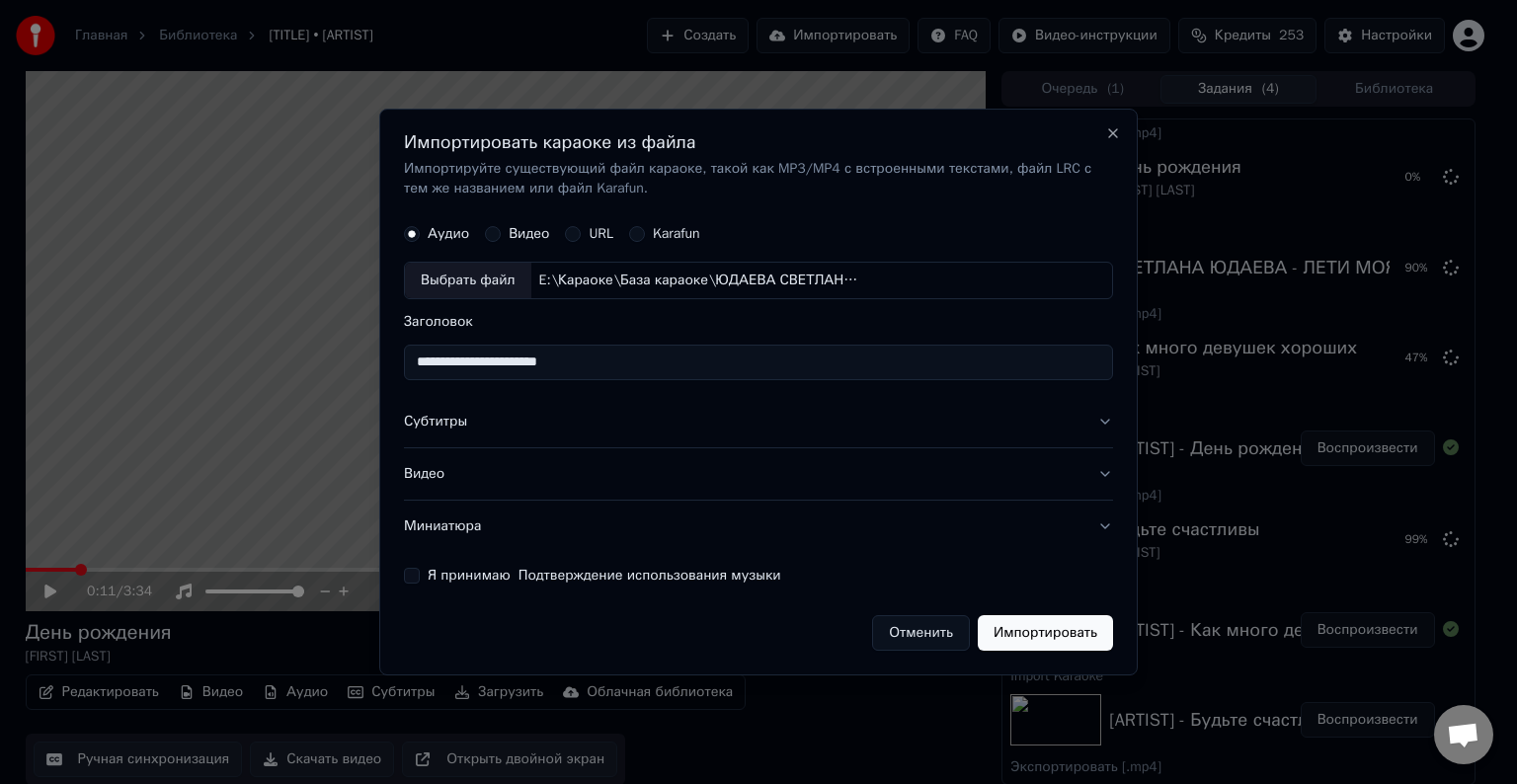 click on "**********" at bounding box center (758, 362) 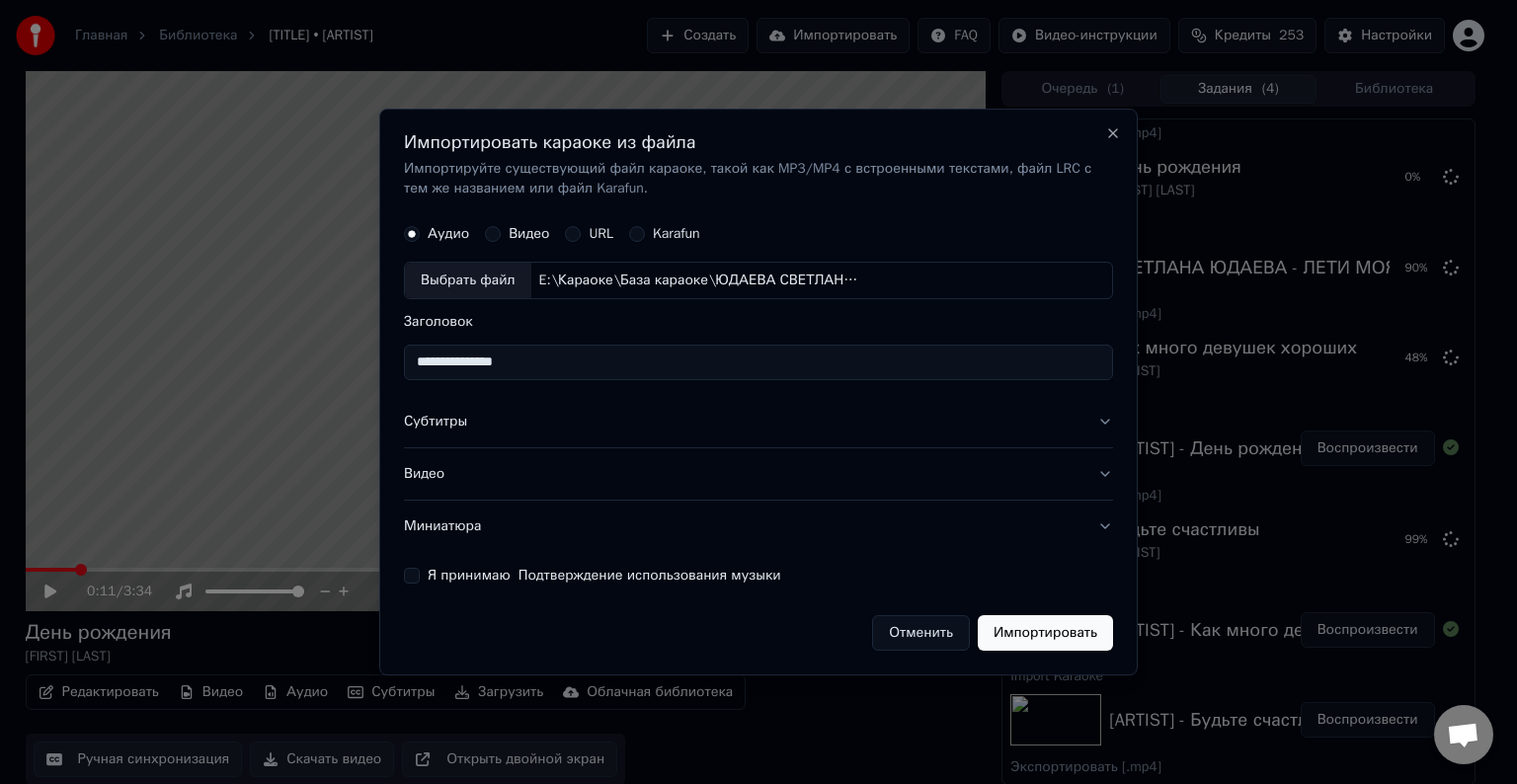 click on "**********" at bounding box center (758, 362) 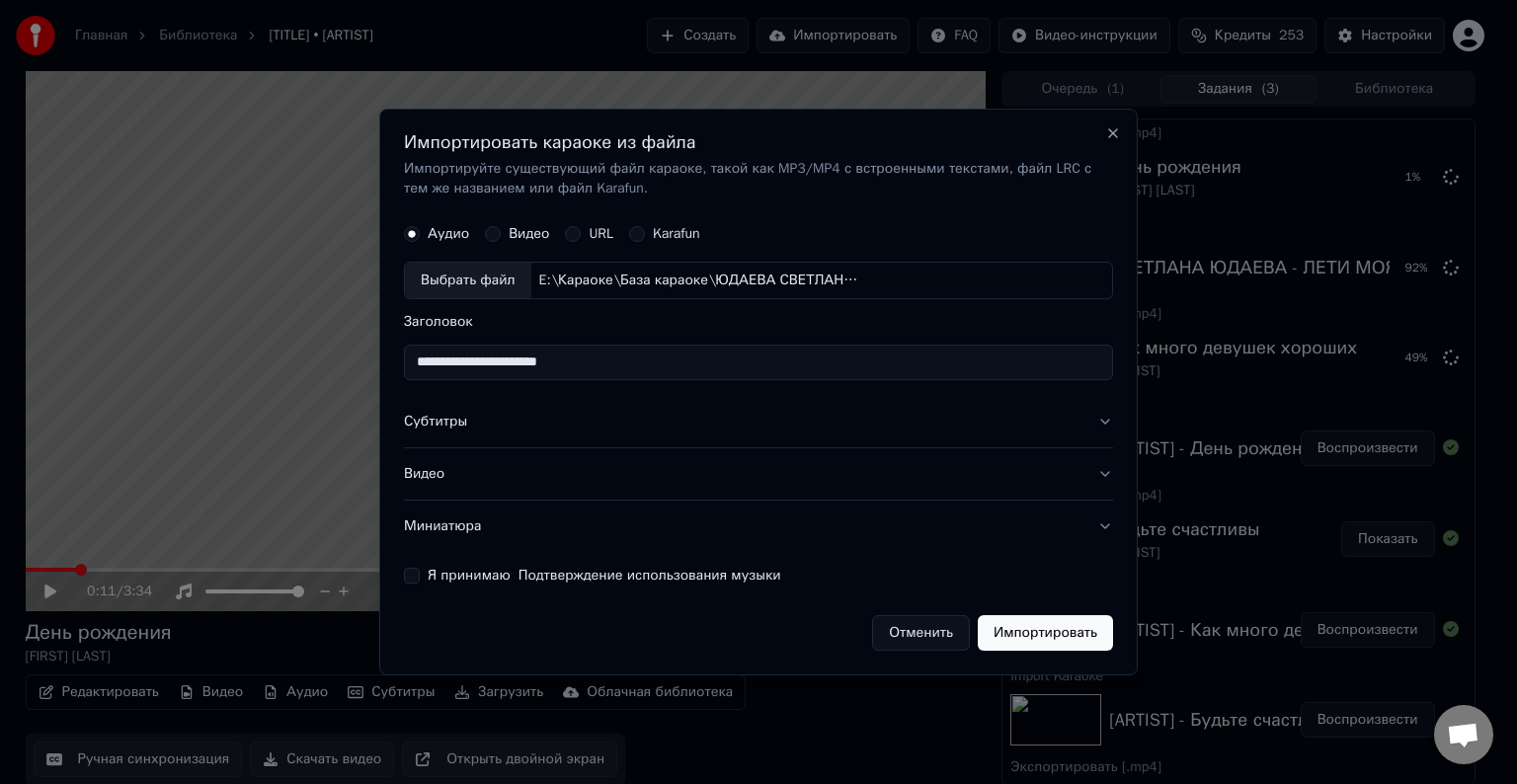 type on "**********" 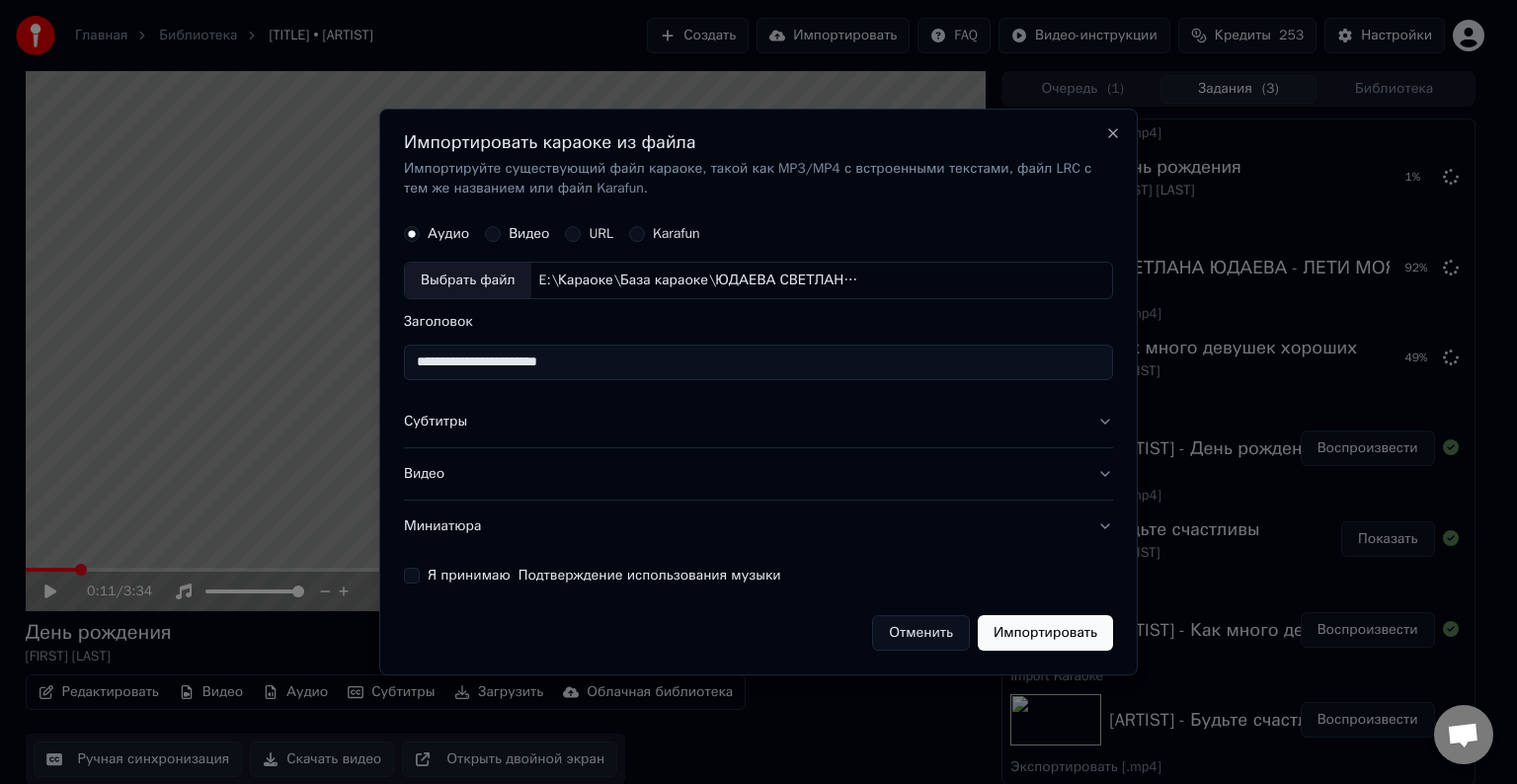 click on "Субтитры" at bounding box center (758, 422) 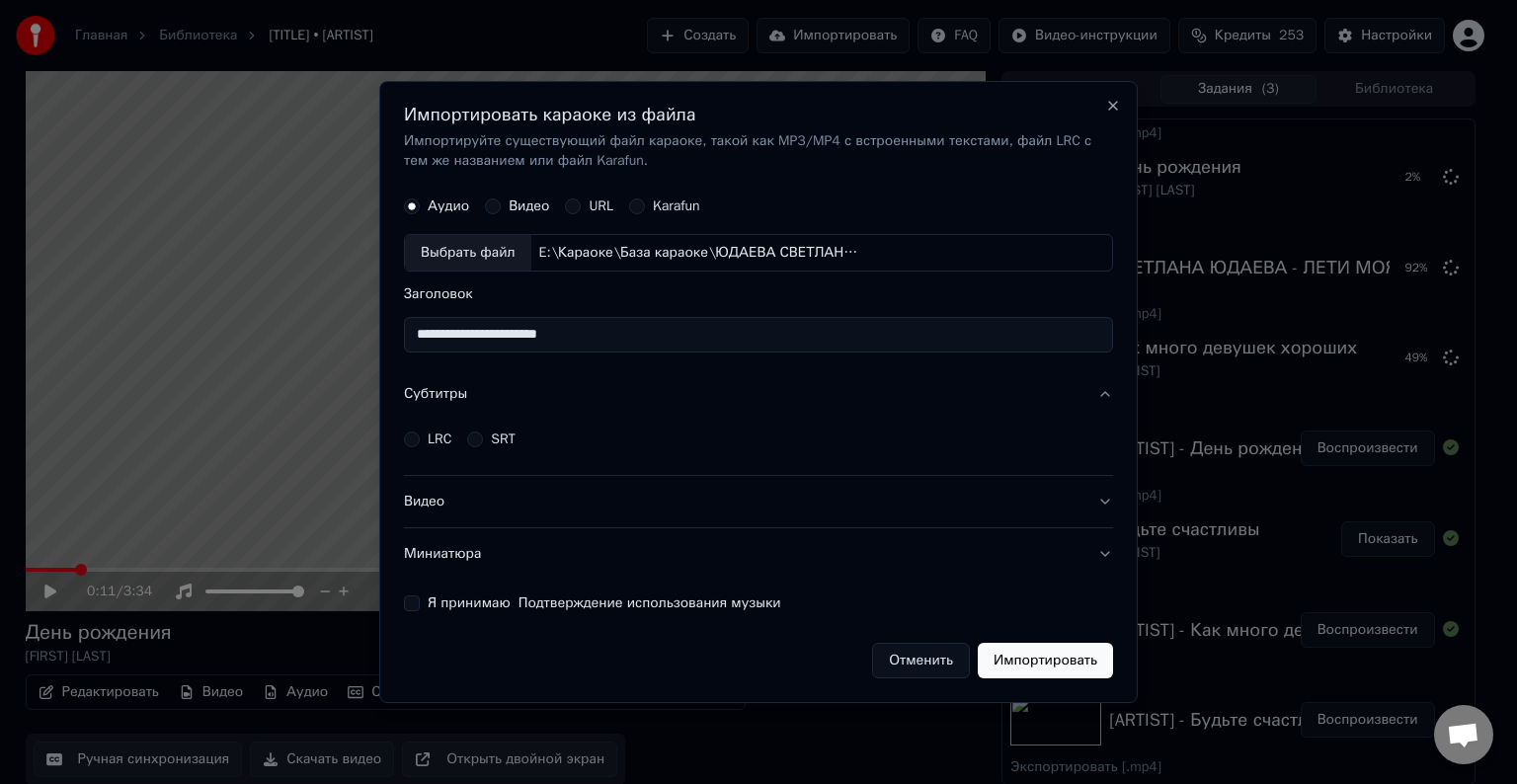 click on "LRC" at bounding box center (439, 439) 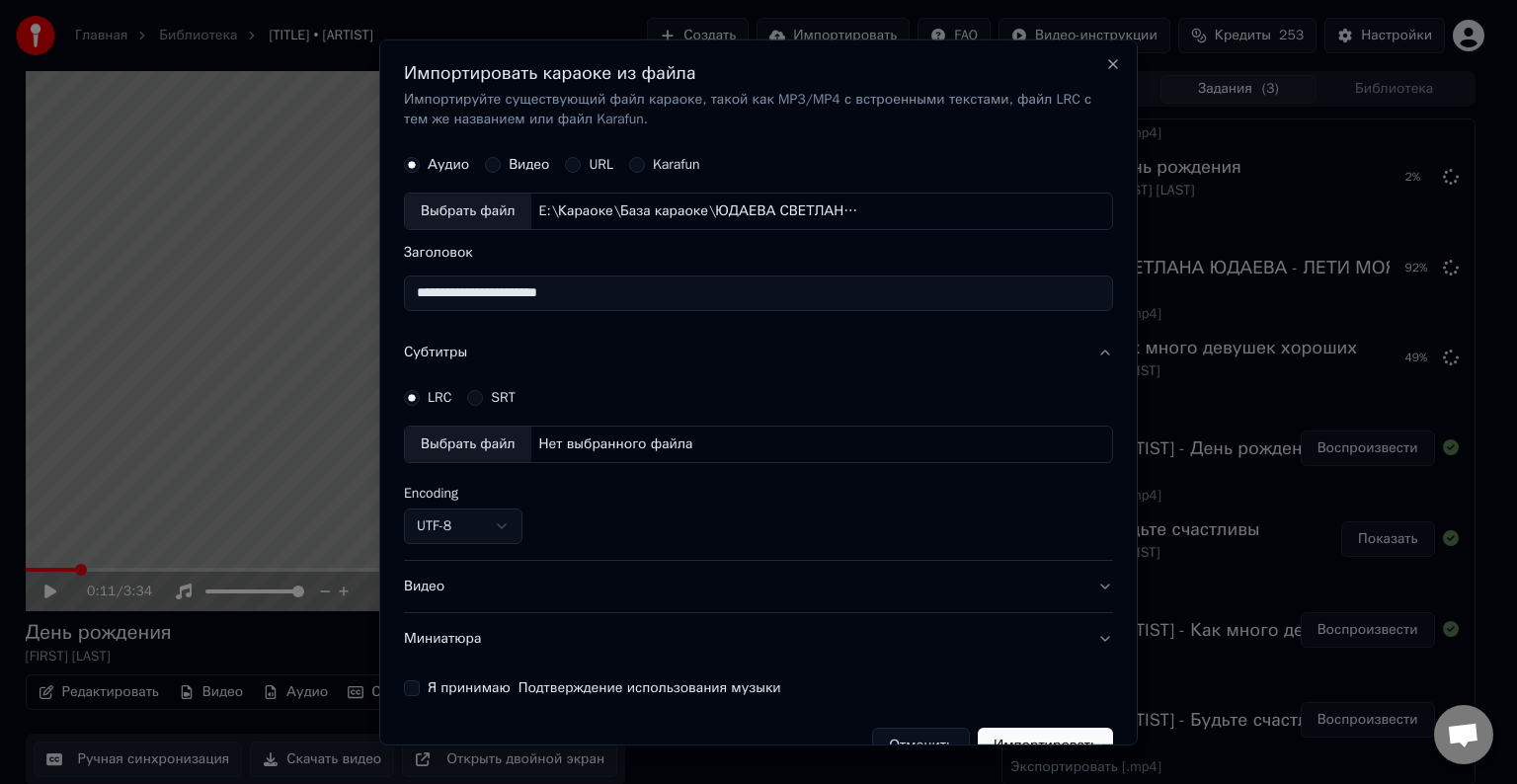 click on "Выбрать файл" at bounding box center (468, 444) 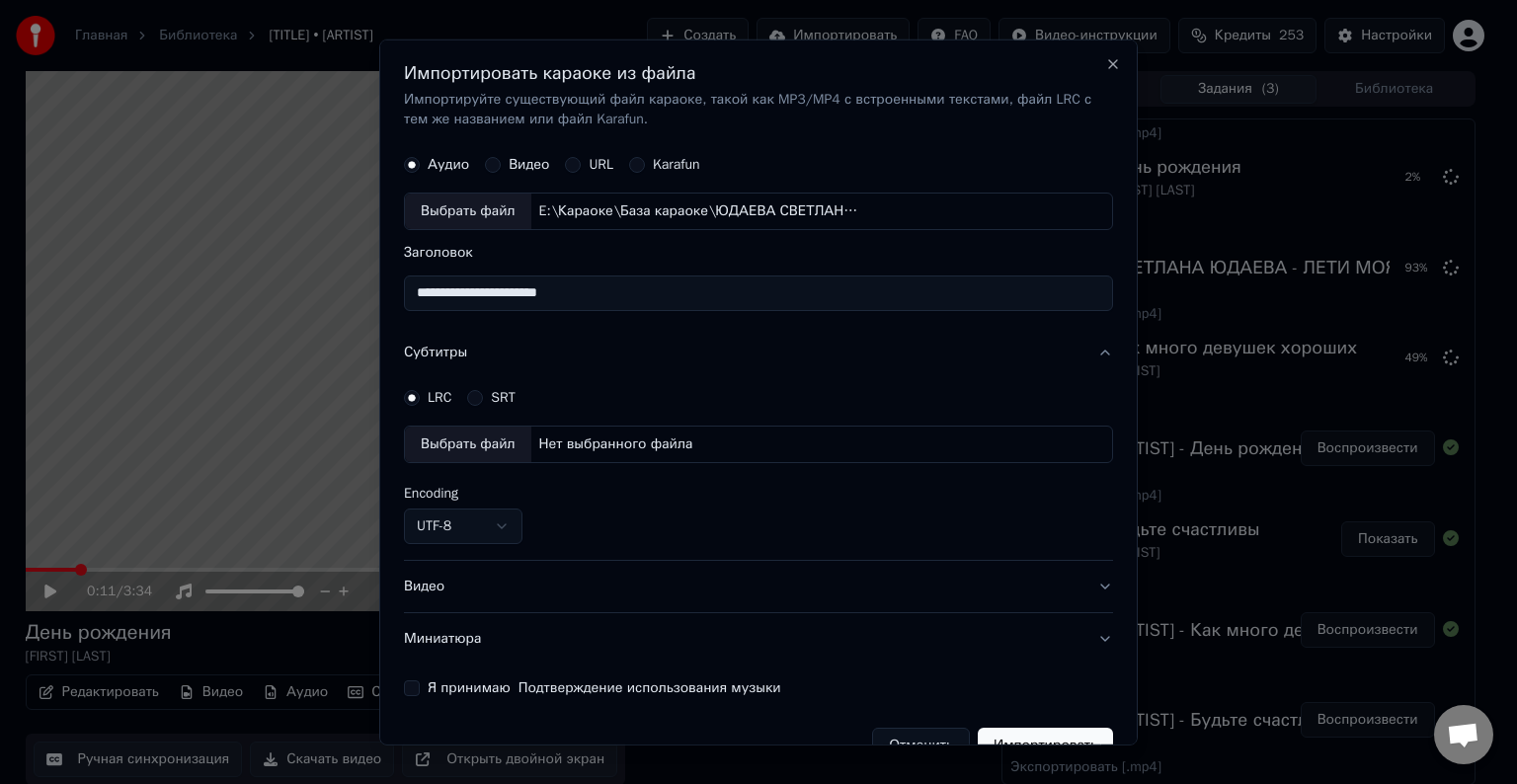 select on "**********" 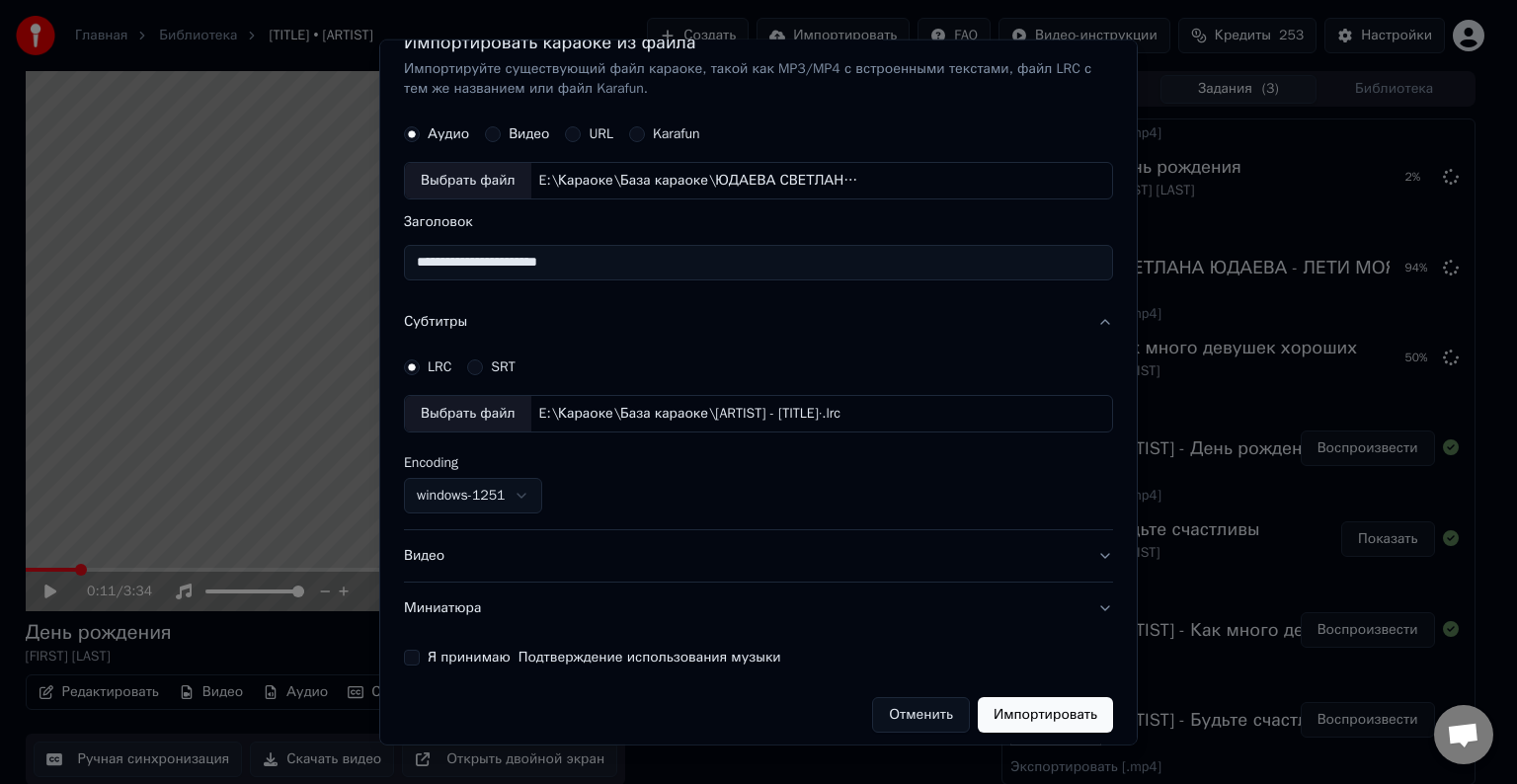 scroll, scrollTop: 40, scrollLeft: 0, axis: vertical 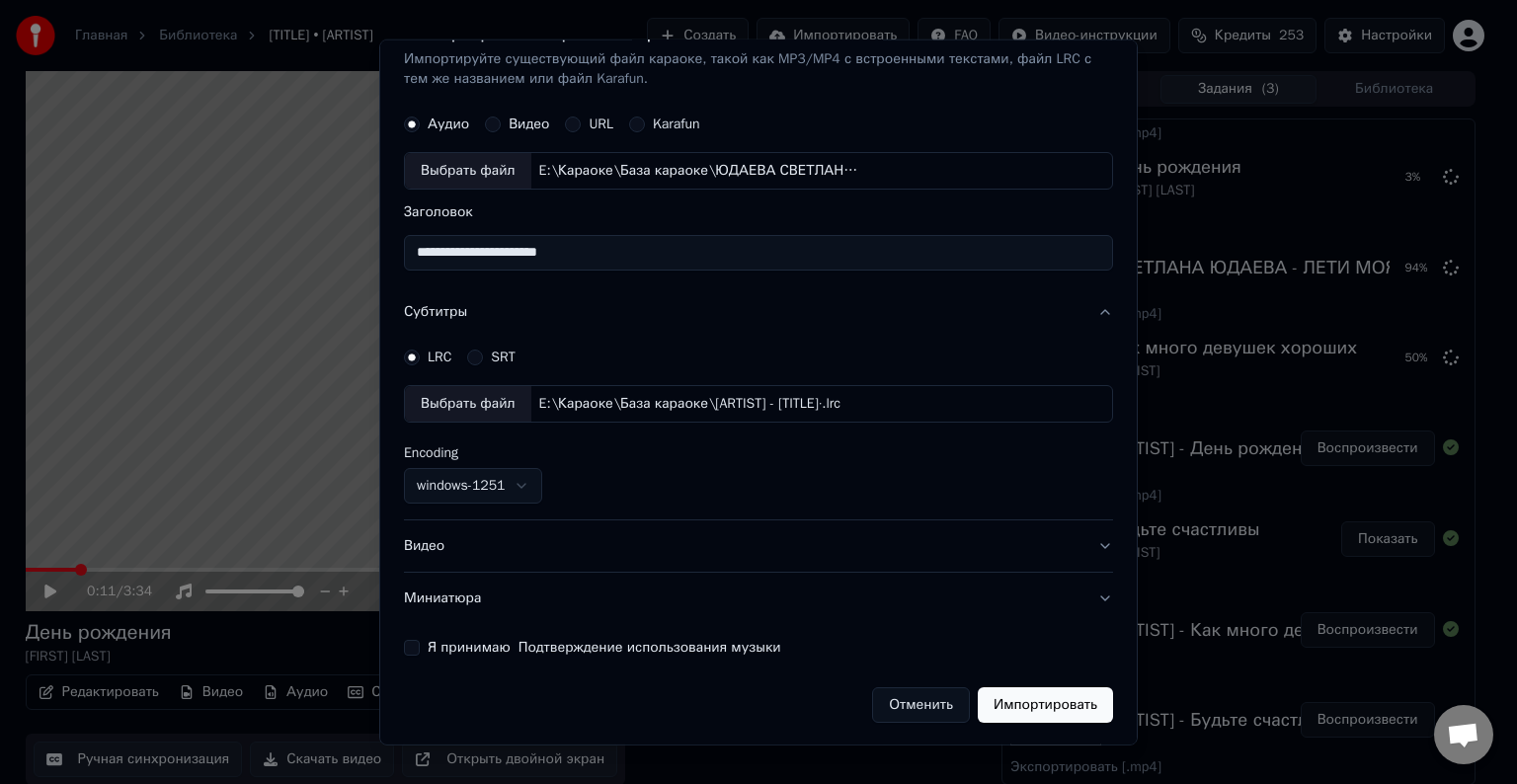 click on "Видео" at bounding box center [758, 546] 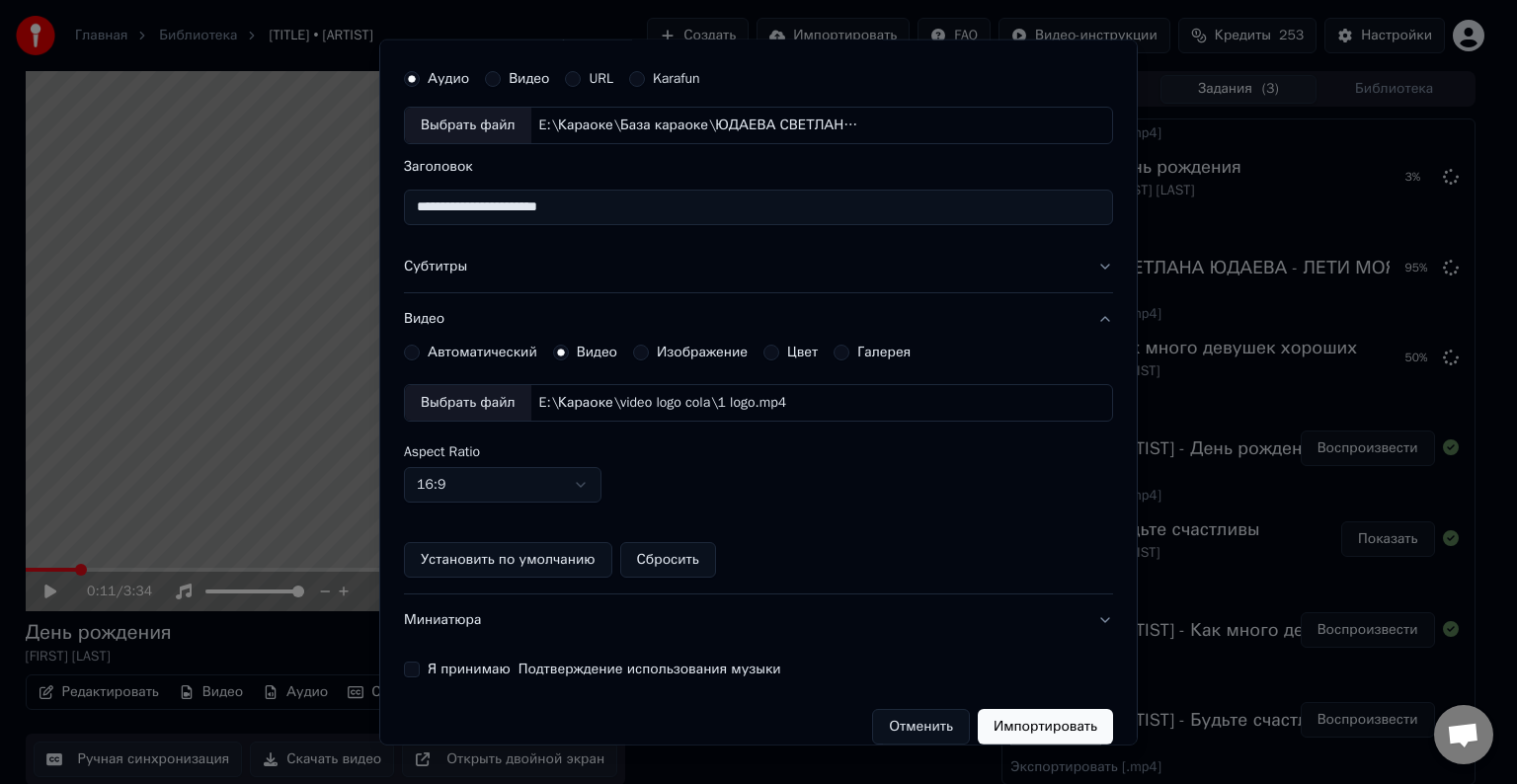 scroll, scrollTop: 108, scrollLeft: 0, axis: vertical 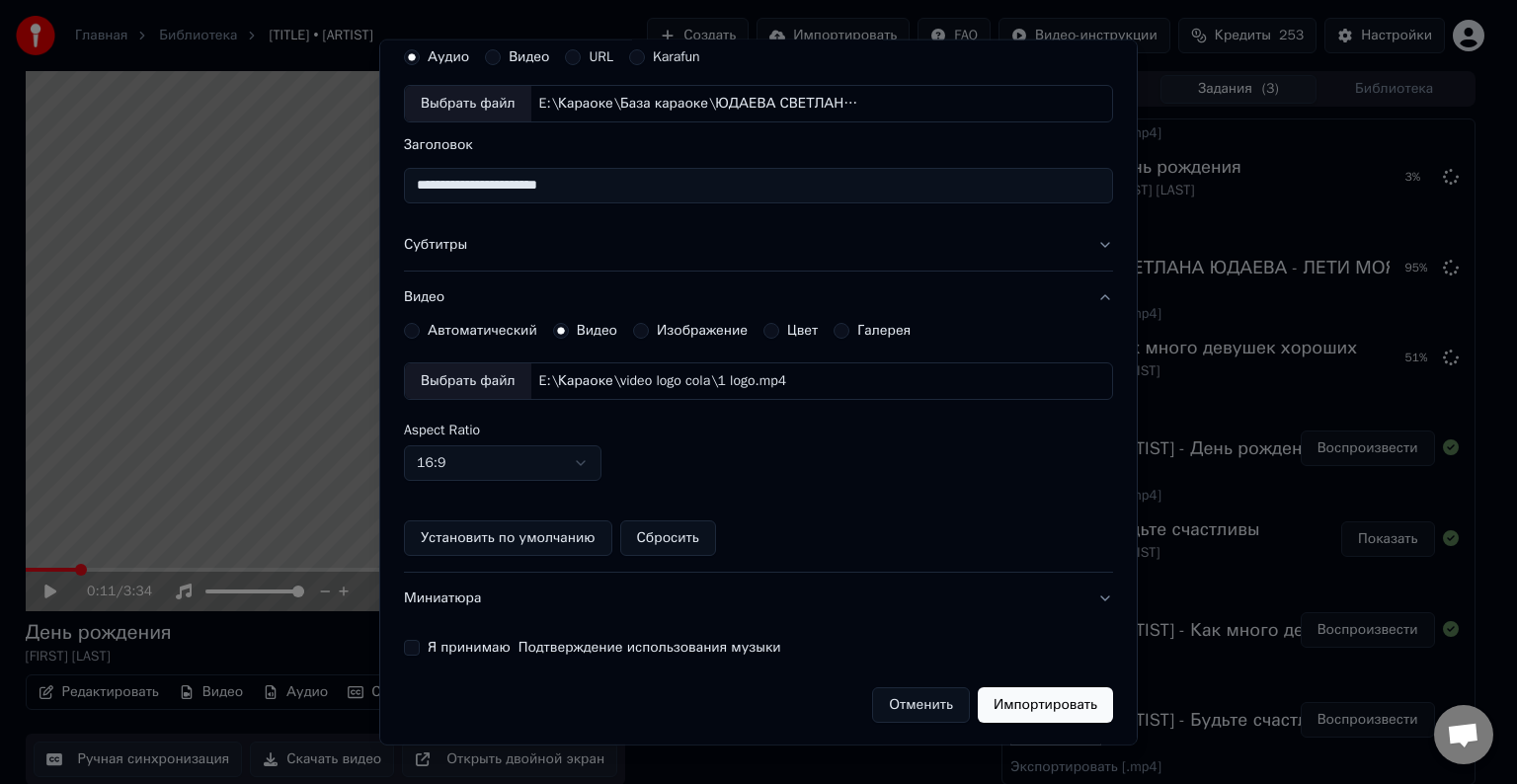click on "Я принимаю   Подтверждение использования музыки" at bounding box center [412, 648] 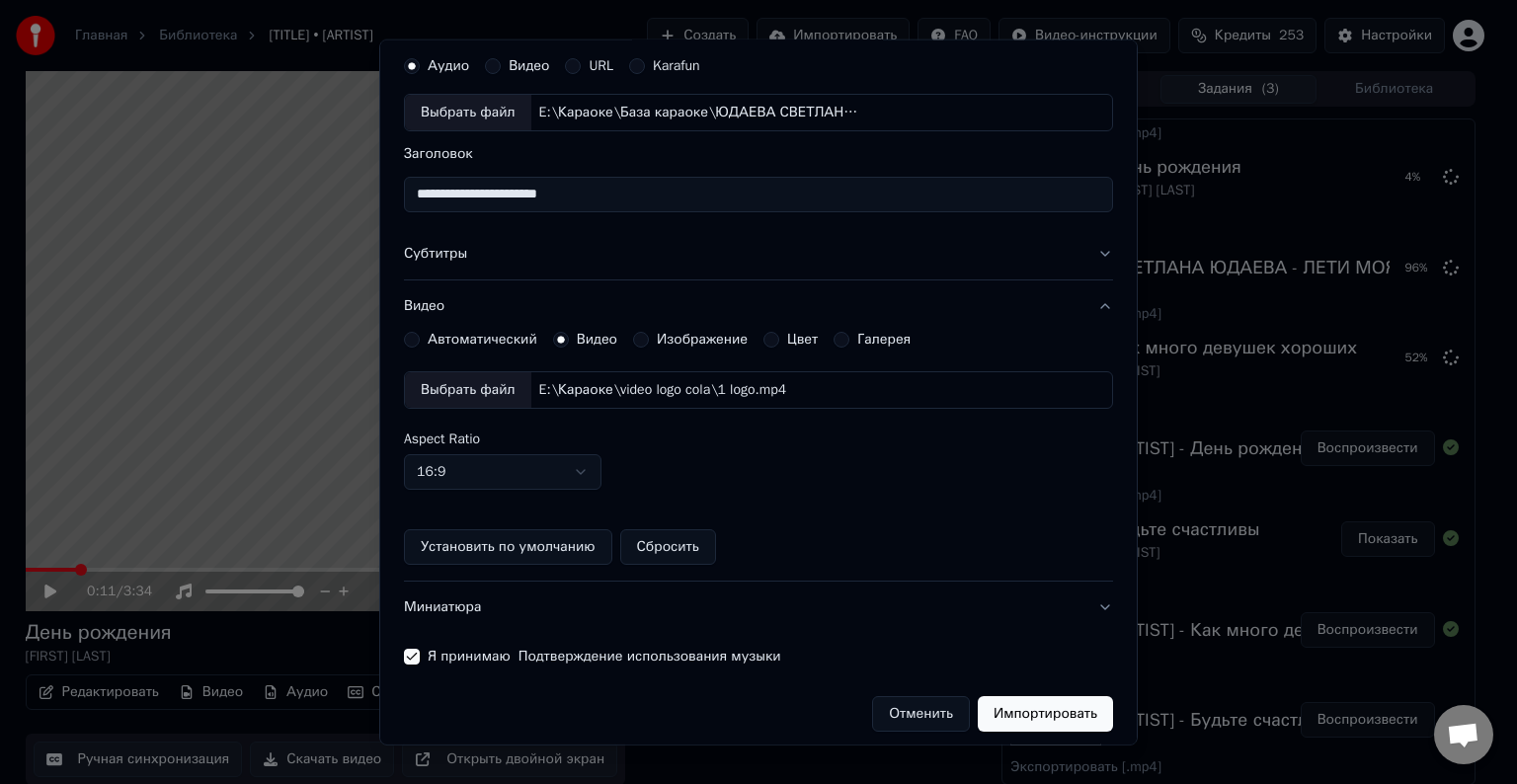 scroll, scrollTop: 108, scrollLeft: 0, axis: vertical 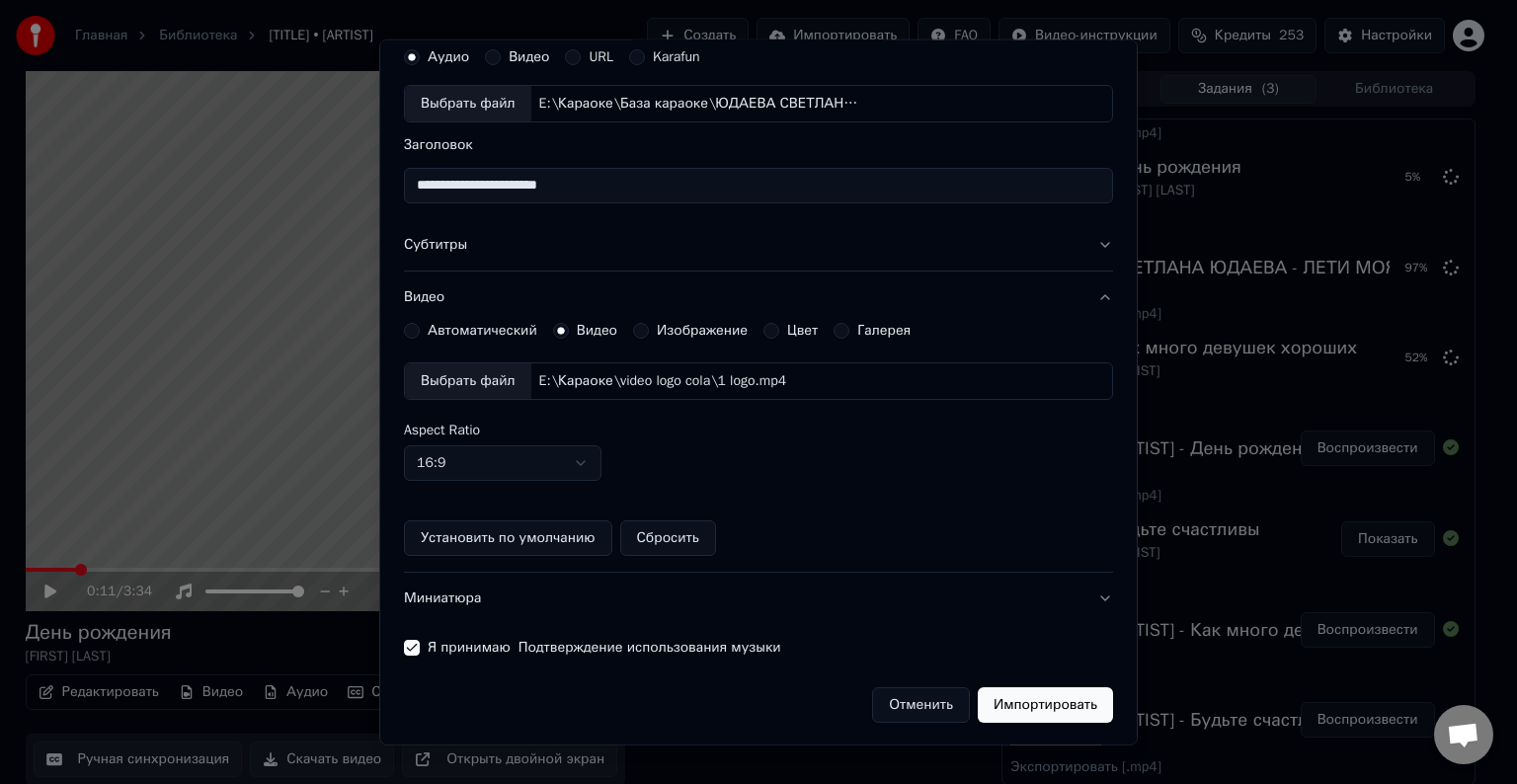 click on "Импортировать" at bounding box center [1045, 705] 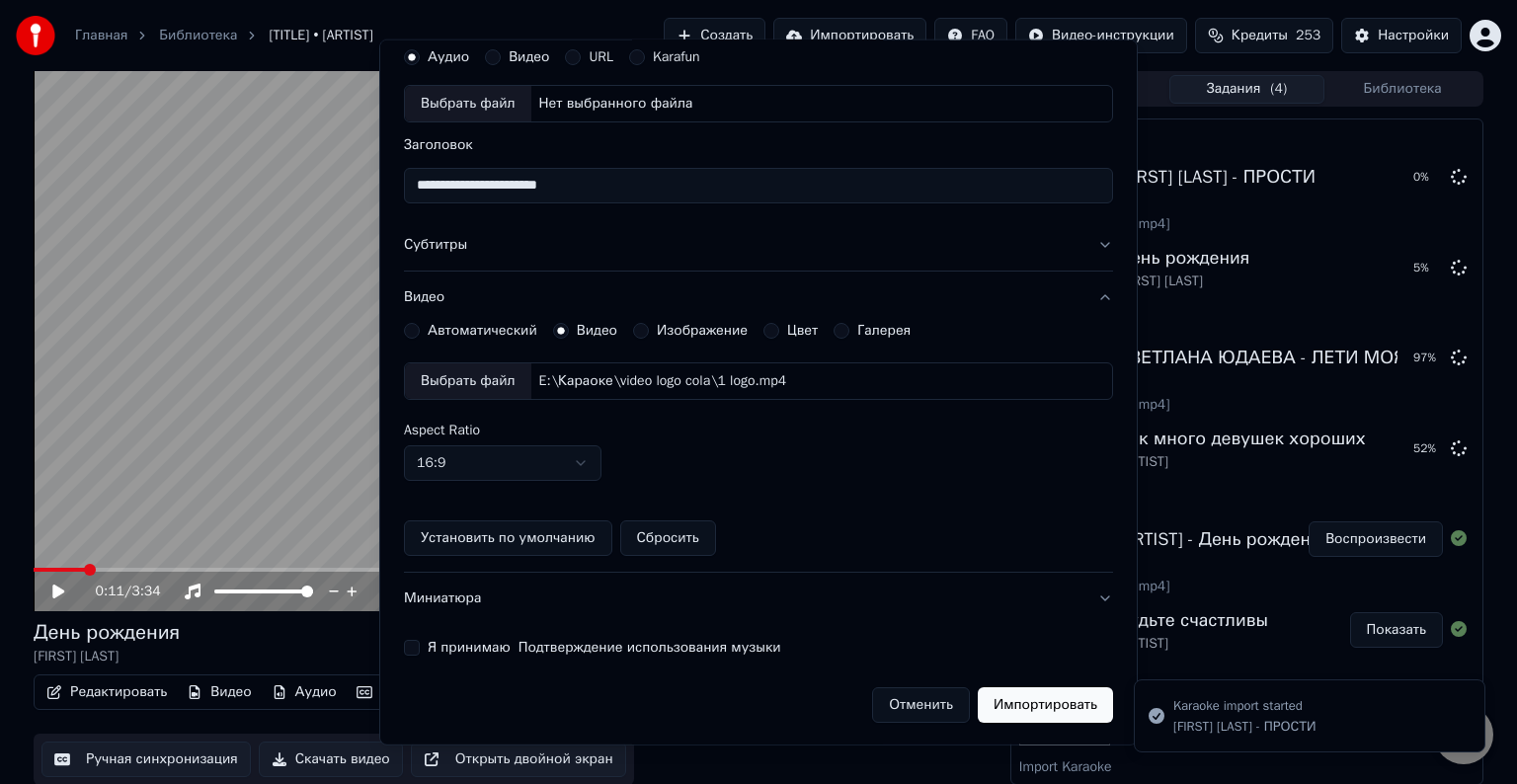type 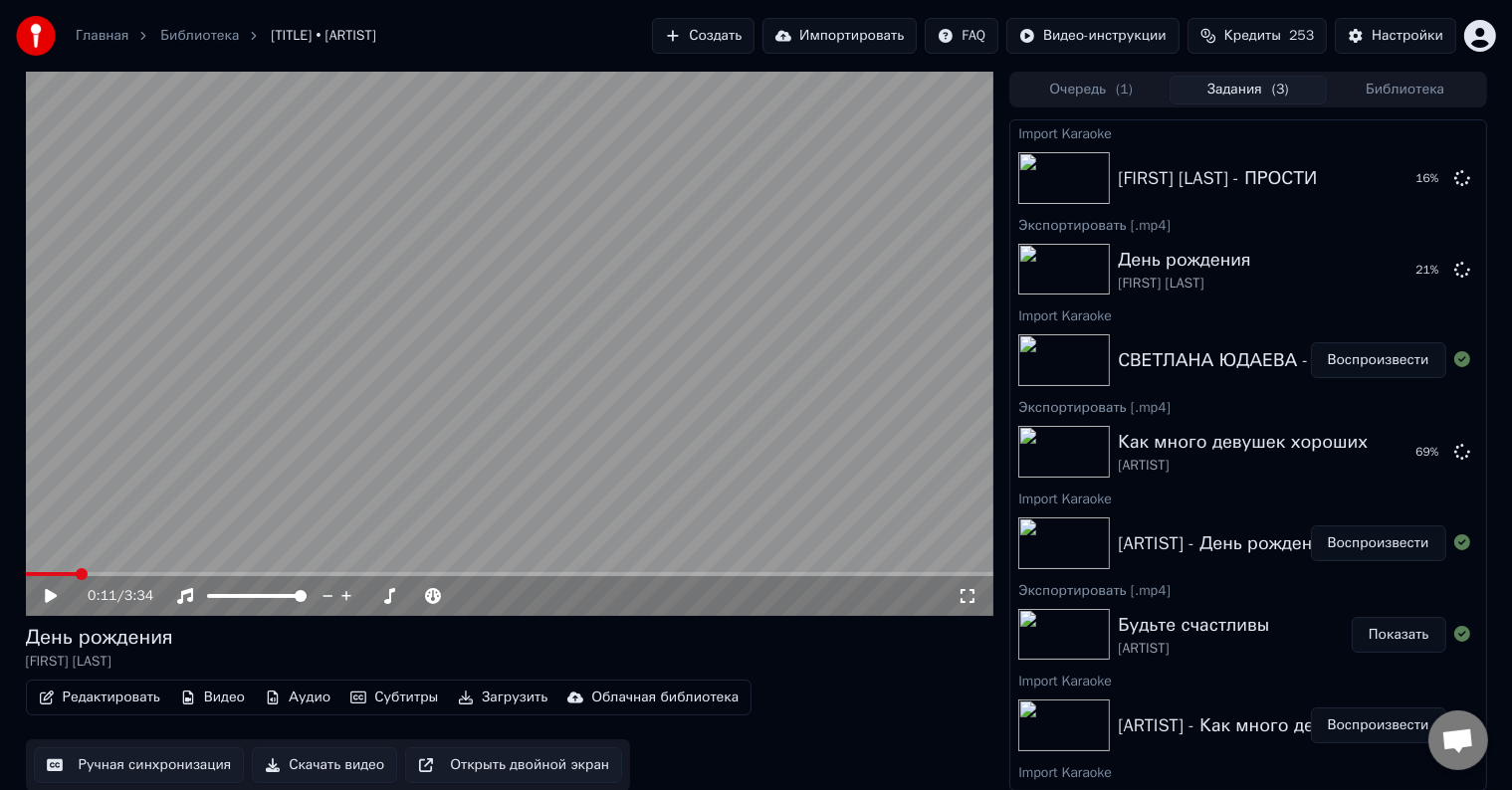 click on "Воспроизвести" at bounding box center (1379, 360) 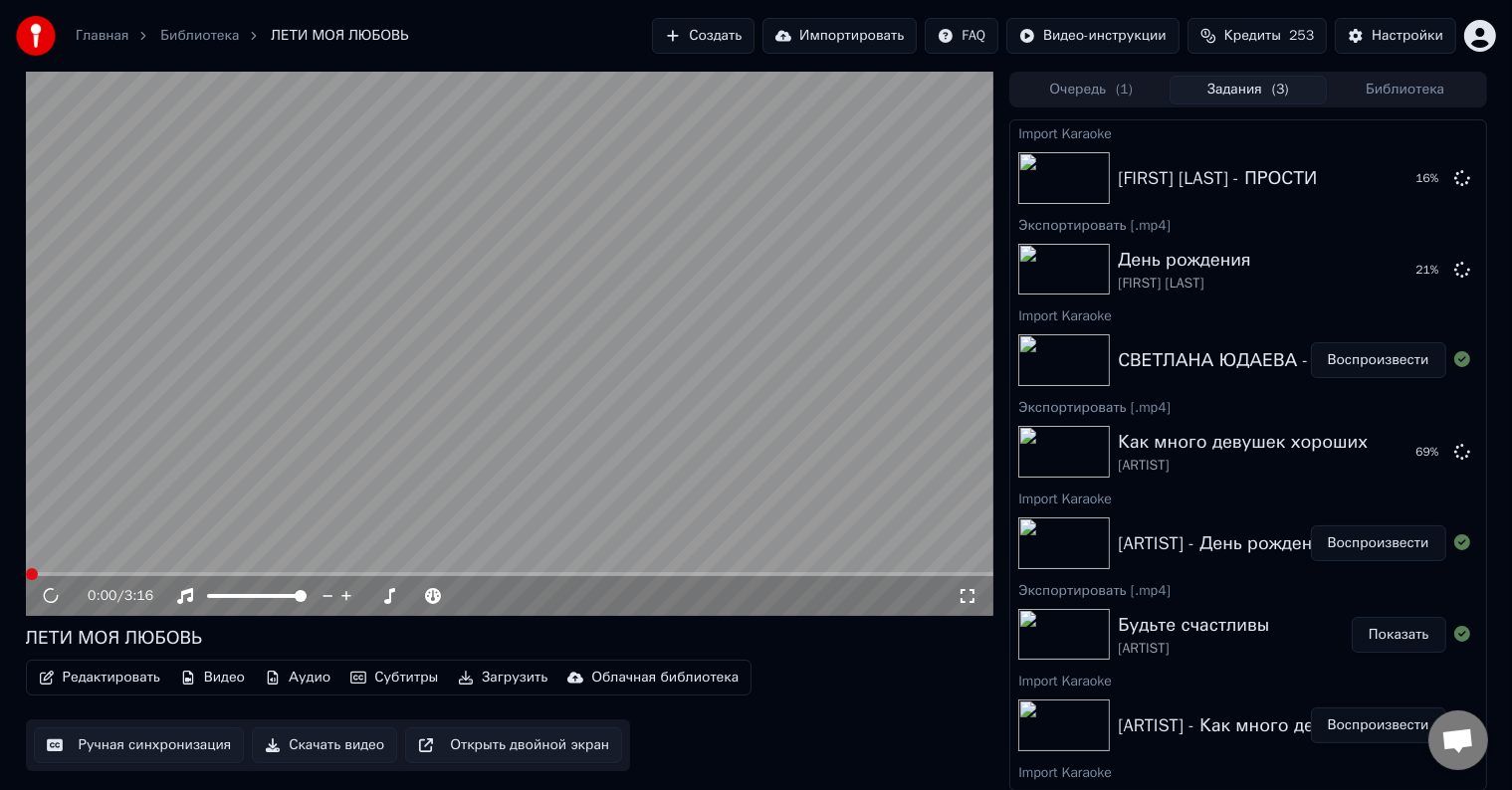 click on "Редактировать" at bounding box center [100, 678] 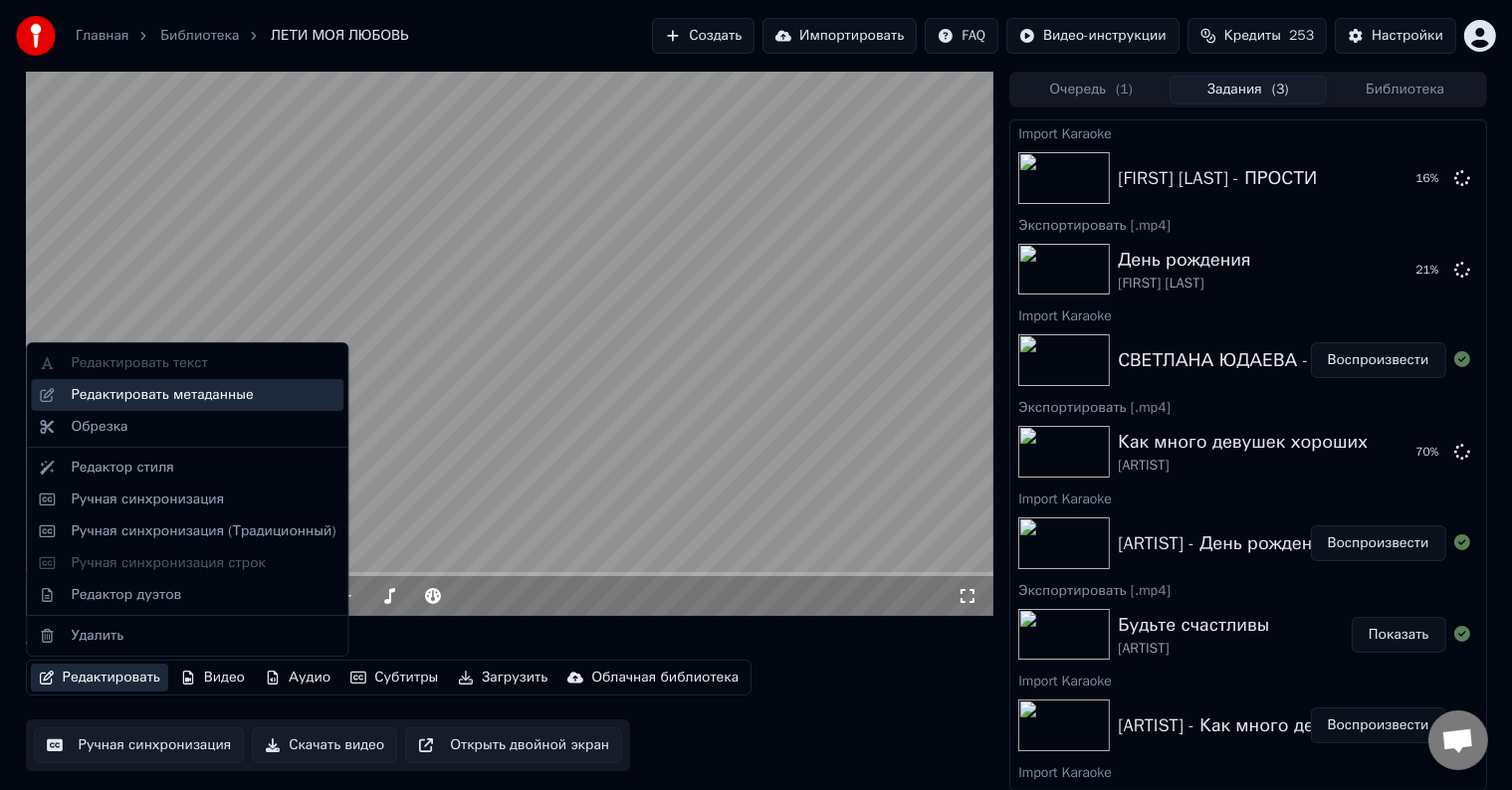 click on "Редактировать метаданные" at bounding box center [187, 395] 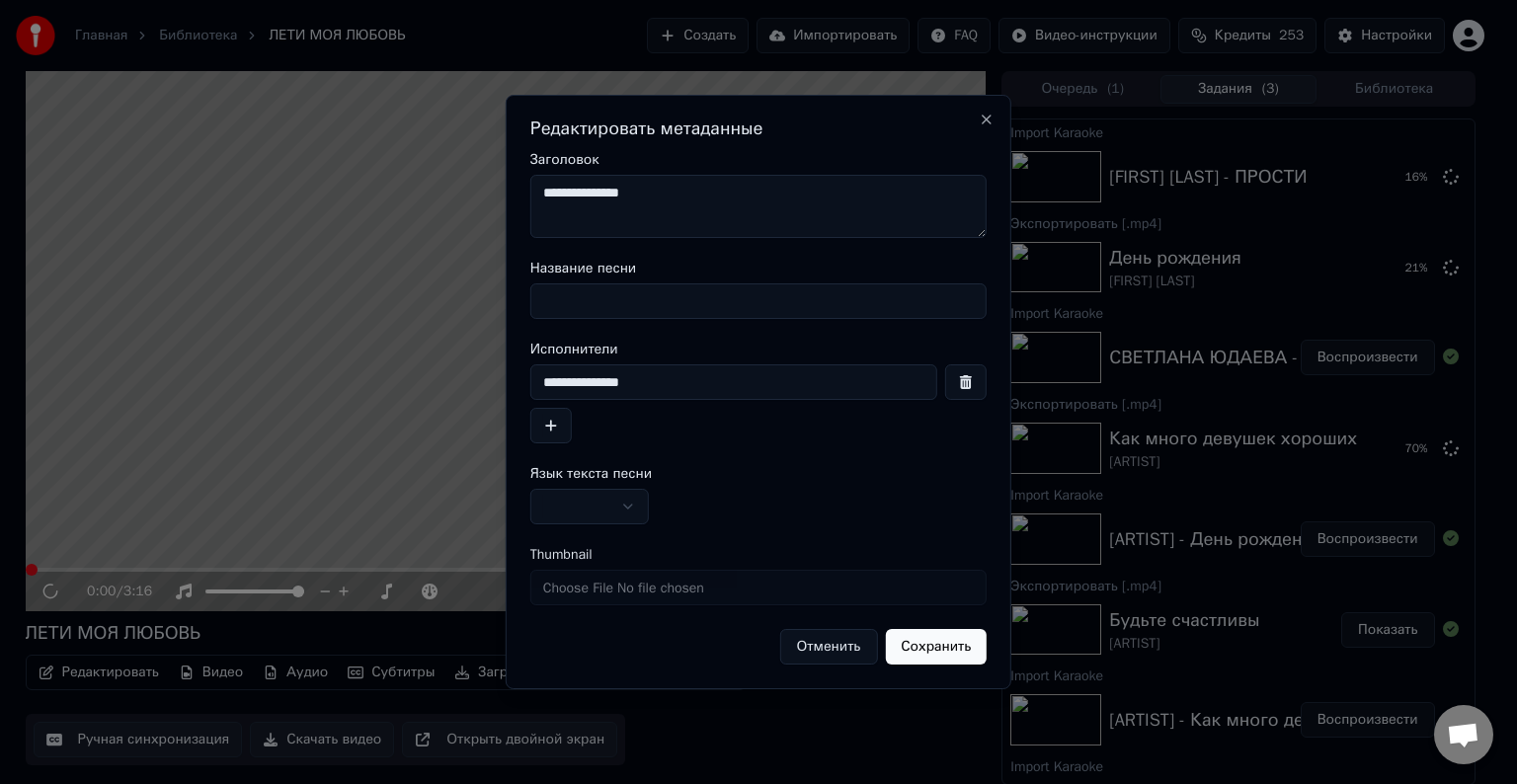click on "Название песни" at bounding box center (758, 301) 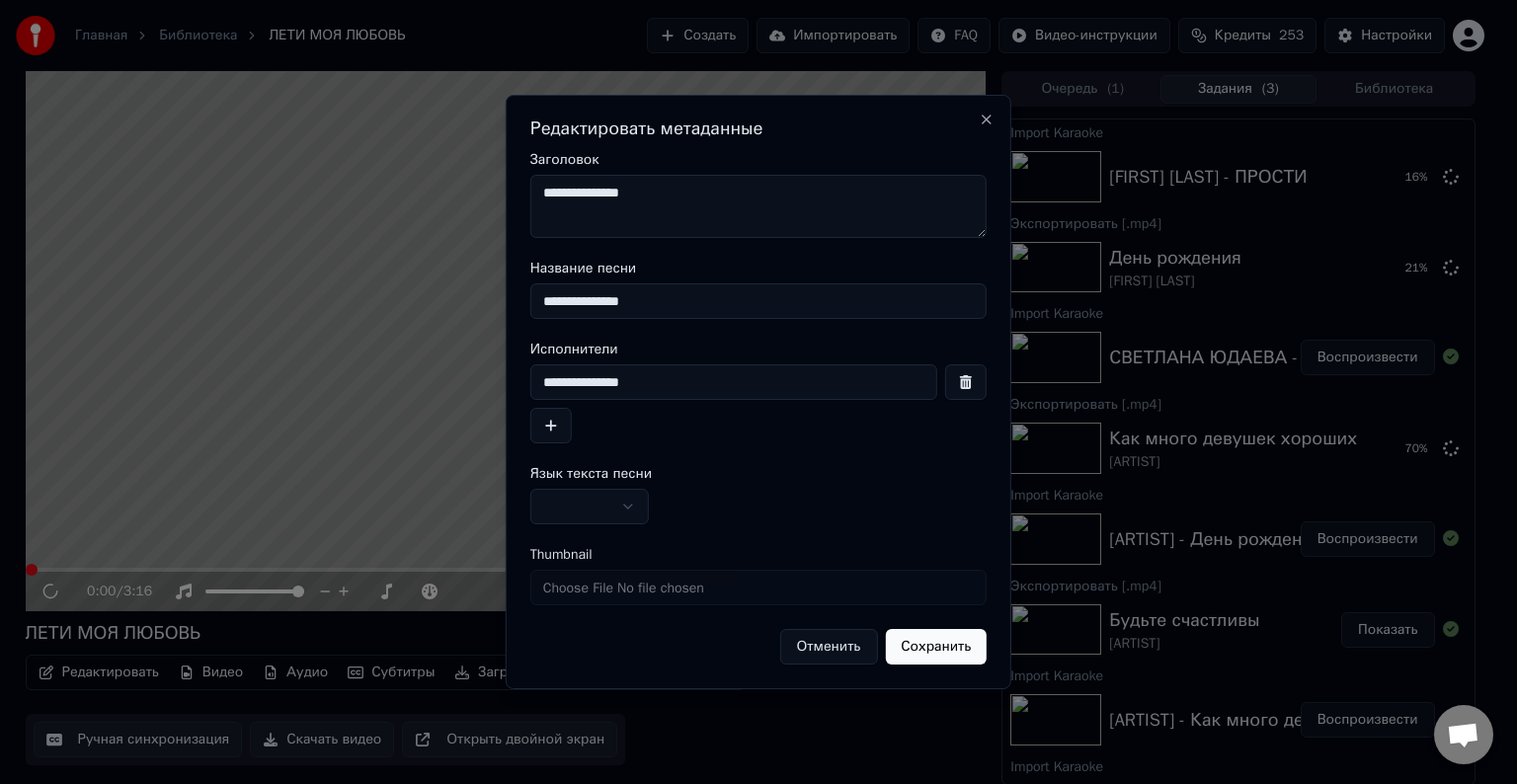 type on "**********" 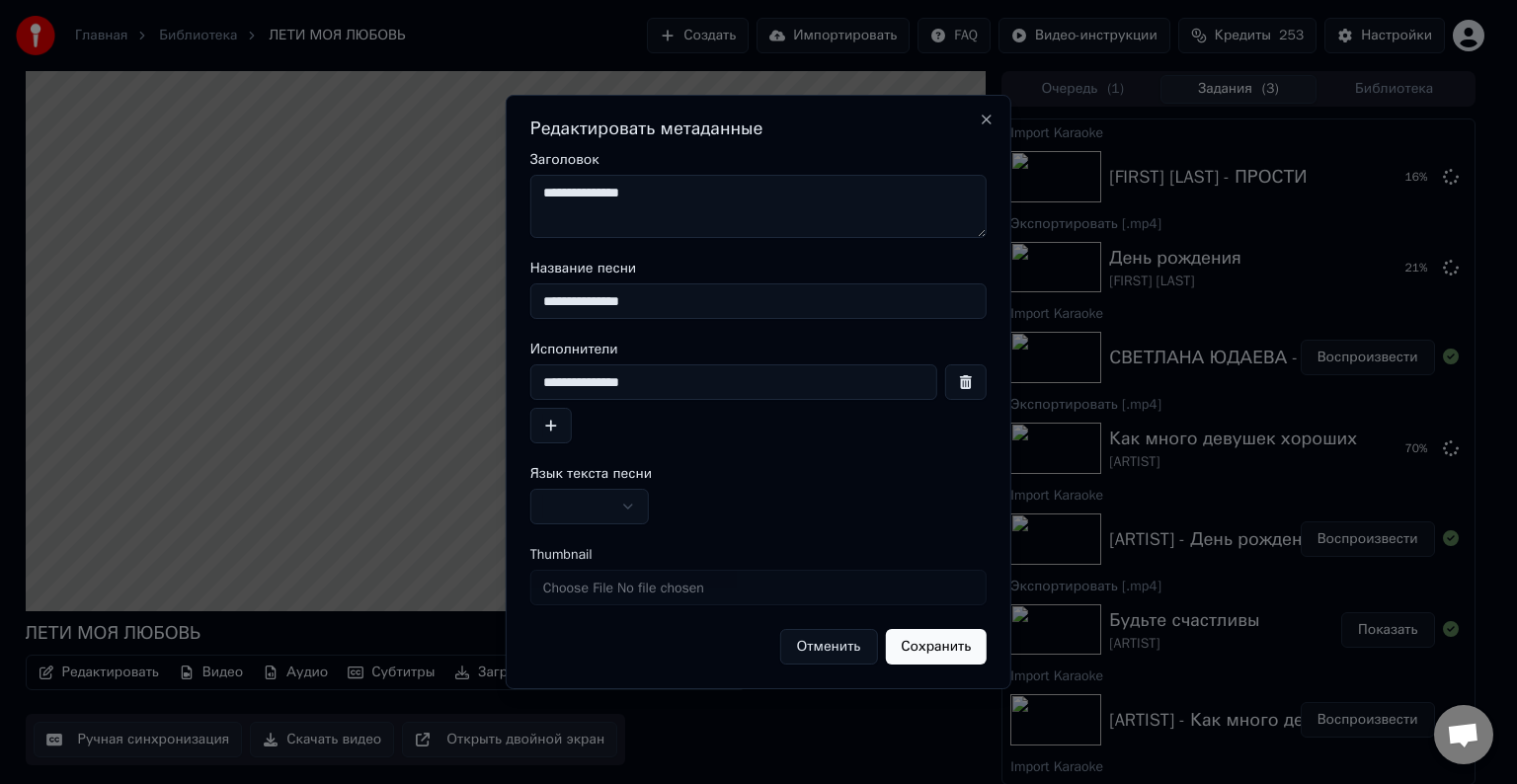 click on "**********" at bounding box center [734, 382] 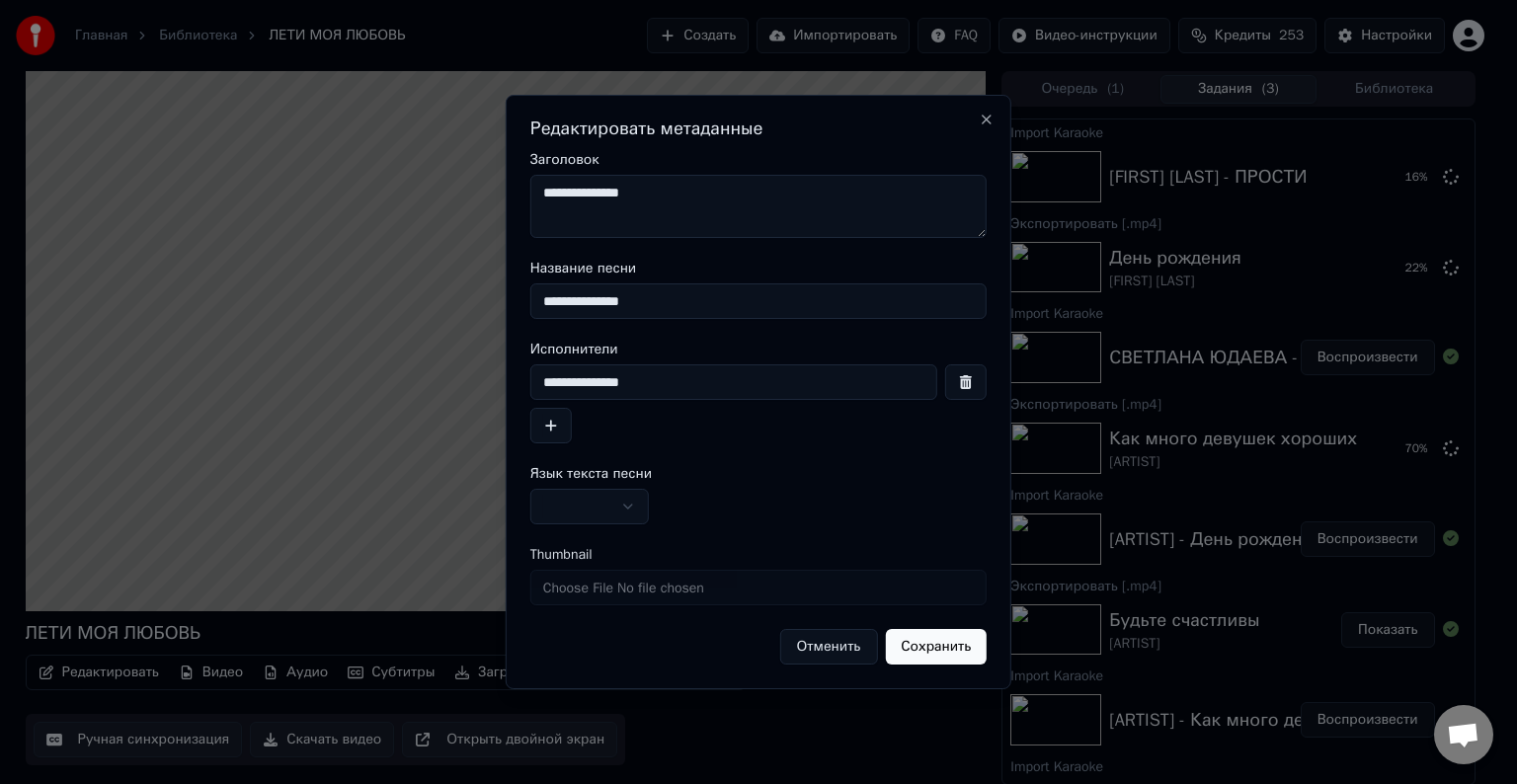 click on "**********" at bounding box center [758, 206] 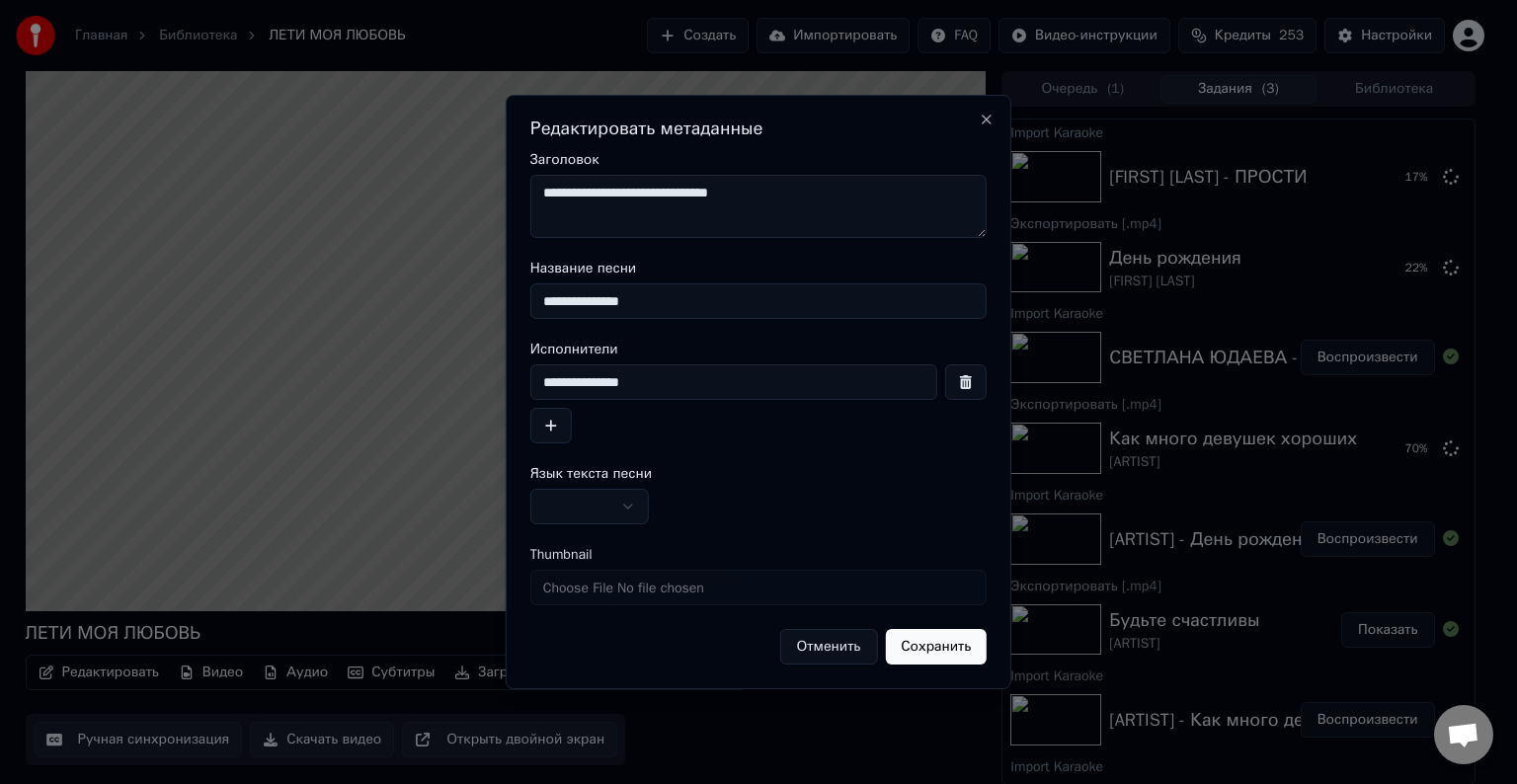 type on "**********" 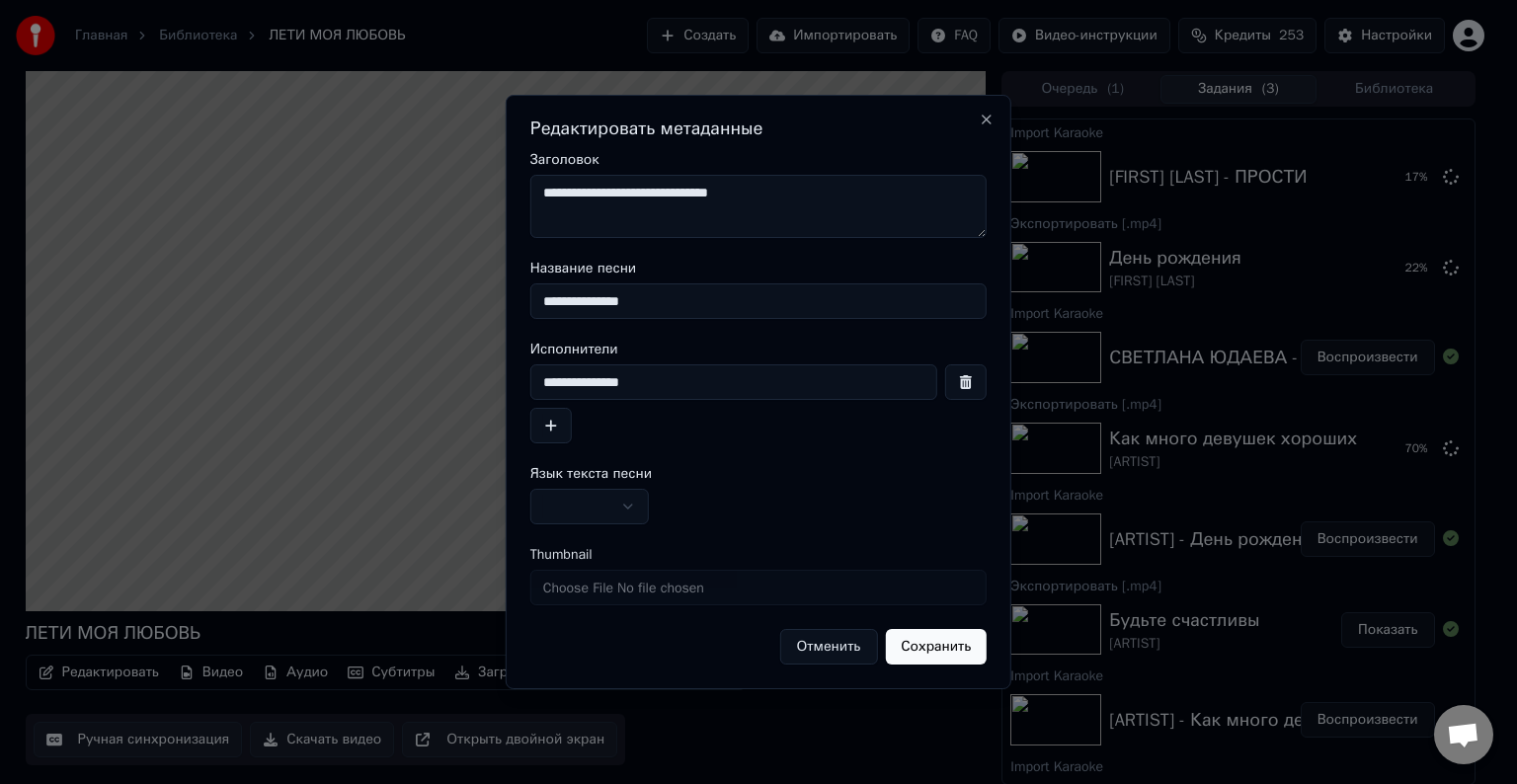 click at bounding box center (590, 507) 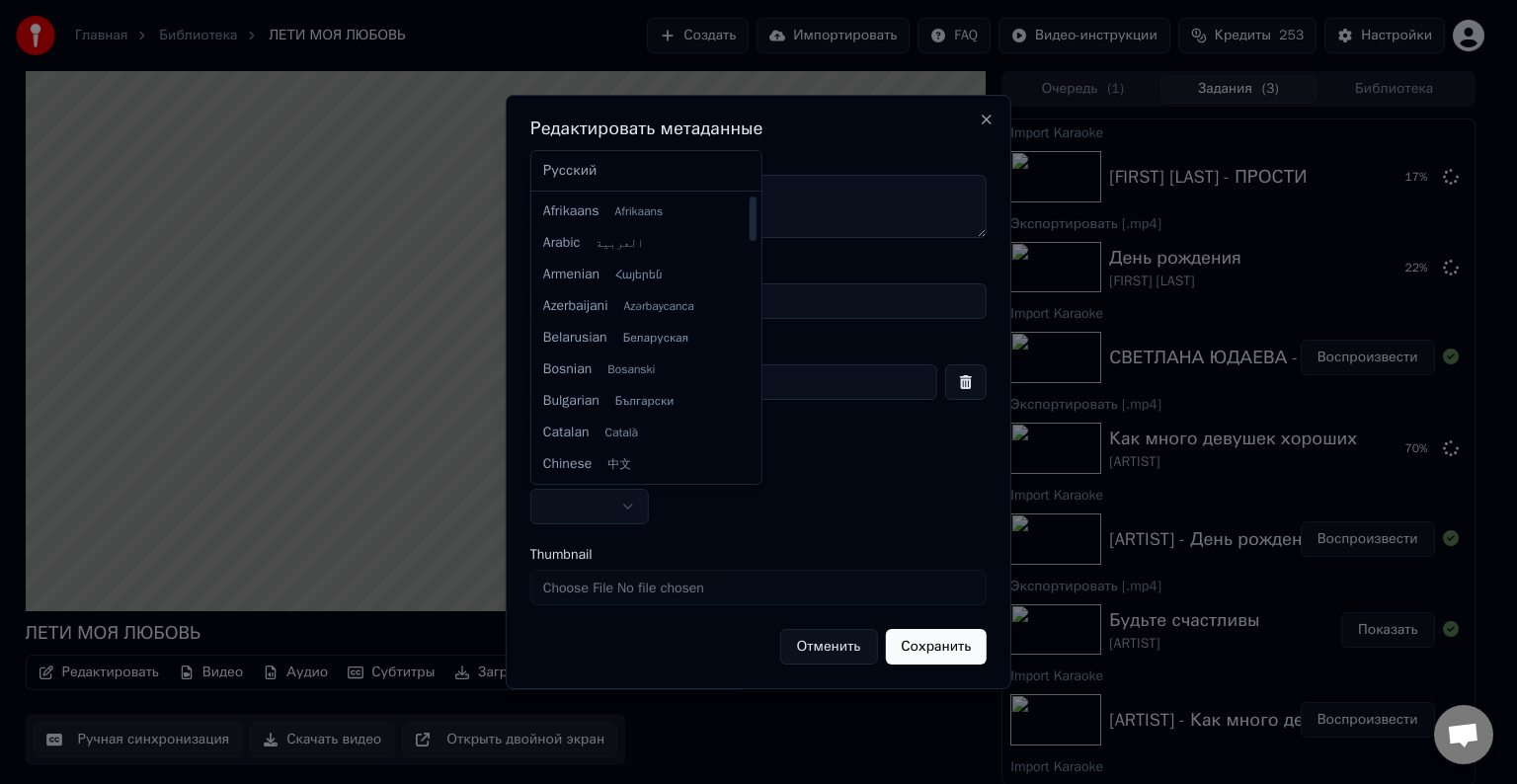 select on "**" 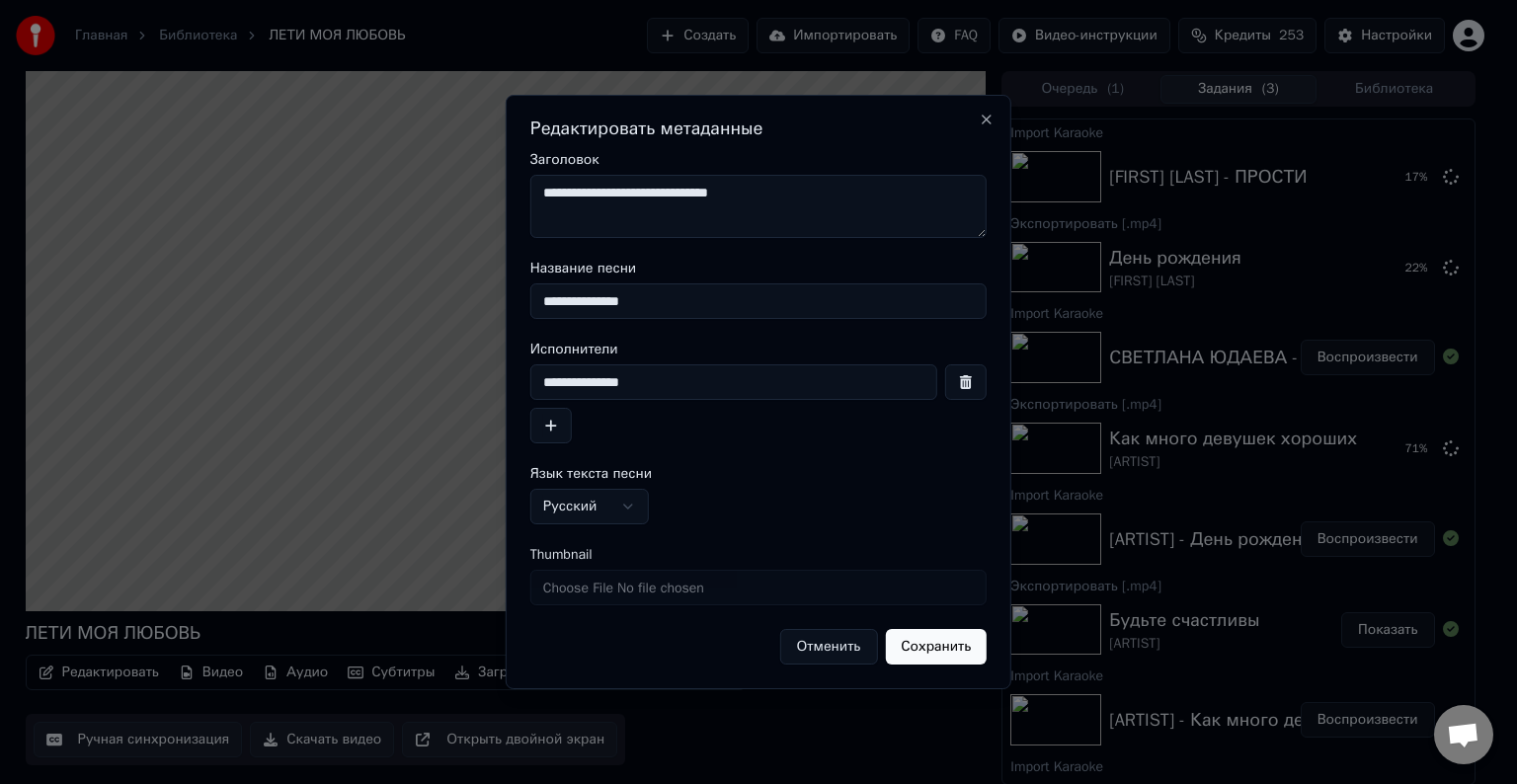 click on "Сохранить" at bounding box center [935, 647] 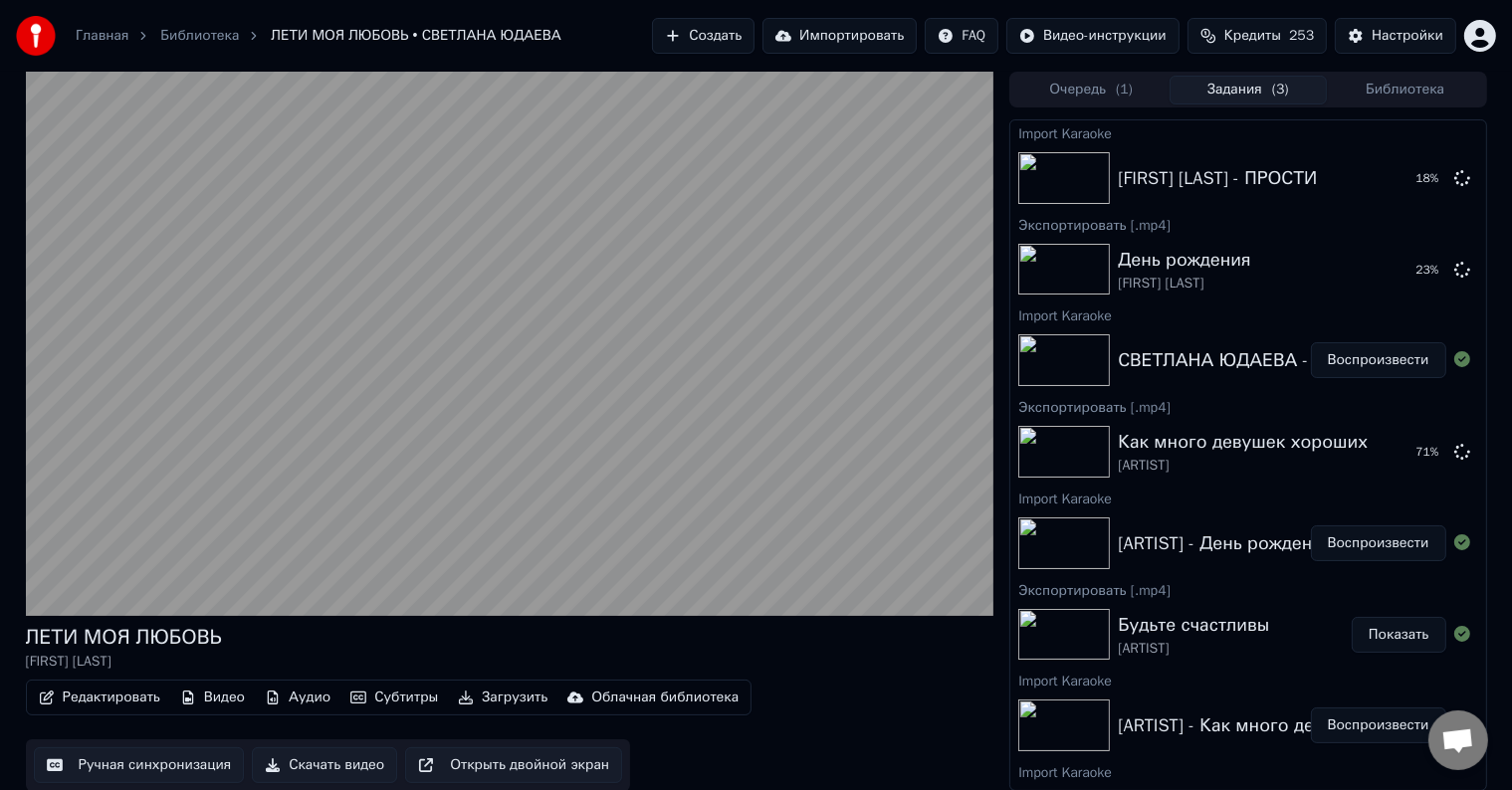 click at bounding box center [510, 343] 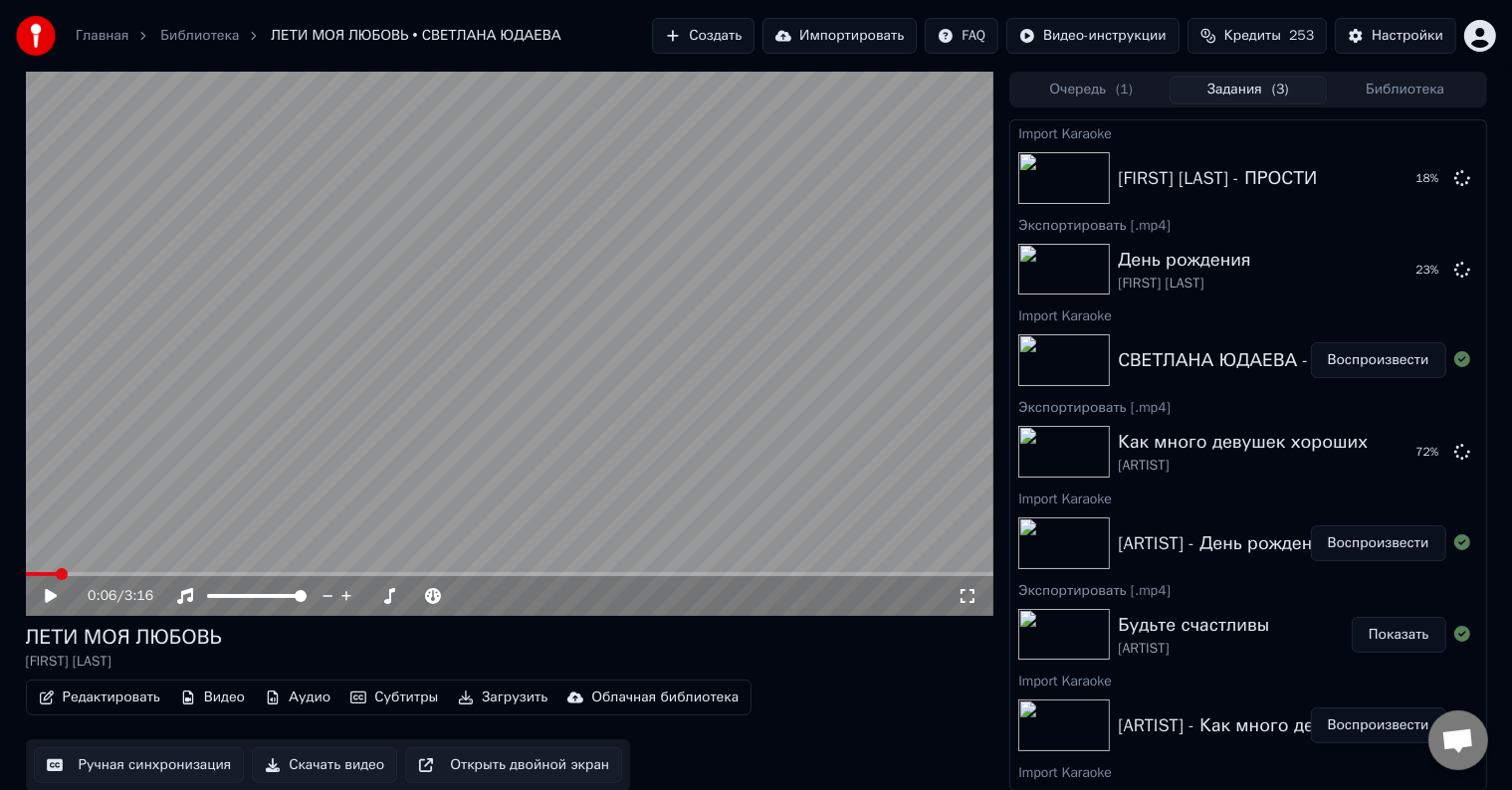click on "Скачать видео" at bounding box center [324, 765] 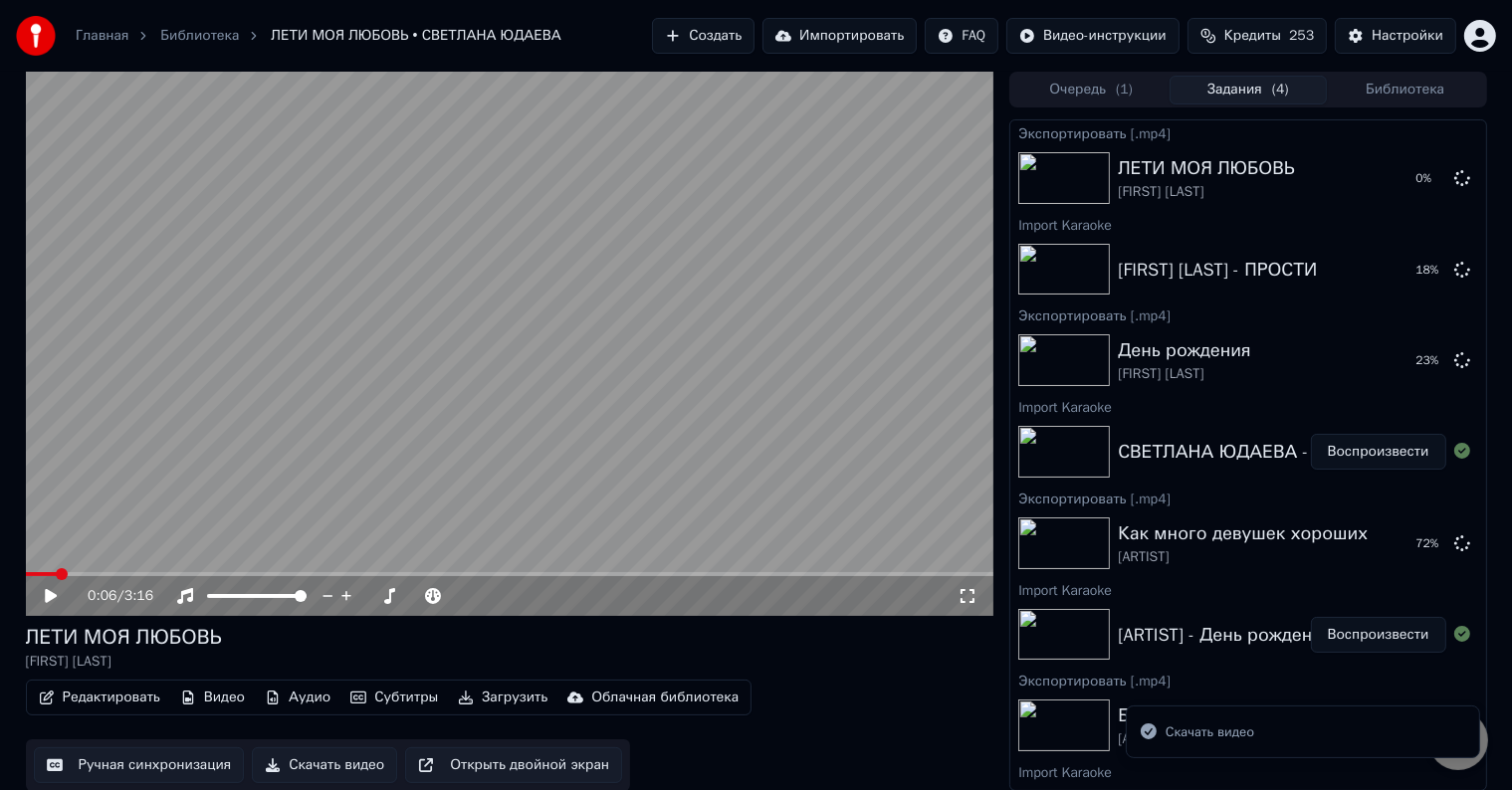 click on "Импортировать" at bounding box center [839, 36] 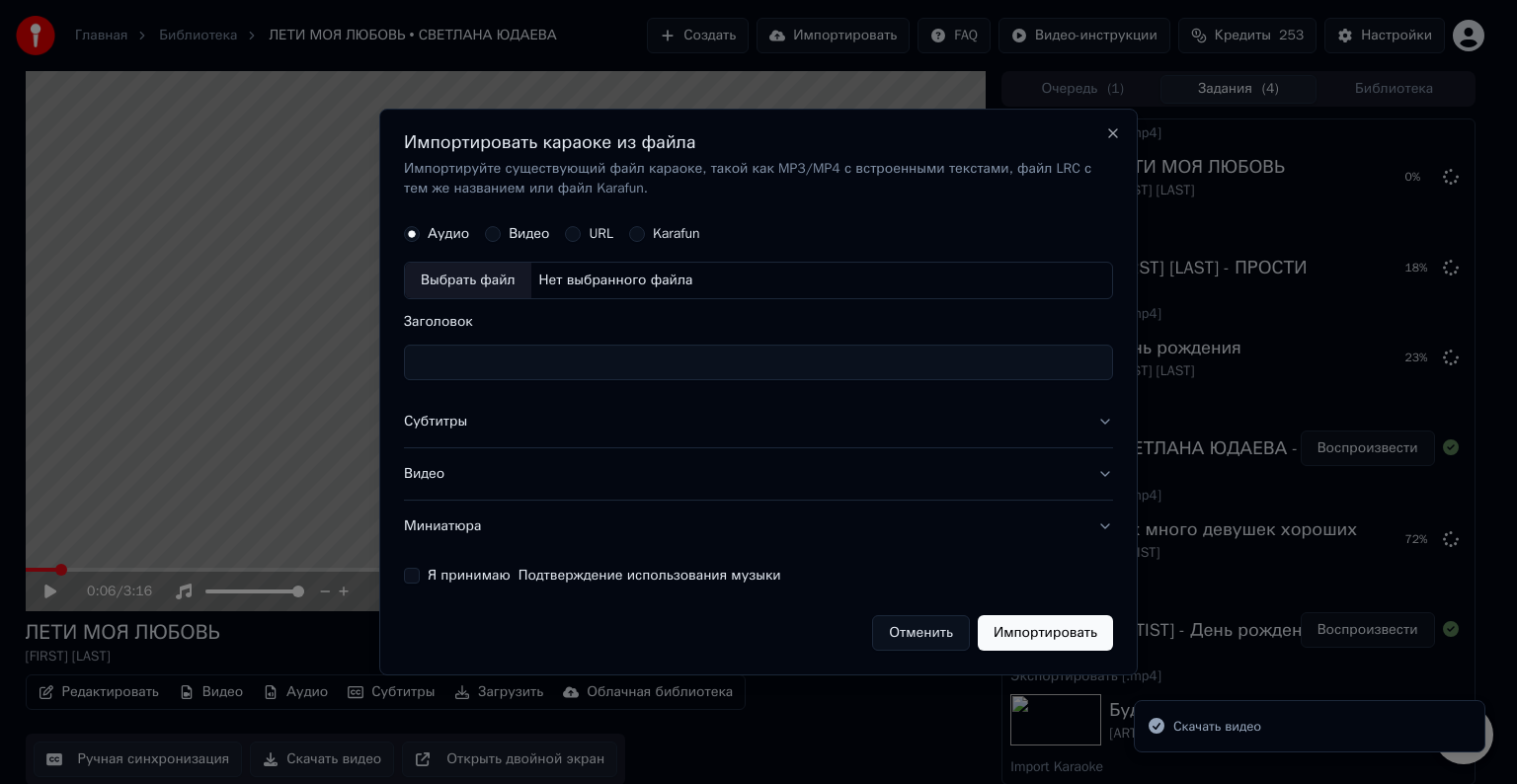 click on "Выбрать файл" at bounding box center [468, 280] 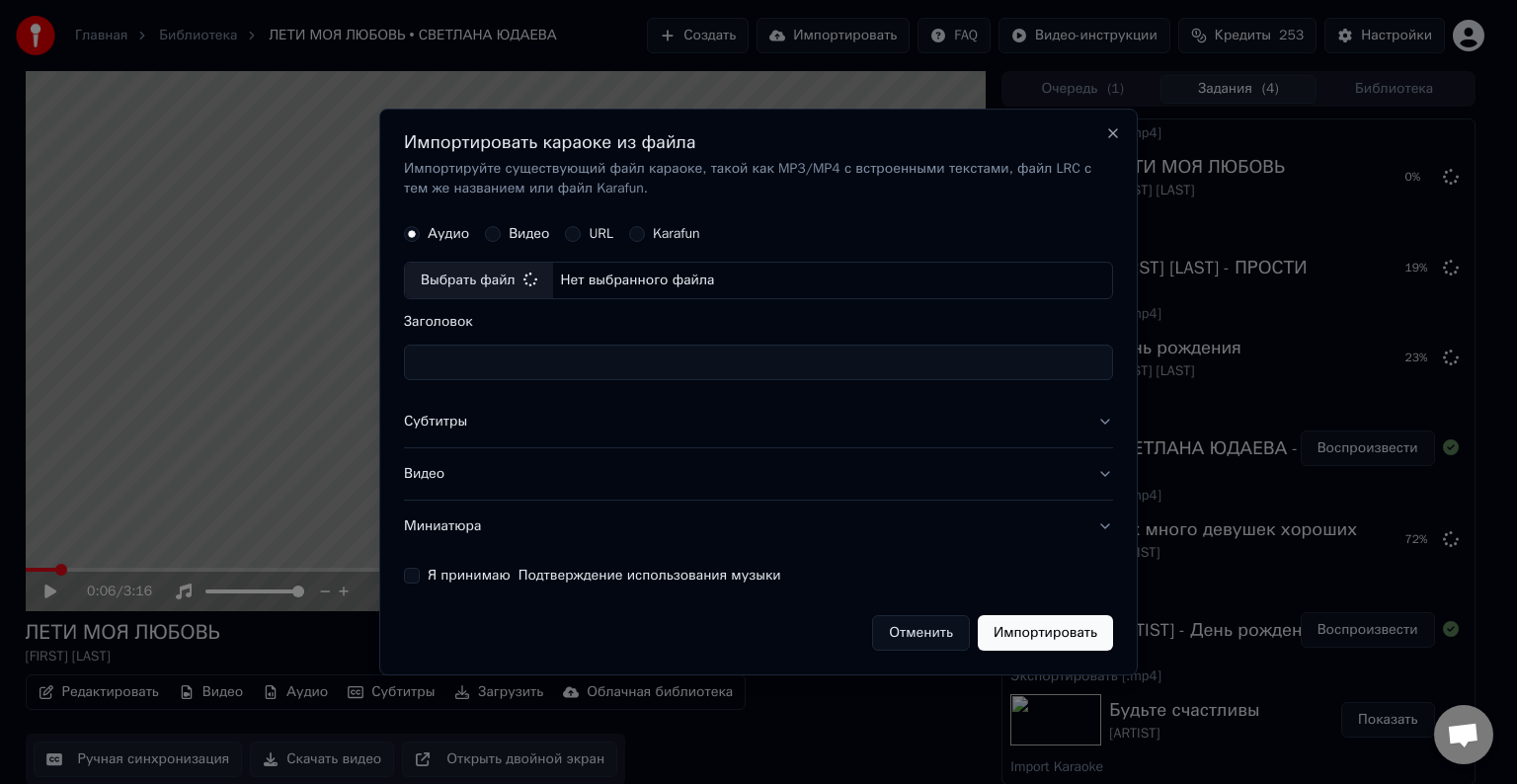 click on "Субтитры" at bounding box center [758, 422] 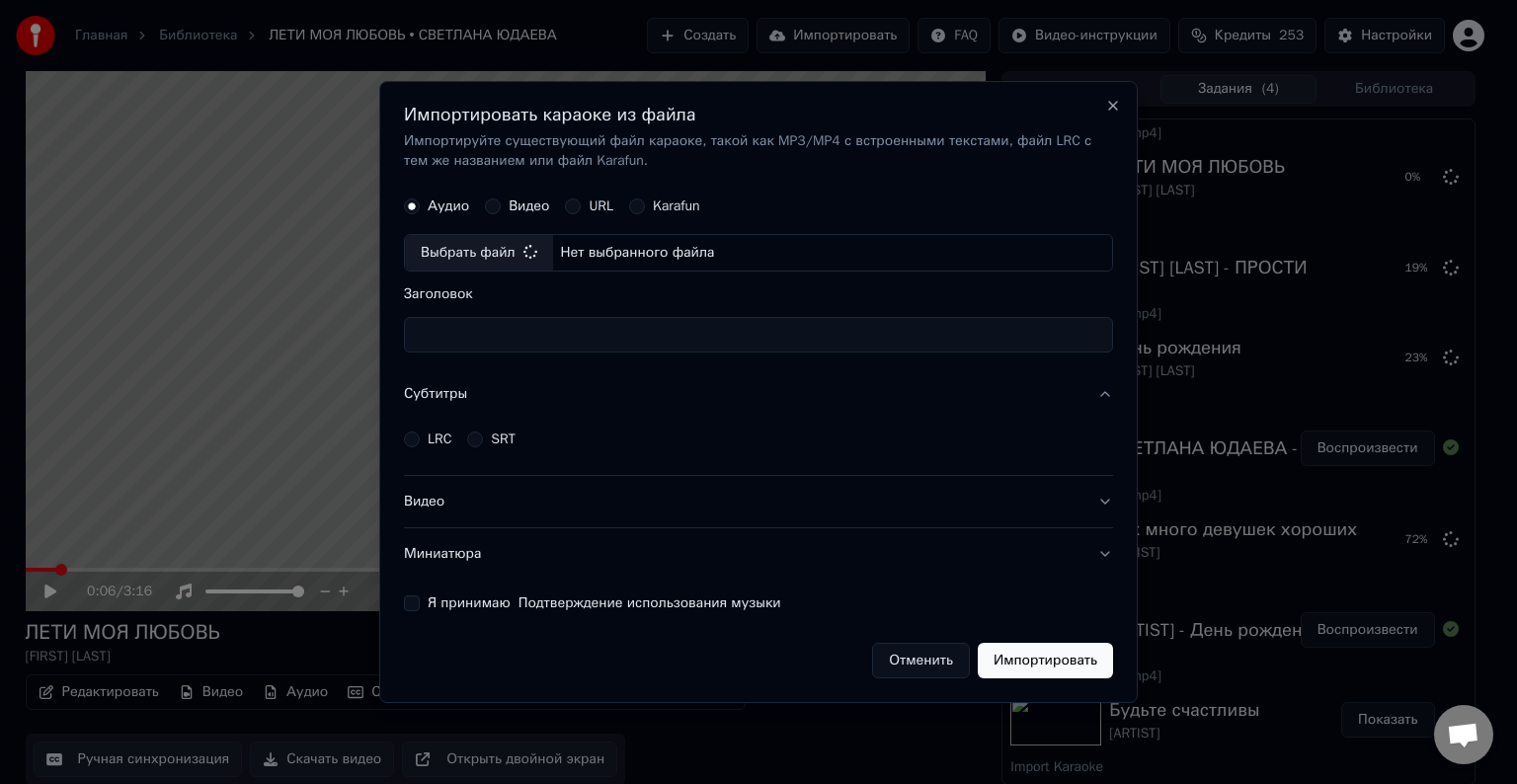 click on "LRC" at bounding box center (439, 439) 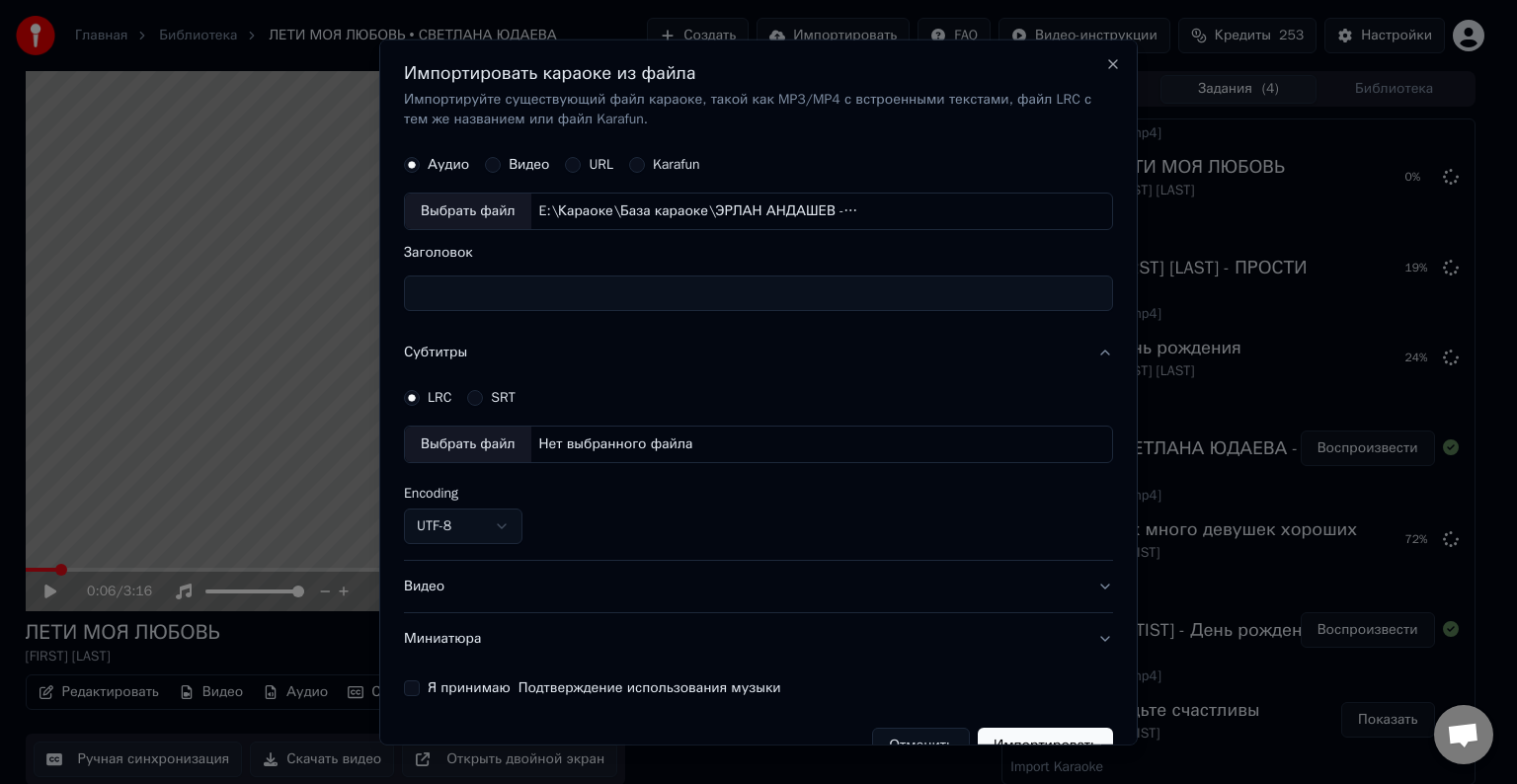 type on "**********" 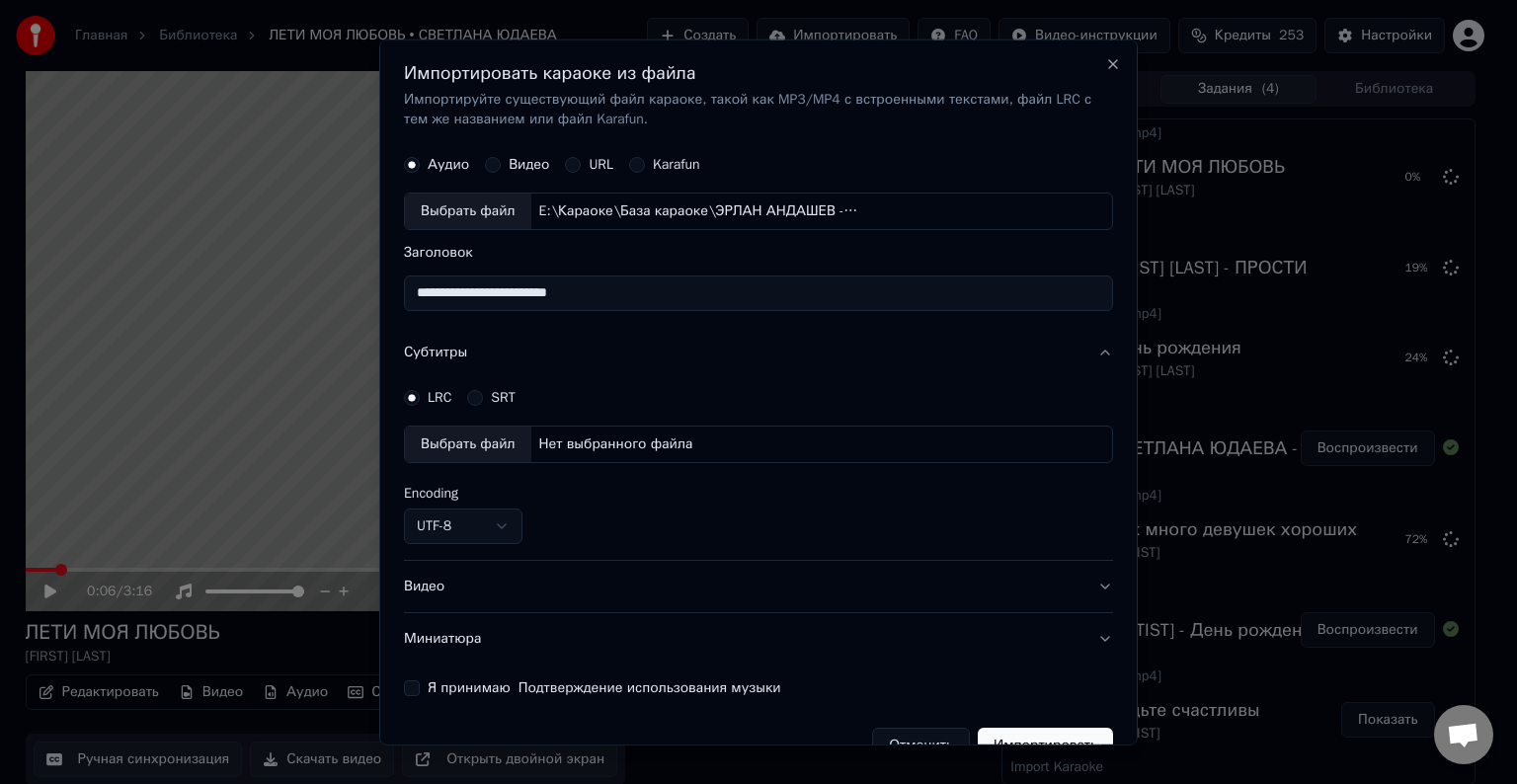 click on "Выбрать файл" at bounding box center [468, 444] 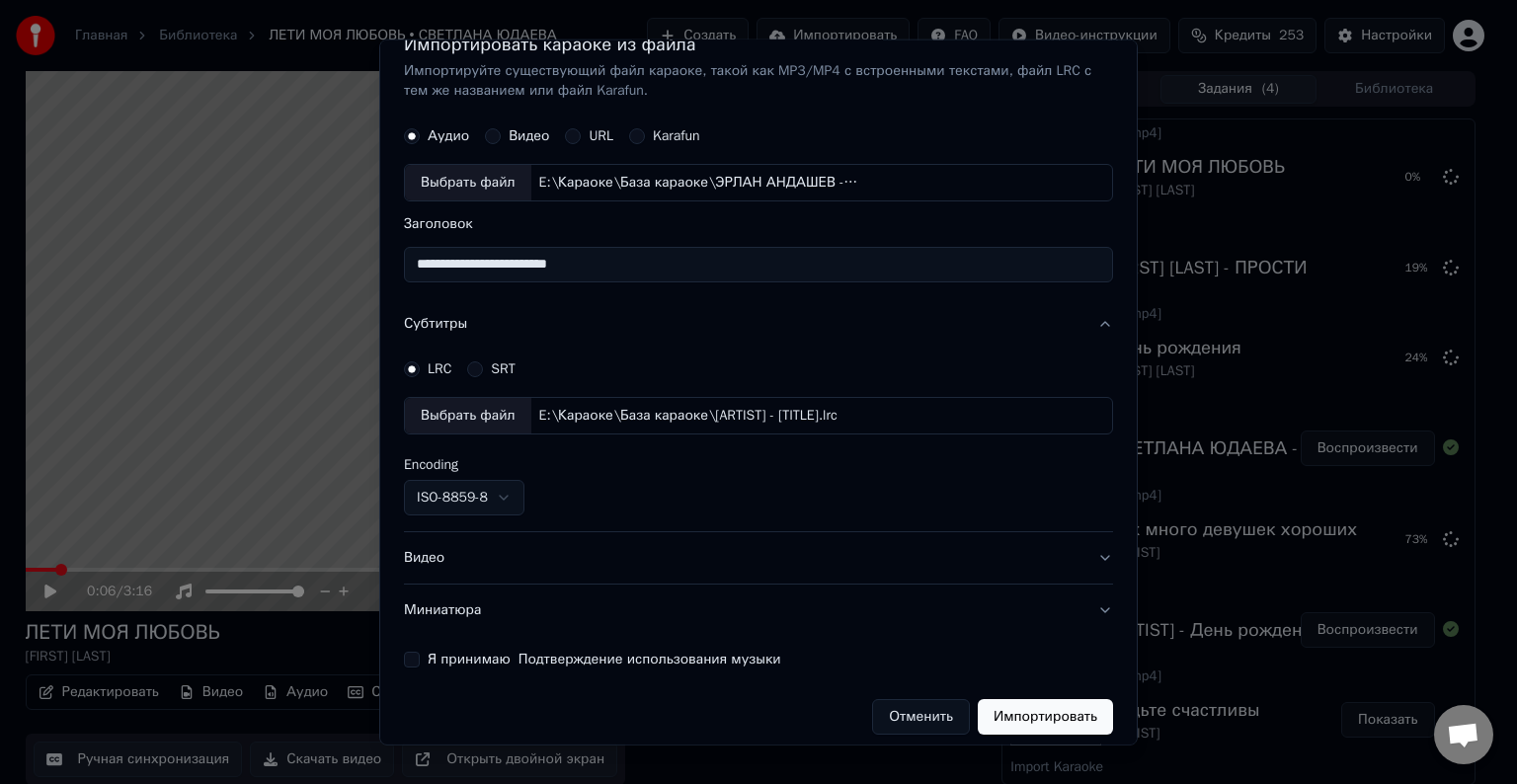 scroll, scrollTop: 40, scrollLeft: 0, axis: vertical 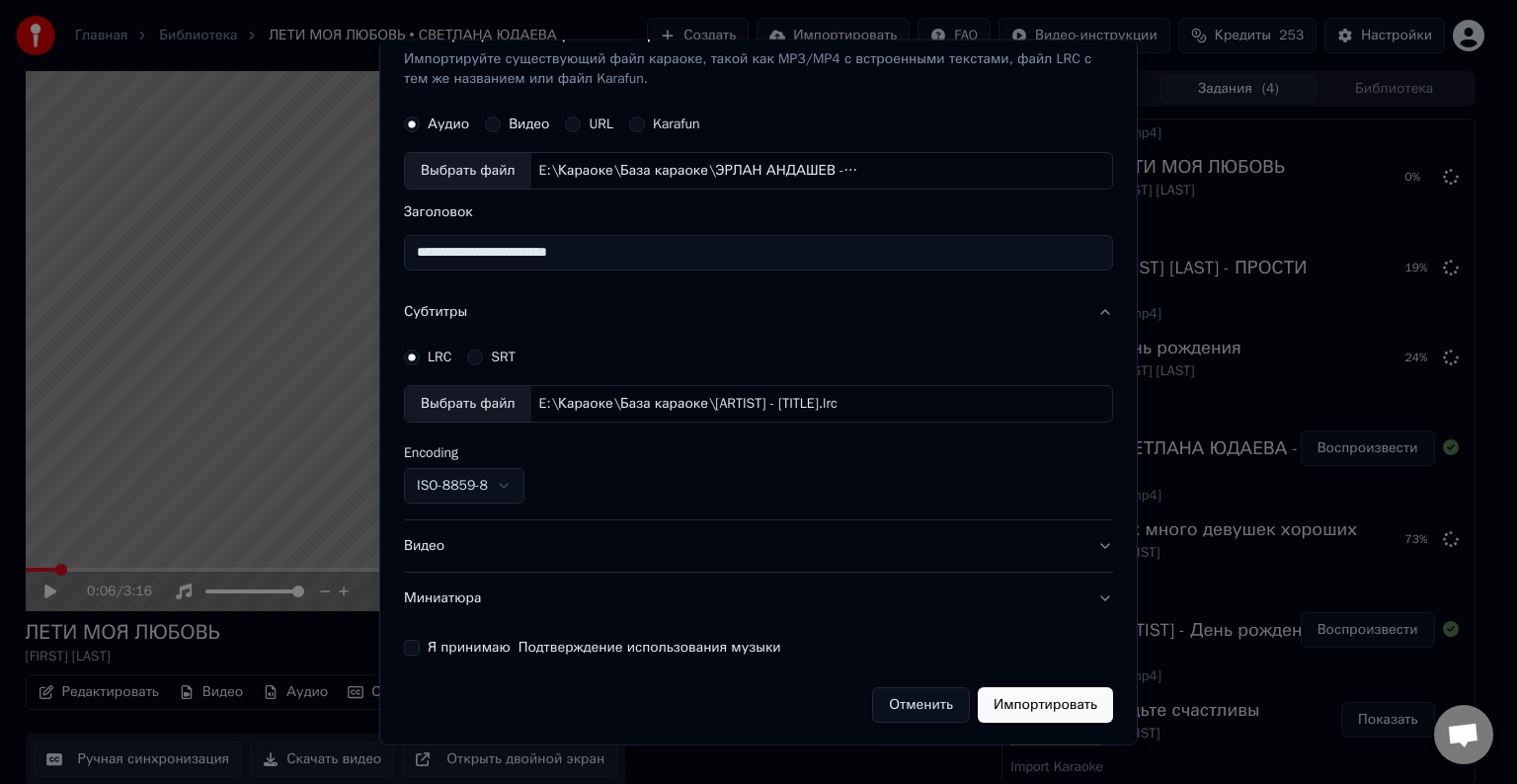 click on "ISO-8859-8" at bounding box center [464, 486] 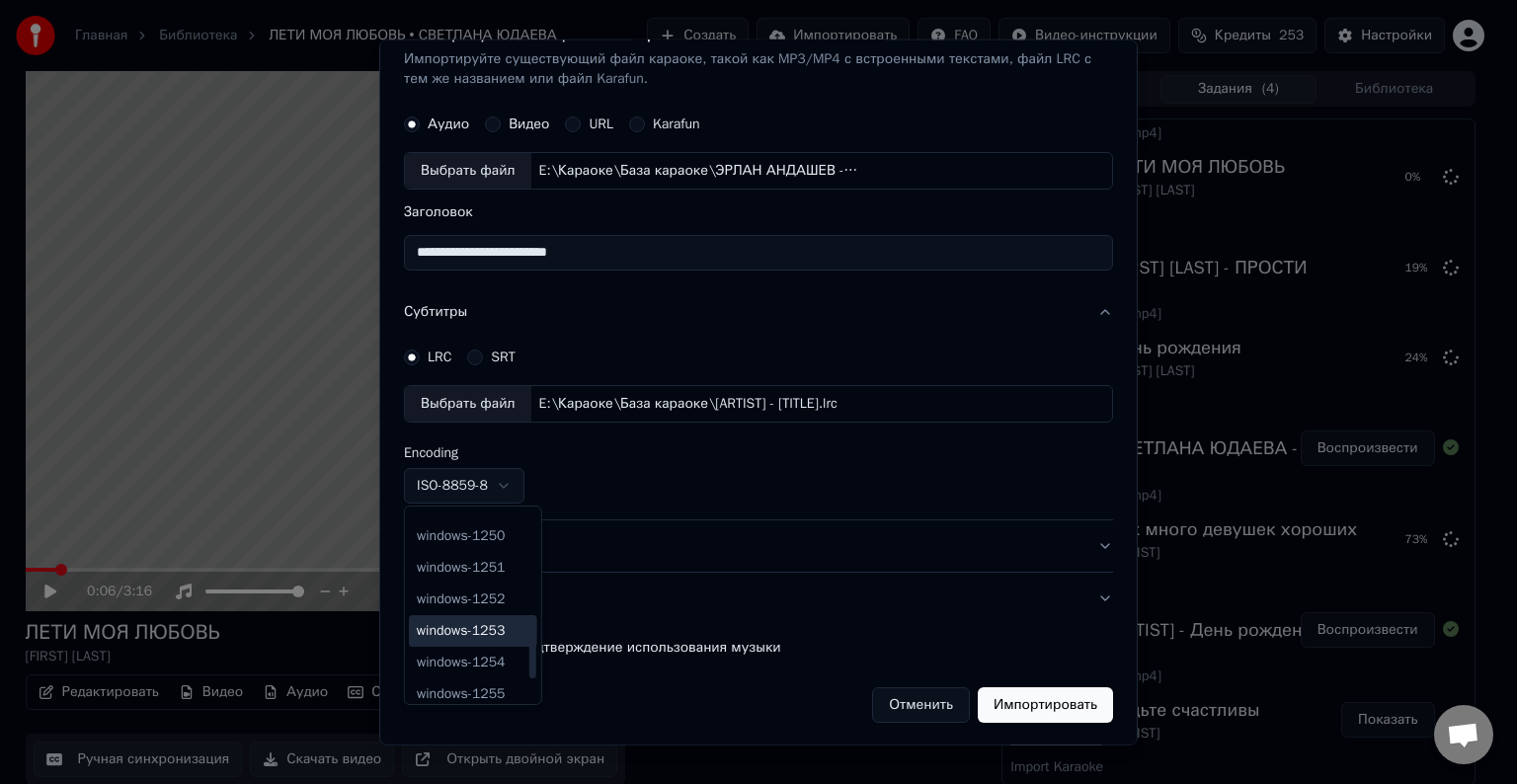scroll, scrollTop: 596, scrollLeft: 0, axis: vertical 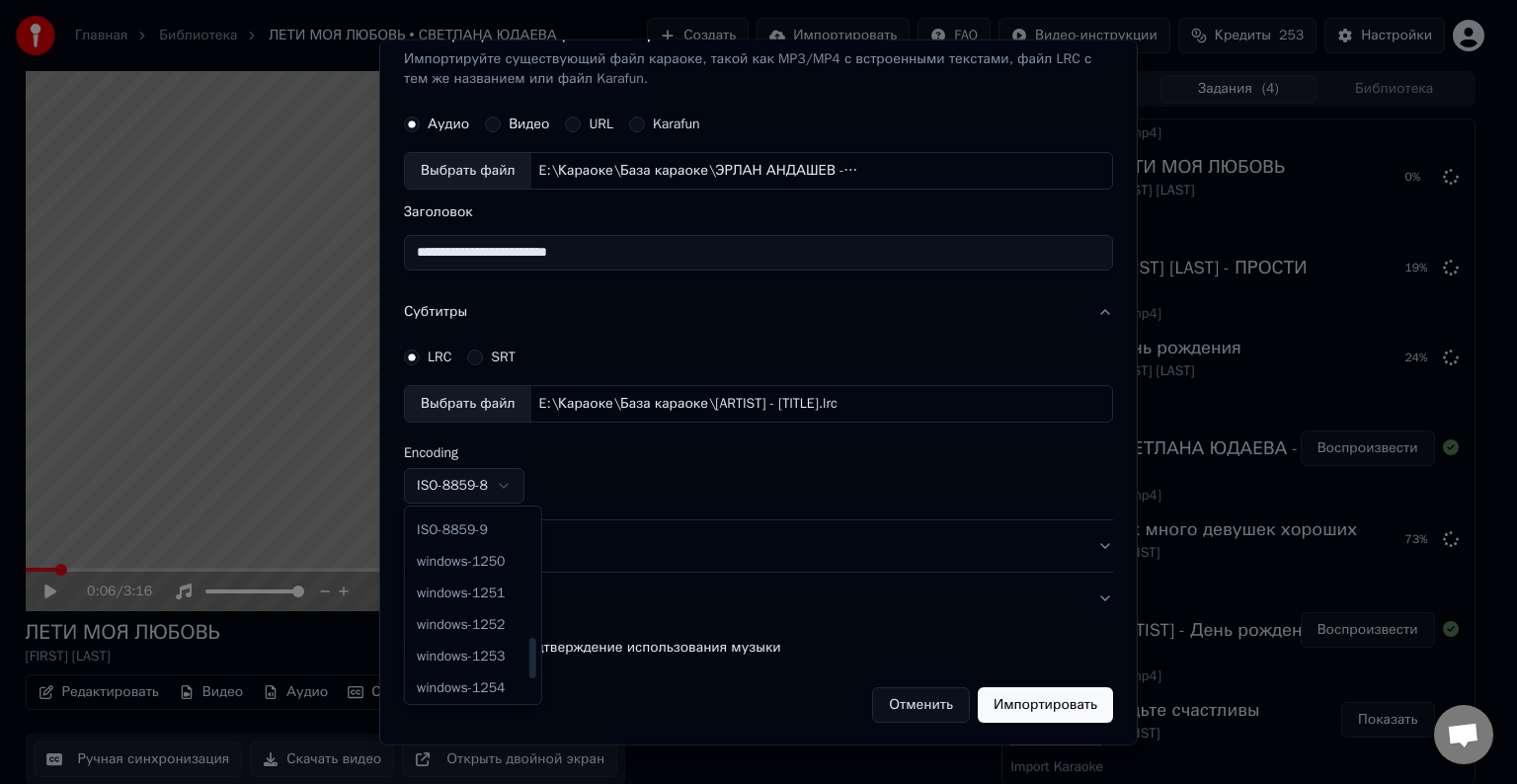 select on "**********" 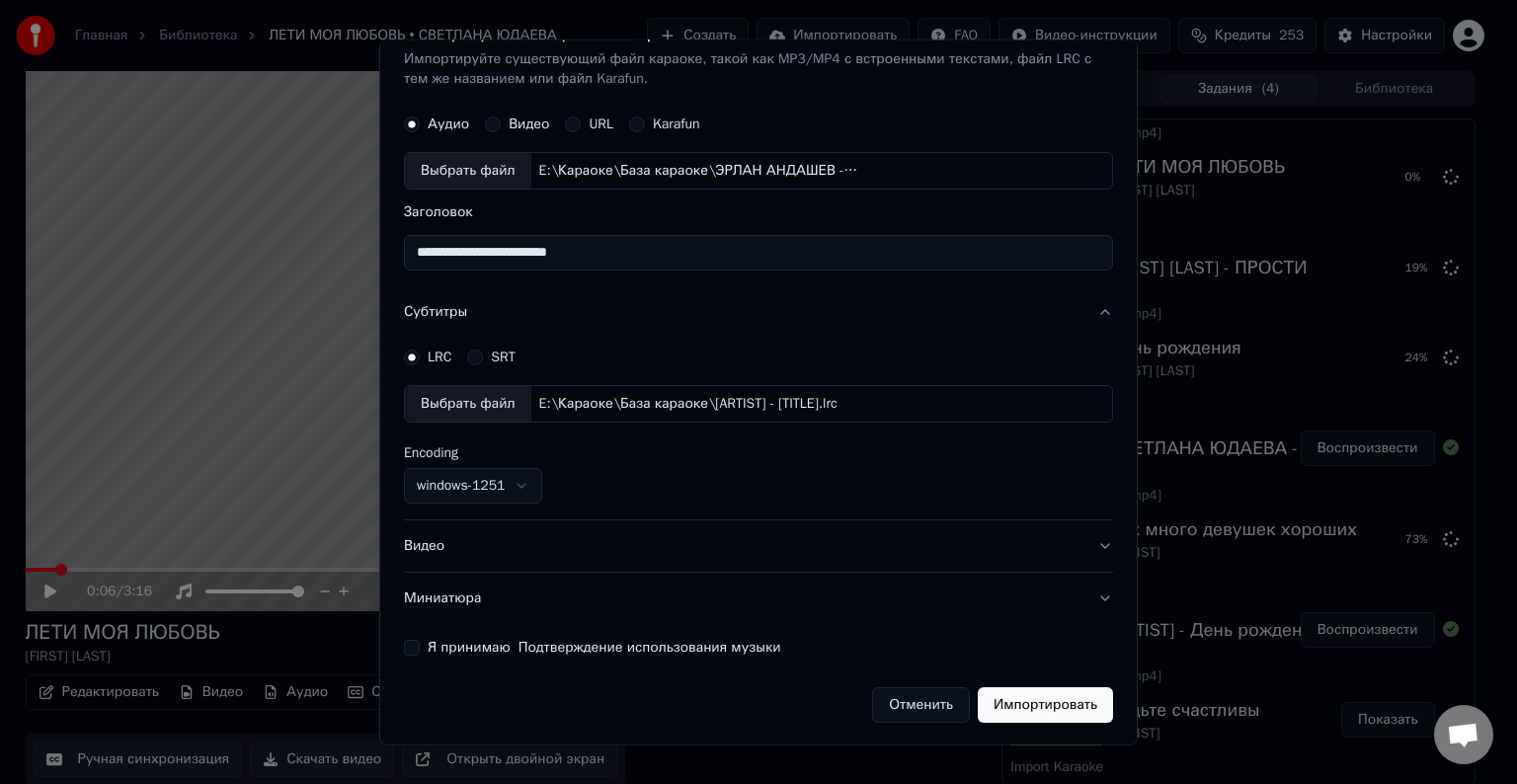 click on "Видео" at bounding box center [758, 546] 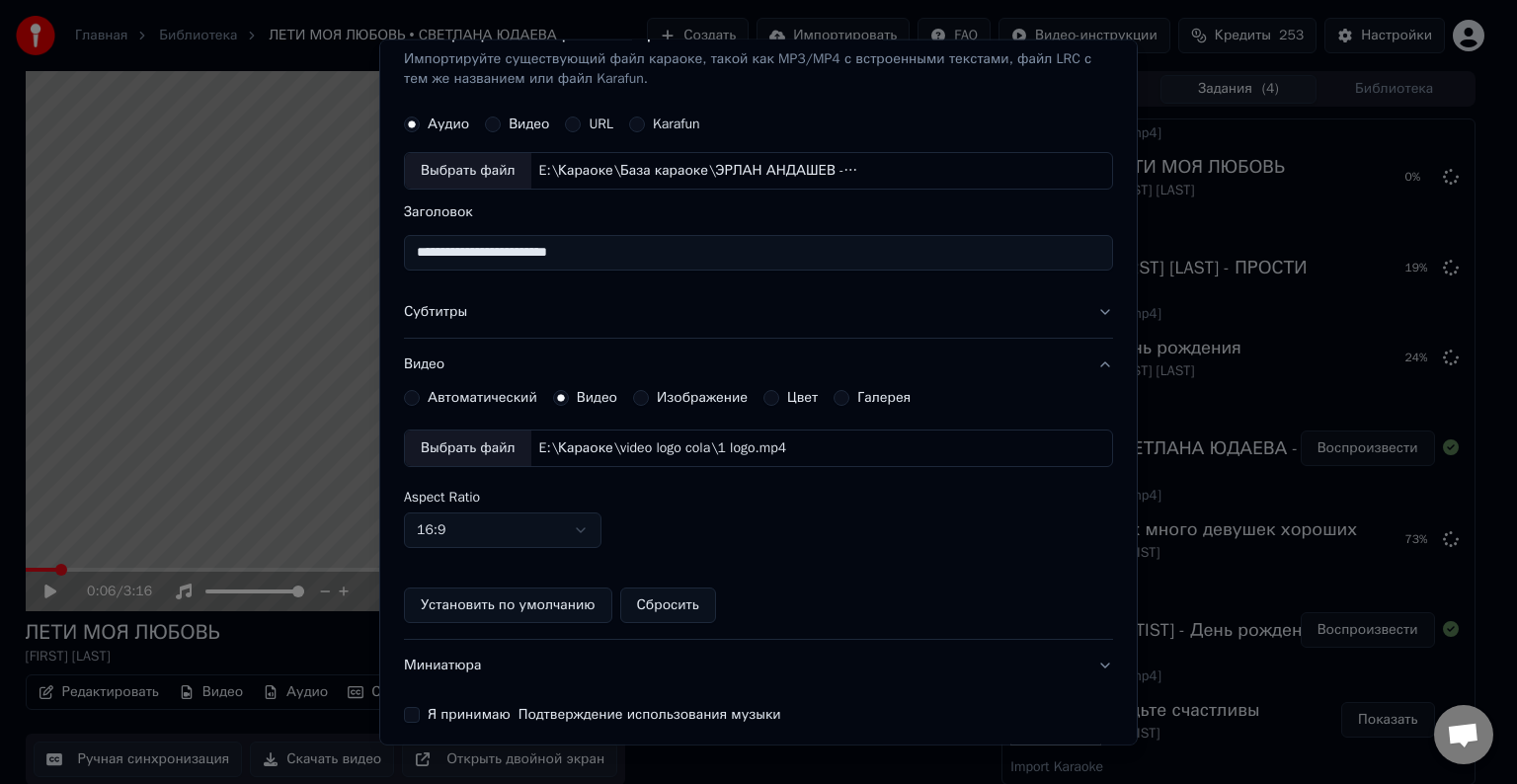 click on "Выбрать файл" at bounding box center [468, 448] 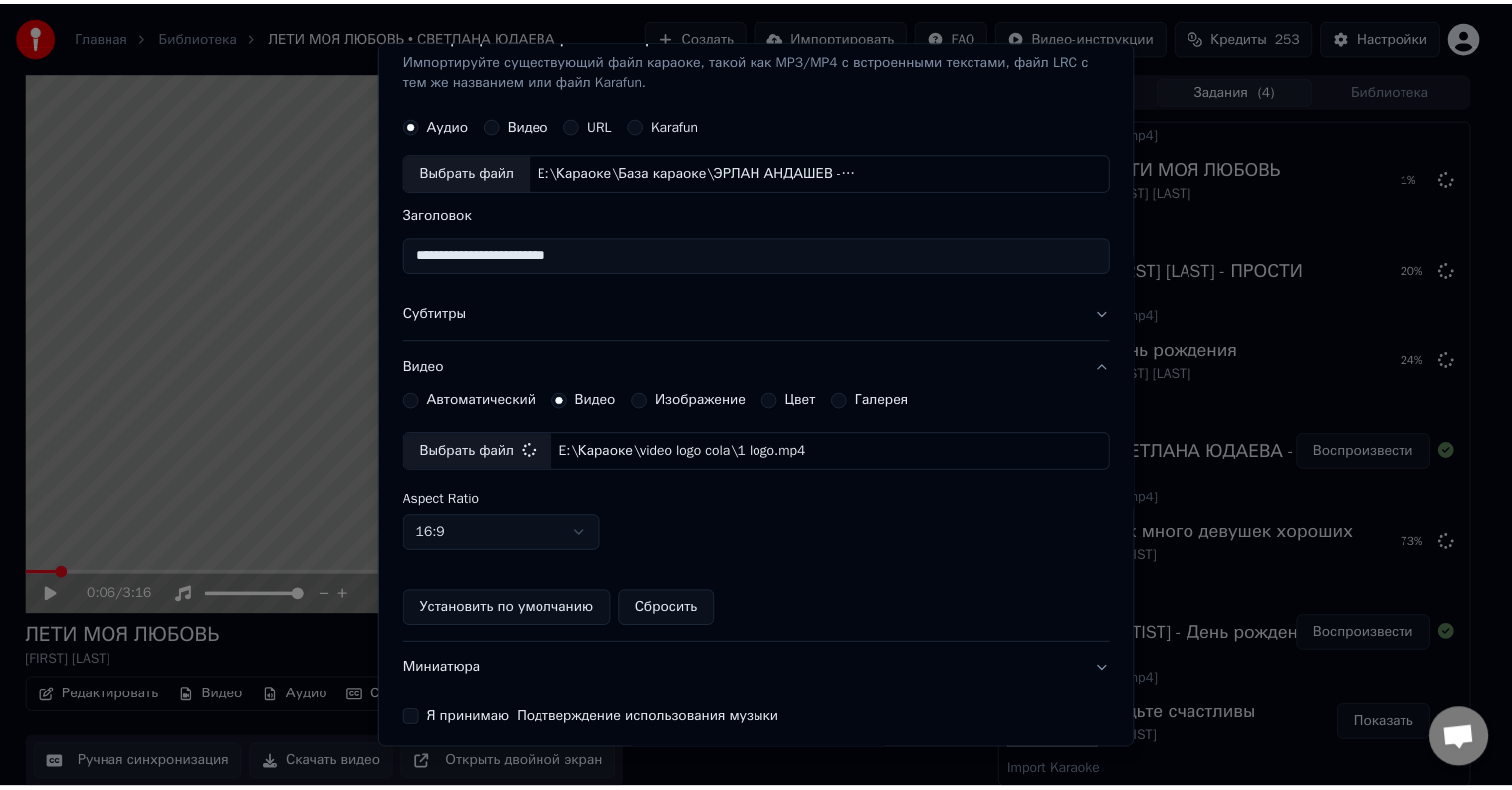 scroll, scrollTop: 108, scrollLeft: 0, axis: vertical 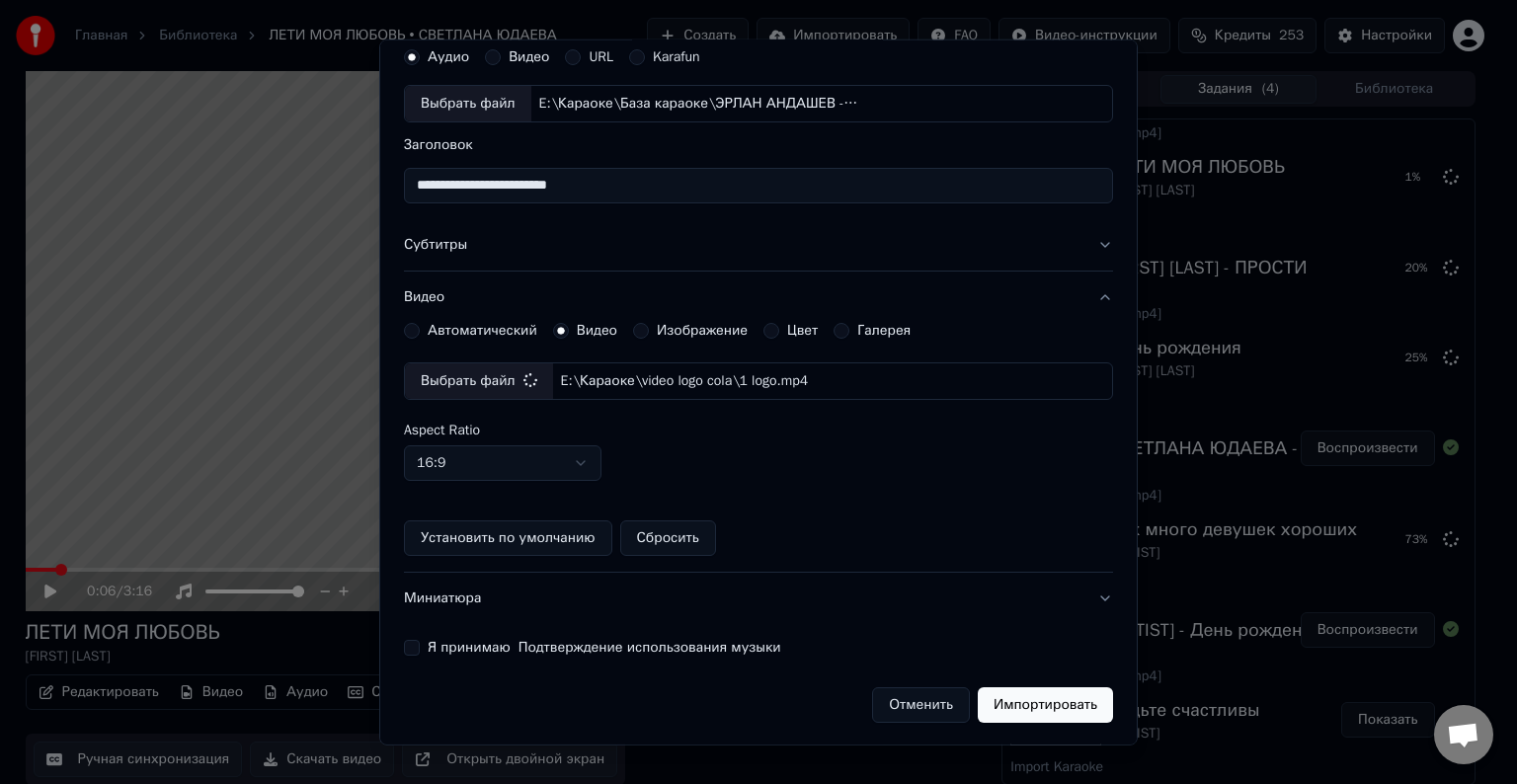 click on "Я принимаю   Подтверждение использования музыки" at bounding box center [412, 648] 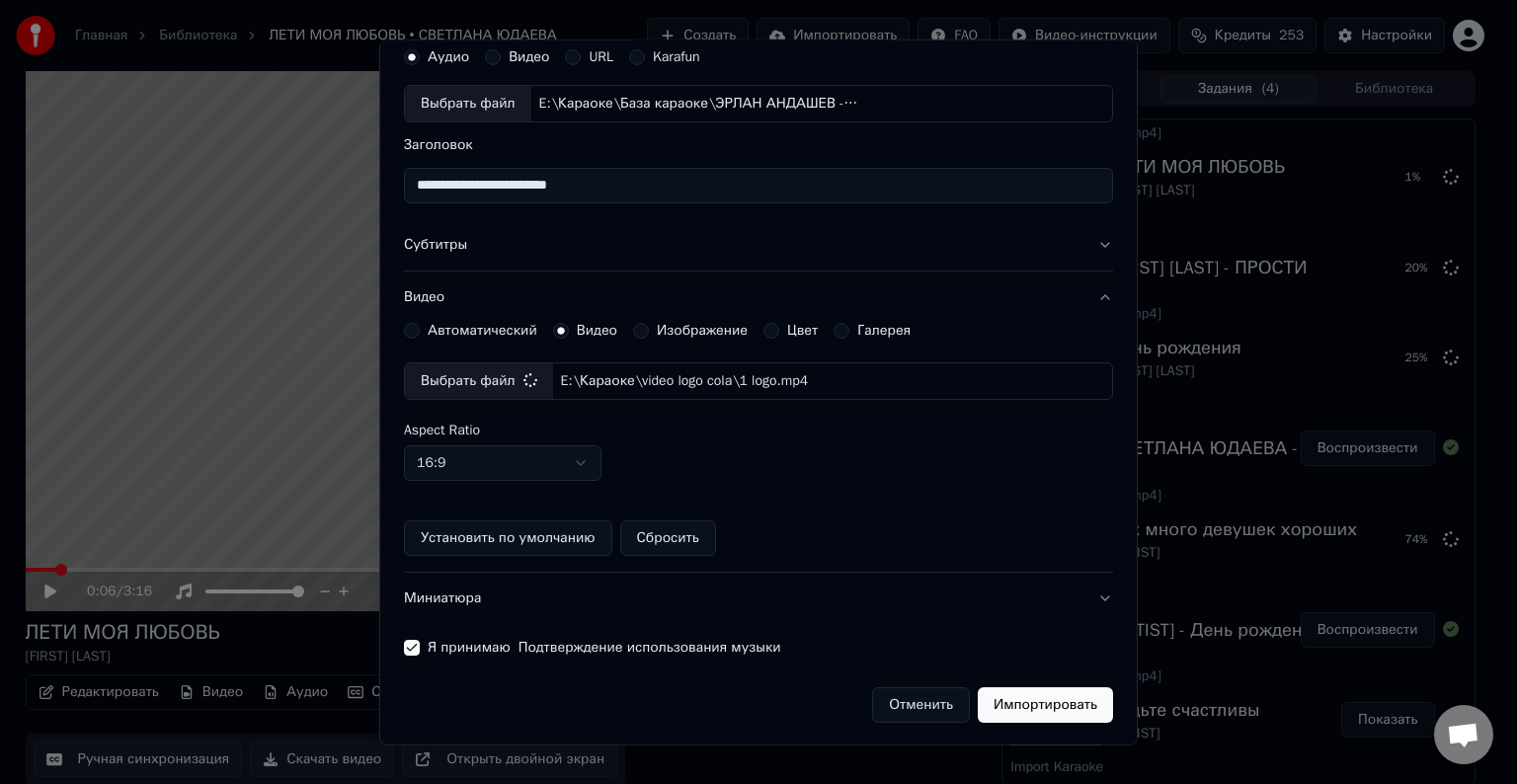 click on "Импортировать" at bounding box center [1045, 705] 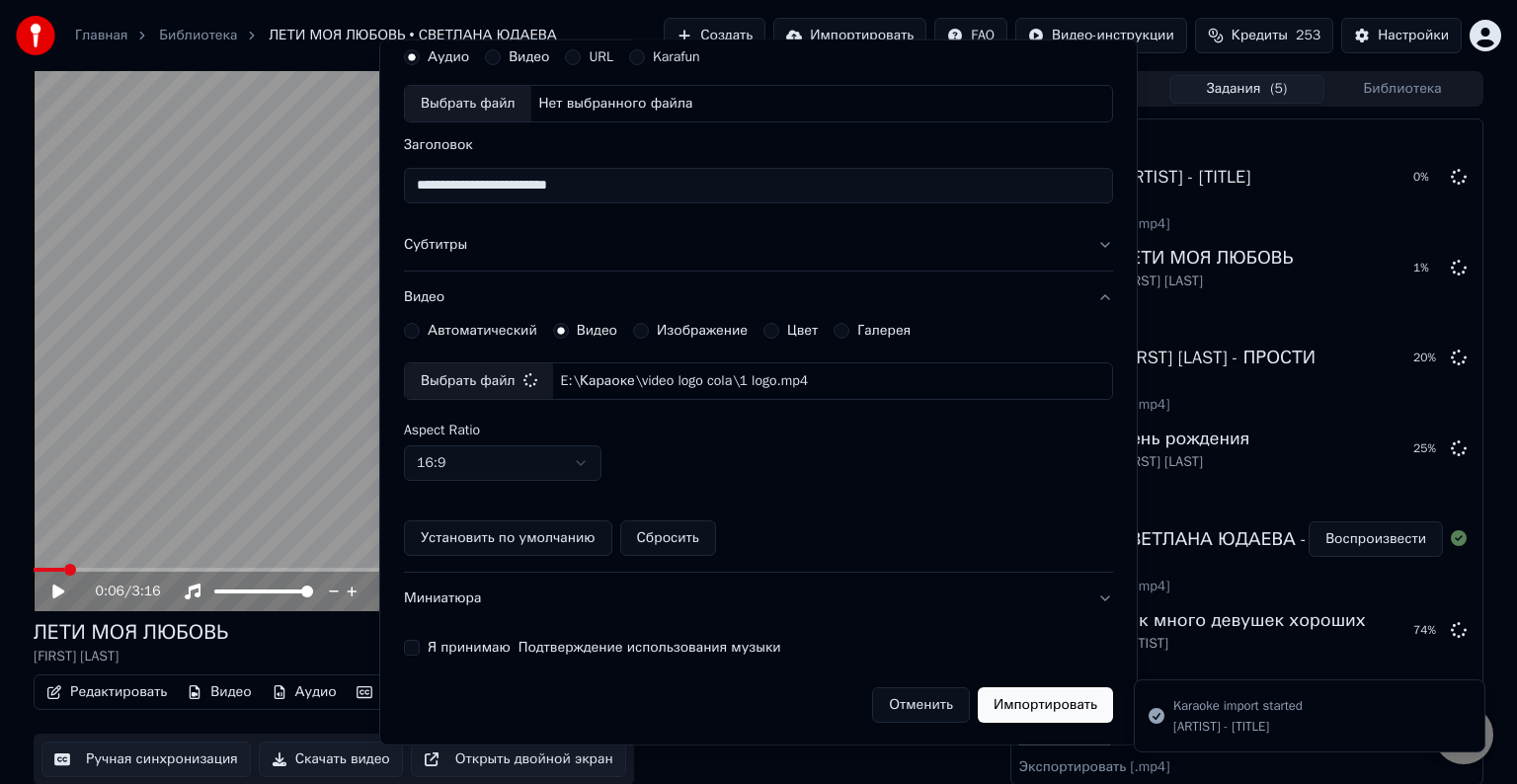 type 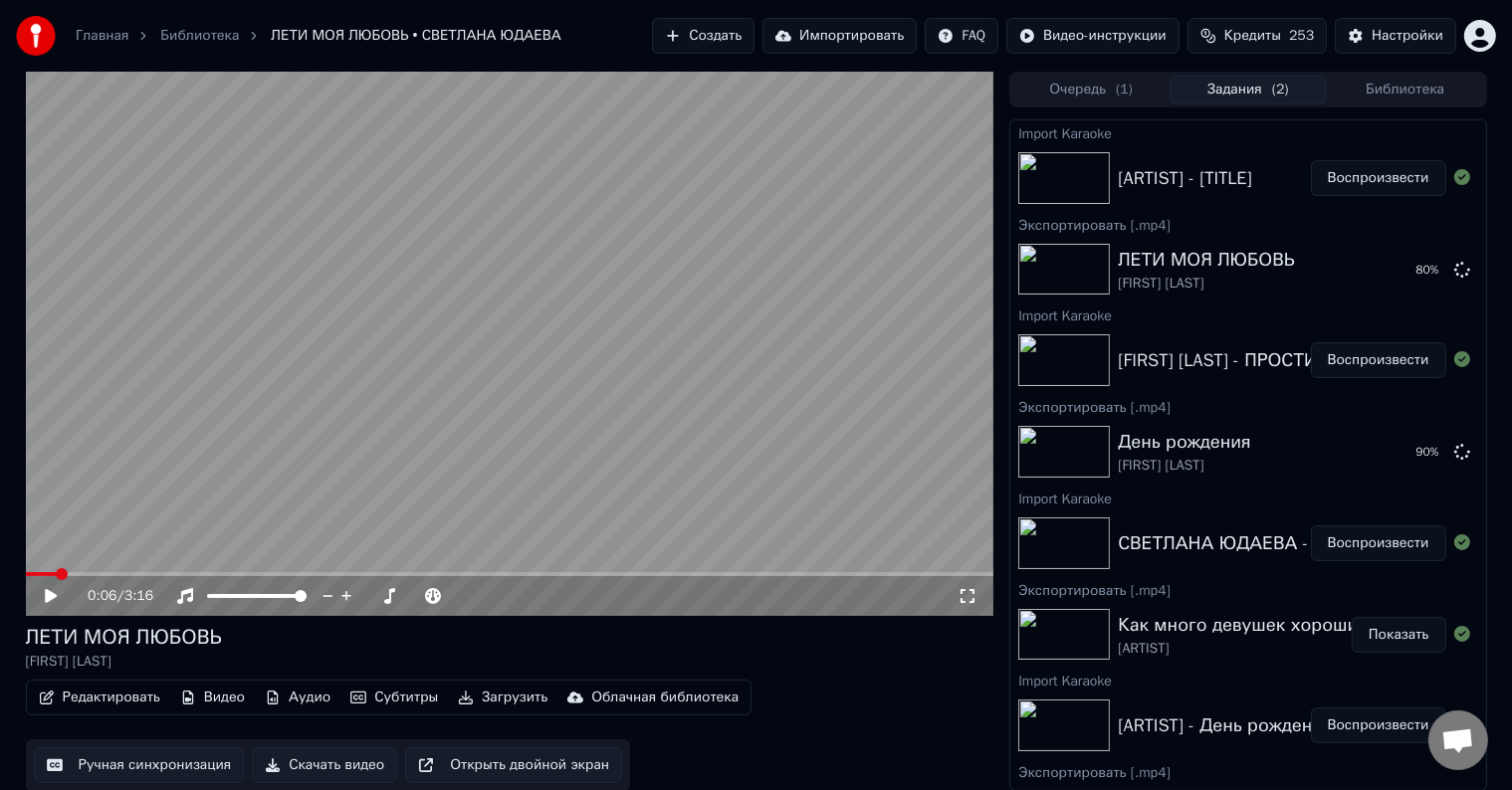 click on "Воспроизвести" at bounding box center (1379, 360) 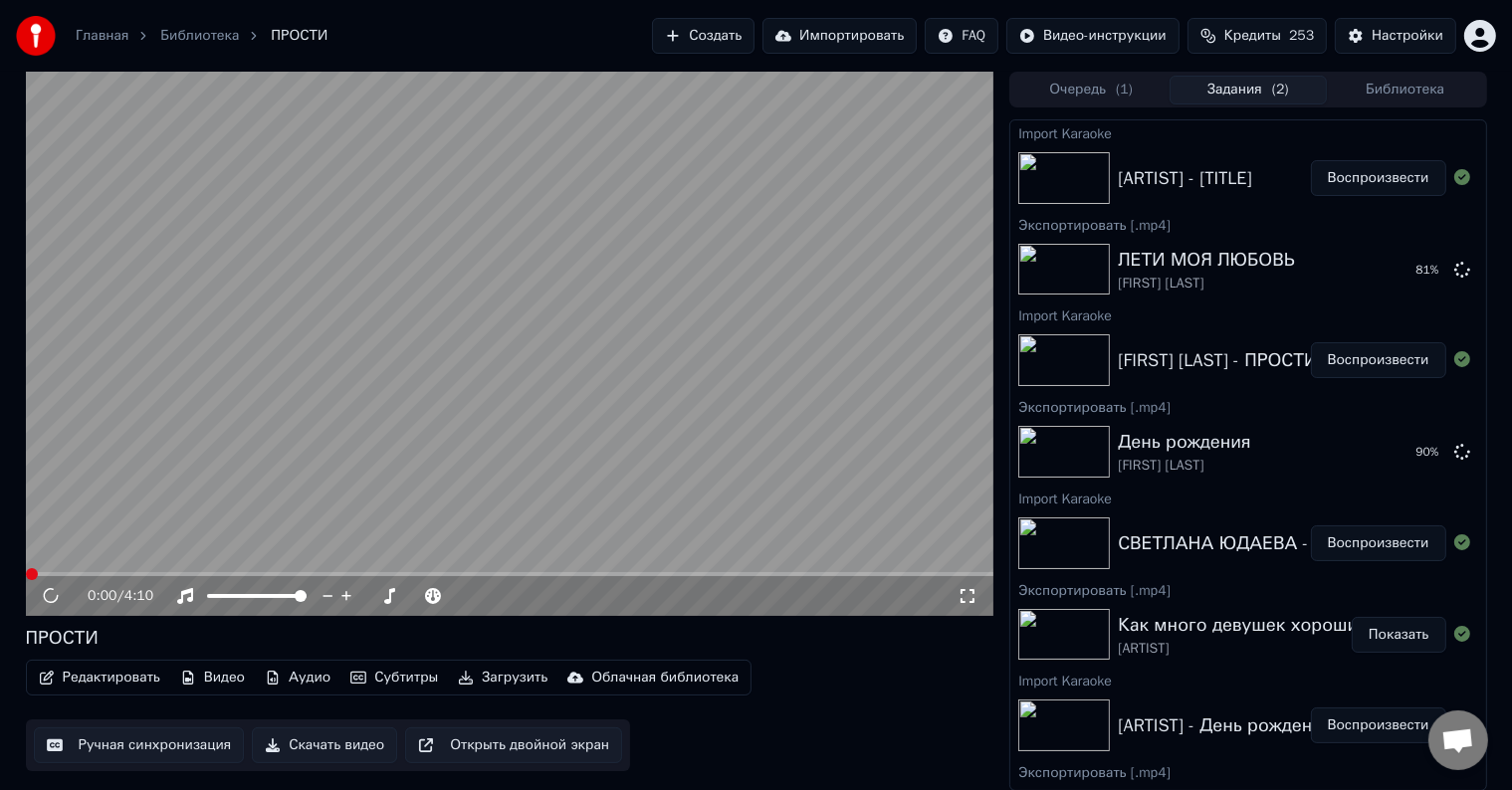 click on "Редактировать" at bounding box center (100, 678) 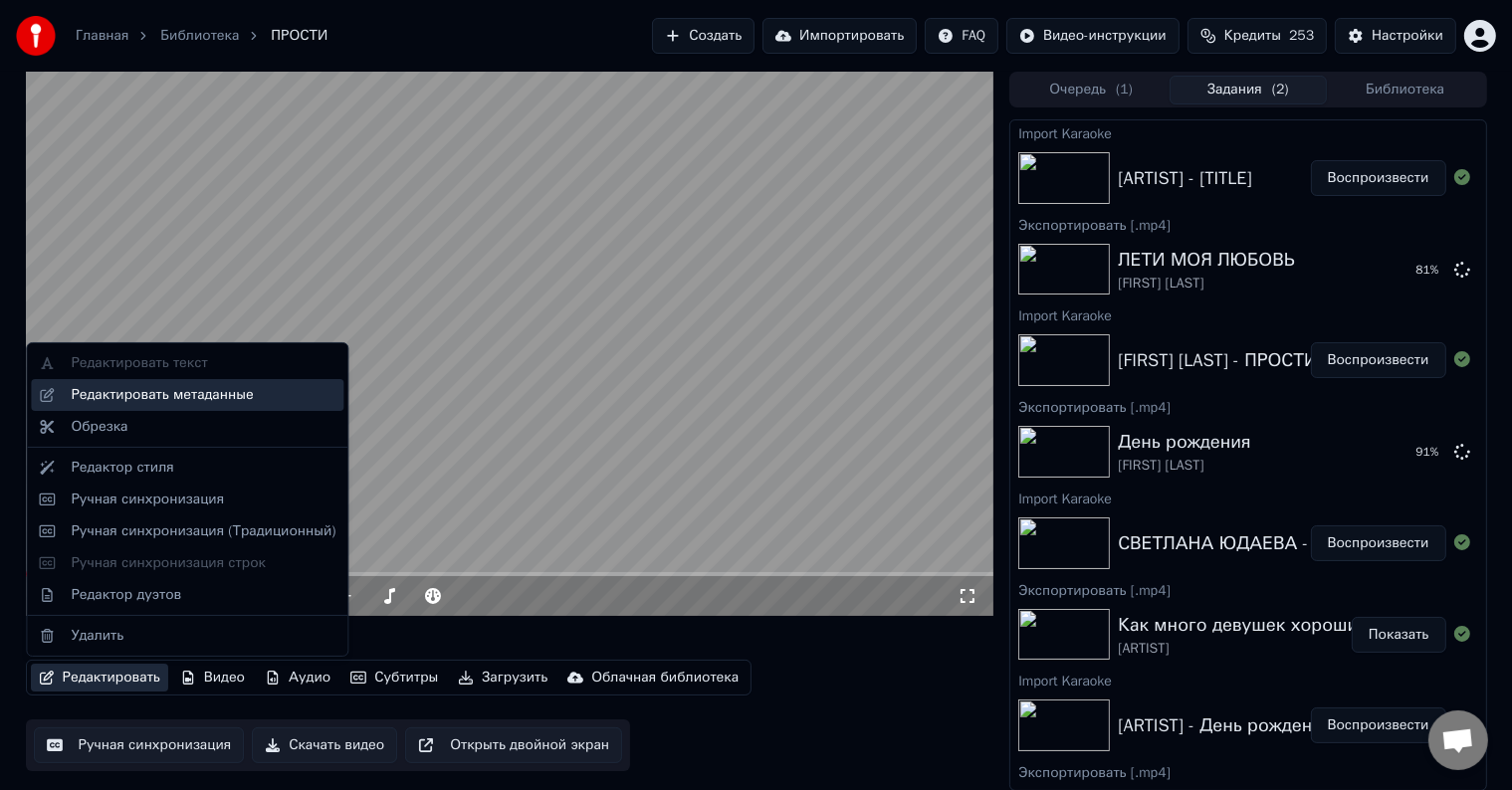 click on "Редактировать метаданные" at bounding box center (203, 395) 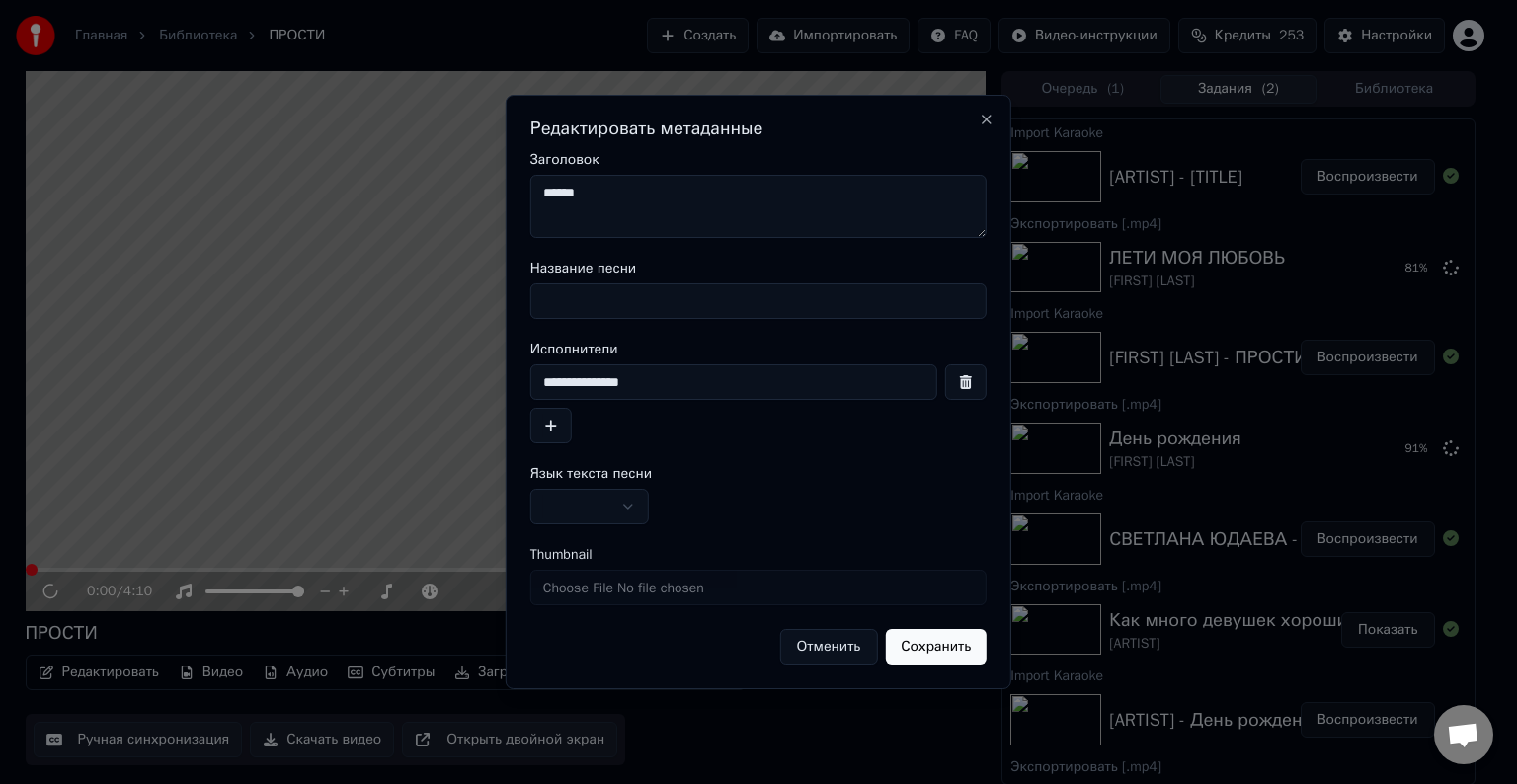 click on "Название песни" at bounding box center [758, 301] 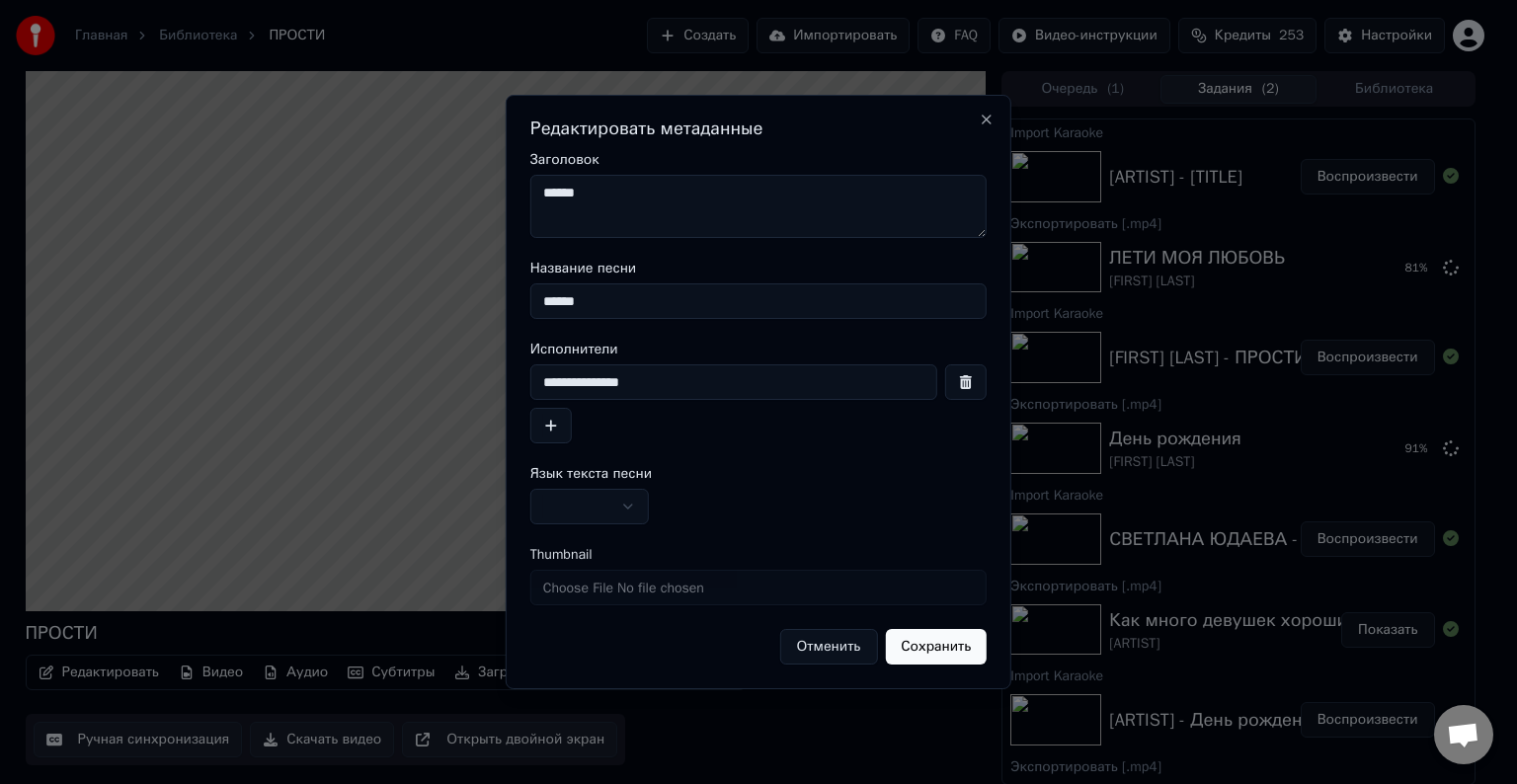 type on "******" 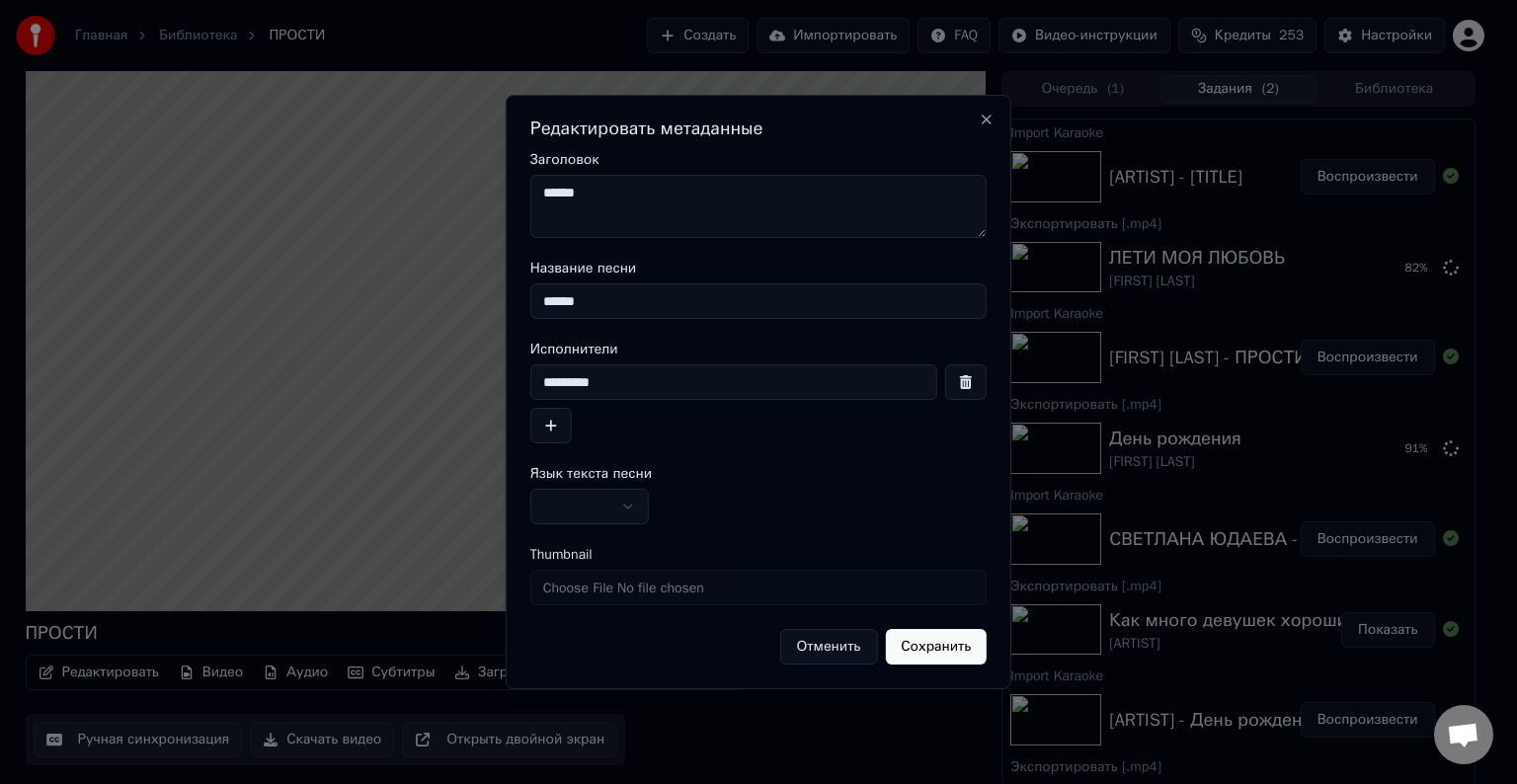 click on "********" at bounding box center [734, 382] 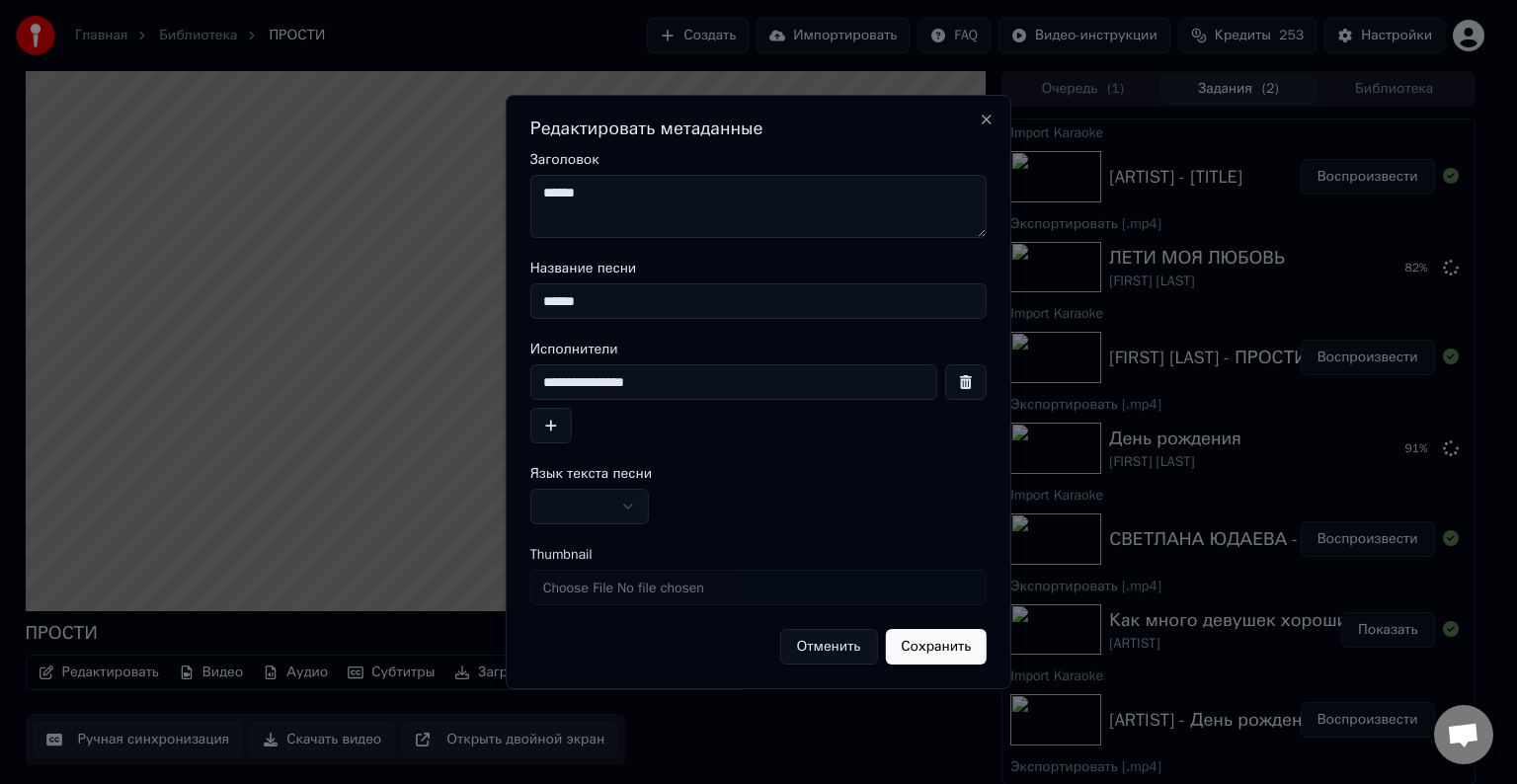 type on "**********" 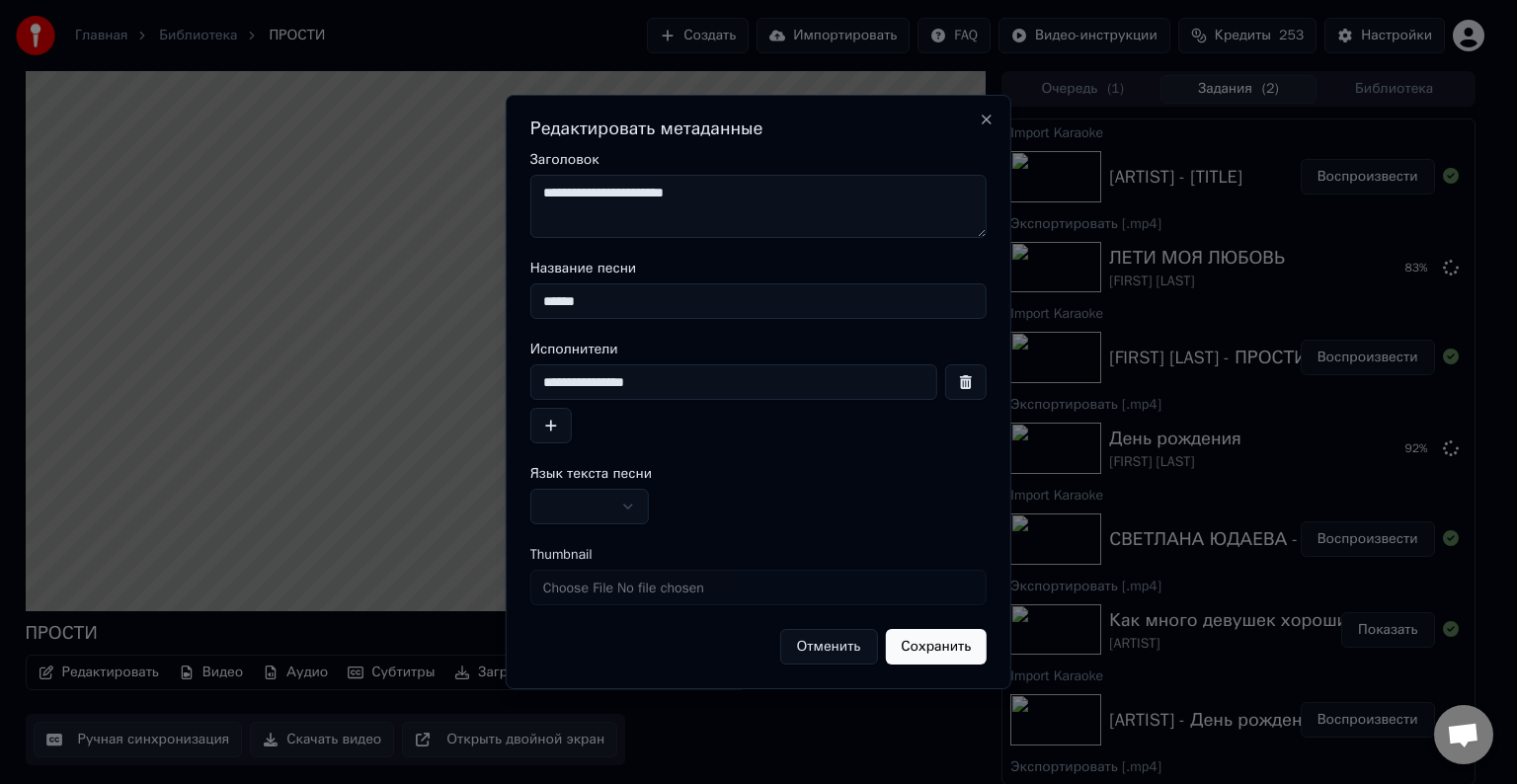 type on "**********" 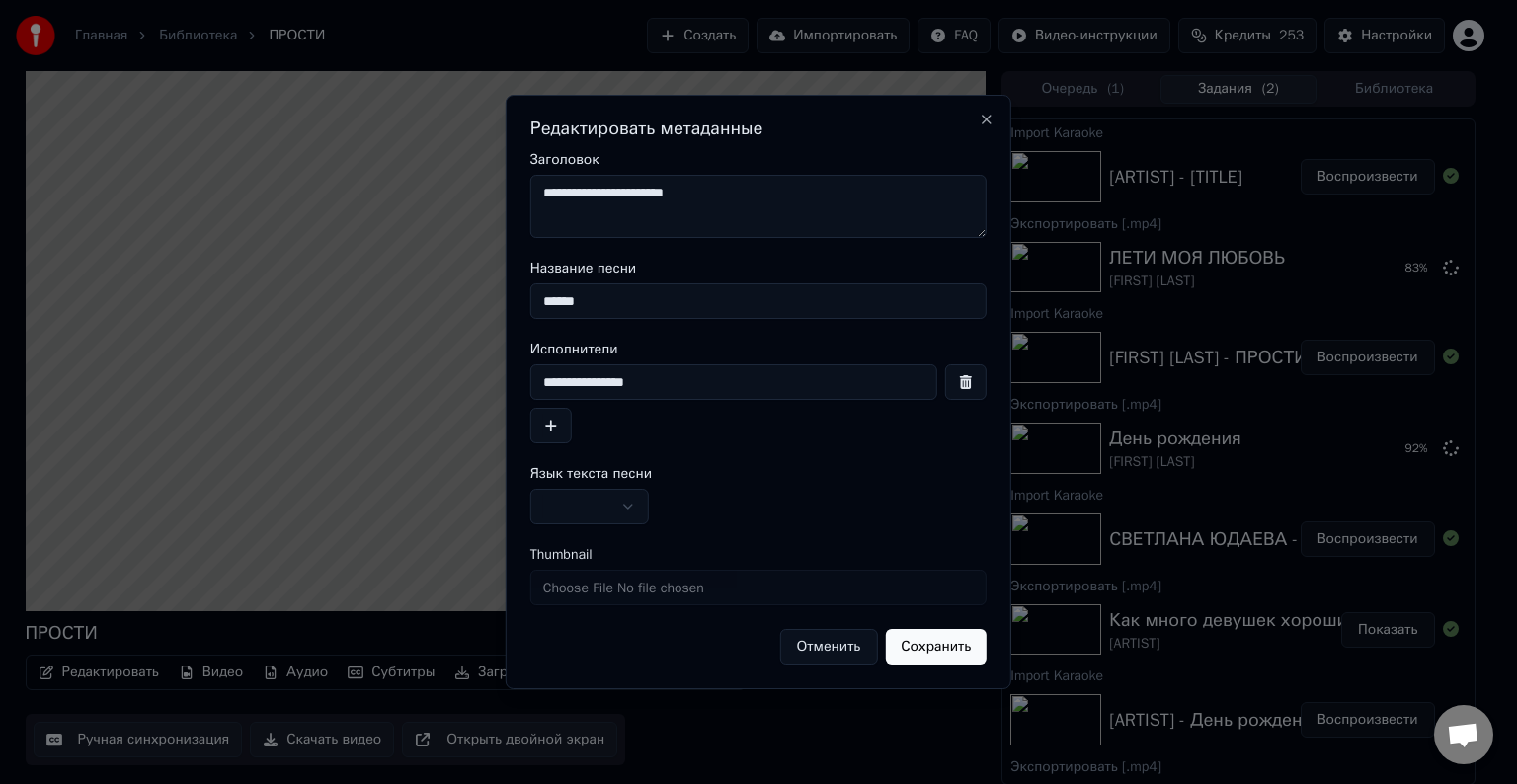 click at bounding box center [590, 507] 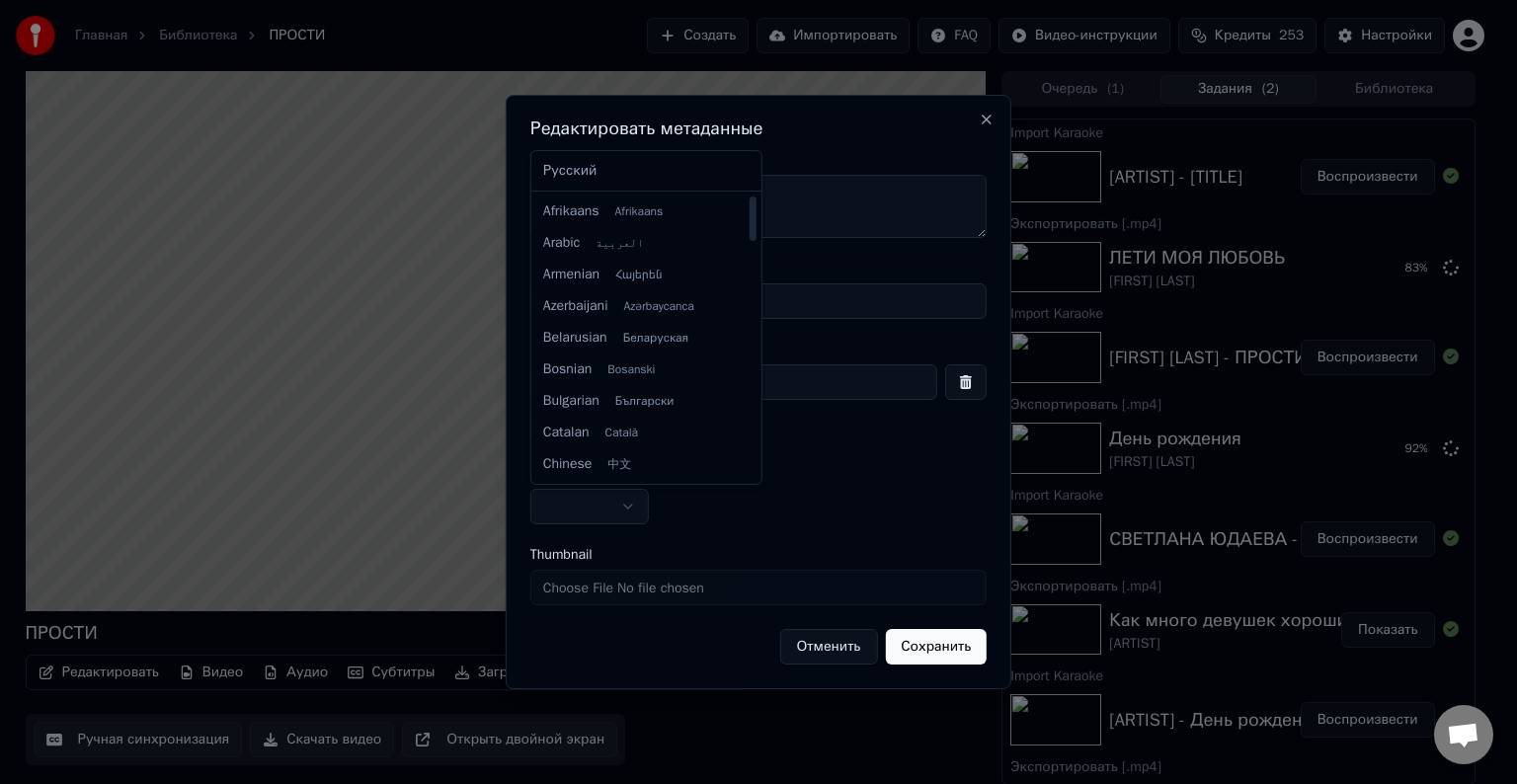 select on "**" 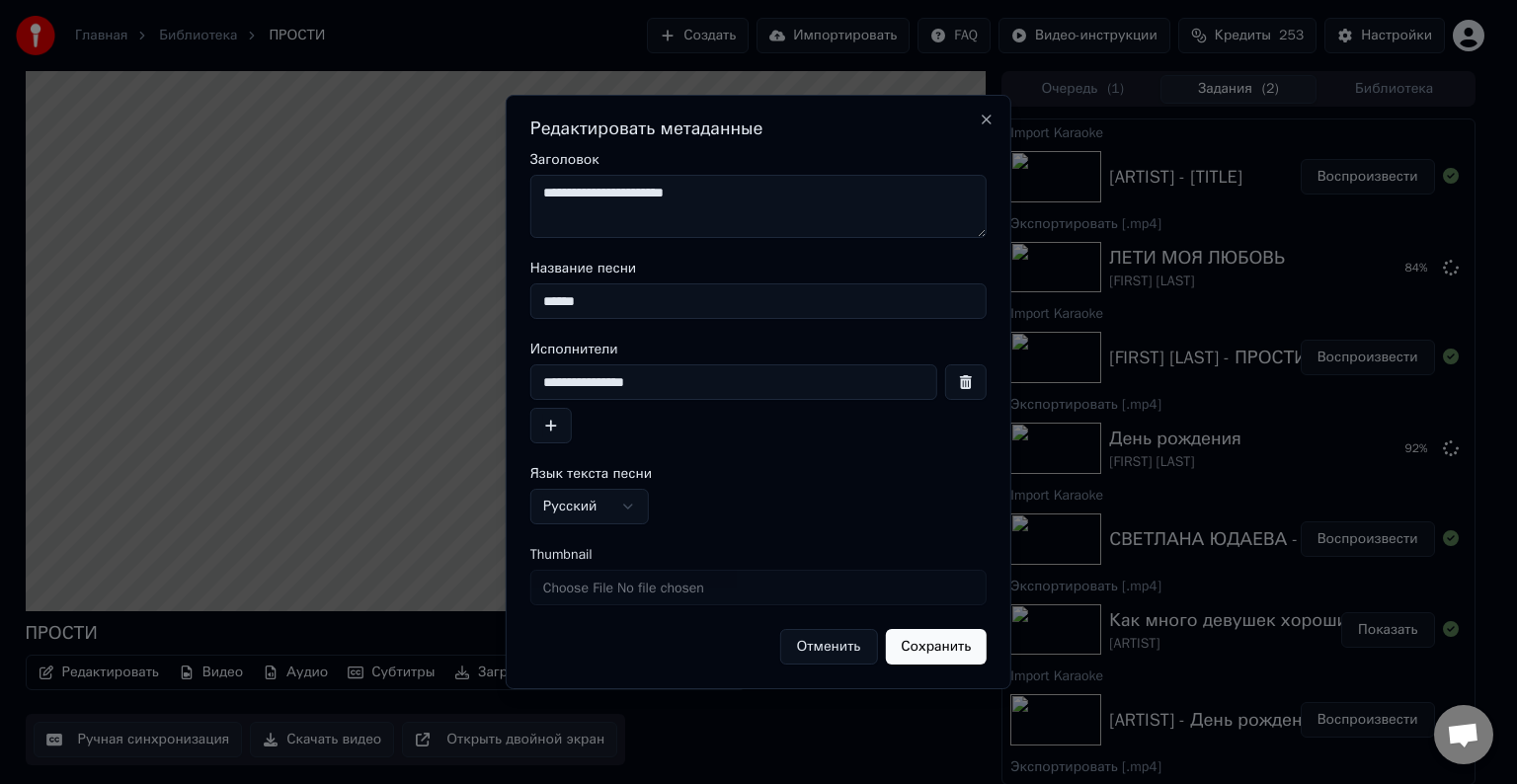 click on "Сохранить" at bounding box center (935, 647) 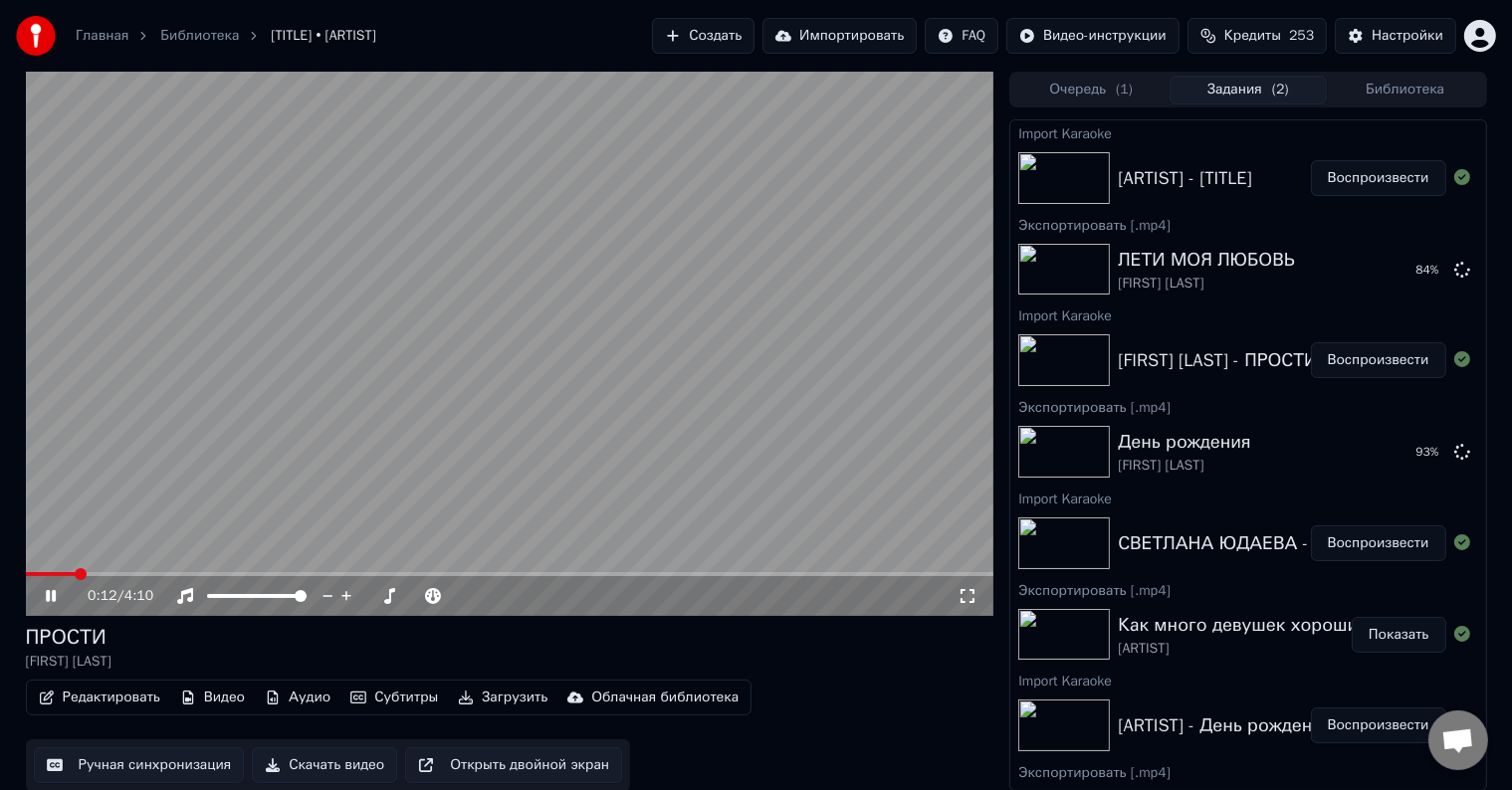 click at bounding box center (510, 343) 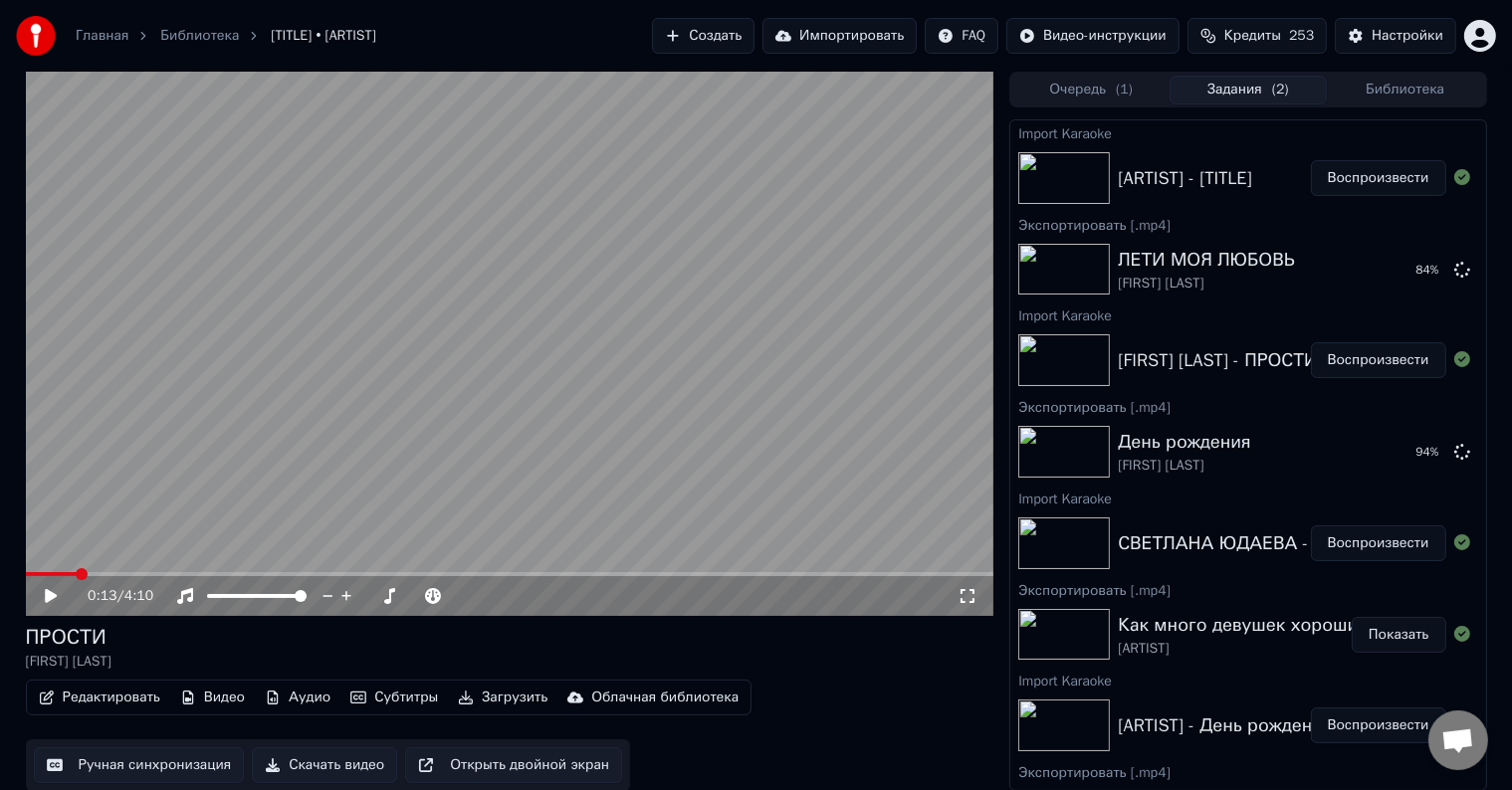 click on "Скачать видео" at bounding box center (324, 765) 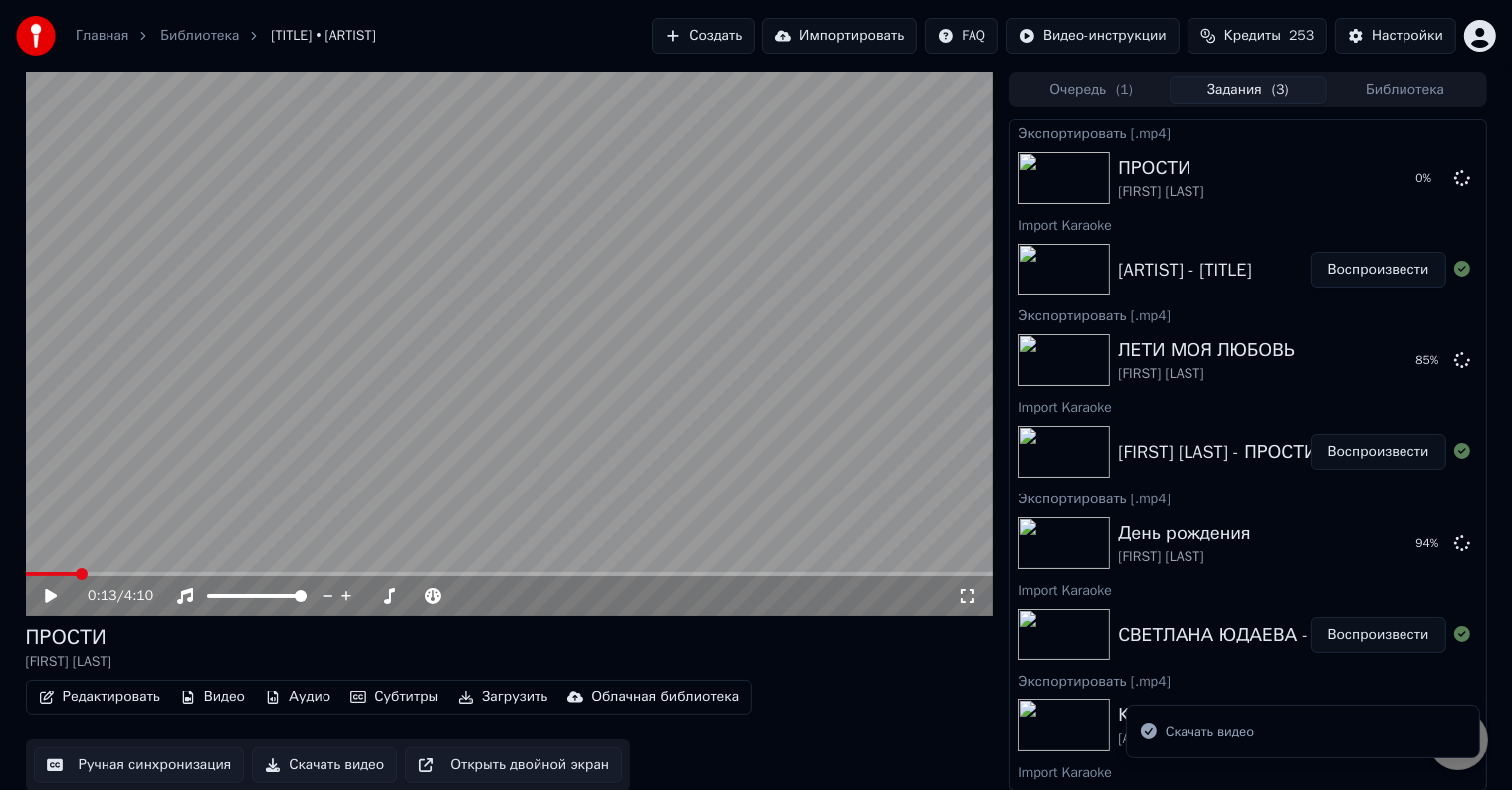 click on "Воспроизвести" at bounding box center (1379, 270) 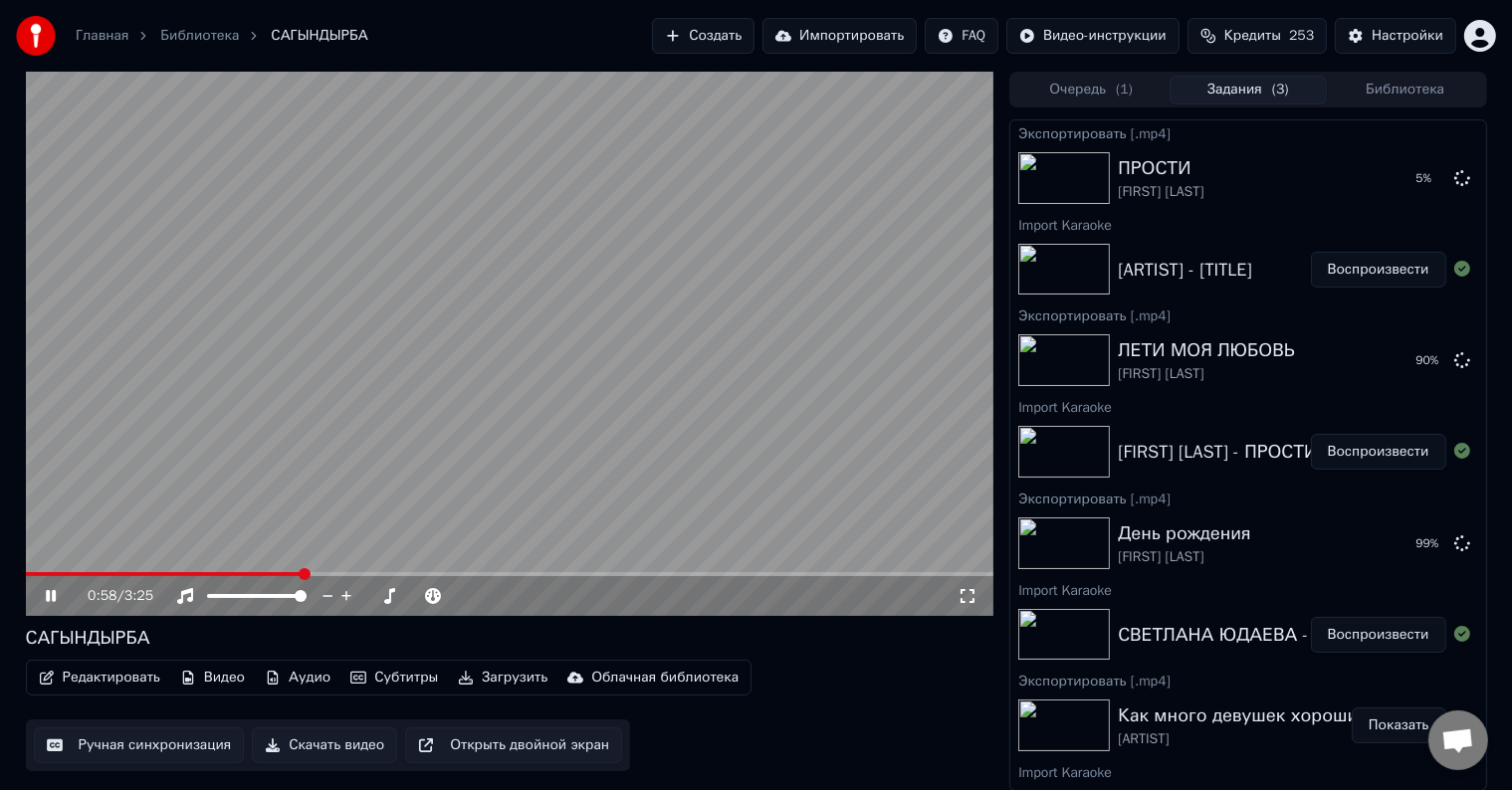 click at bounding box center (510, 343) 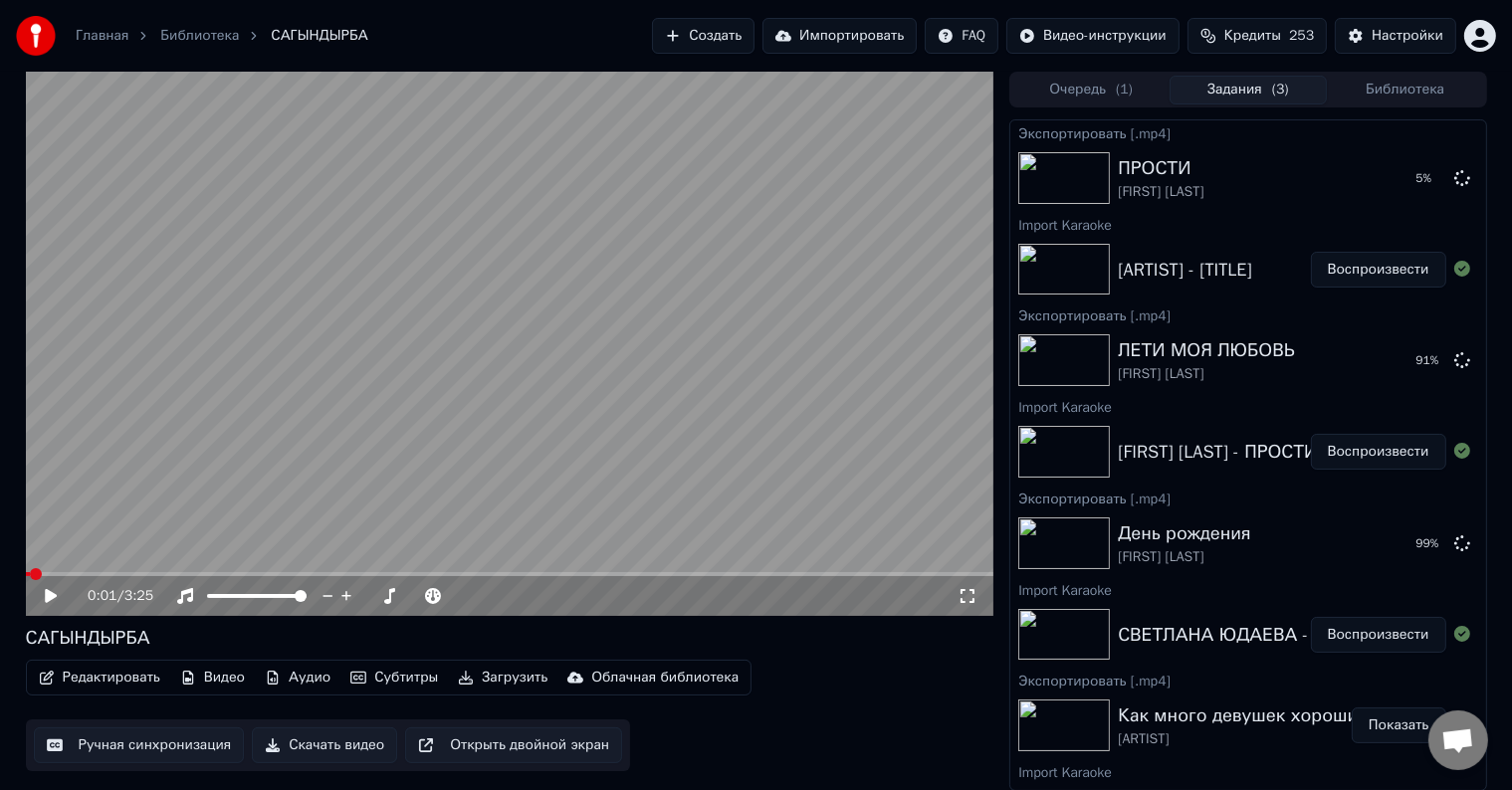 click at bounding box center [36, 574] 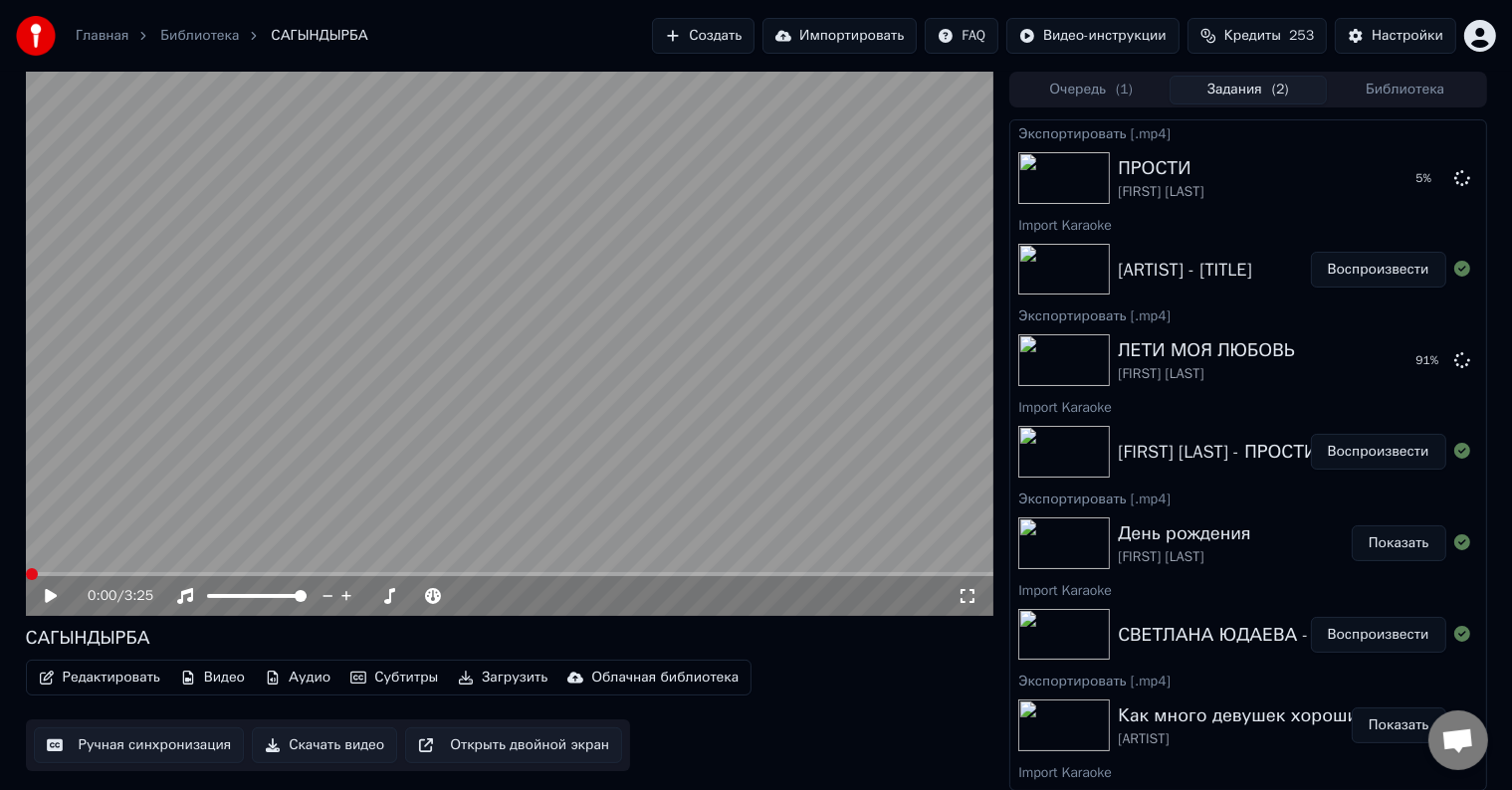 click on "Скачать видео" at bounding box center (324, 745) 